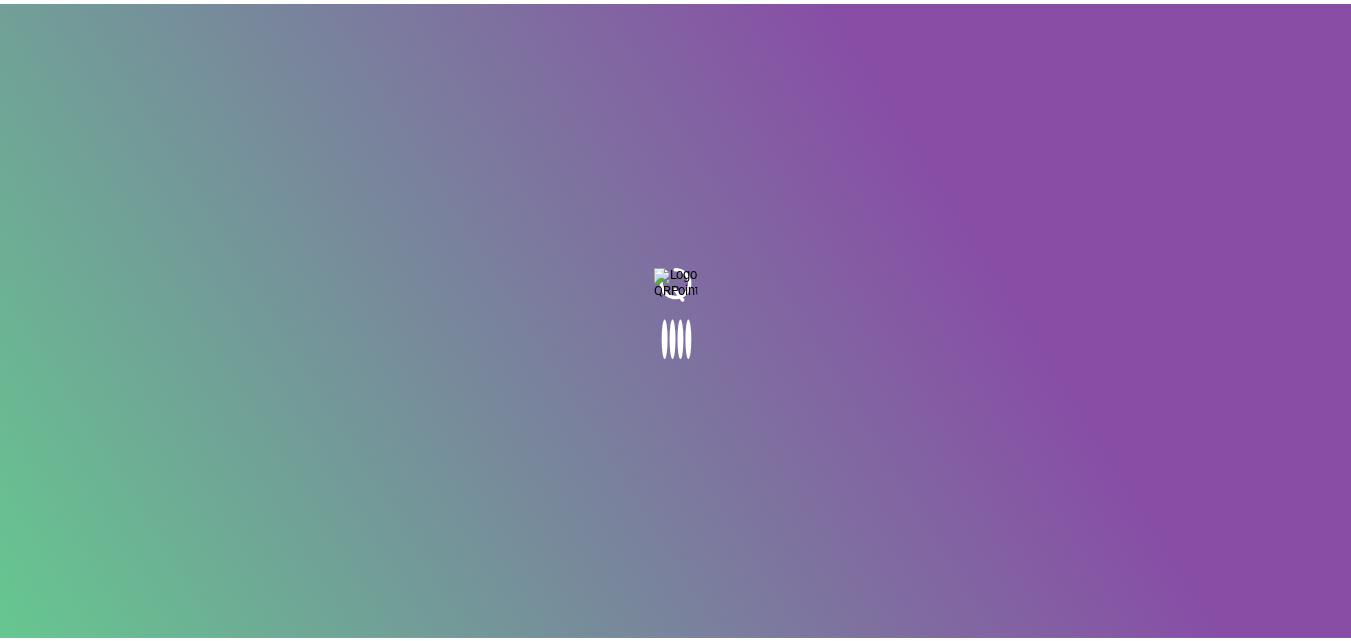 scroll, scrollTop: 0, scrollLeft: 0, axis: both 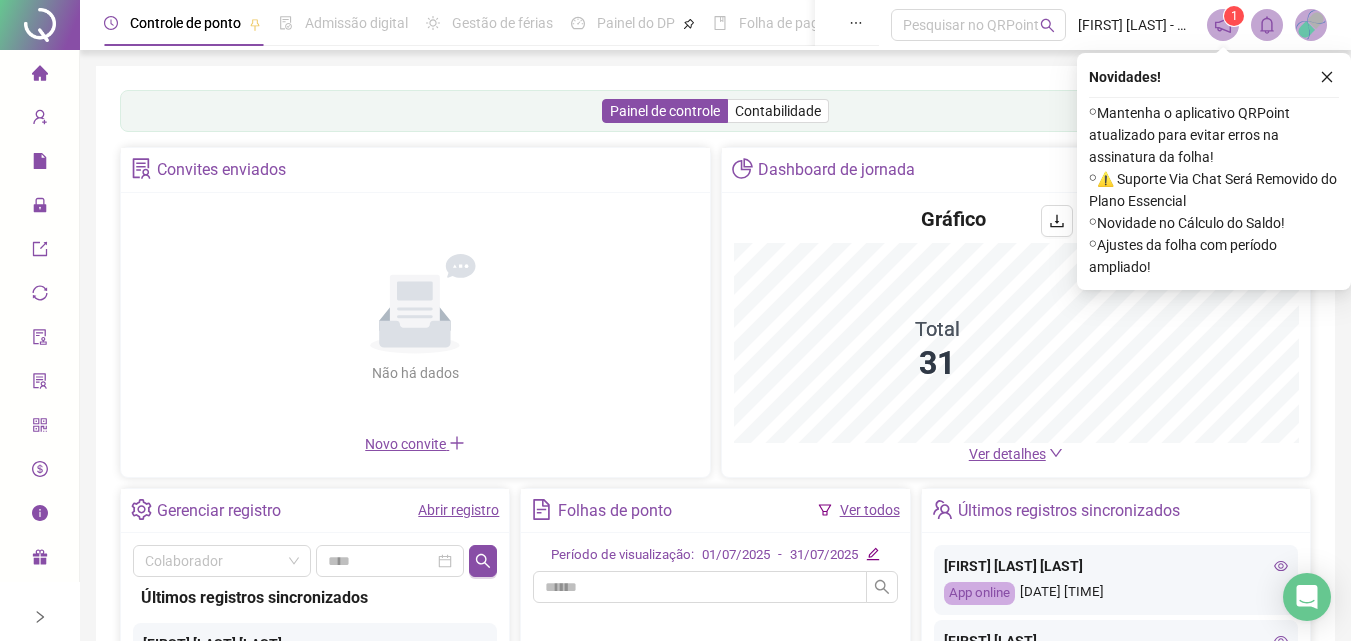 drag, startPoint x: 1332, startPoint y: 69, endPoint x: 1306, endPoint y: 87, distance: 31.622776 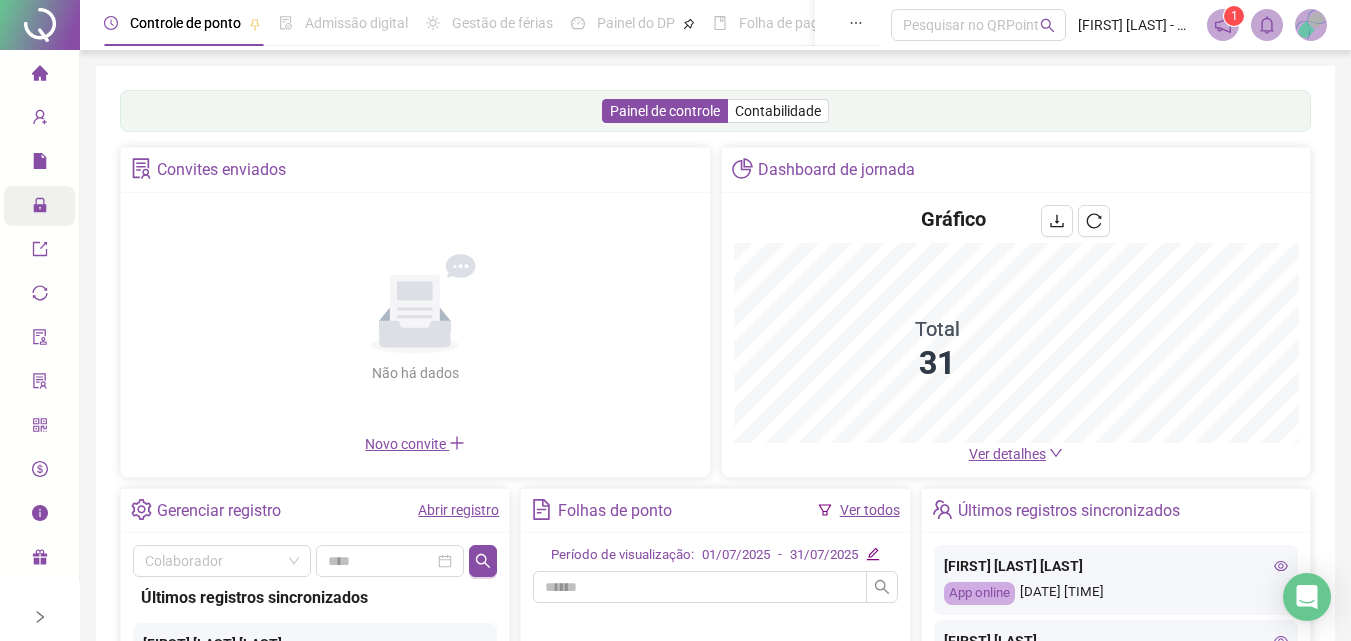 click 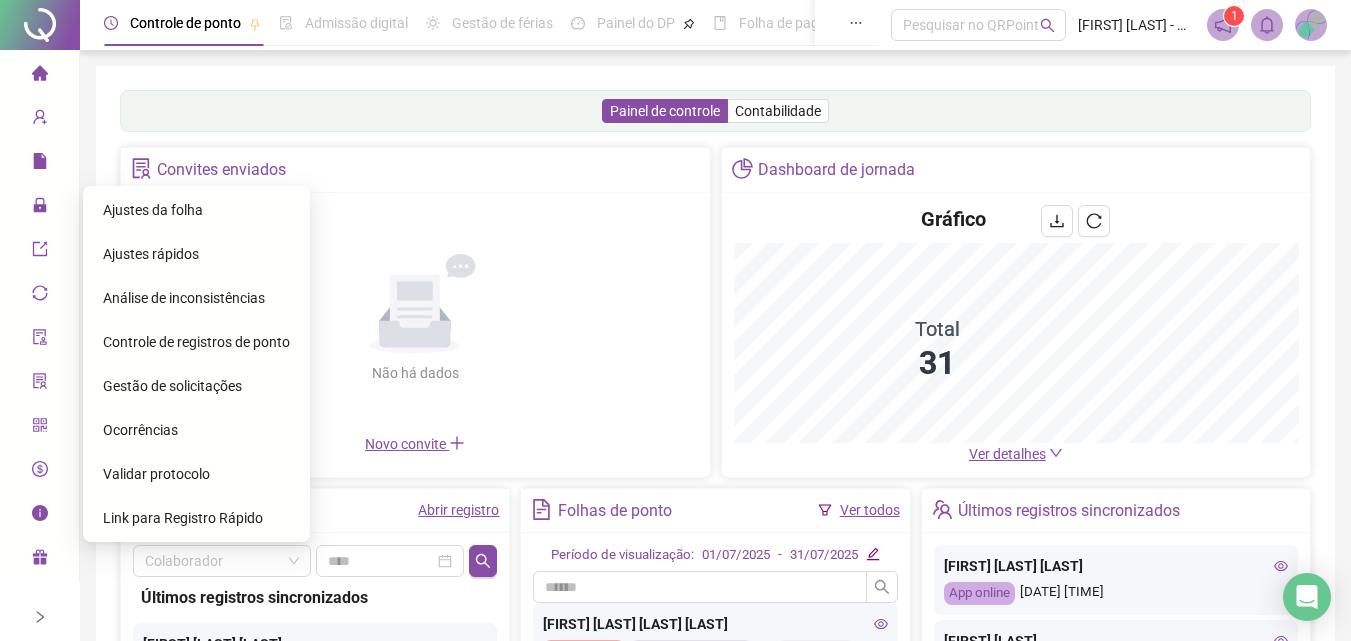 click on "Gestão de solicitações" at bounding box center [172, 386] 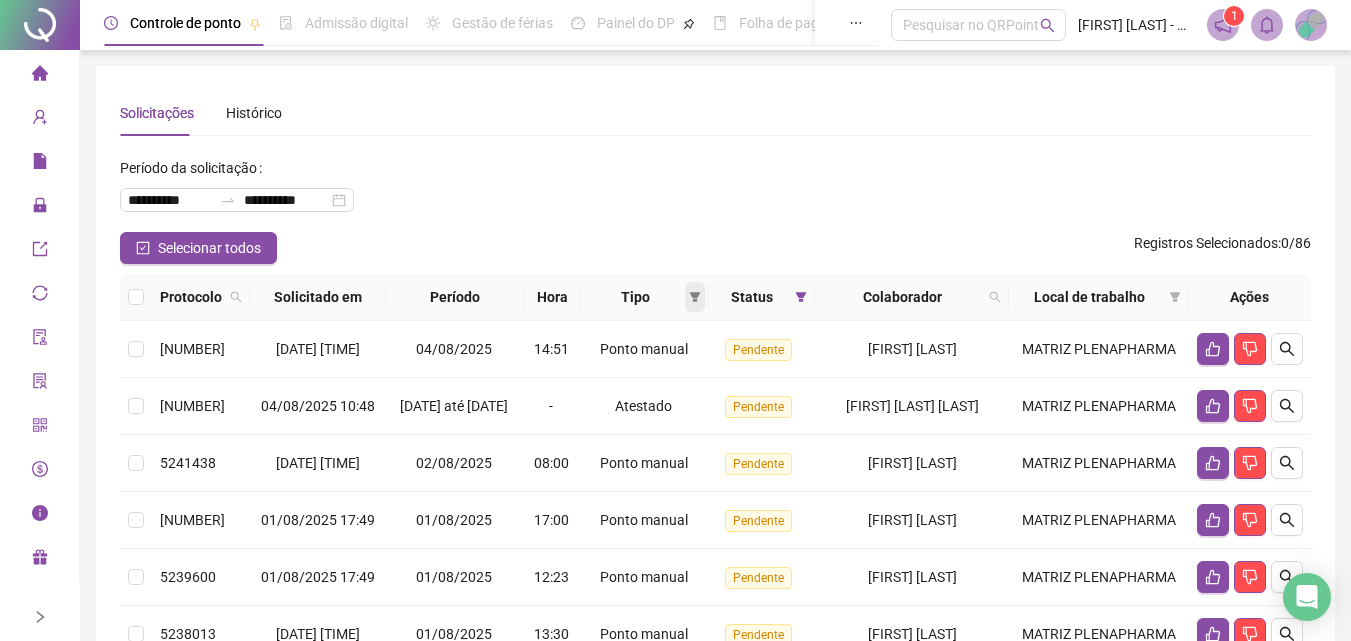 click at bounding box center [695, 297] 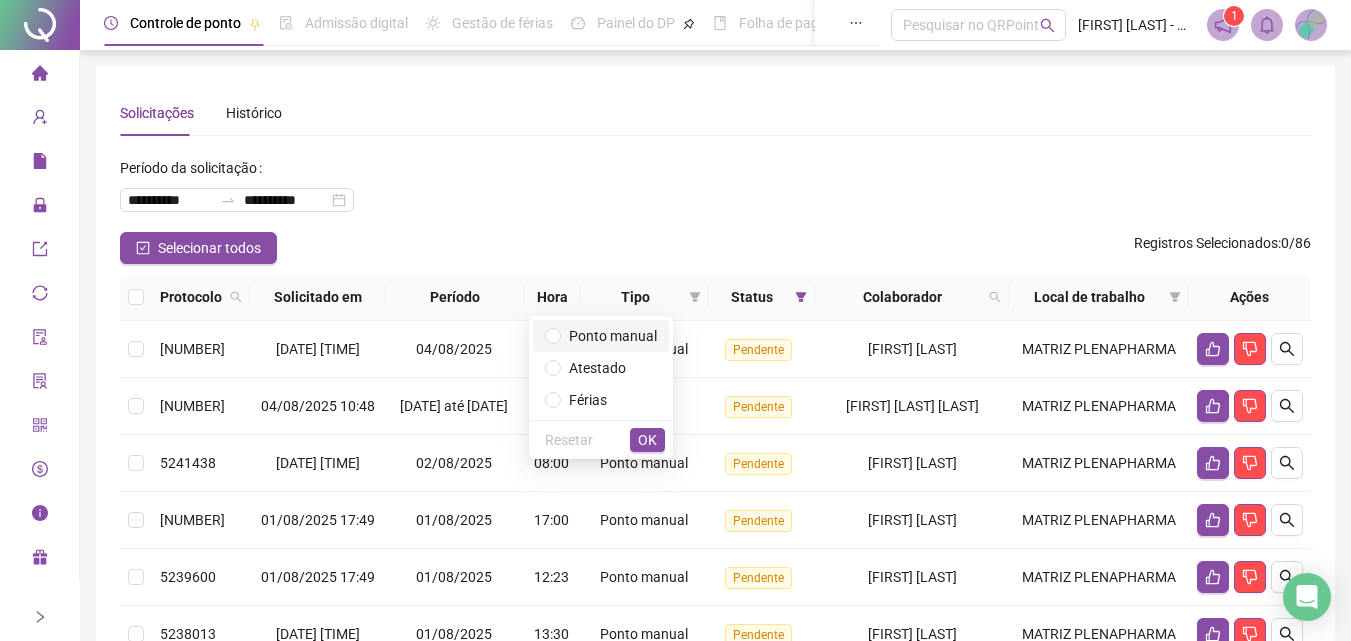 click on "Ponto manual" at bounding box center [613, 336] 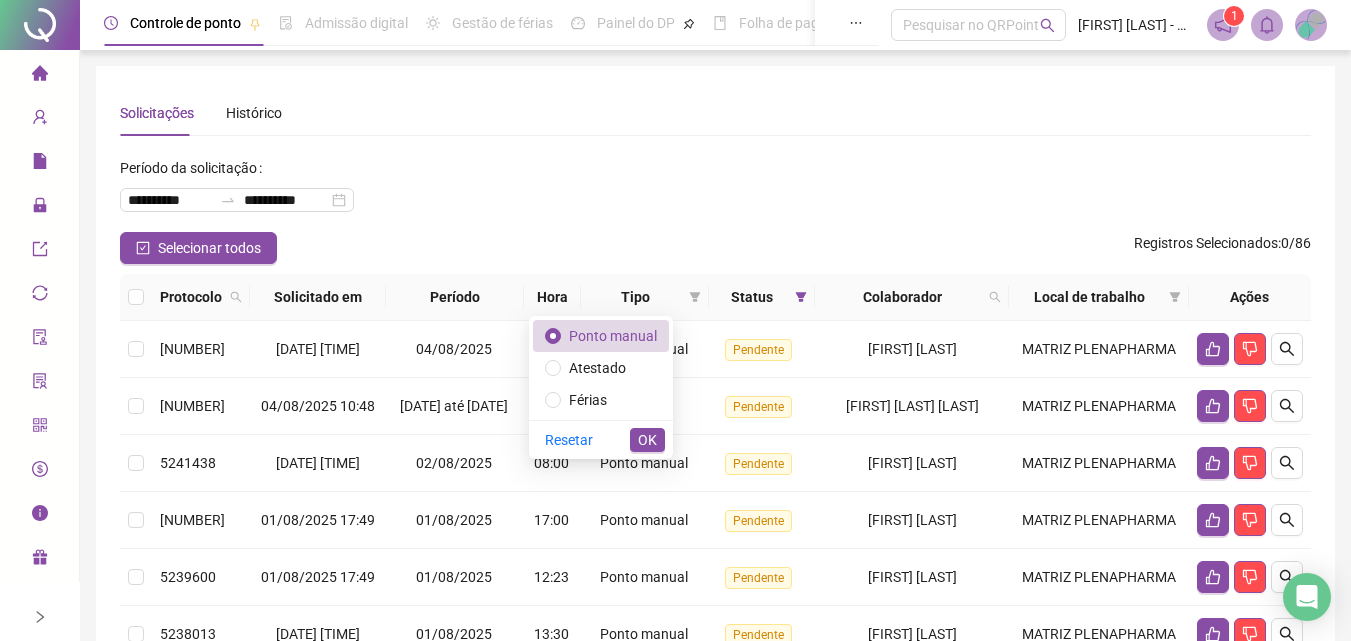 click on "OK" at bounding box center (647, 440) 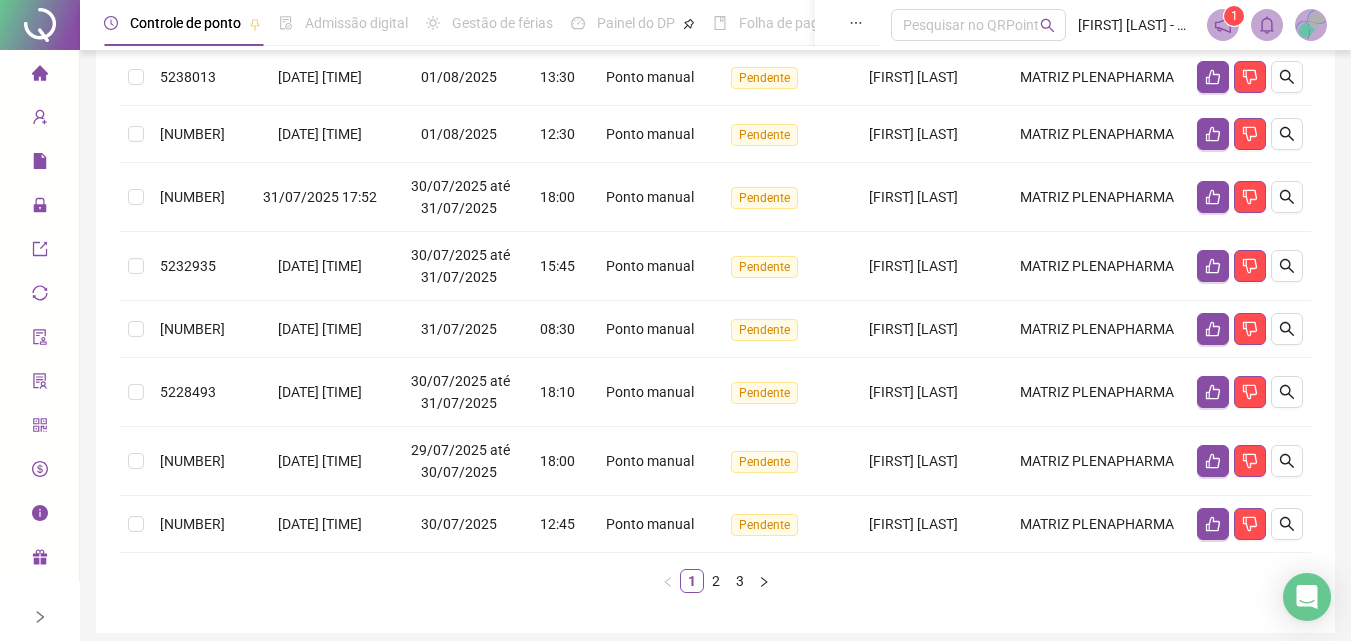 scroll, scrollTop: 674, scrollLeft: 0, axis: vertical 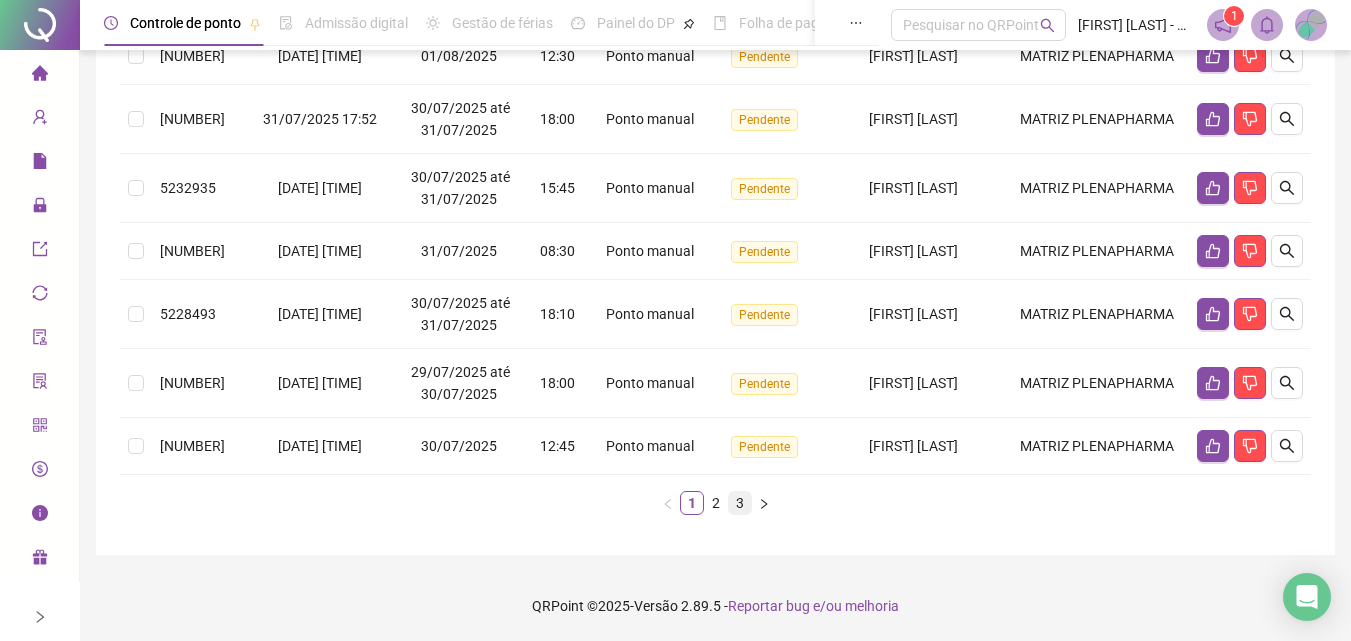 click on "3" at bounding box center [740, 503] 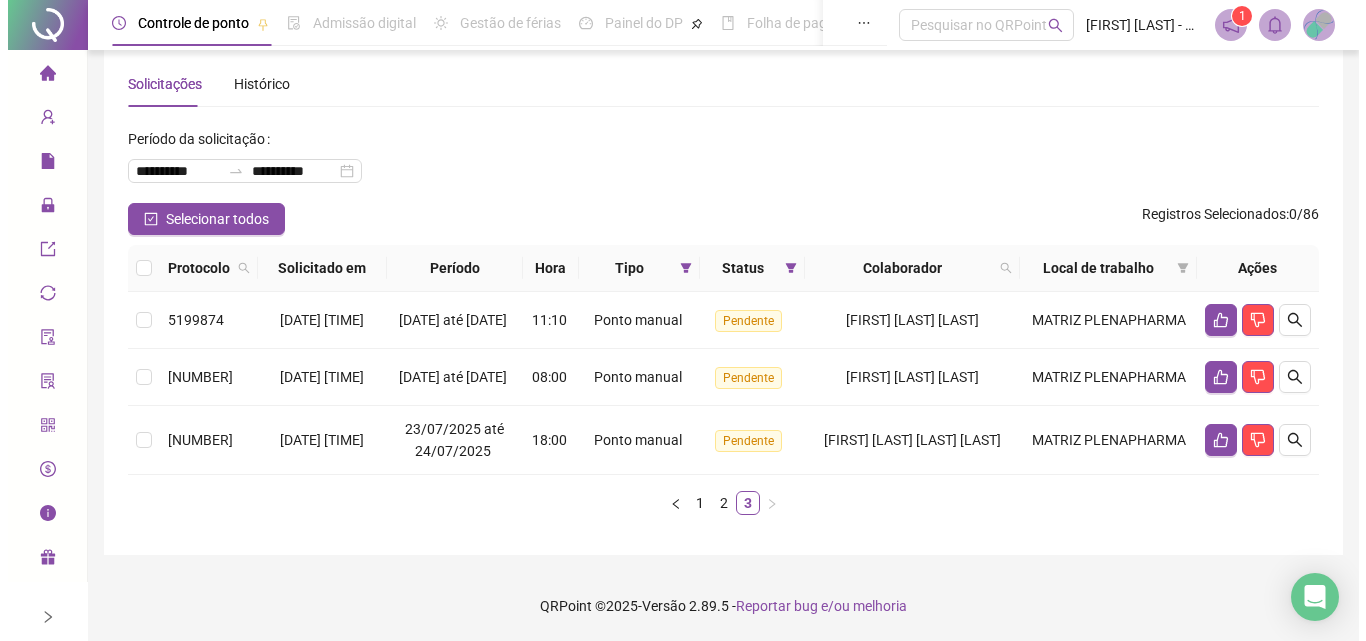scroll, scrollTop: 53, scrollLeft: 0, axis: vertical 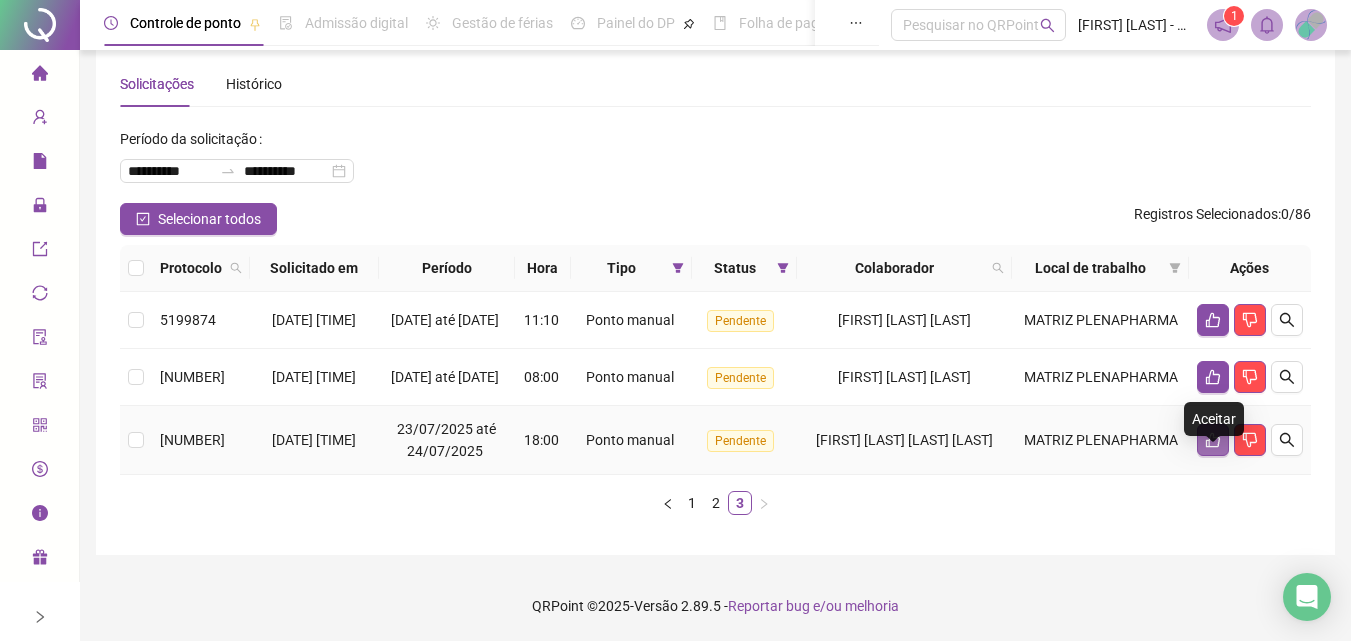 click 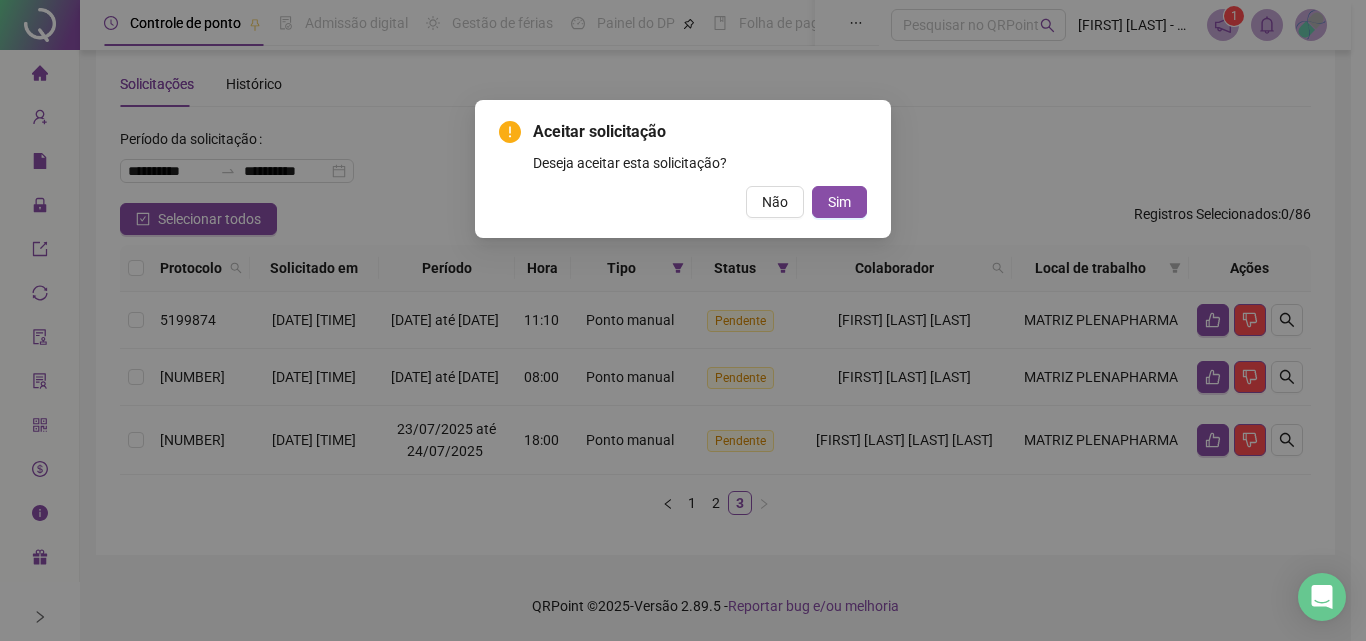 drag, startPoint x: 836, startPoint y: 199, endPoint x: 870, endPoint y: 231, distance: 46.69047 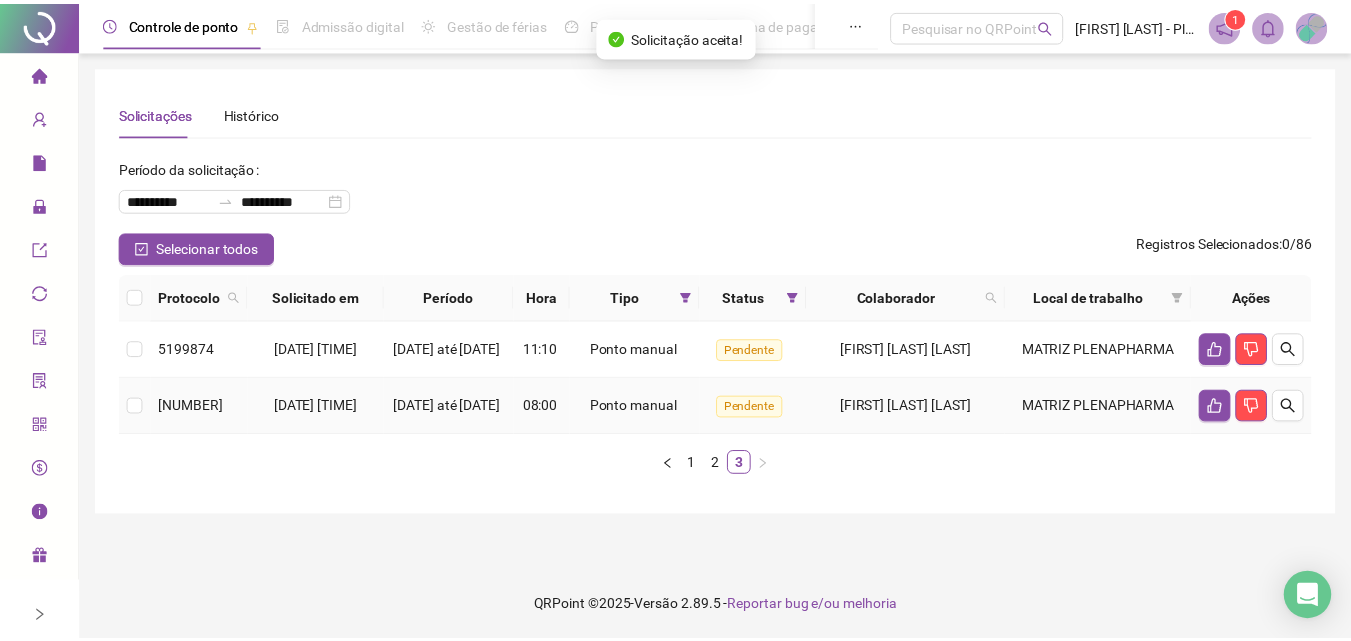 scroll, scrollTop: 0, scrollLeft: 0, axis: both 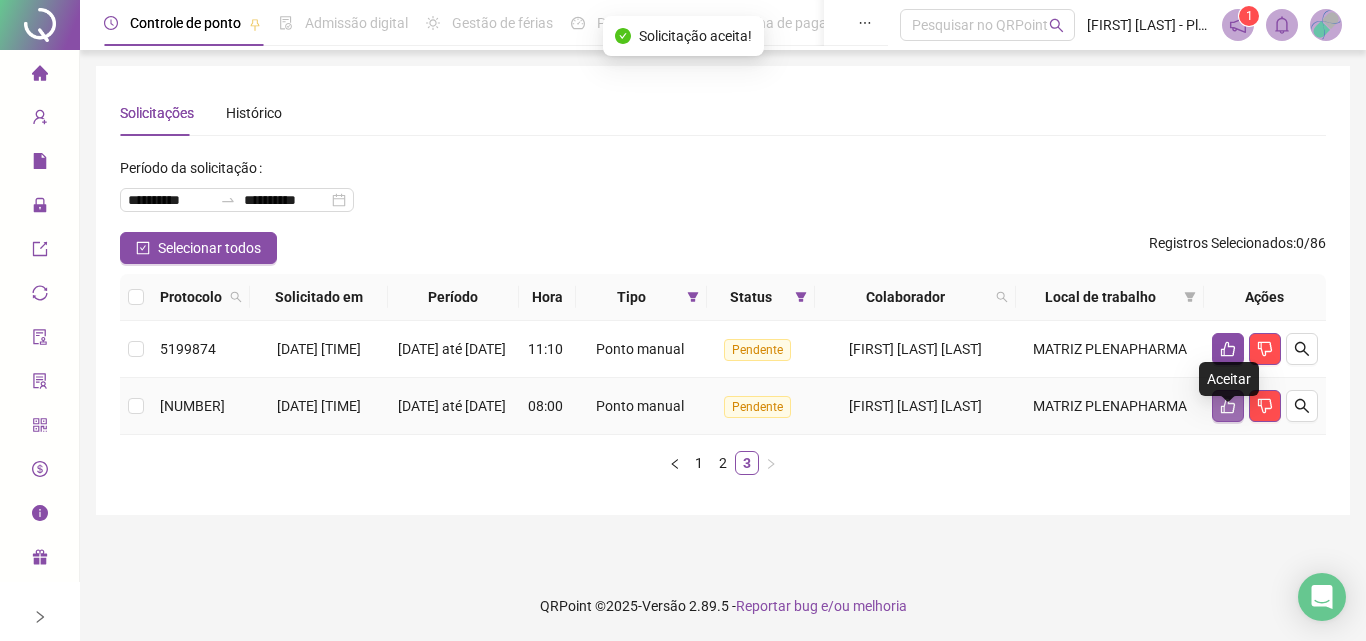 click at bounding box center (1228, 406) 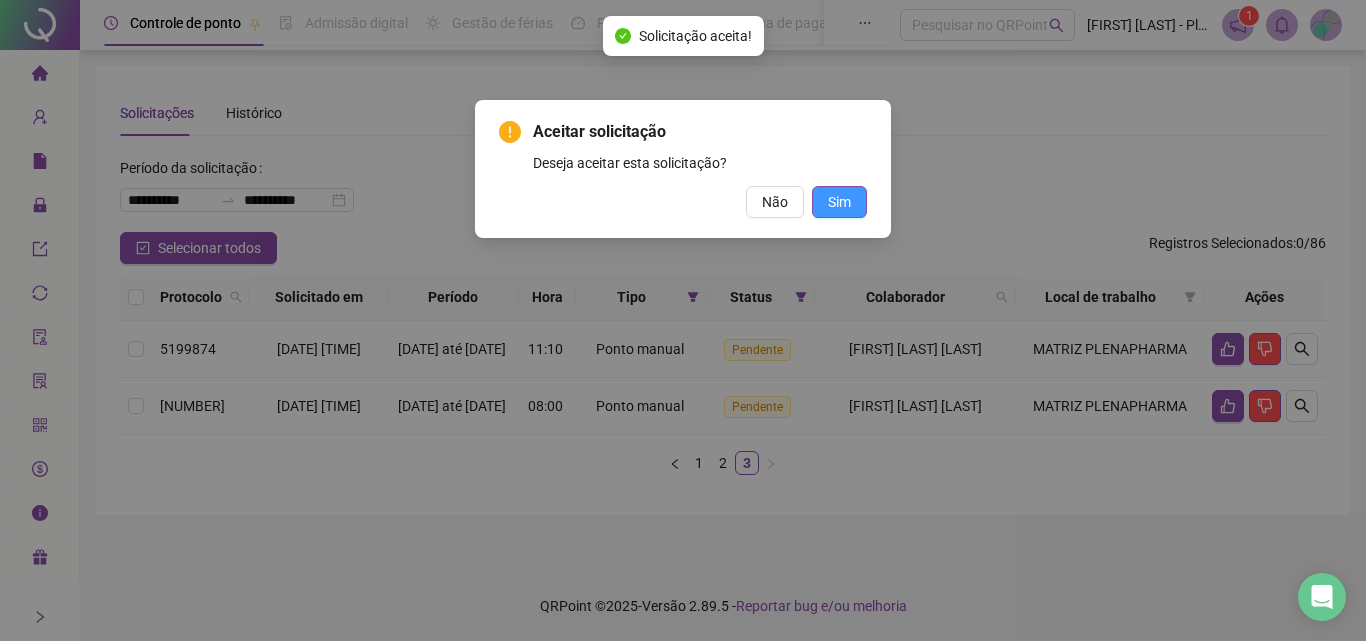 click on "Sim" at bounding box center [839, 202] 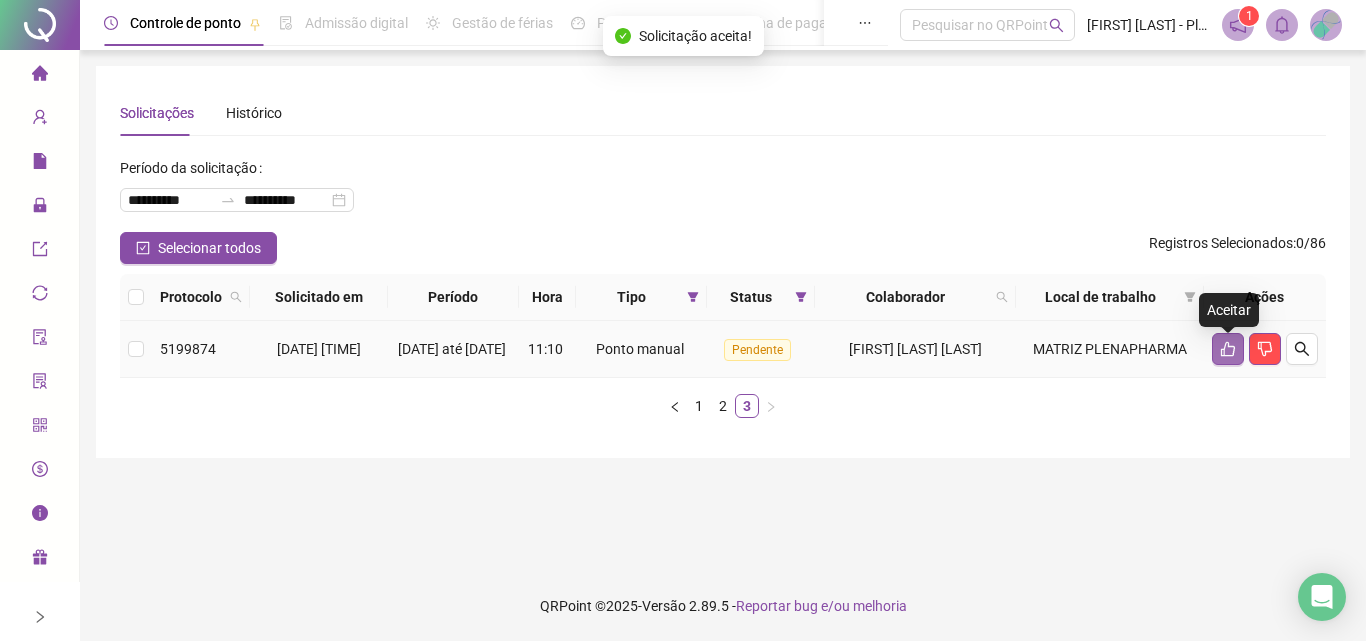 click 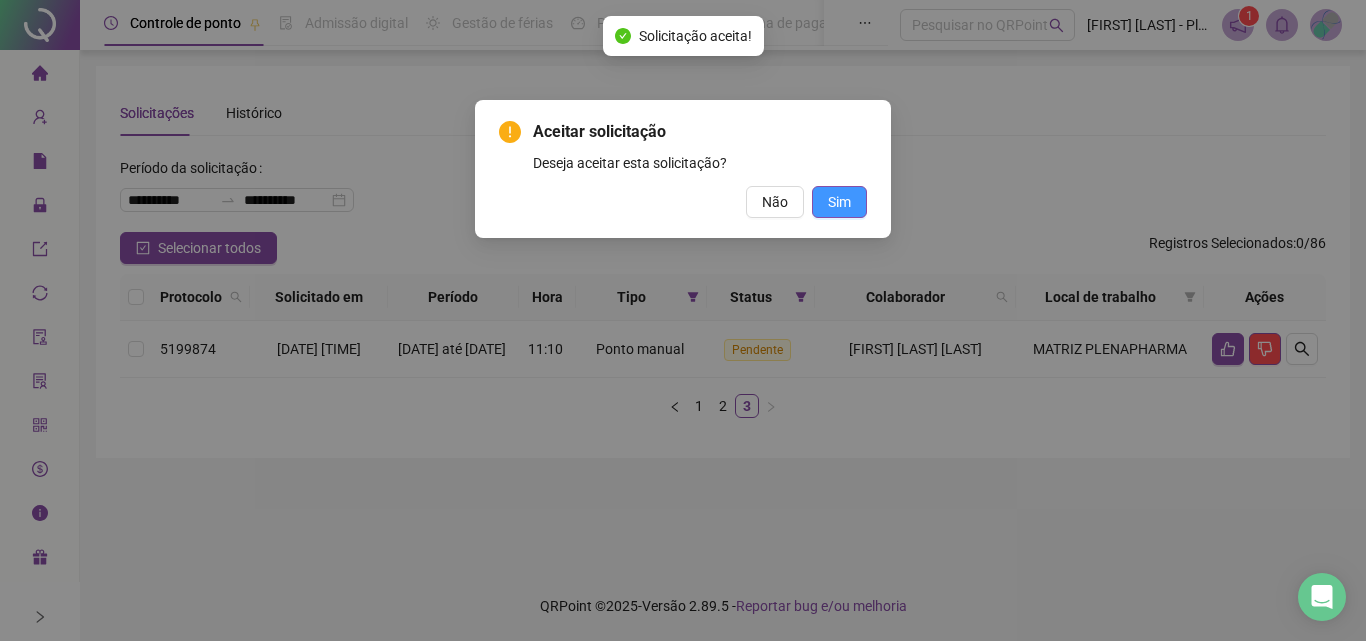 drag, startPoint x: 862, startPoint y: 195, endPoint x: 827, endPoint y: 187, distance: 35.902645 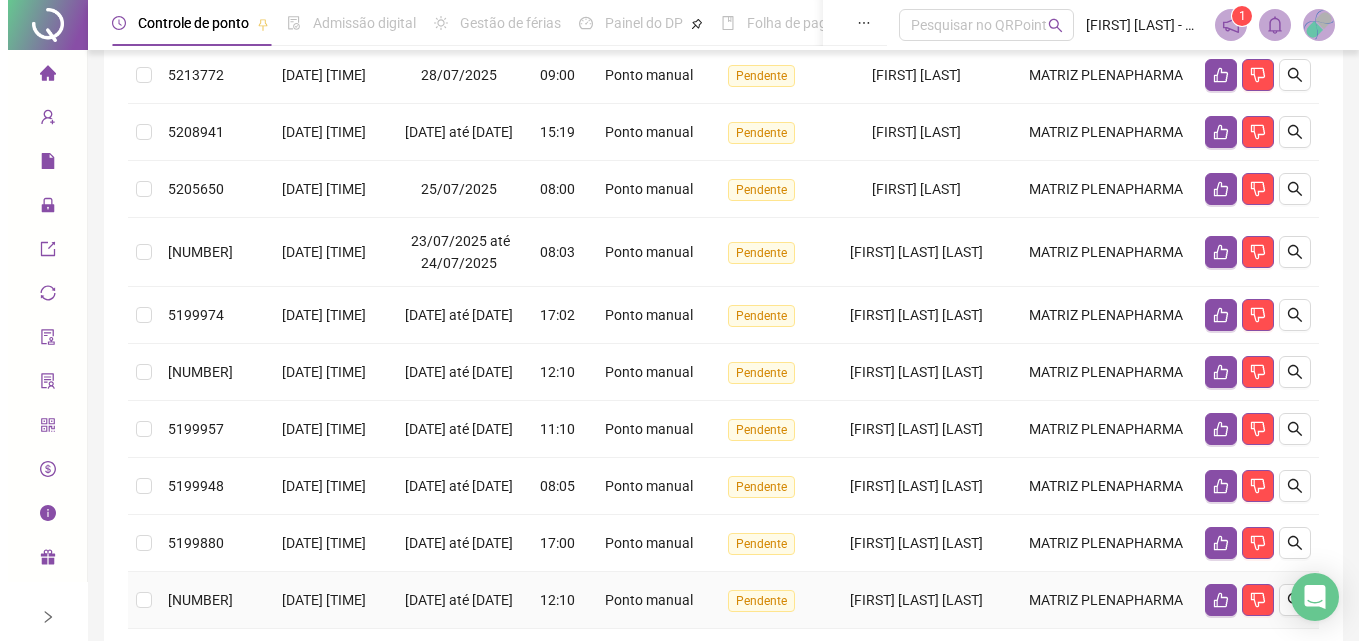 scroll, scrollTop: 674, scrollLeft: 0, axis: vertical 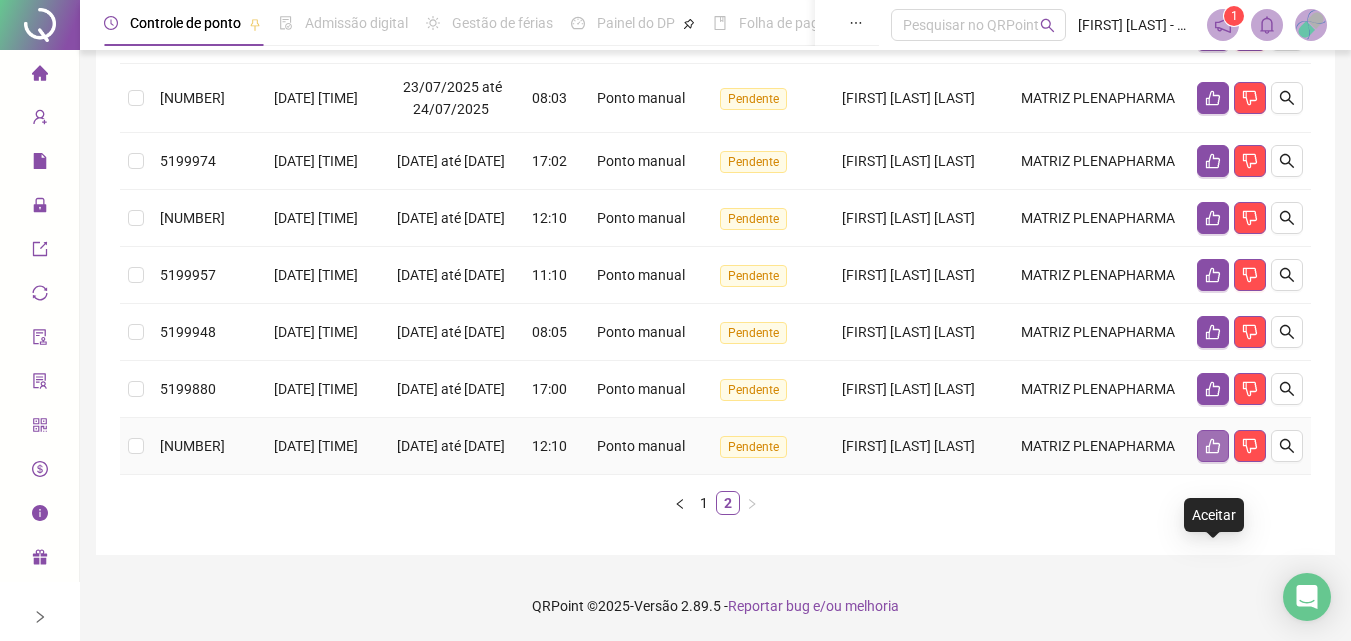click at bounding box center [1213, 446] 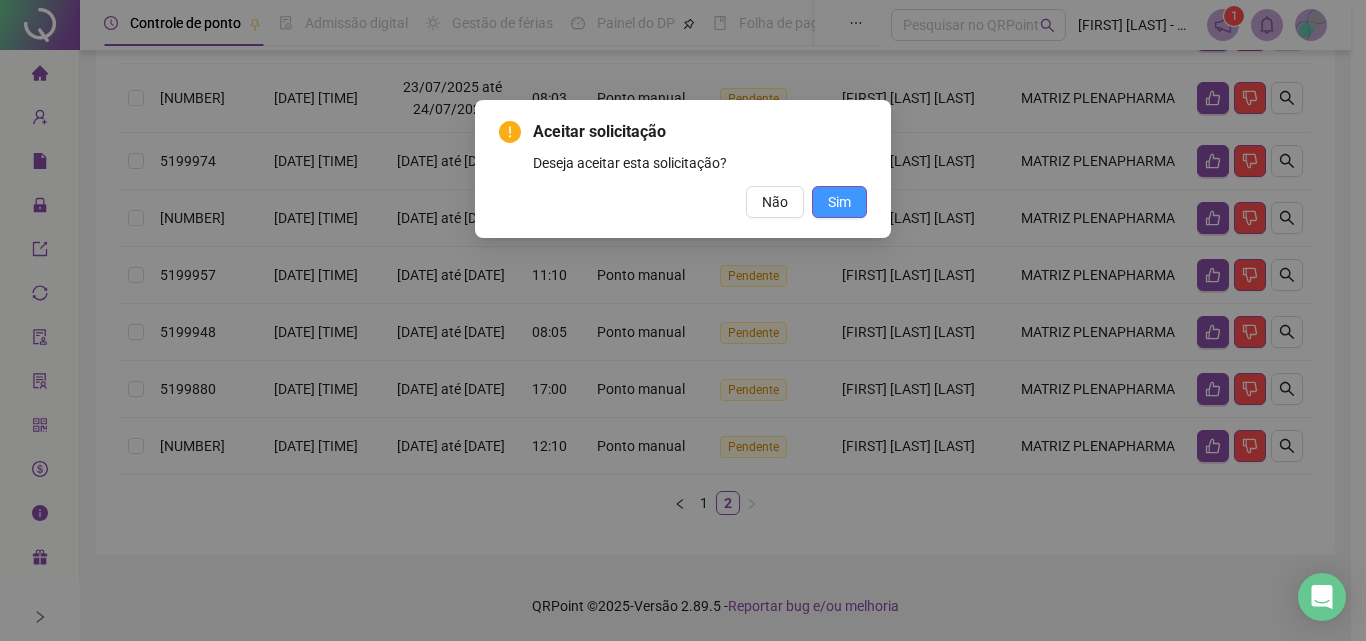 click on "Sim" at bounding box center [839, 202] 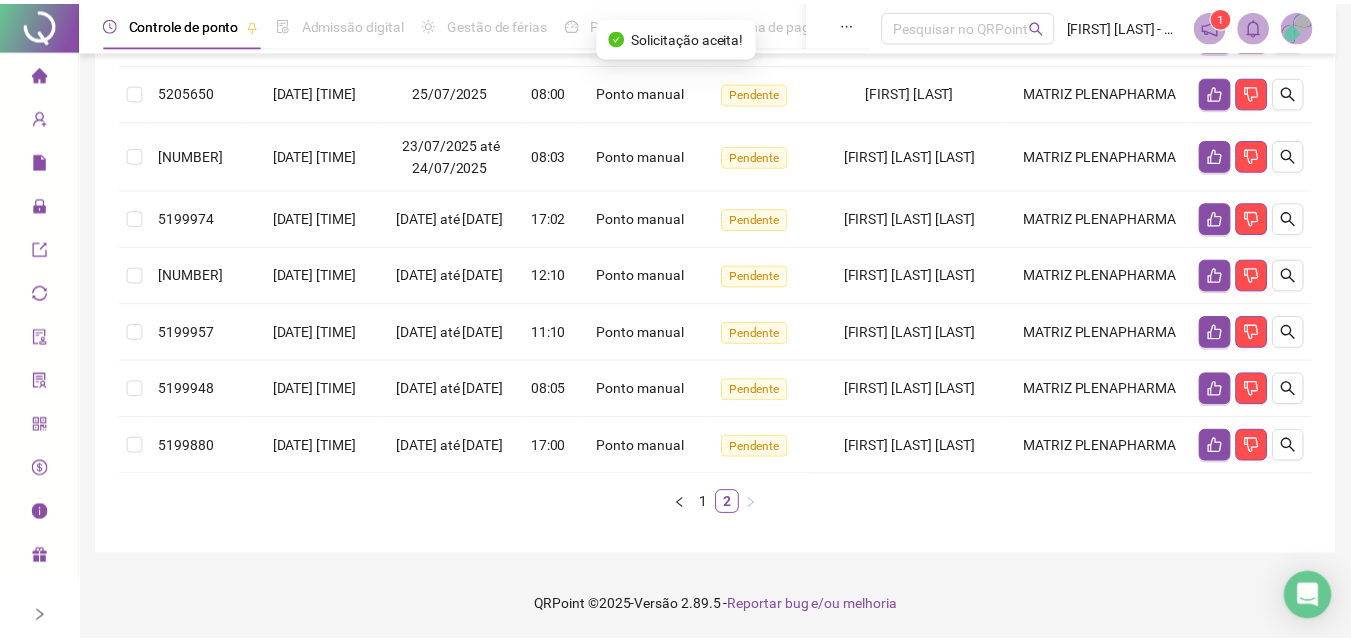 scroll, scrollTop: 569, scrollLeft: 0, axis: vertical 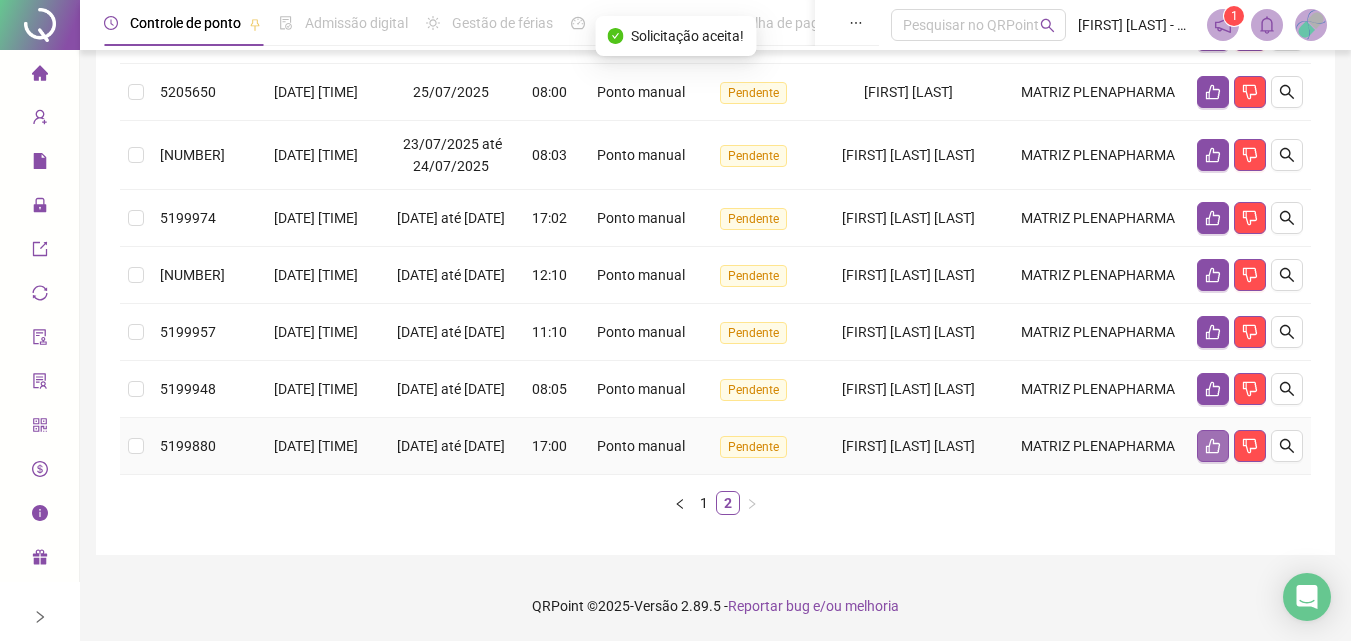 click at bounding box center [1213, 446] 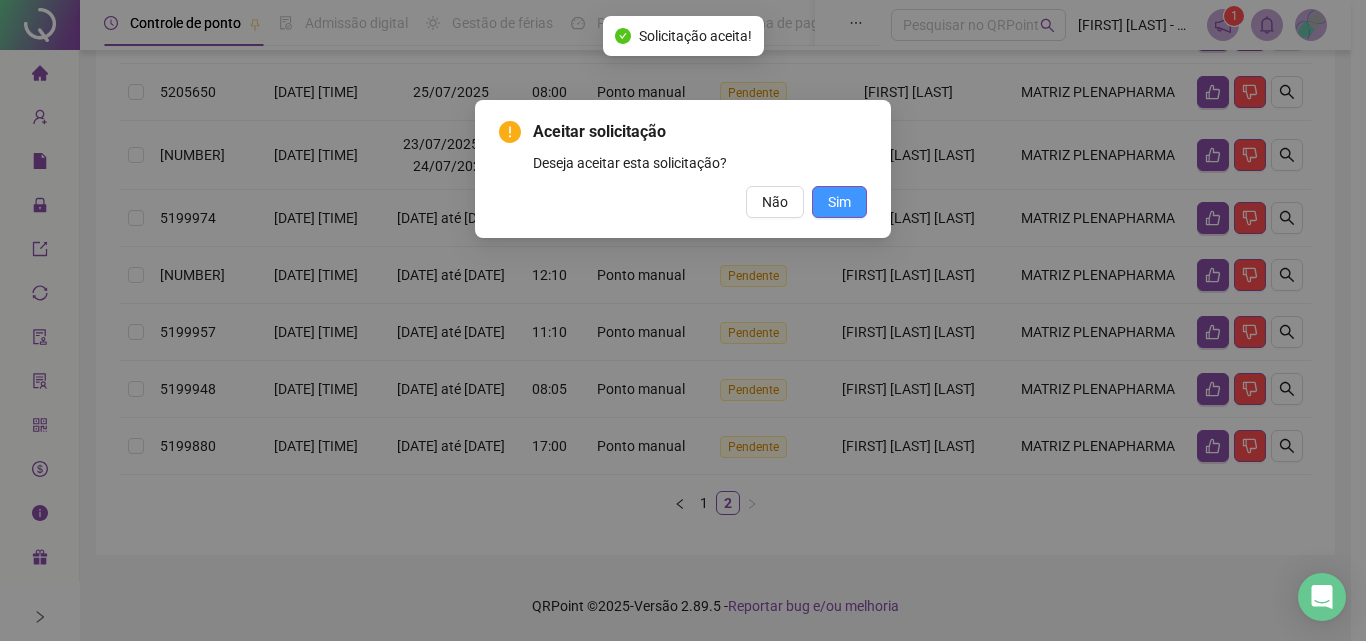 click on "Sim" at bounding box center [839, 202] 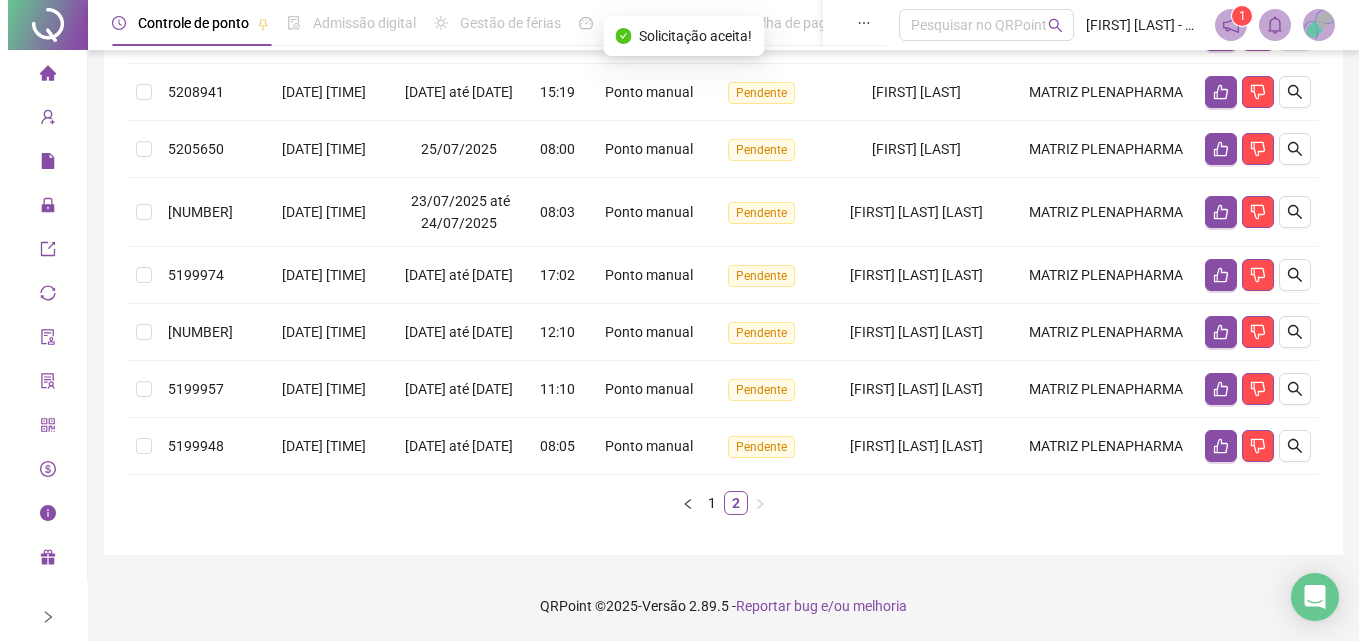 scroll, scrollTop: 536, scrollLeft: 0, axis: vertical 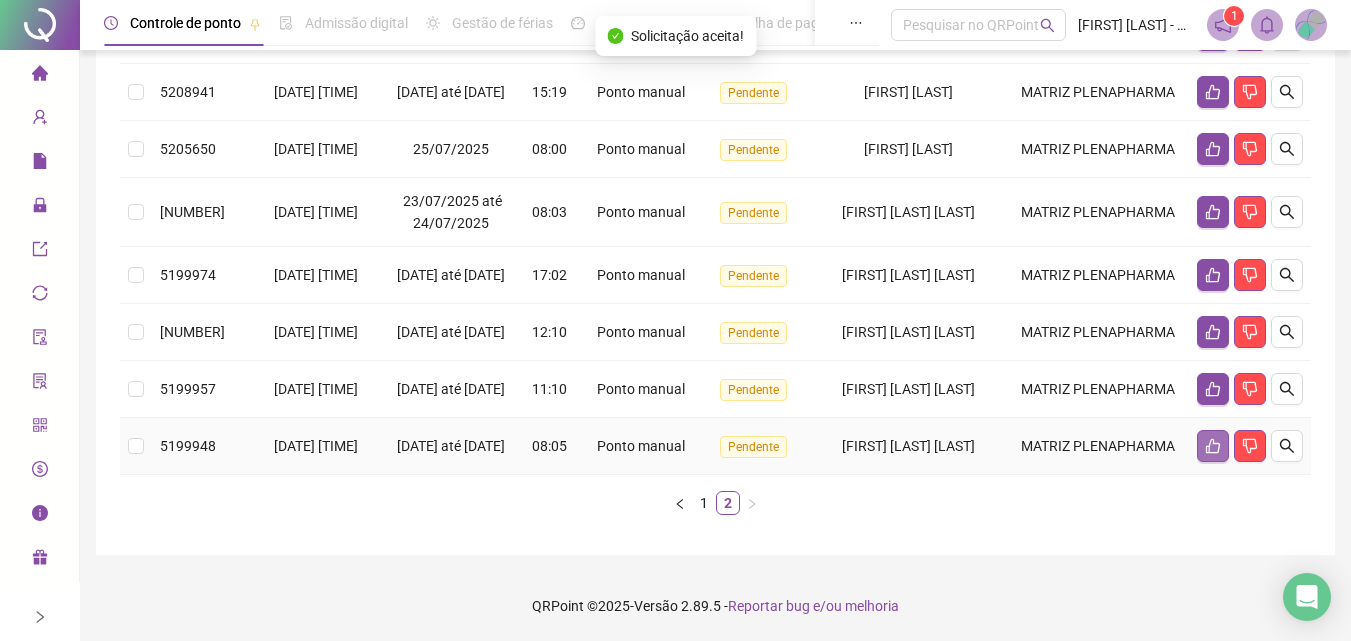 click 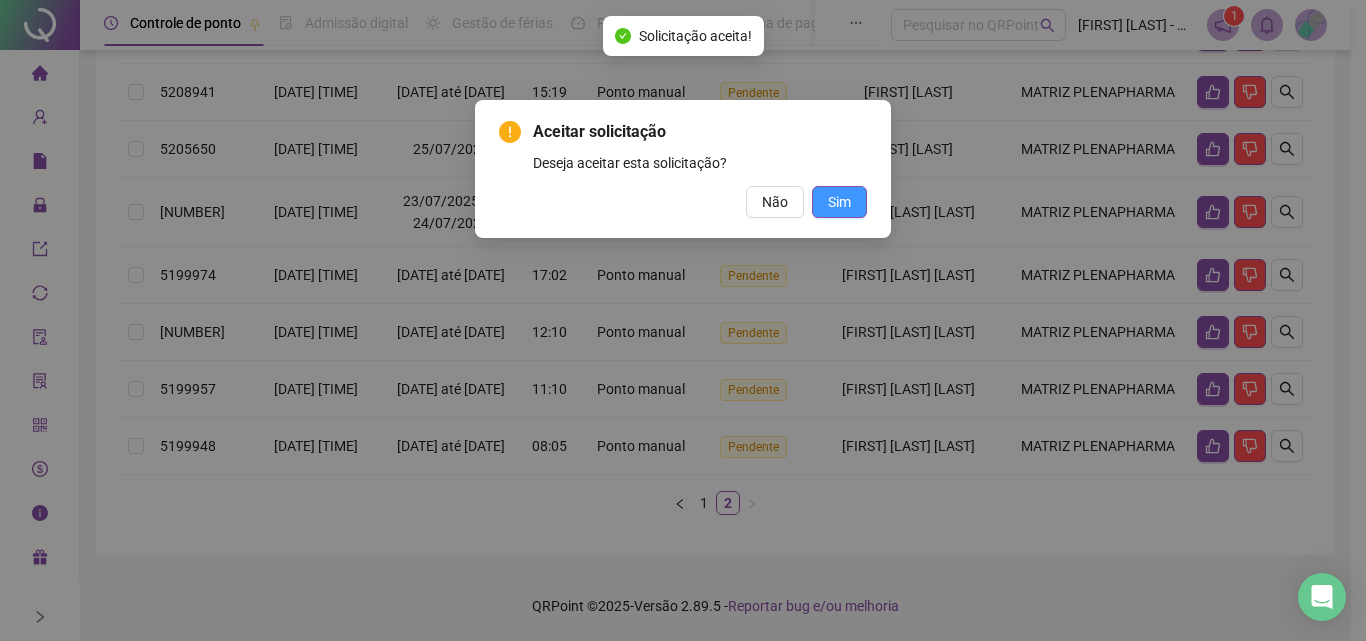 click on "Sim" at bounding box center [839, 202] 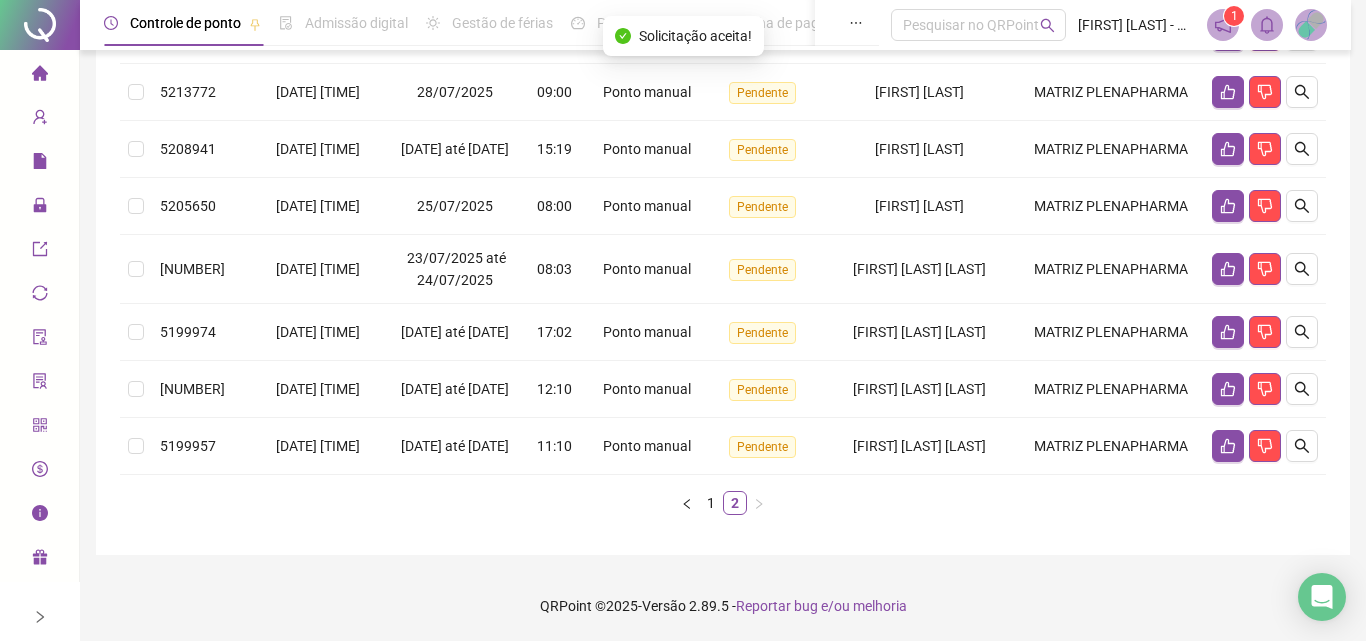 scroll, scrollTop: 431, scrollLeft: 0, axis: vertical 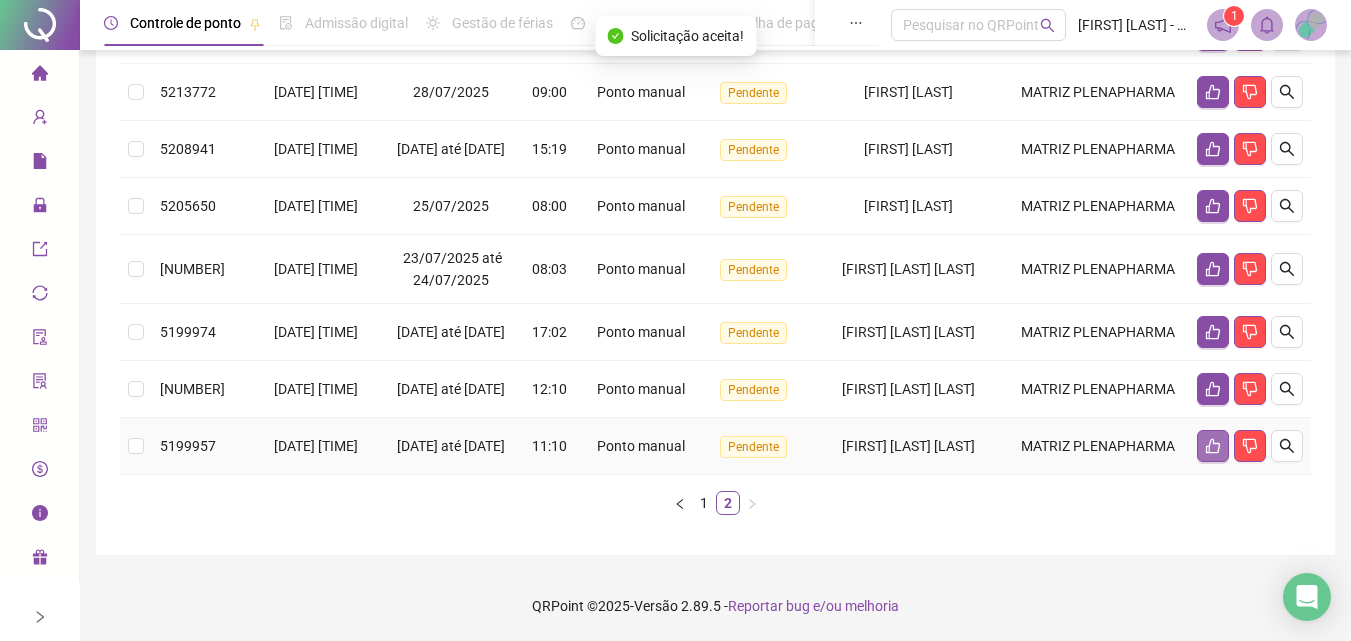 click at bounding box center (1213, 446) 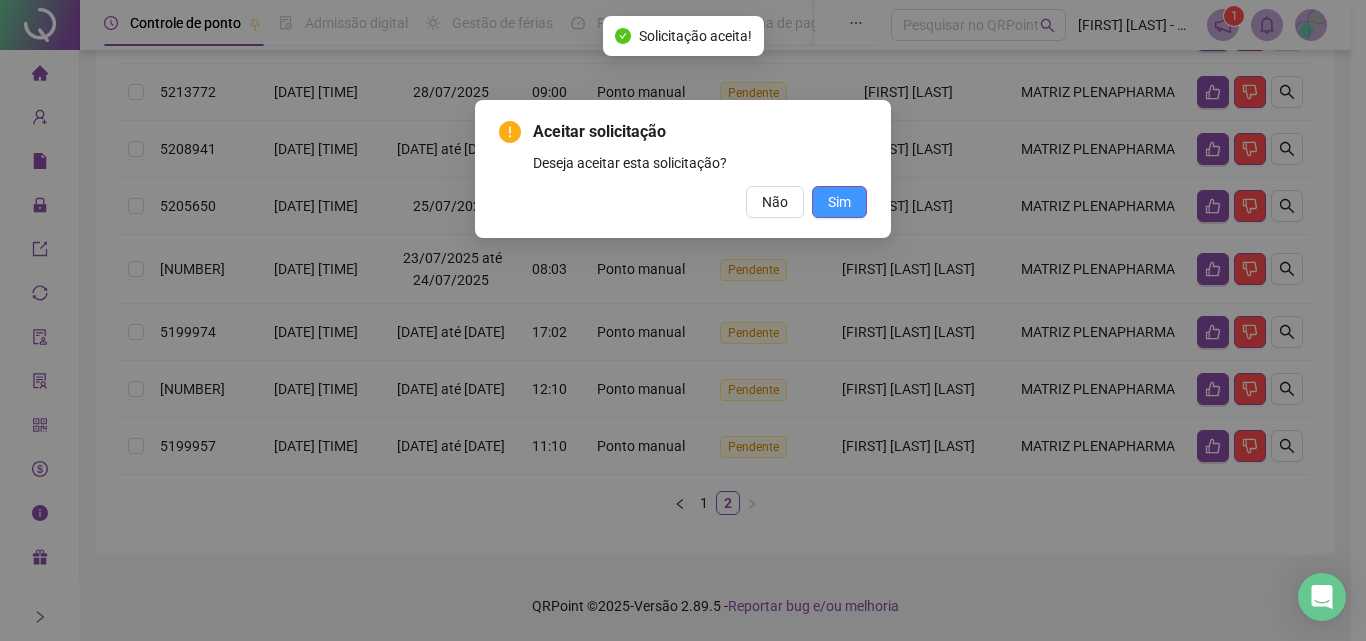 click on "Sim" at bounding box center [839, 202] 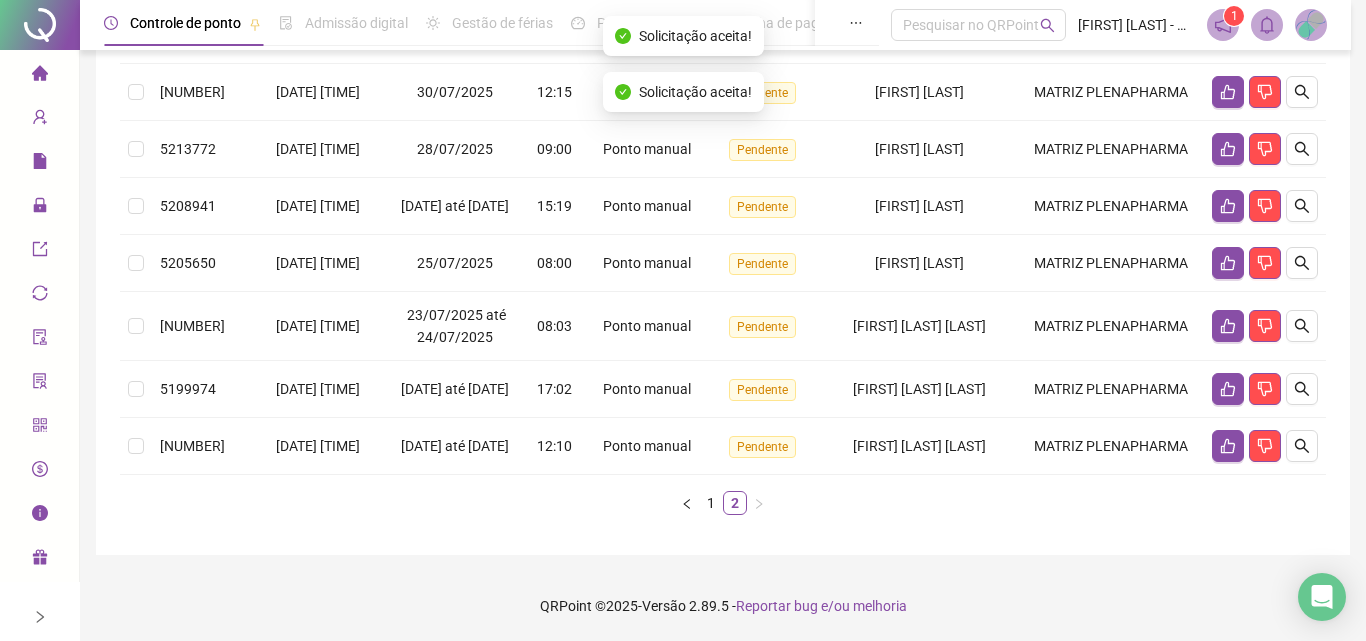 scroll, scrollTop: 398, scrollLeft: 0, axis: vertical 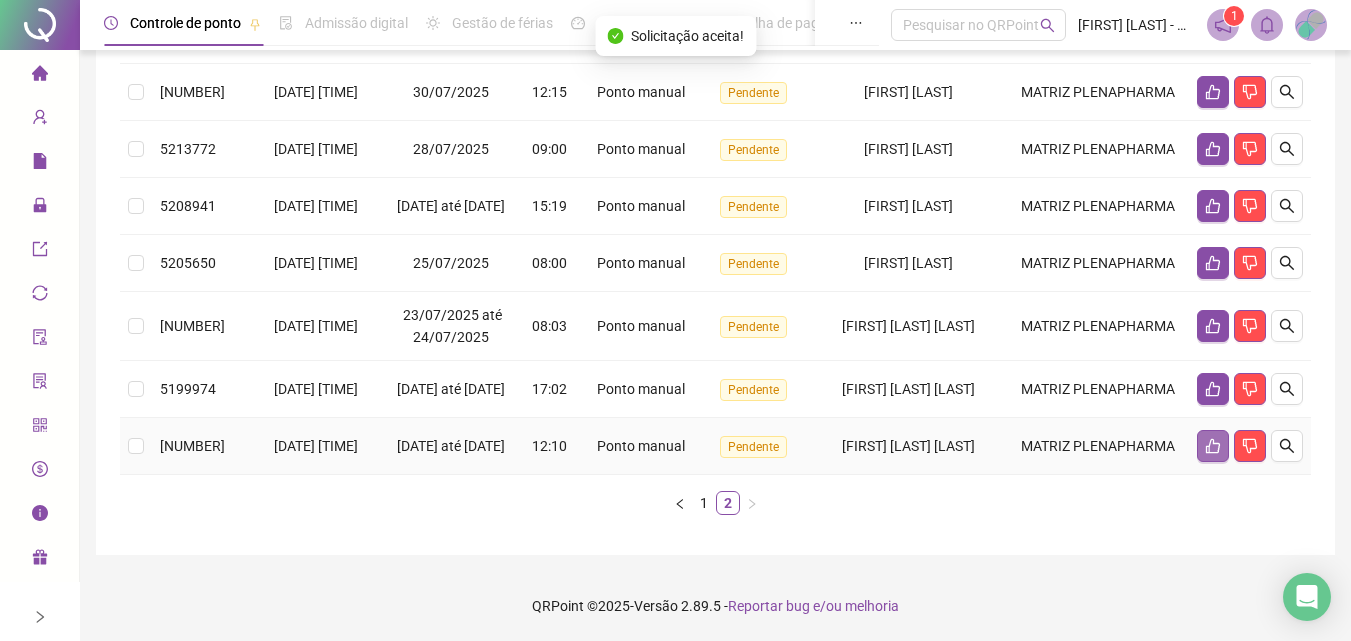 click 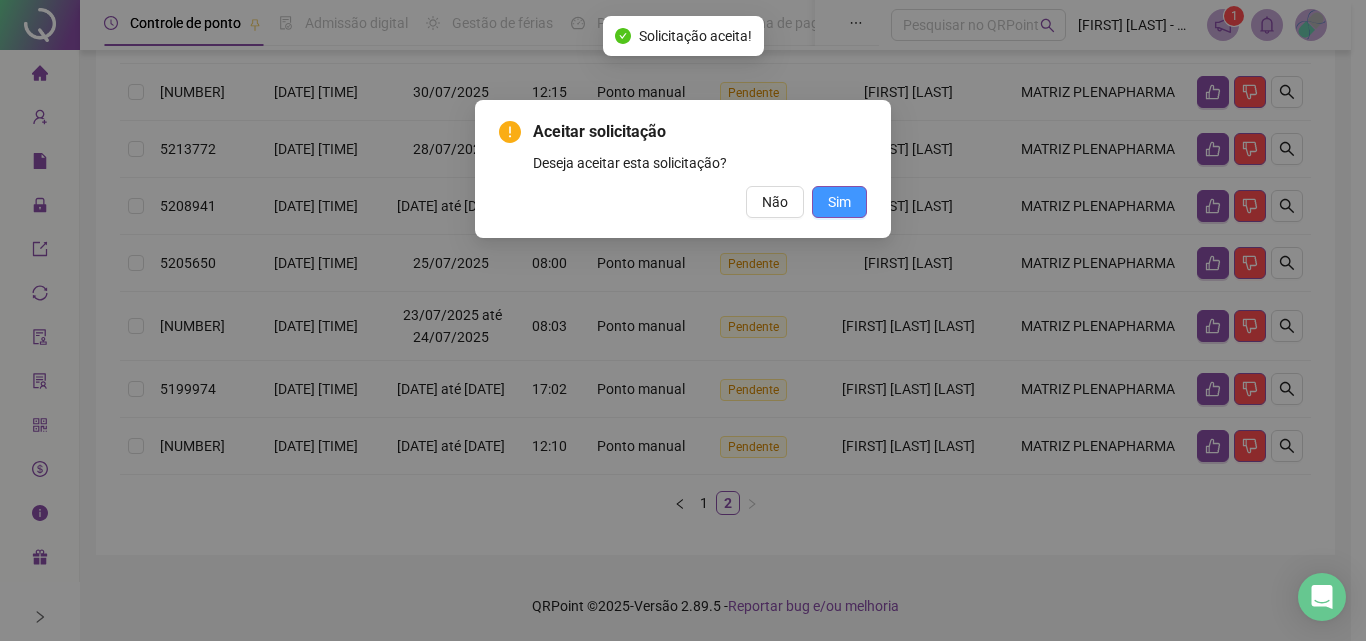 click on "Sim" at bounding box center (839, 202) 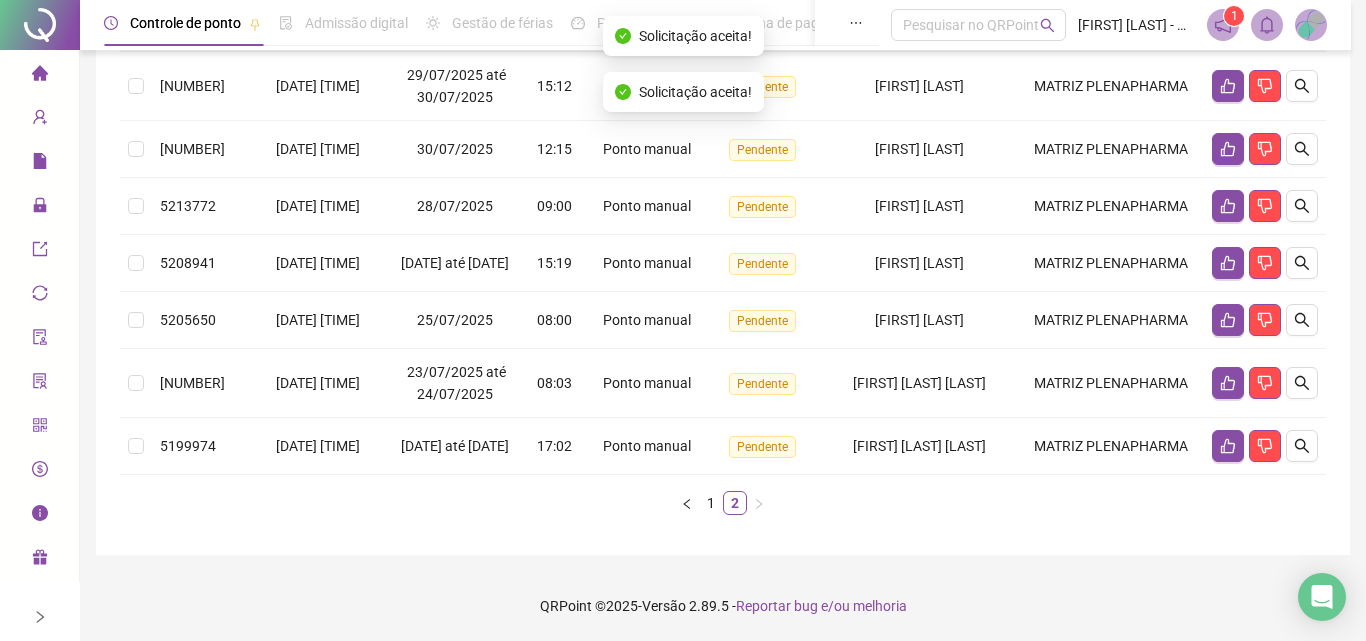 scroll, scrollTop: 293, scrollLeft: 0, axis: vertical 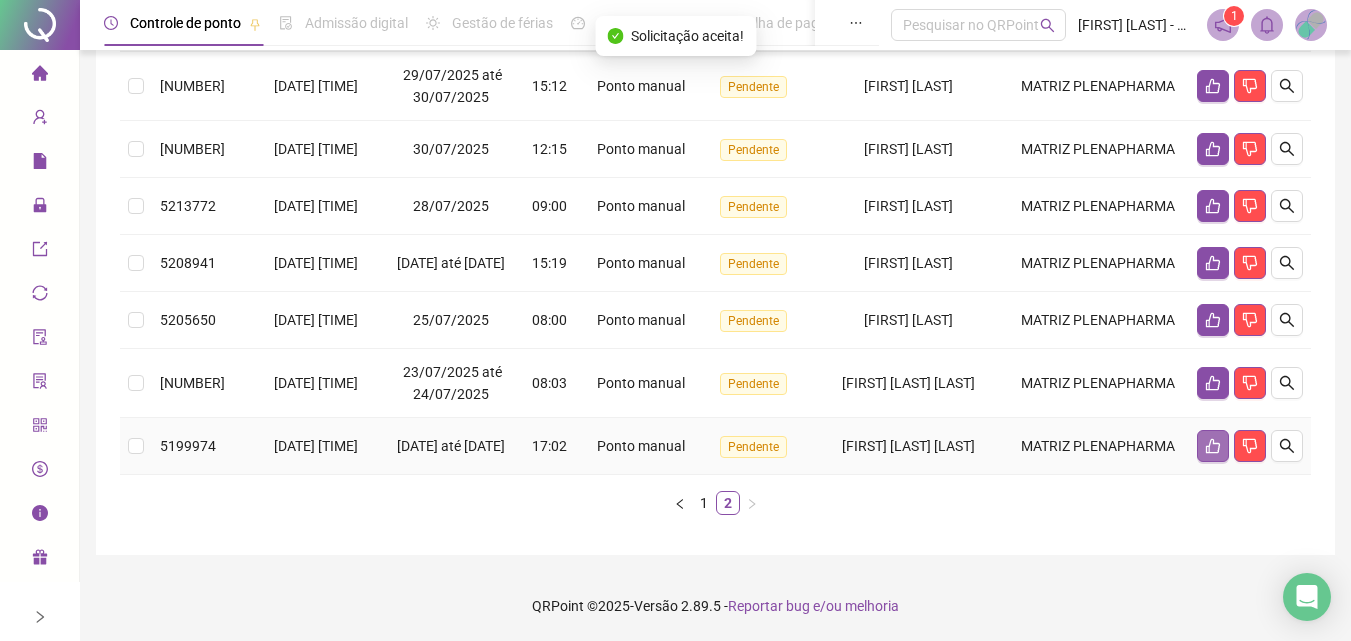 click 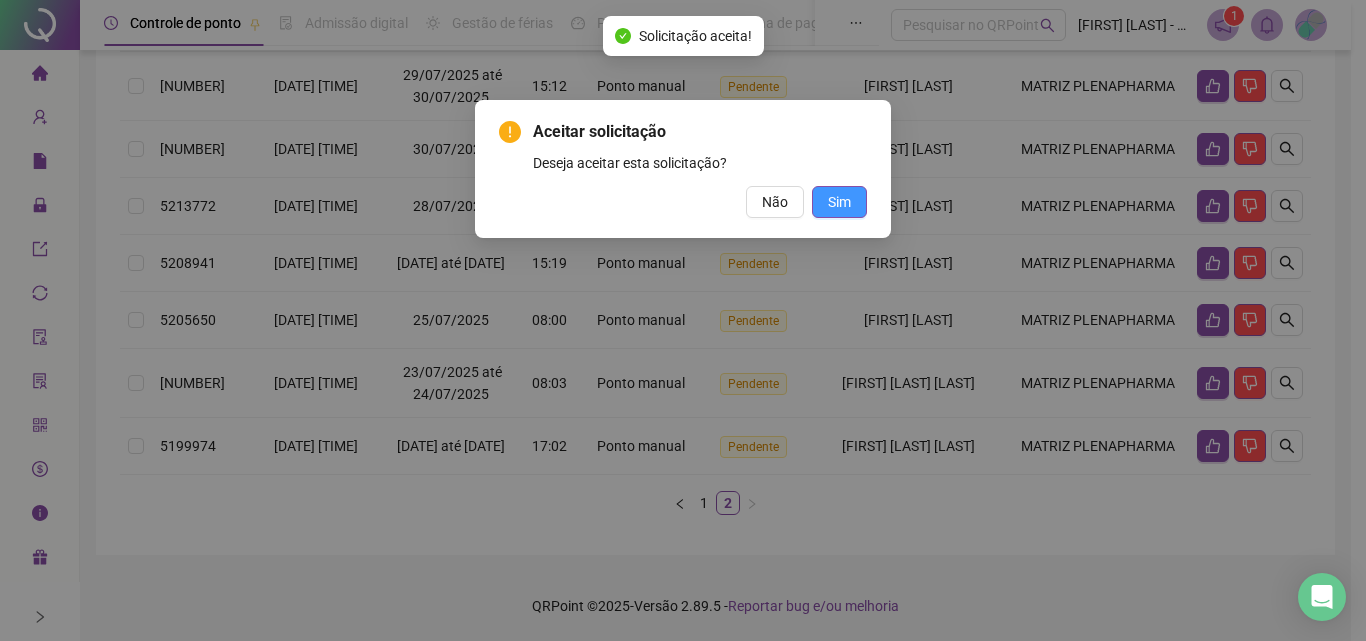 click on "Sim" at bounding box center [839, 202] 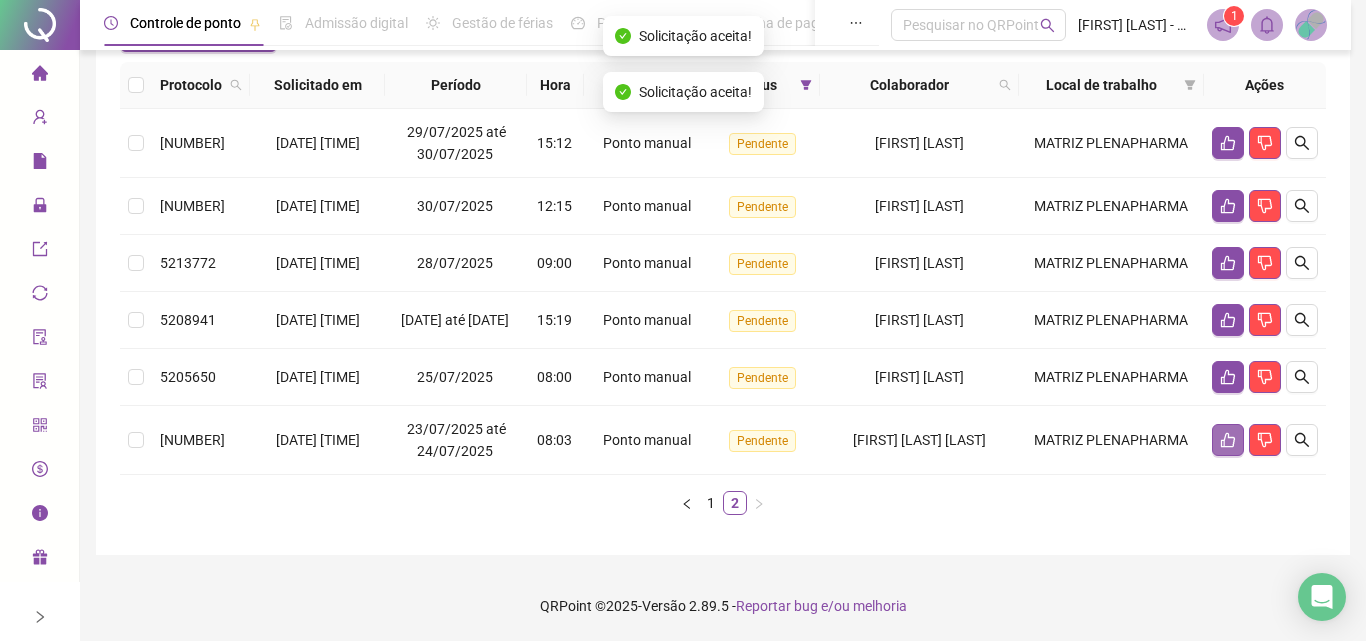 scroll, scrollTop: 224, scrollLeft: 0, axis: vertical 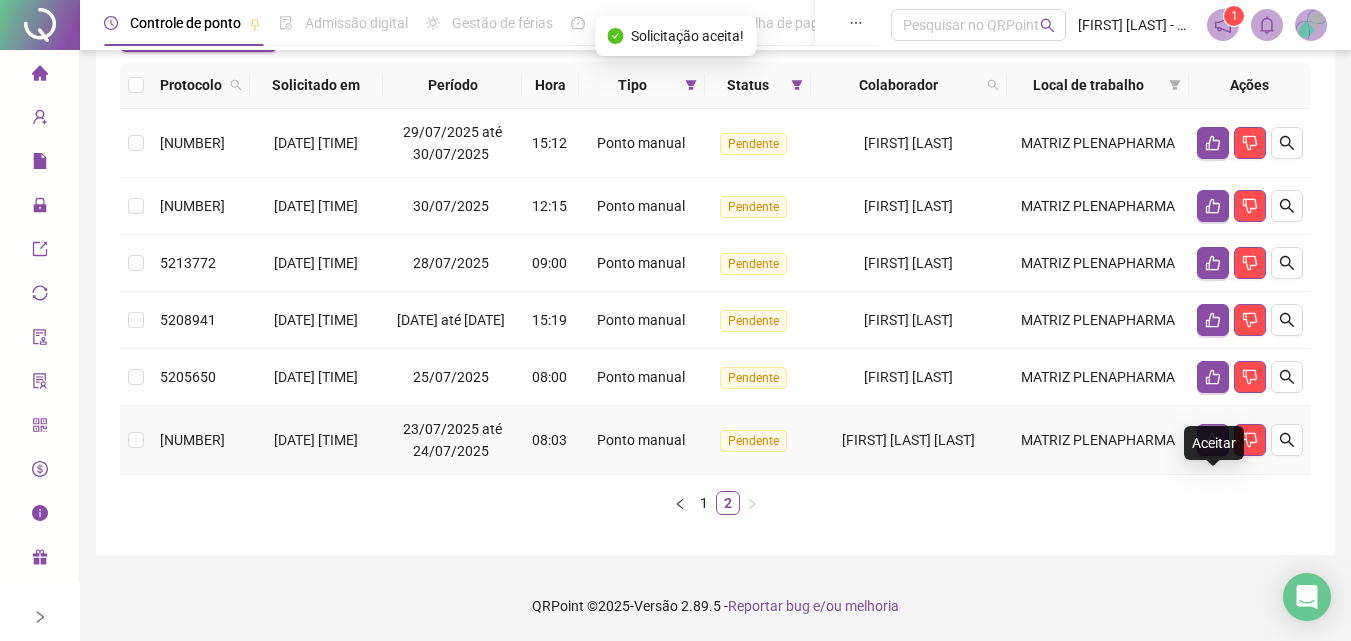 click at bounding box center (1213, 440) 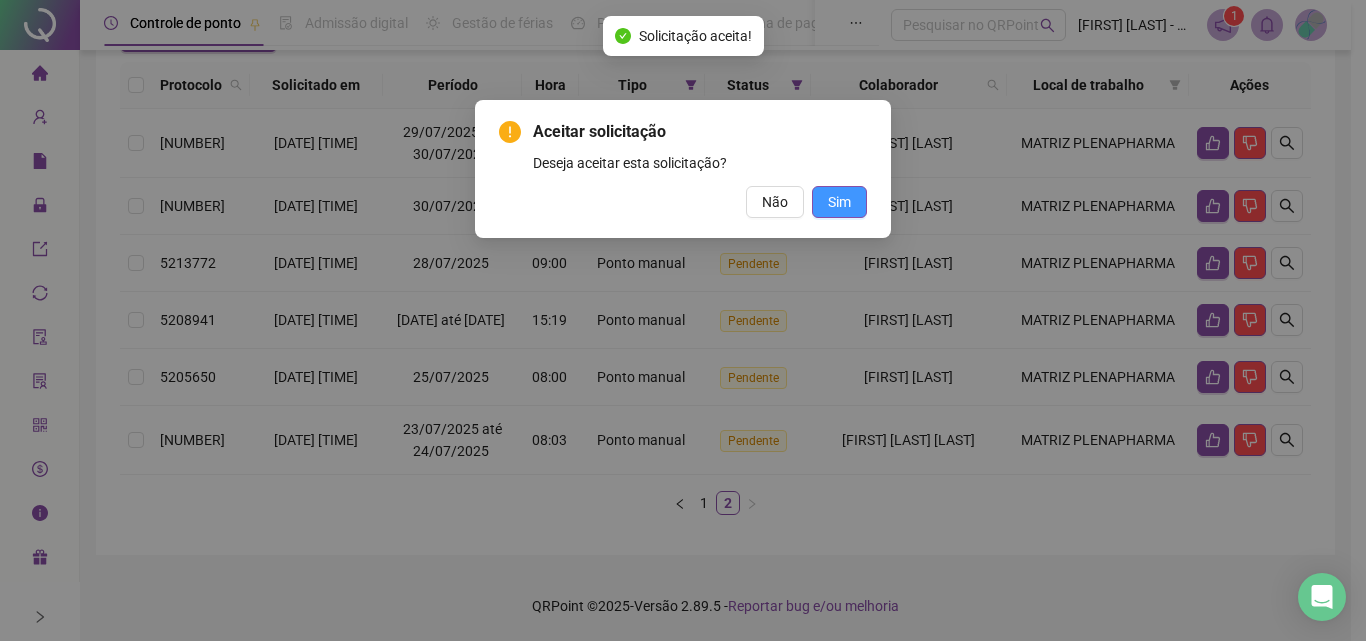 click on "Sim" at bounding box center [839, 202] 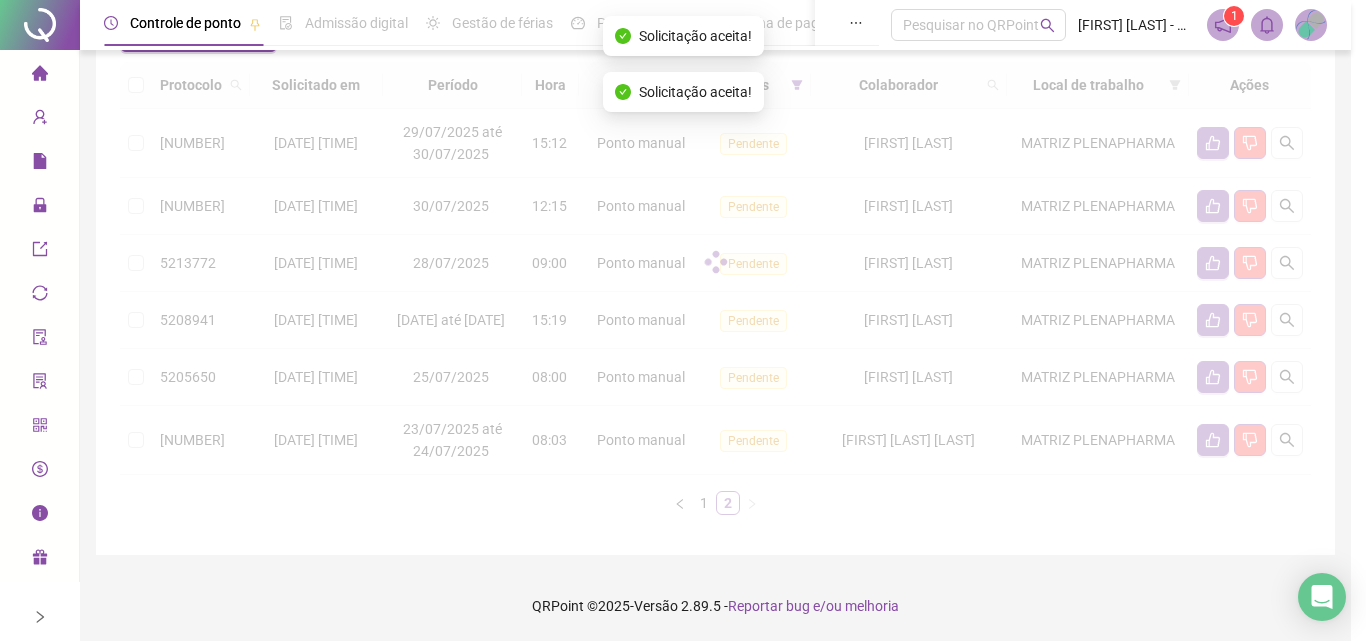 scroll, scrollTop: 191, scrollLeft: 0, axis: vertical 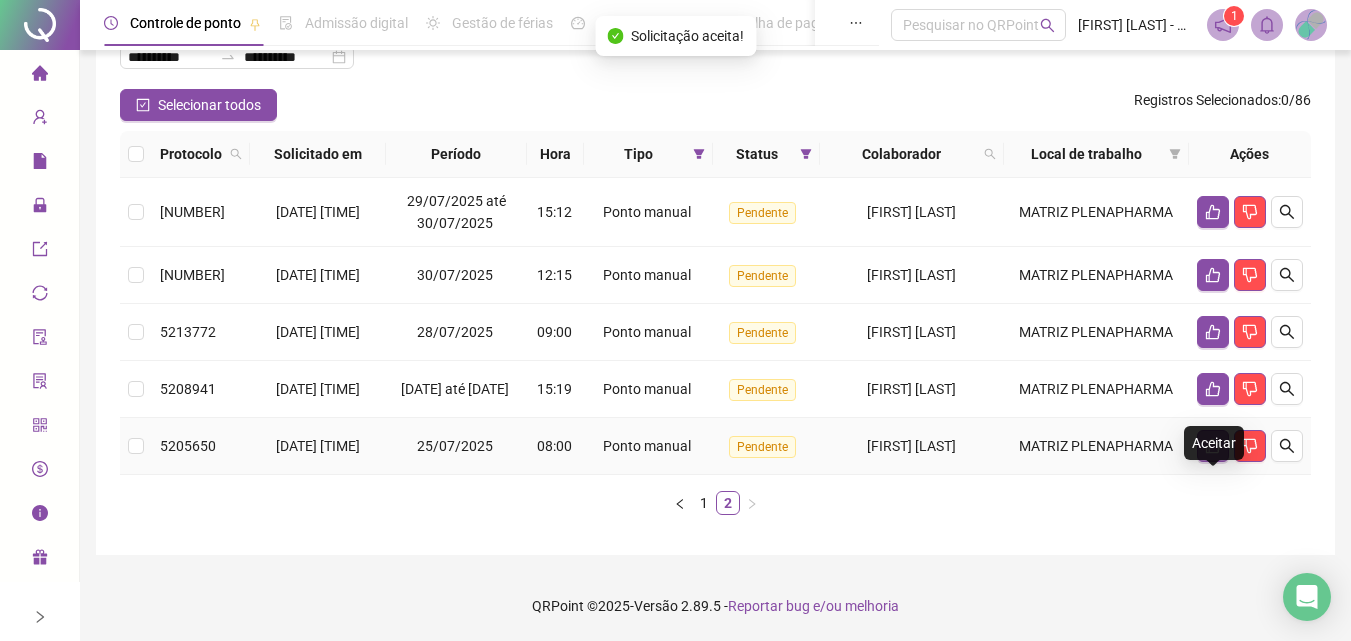 click 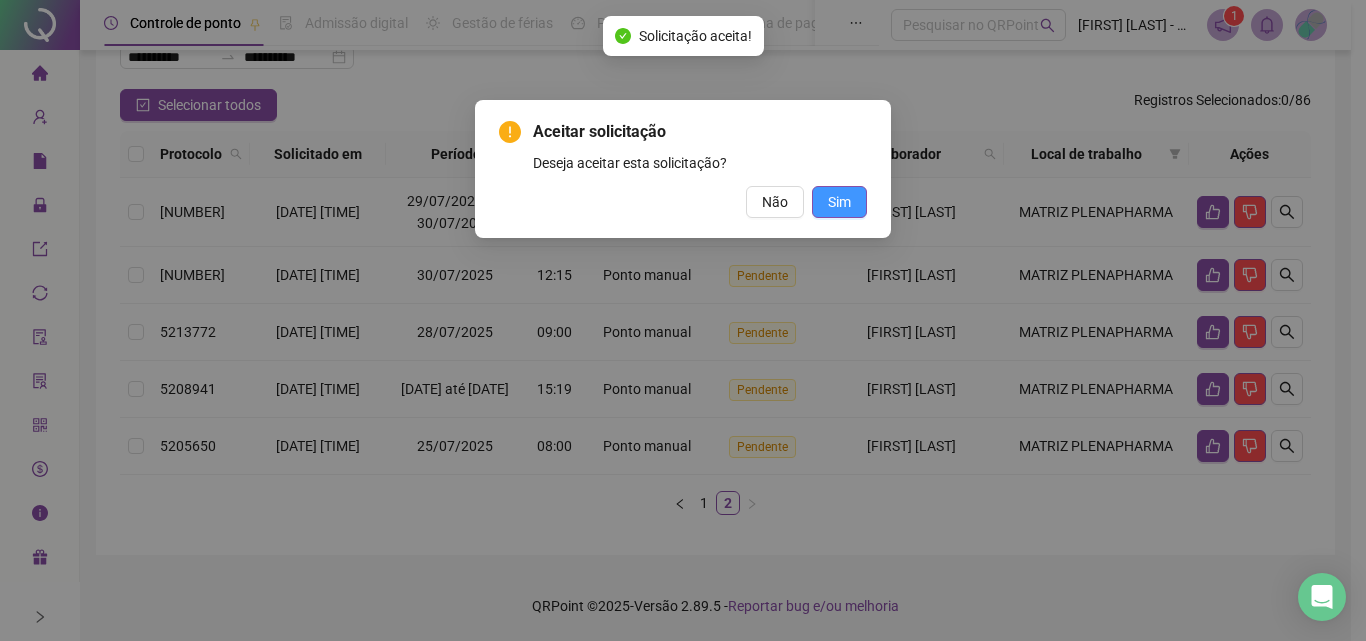 click on "Sim" at bounding box center (839, 202) 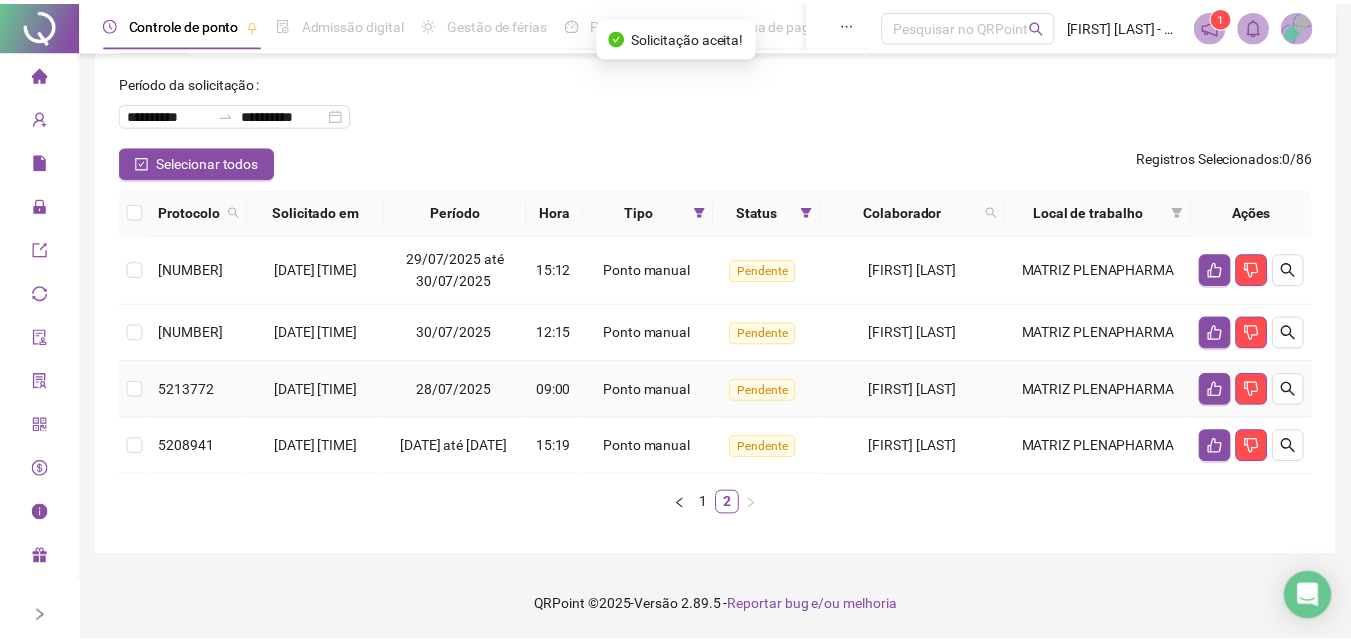 scroll, scrollTop: 98, scrollLeft: 0, axis: vertical 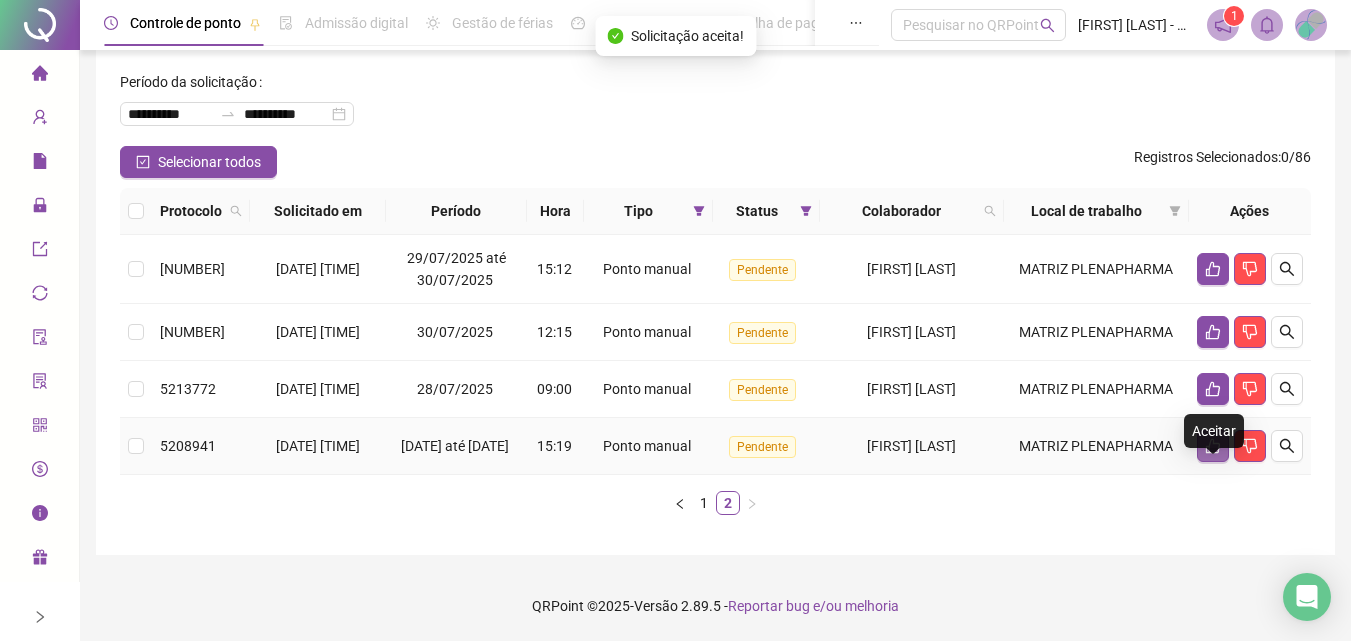 click 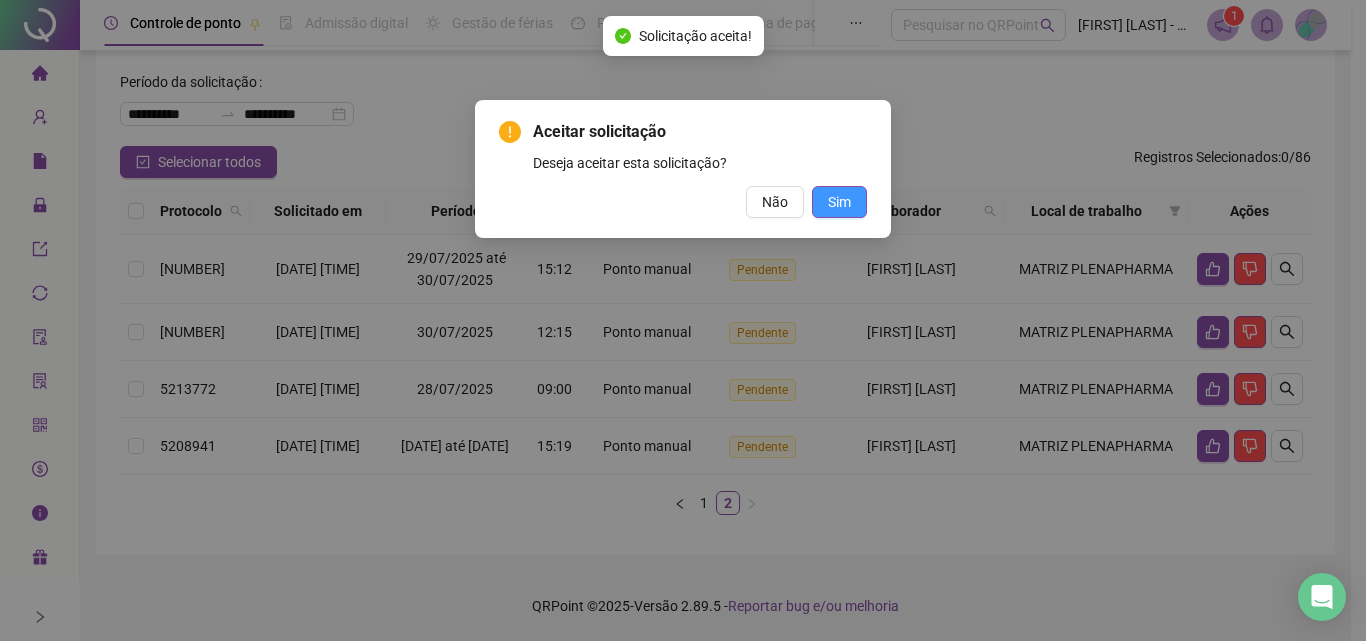 drag, startPoint x: 834, startPoint y: 192, endPoint x: 842, endPoint y: 201, distance: 12.0415945 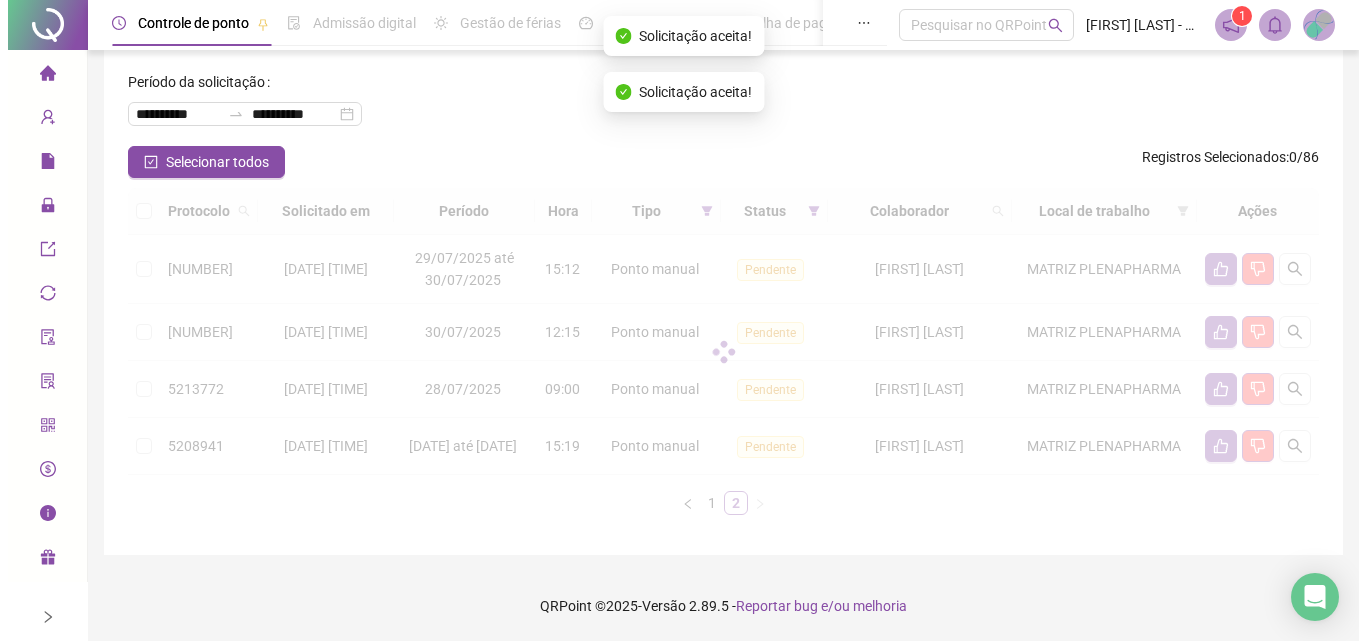 scroll, scrollTop: 29, scrollLeft: 0, axis: vertical 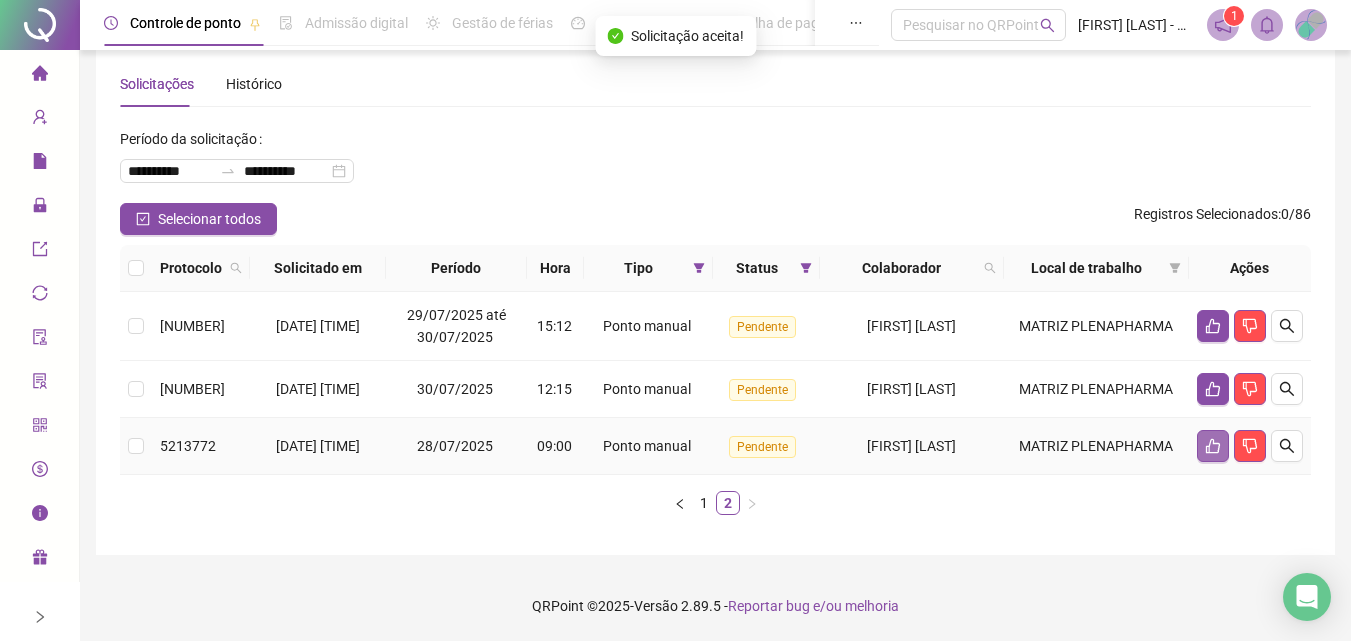 click at bounding box center (1213, 446) 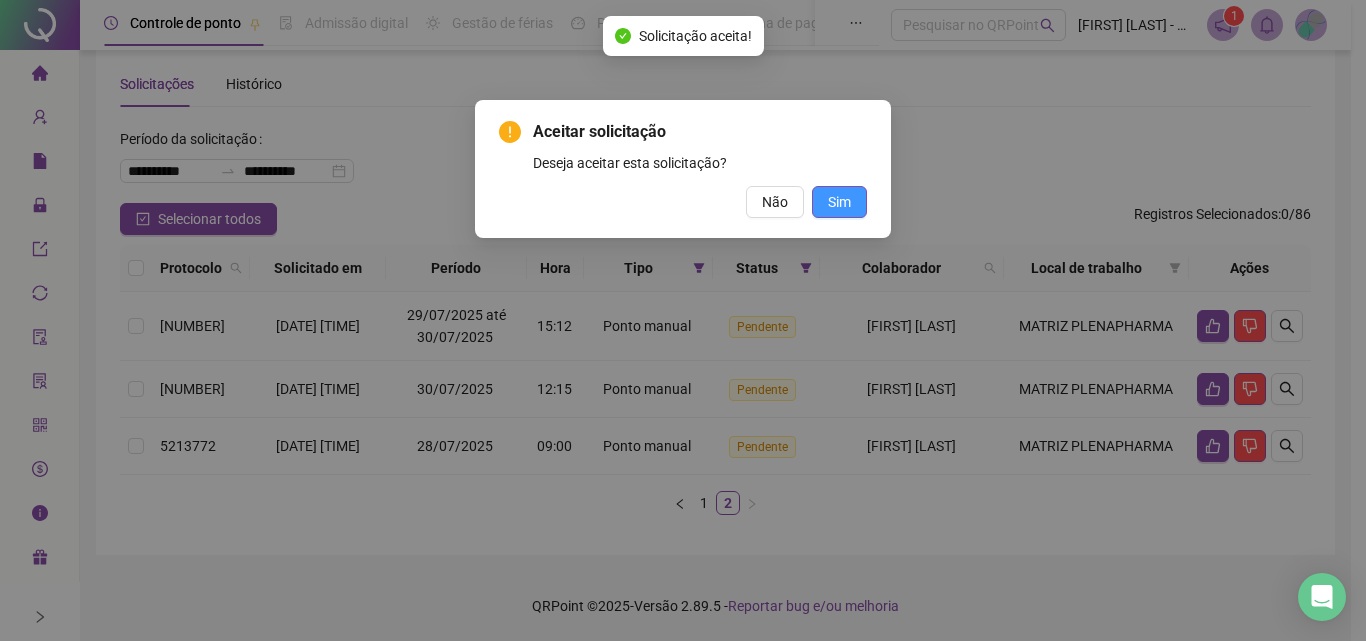 click on "Sim" at bounding box center [839, 202] 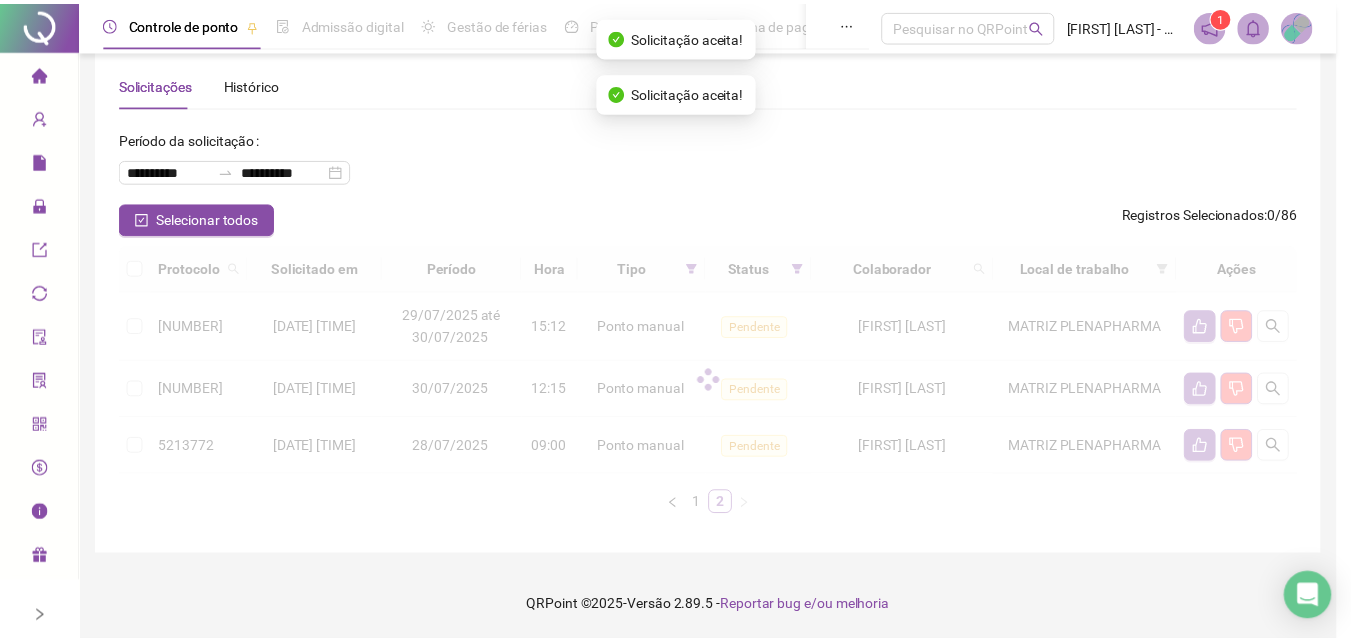 scroll, scrollTop: 0, scrollLeft: 0, axis: both 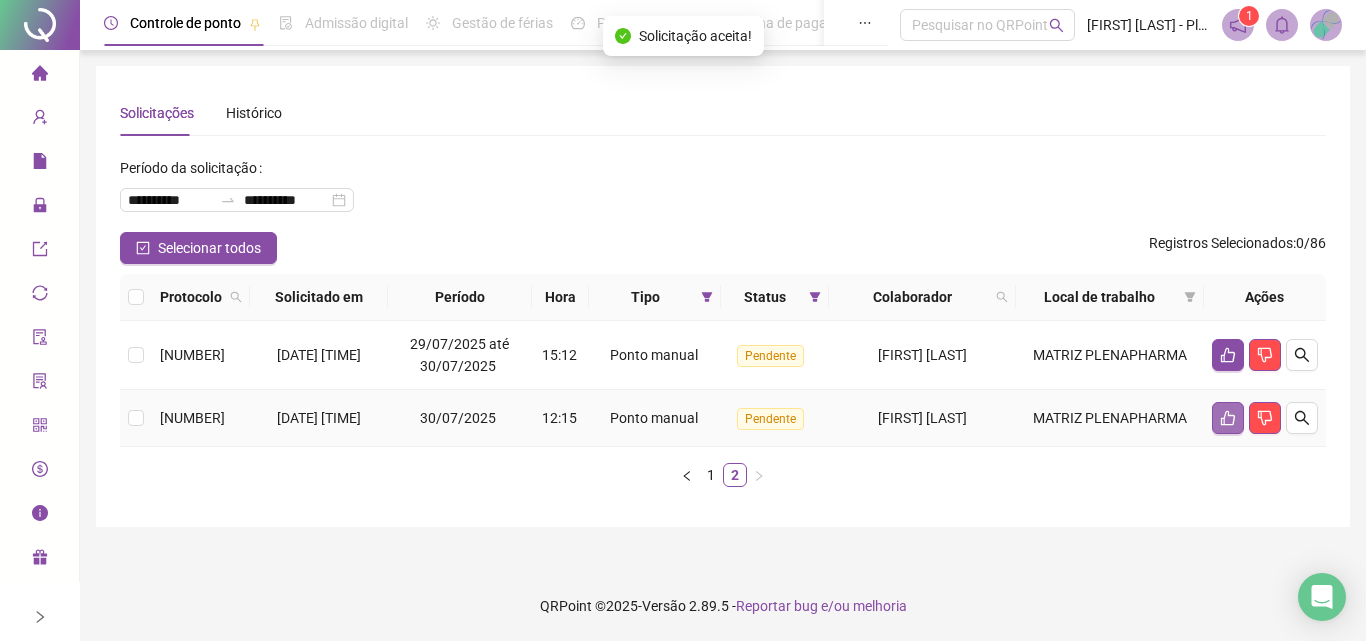click at bounding box center [1228, 418] 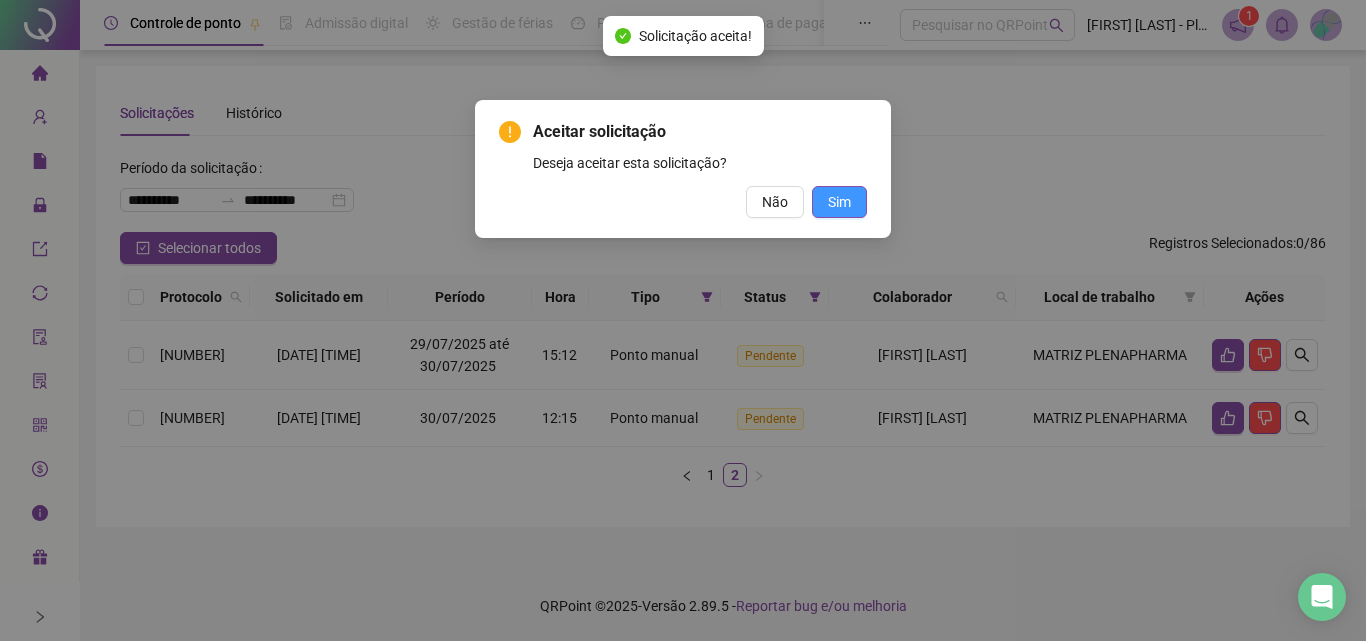 click on "Sim" at bounding box center (839, 202) 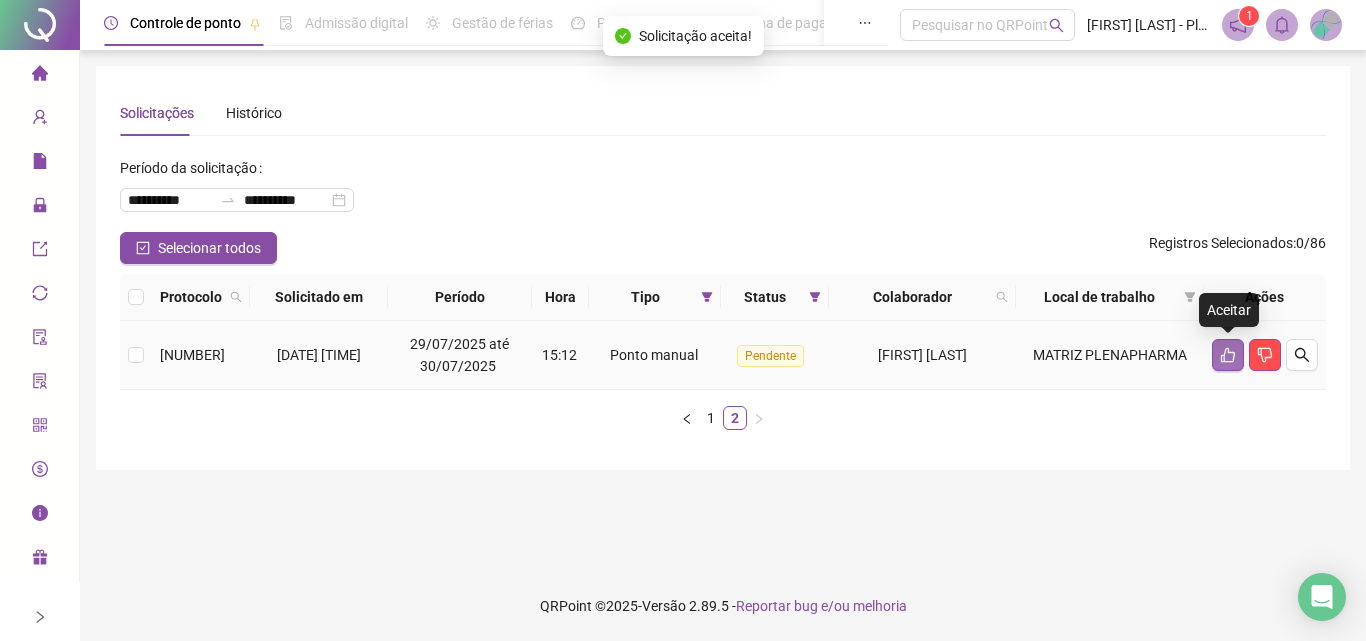 click 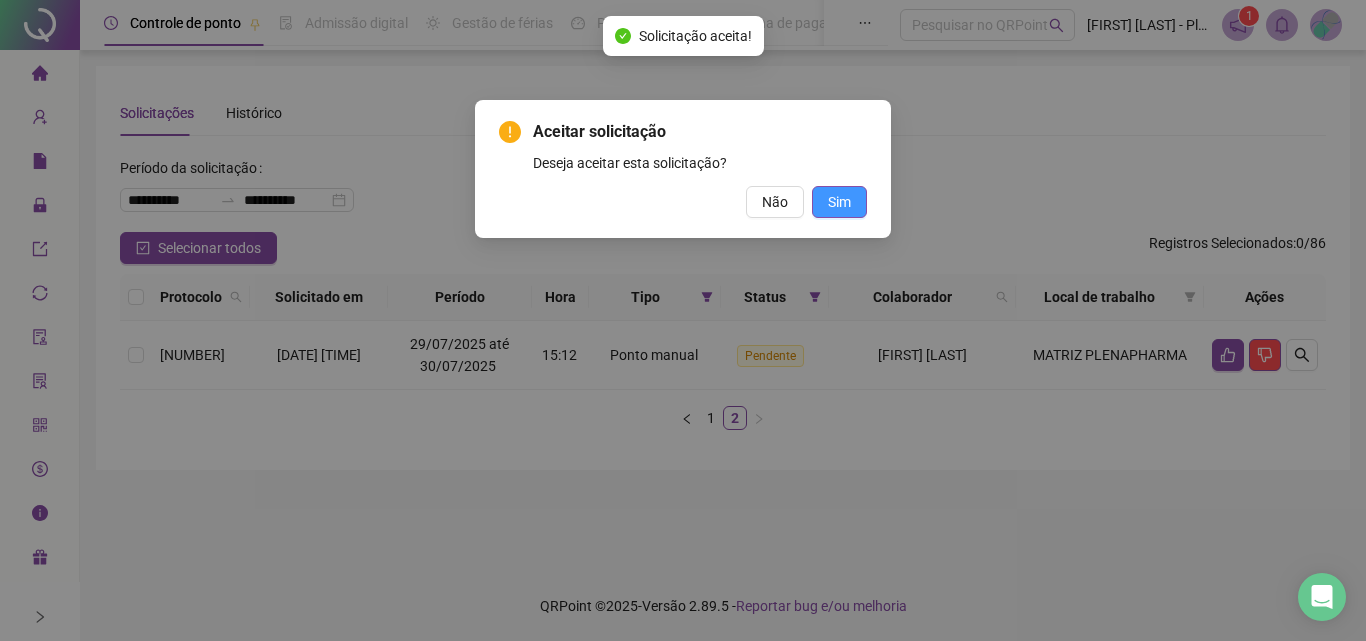 click on "Sim" at bounding box center (839, 202) 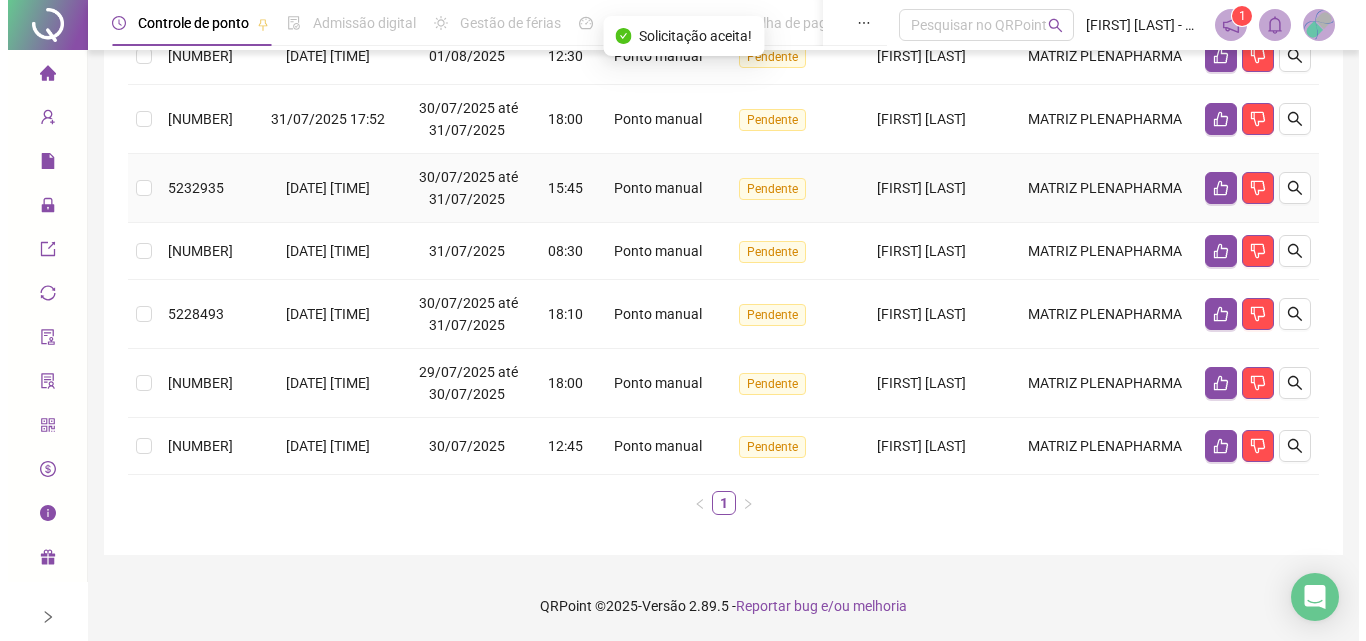 scroll, scrollTop: 674, scrollLeft: 0, axis: vertical 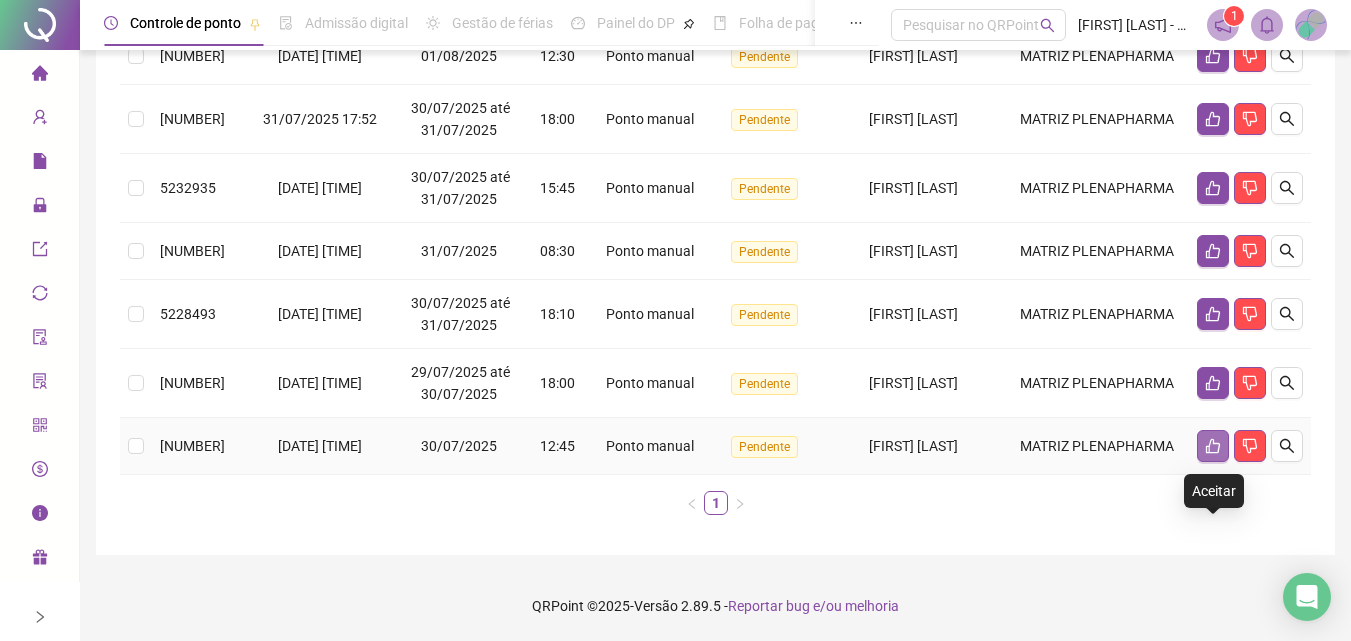 click 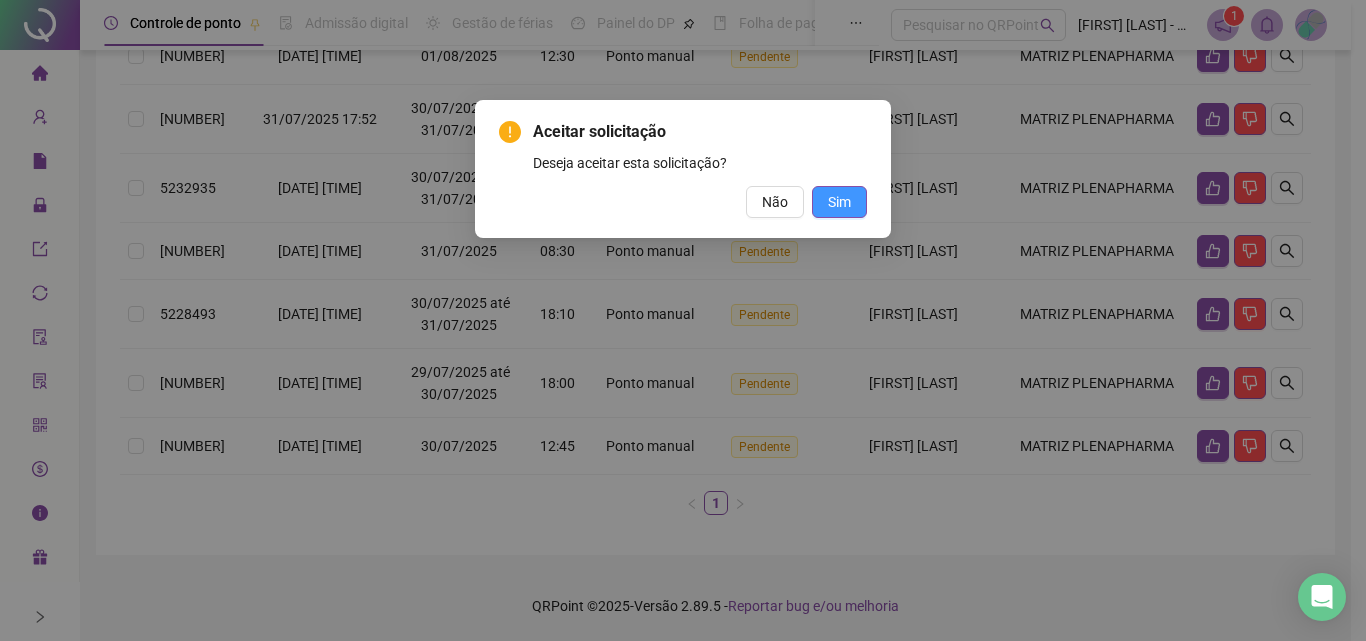 drag, startPoint x: 850, startPoint y: 193, endPoint x: 856, endPoint y: 211, distance: 18.973665 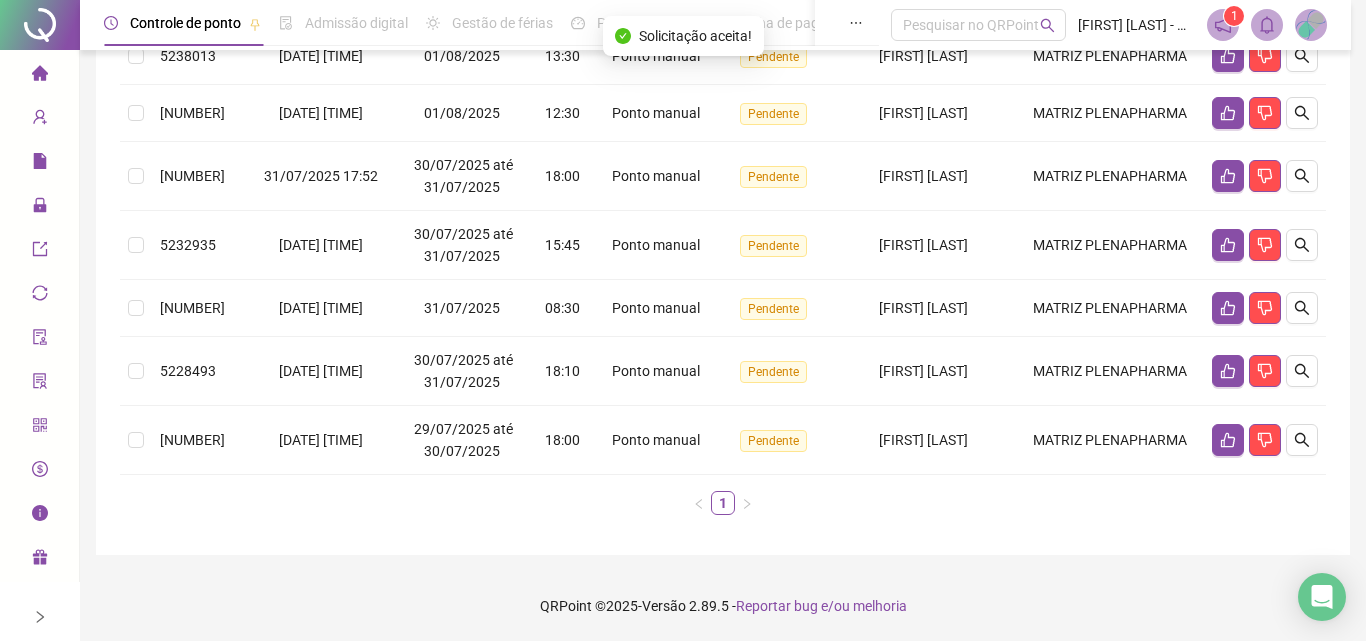 scroll, scrollTop: 521, scrollLeft: 0, axis: vertical 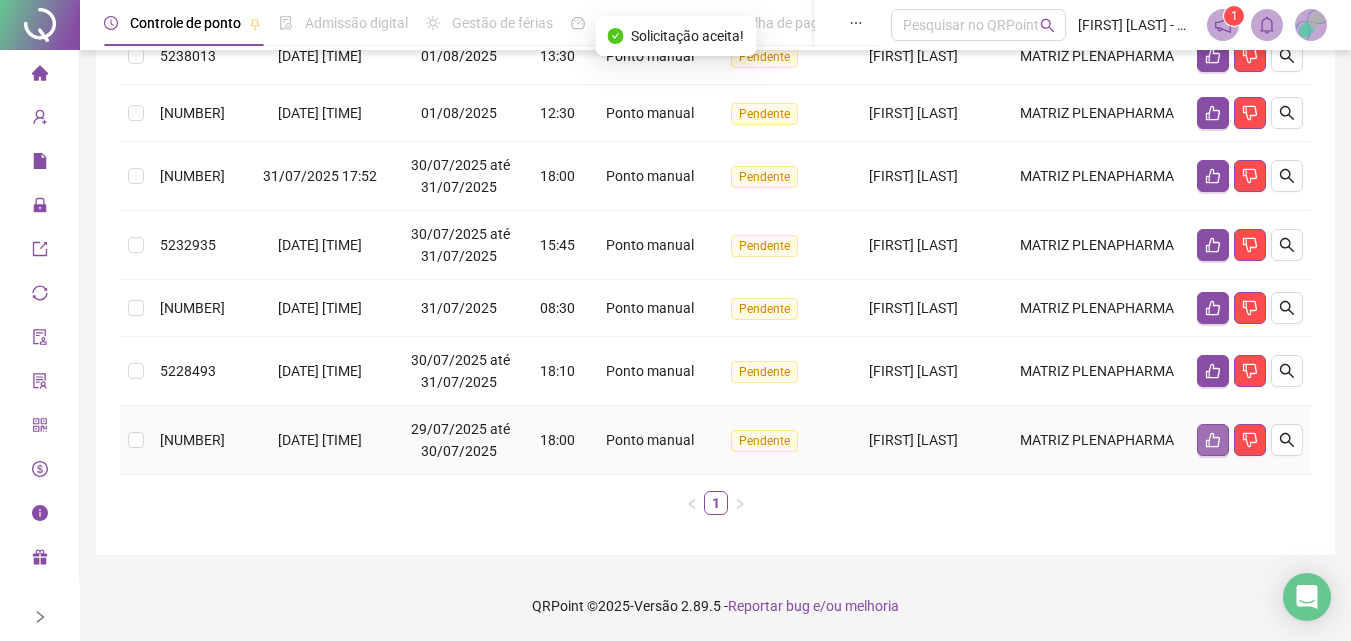 click 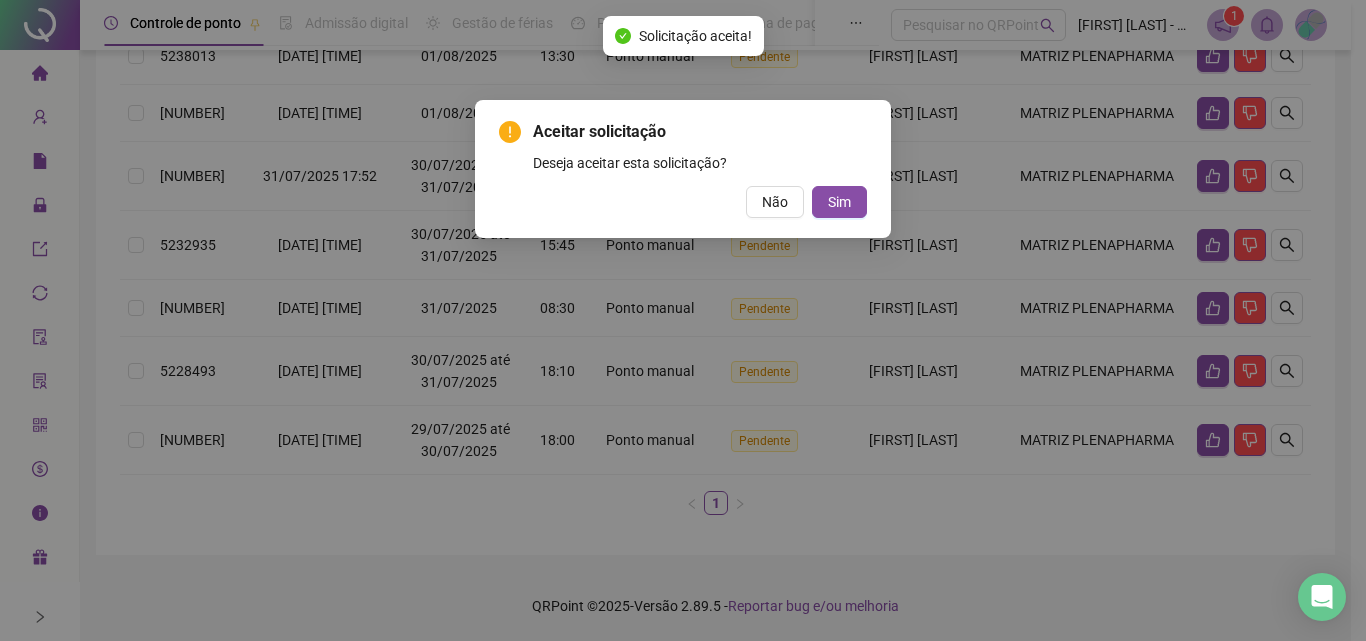 drag, startPoint x: 854, startPoint y: 202, endPoint x: 971, endPoint y: 295, distance: 149.45903 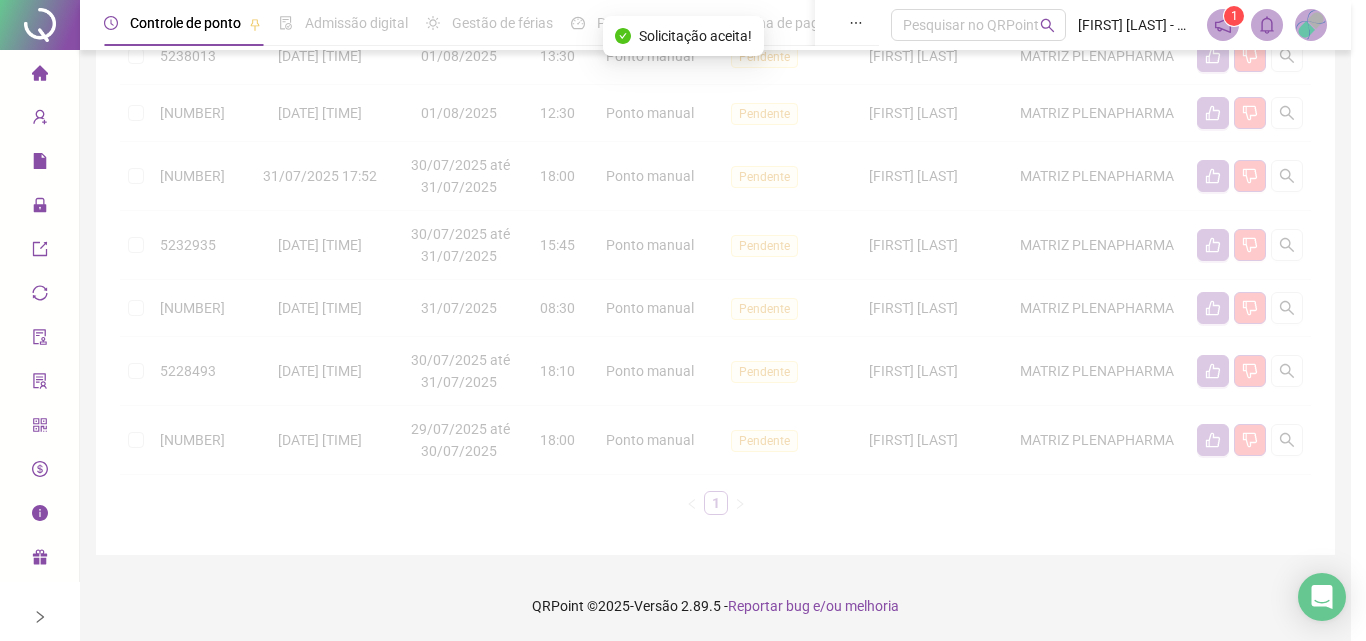 scroll, scrollTop: 452, scrollLeft: 0, axis: vertical 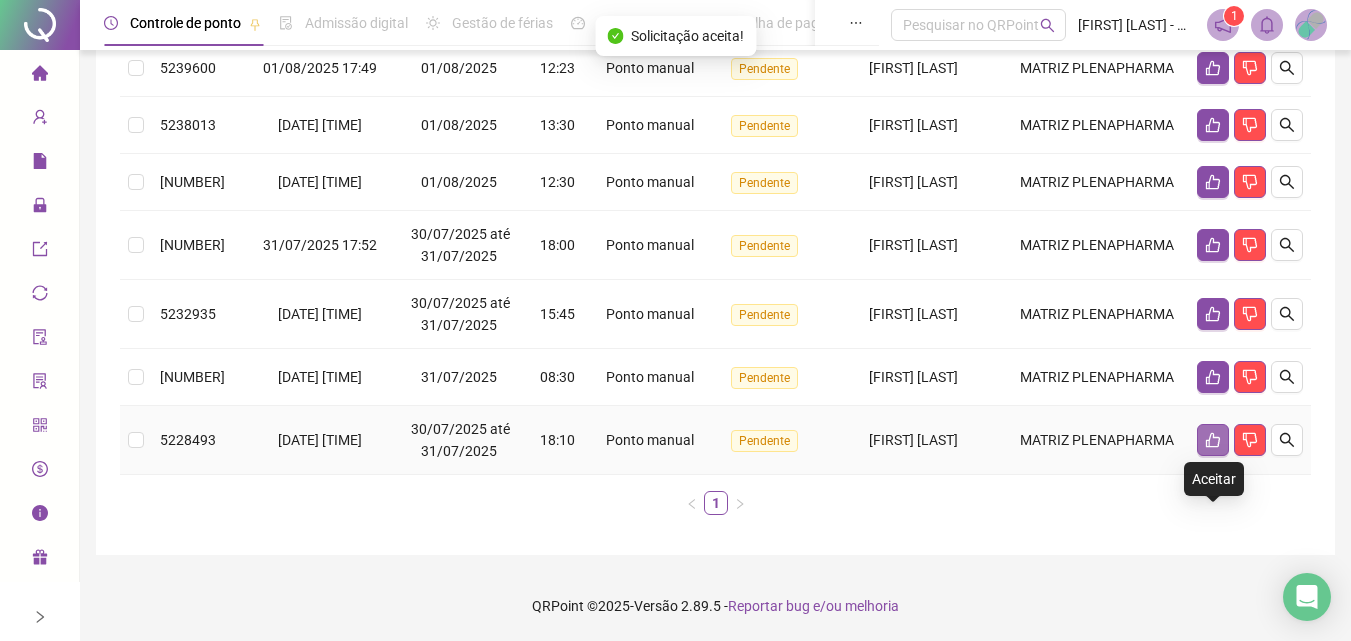 click 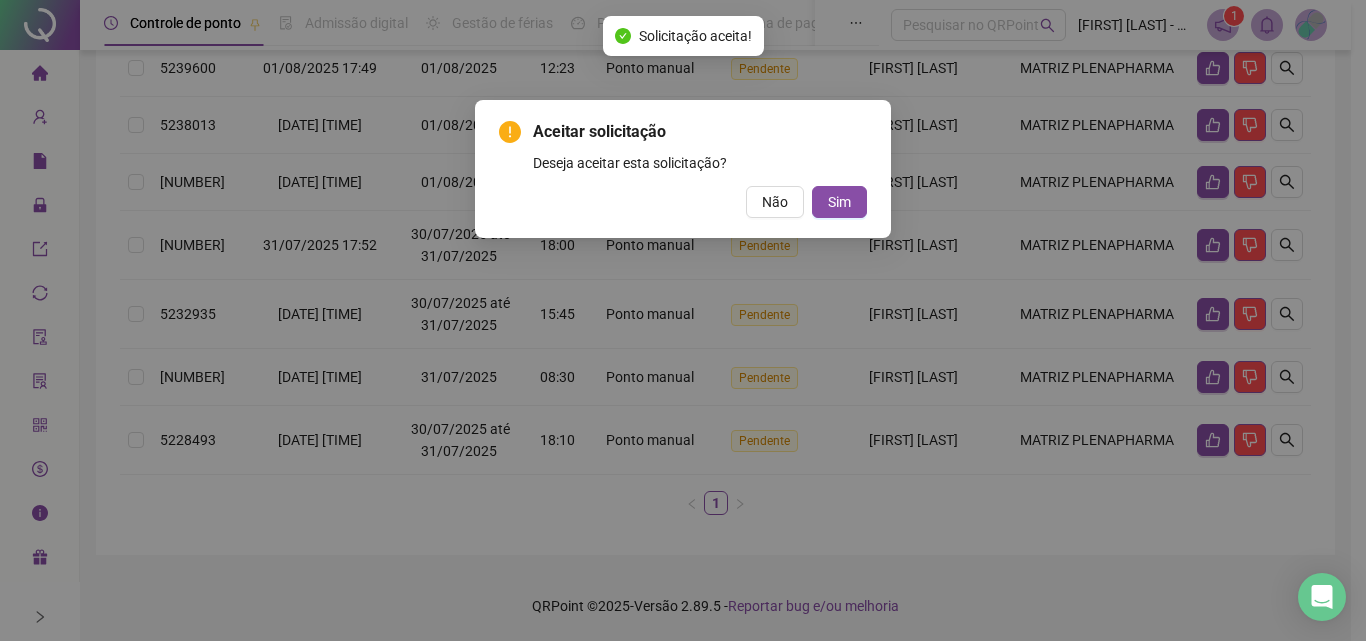 drag, startPoint x: 834, startPoint y: 196, endPoint x: 998, endPoint y: 328, distance: 210.52316 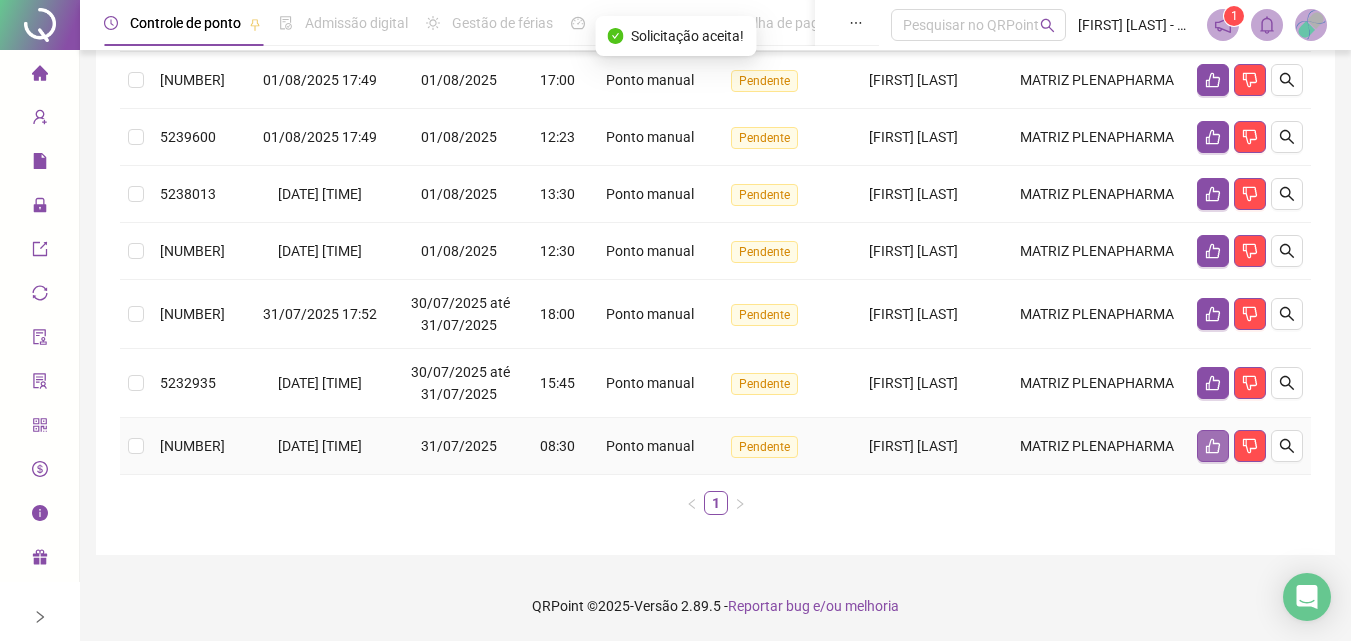 click 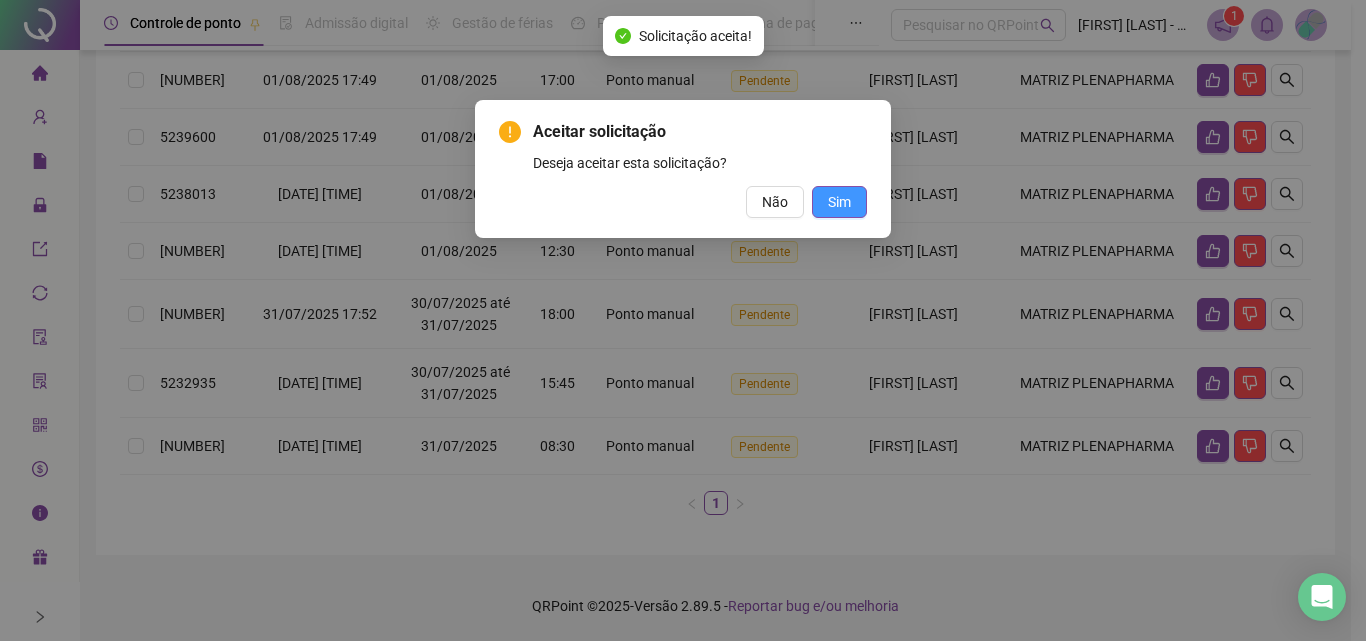 click on "Sim" at bounding box center [839, 202] 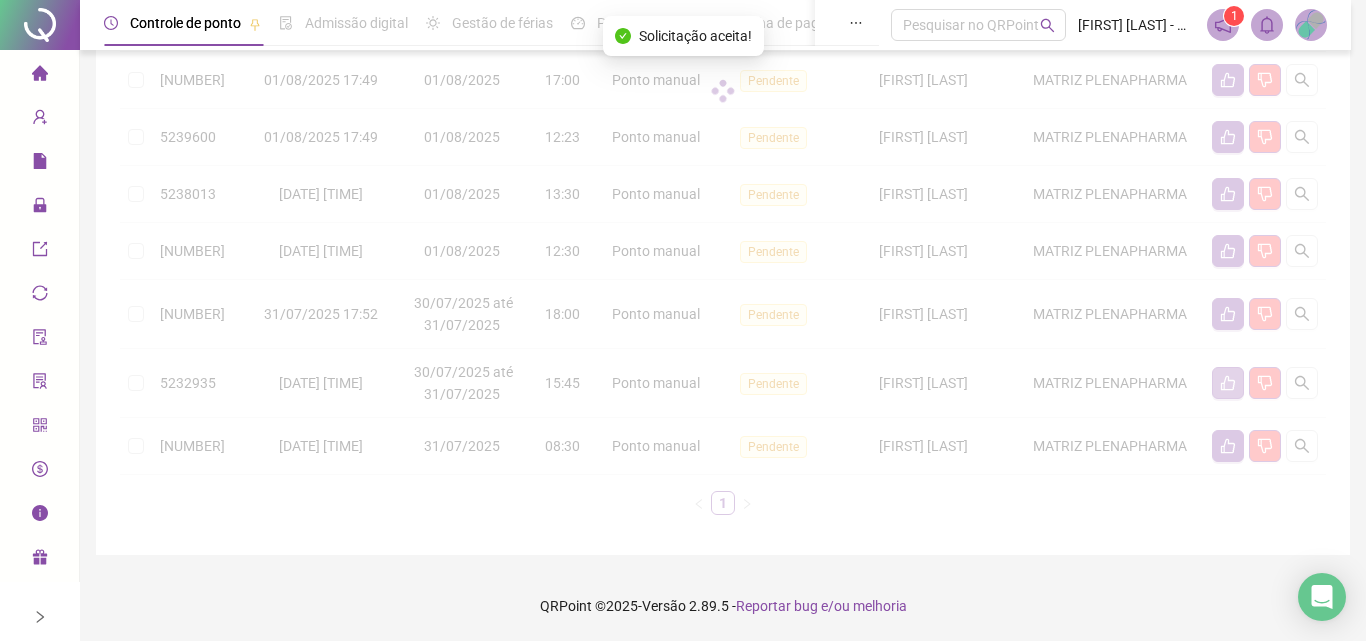 scroll, scrollTop: 383, scrollLeft: 0, axis: vertical 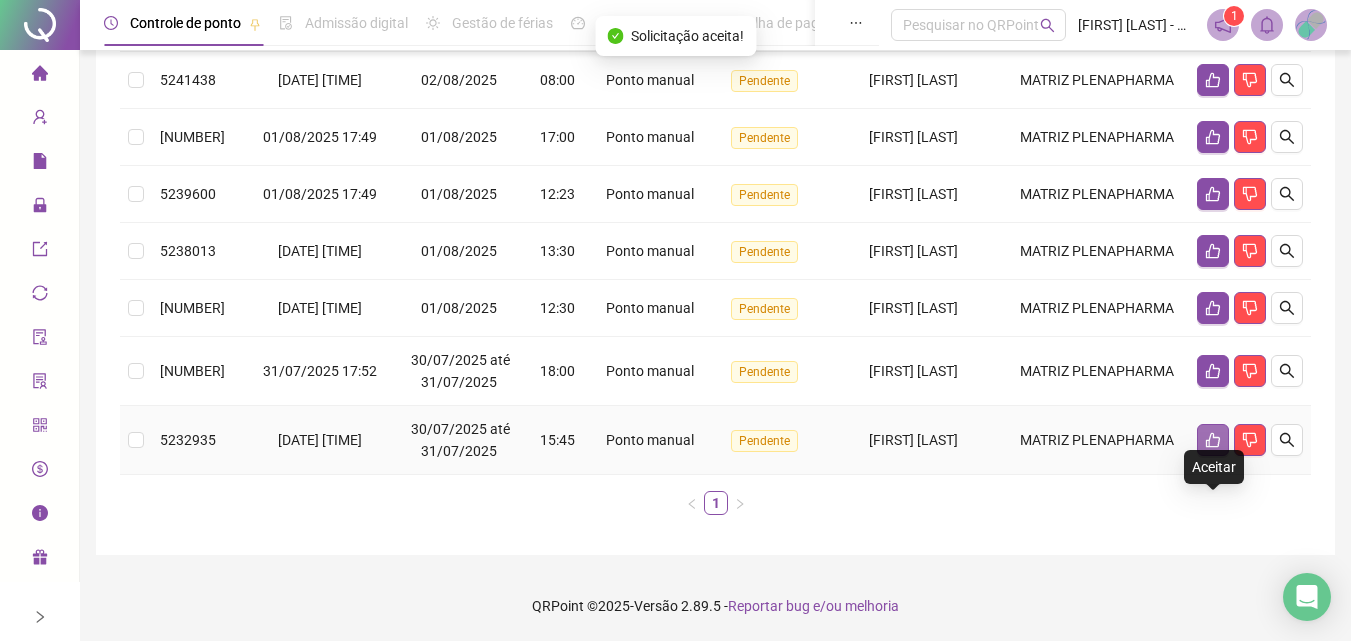 click 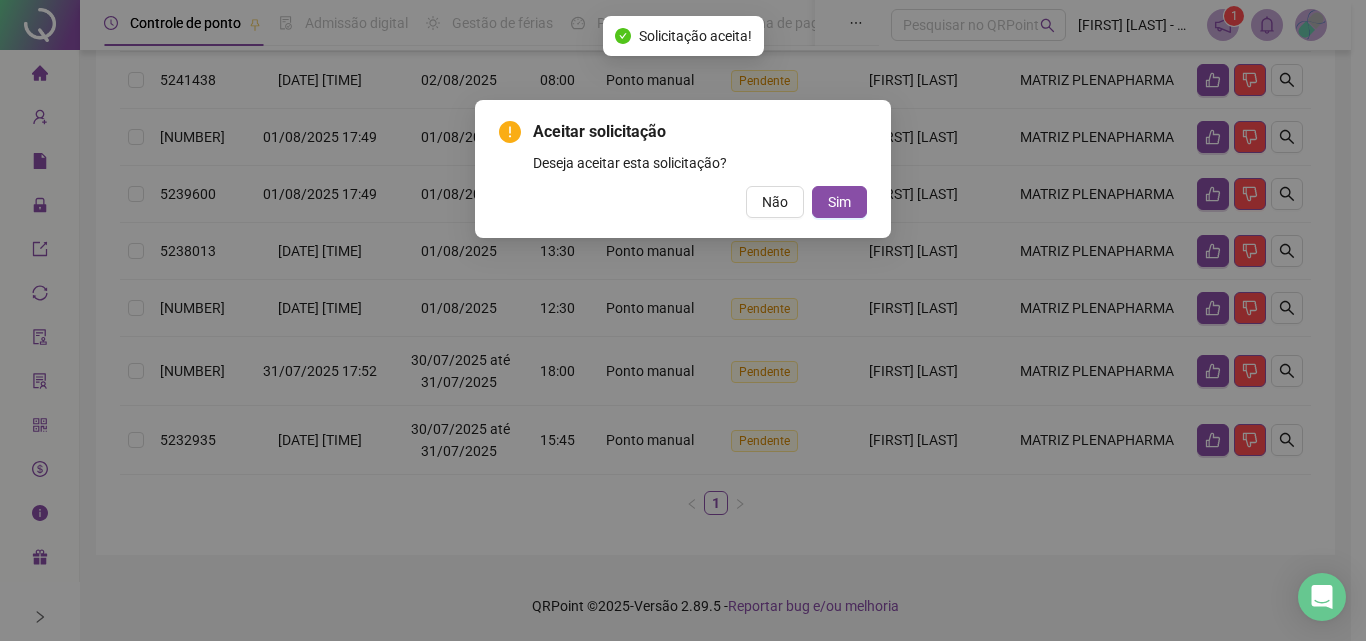 click on "Aceitar solicitação Deseja aceitar esta solicitação? Não Sim" at bounding box center (683, 169) 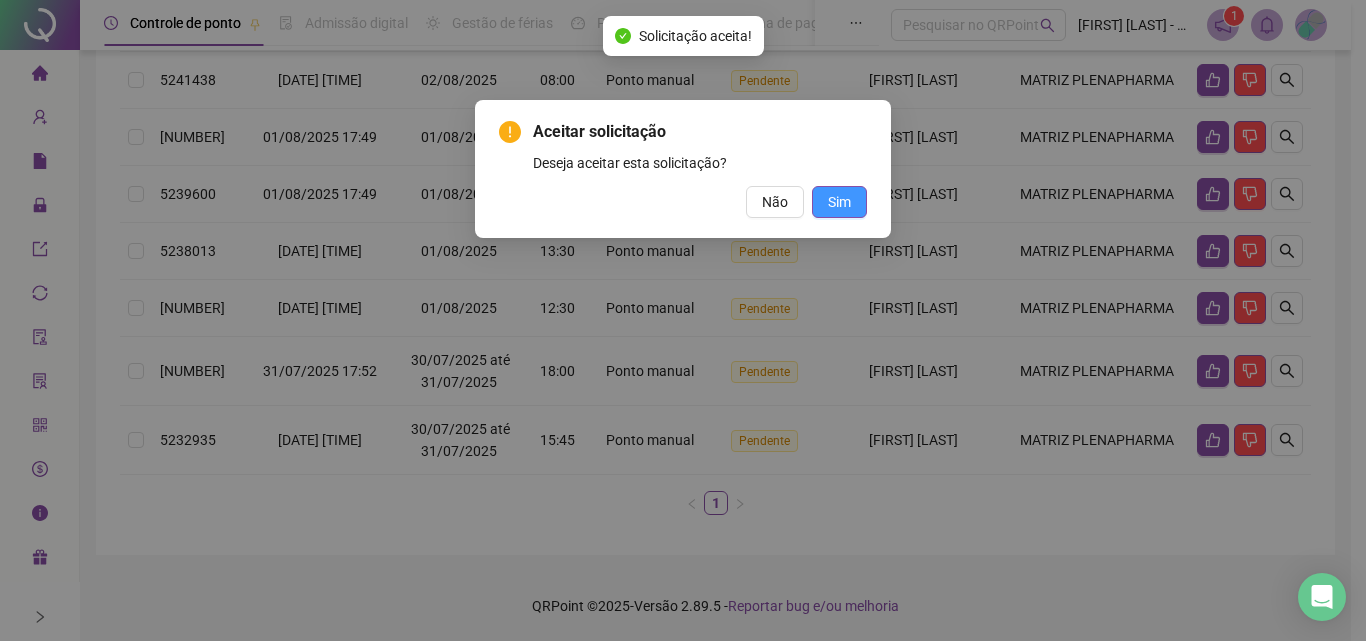 click on "Sim" at bounding box center [839, 202] 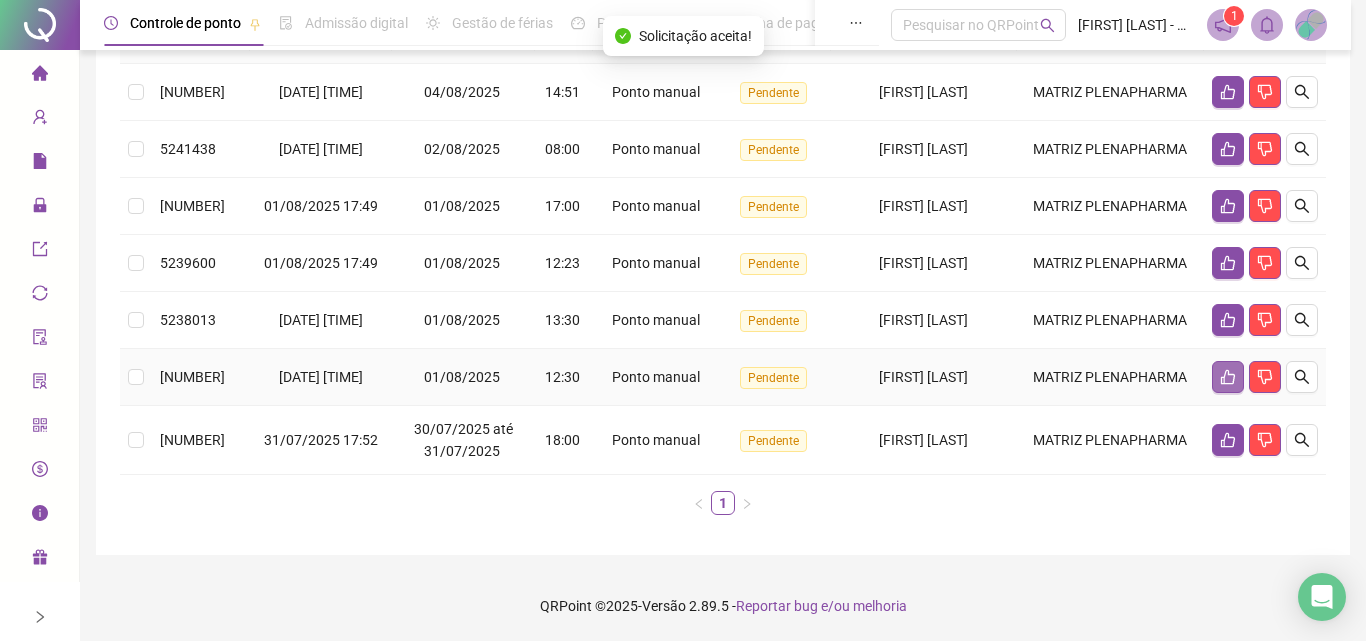 scroll, scrollTop: 257, scrollLeft: 0, axis: vertical 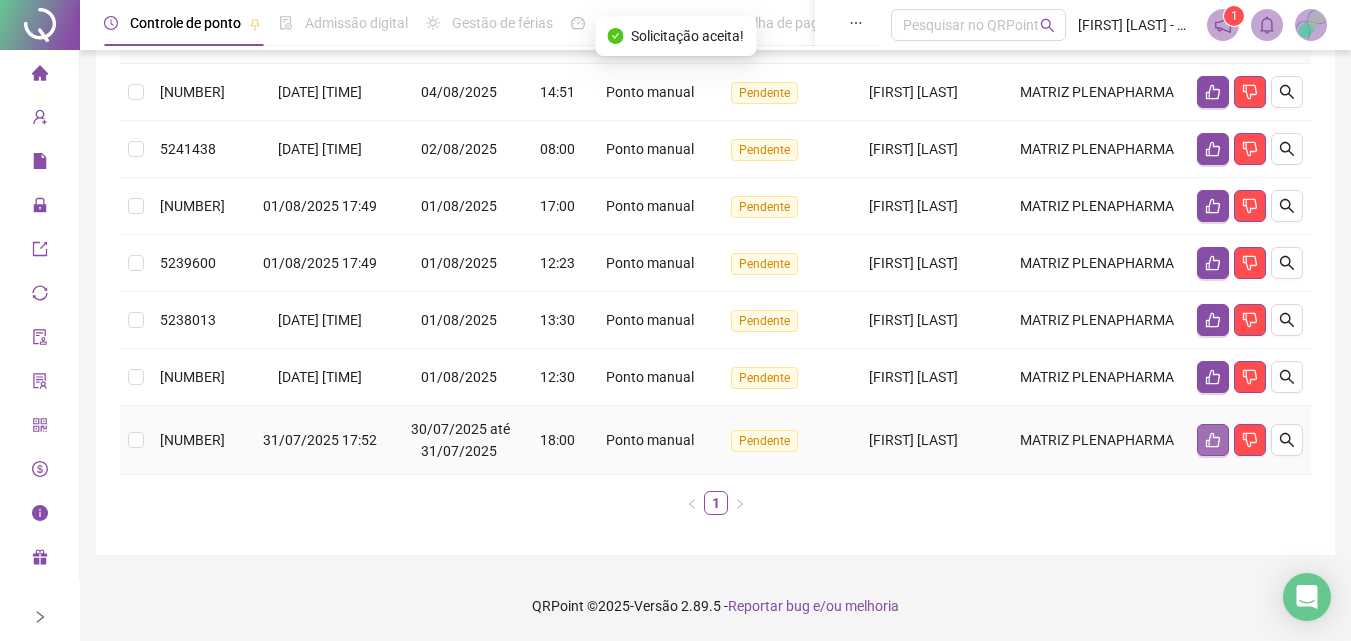 click at bounding box center [1213, 440] 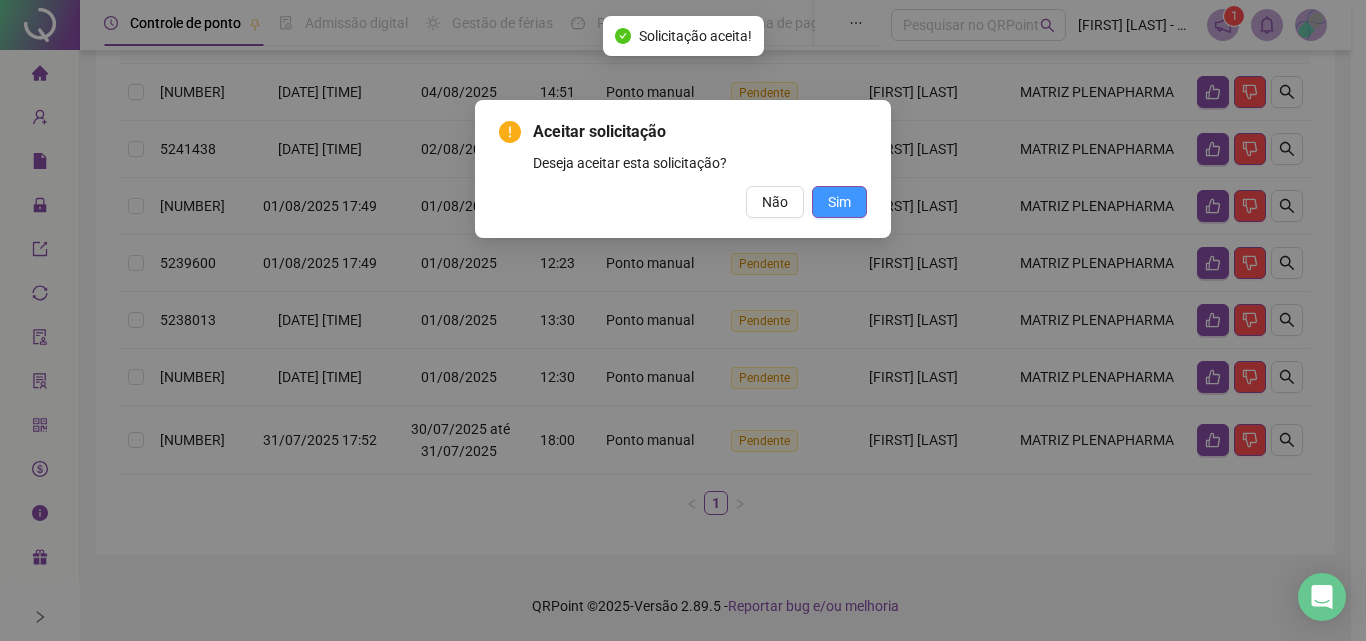 click on "Sim" at bounding box center (839, 202) 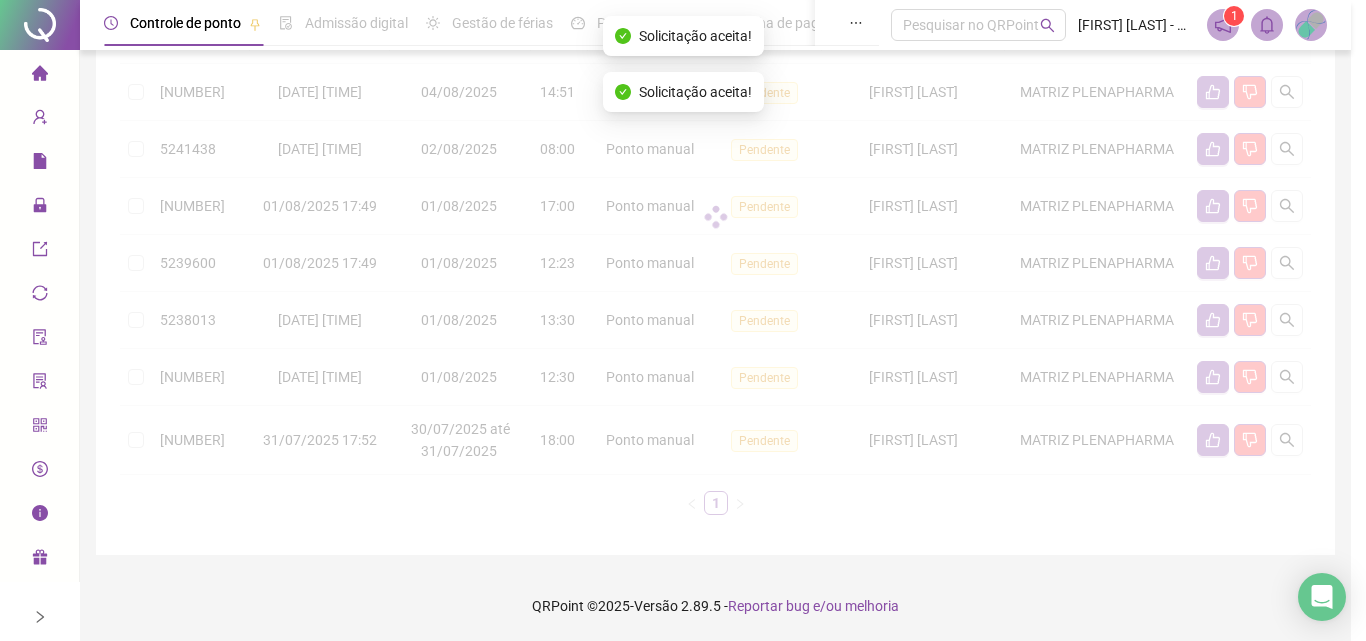 scroll, scrollTop: 188, scrollLeft: 0, axis: vertical 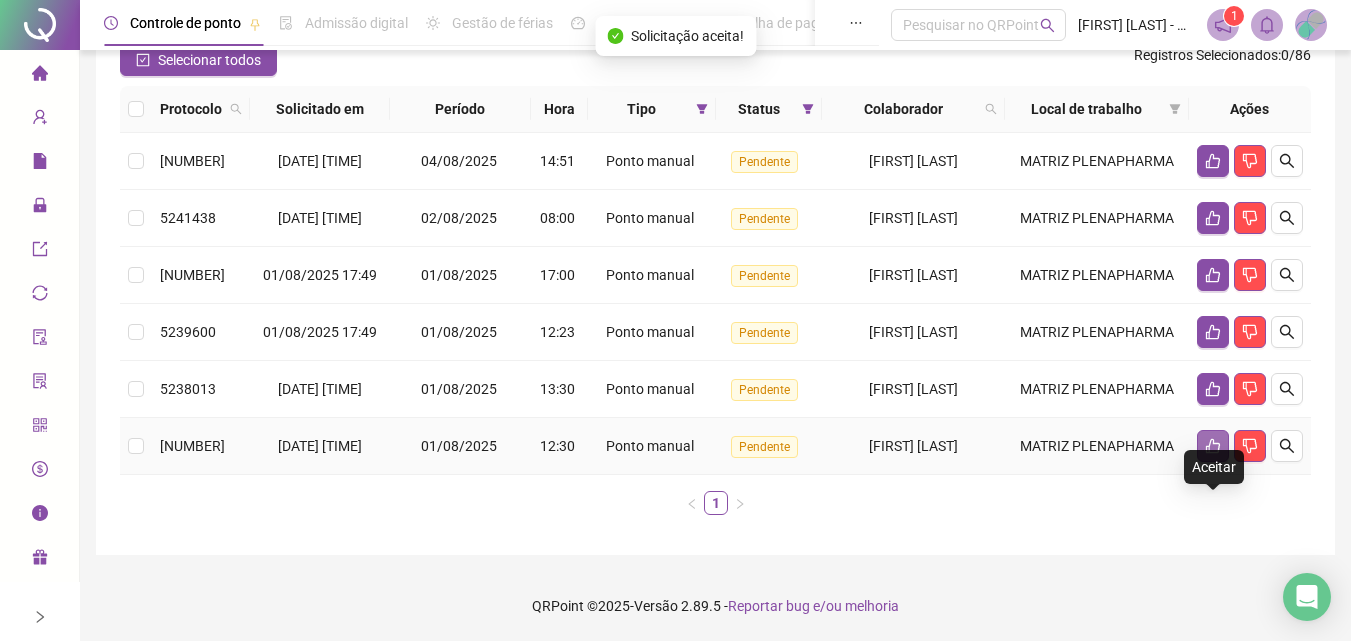 click at bounding box center (1213, 446) 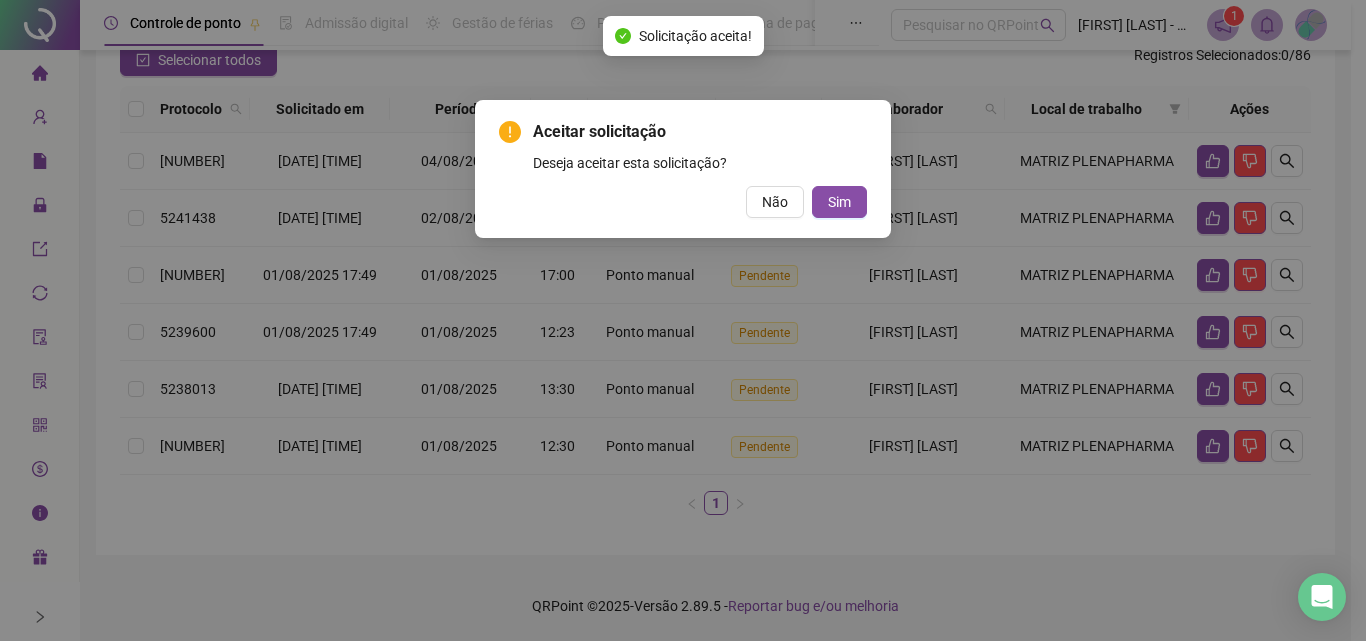 drag, startPoint x: 832, startPoint y: 199, endPoint x: 869, endPoint y: 215, distance: 40.311287 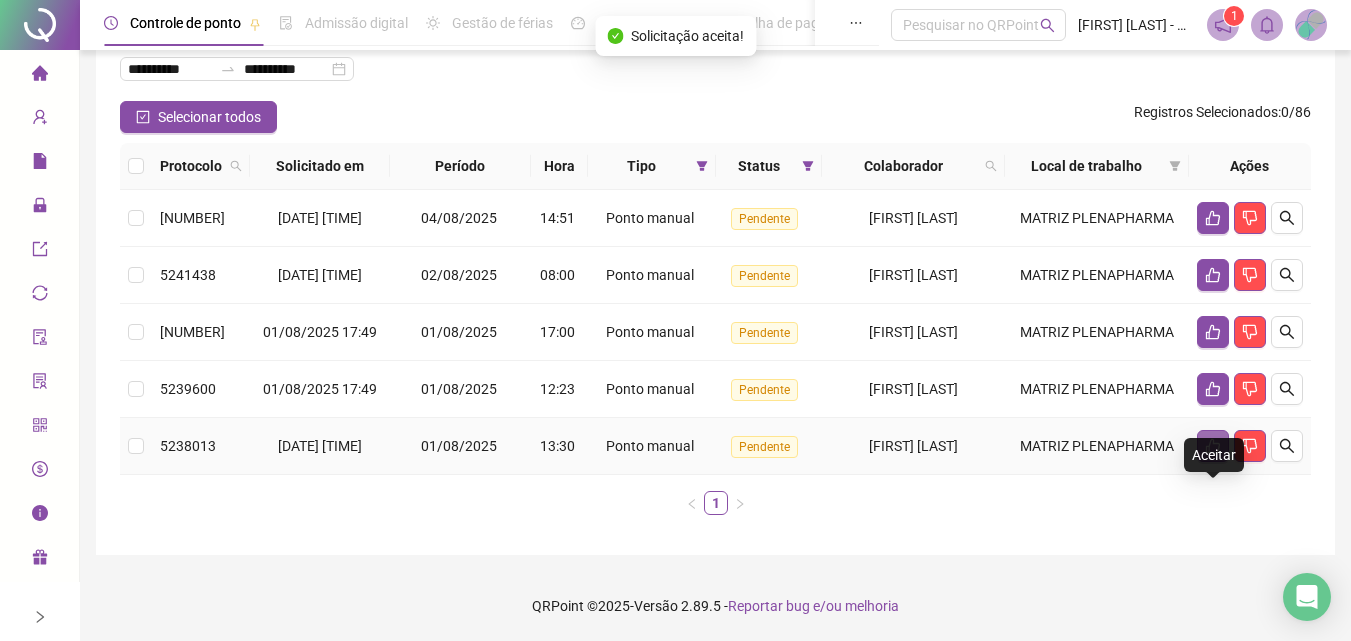 click 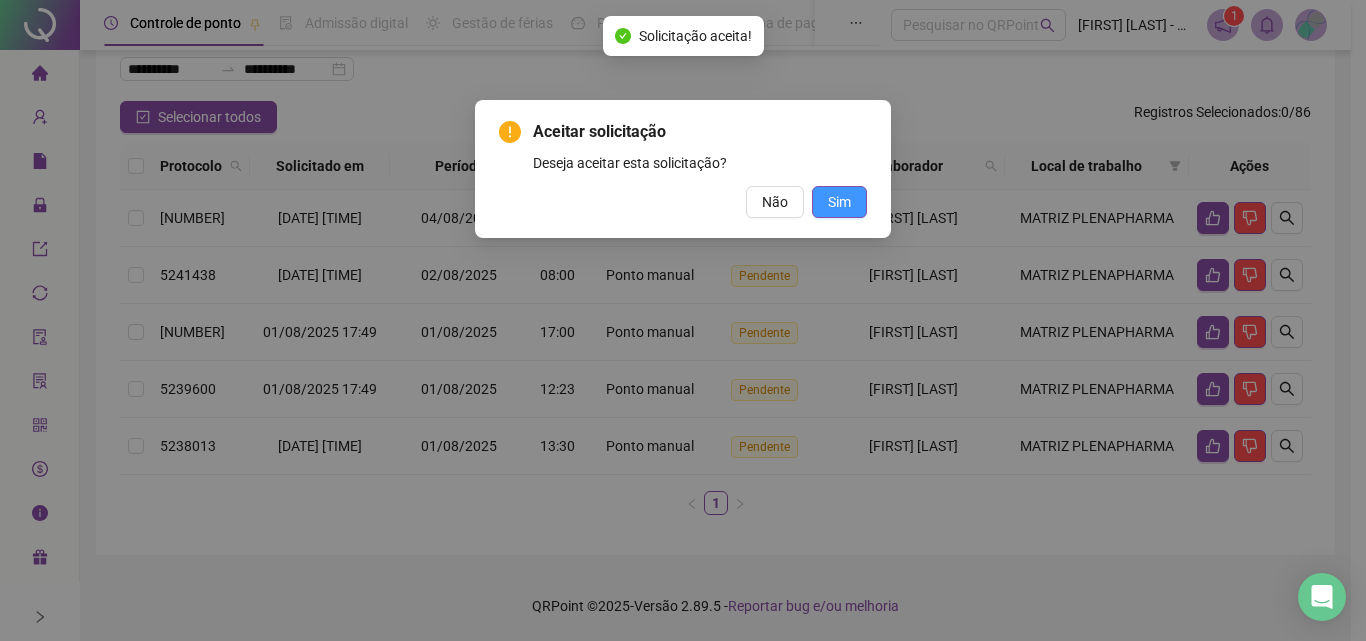 click on "Sim" at bounding box center (839, 202) 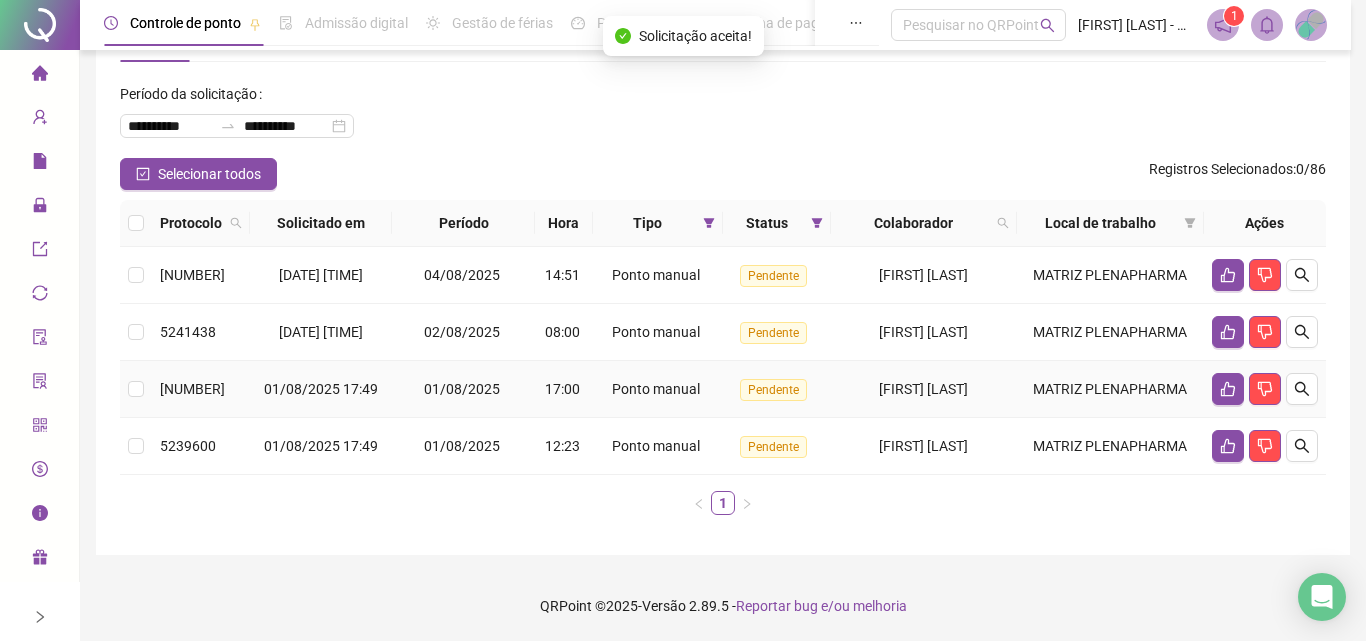 scroll, scrollTop: 74, scrollLeft: 0, axis: vertical 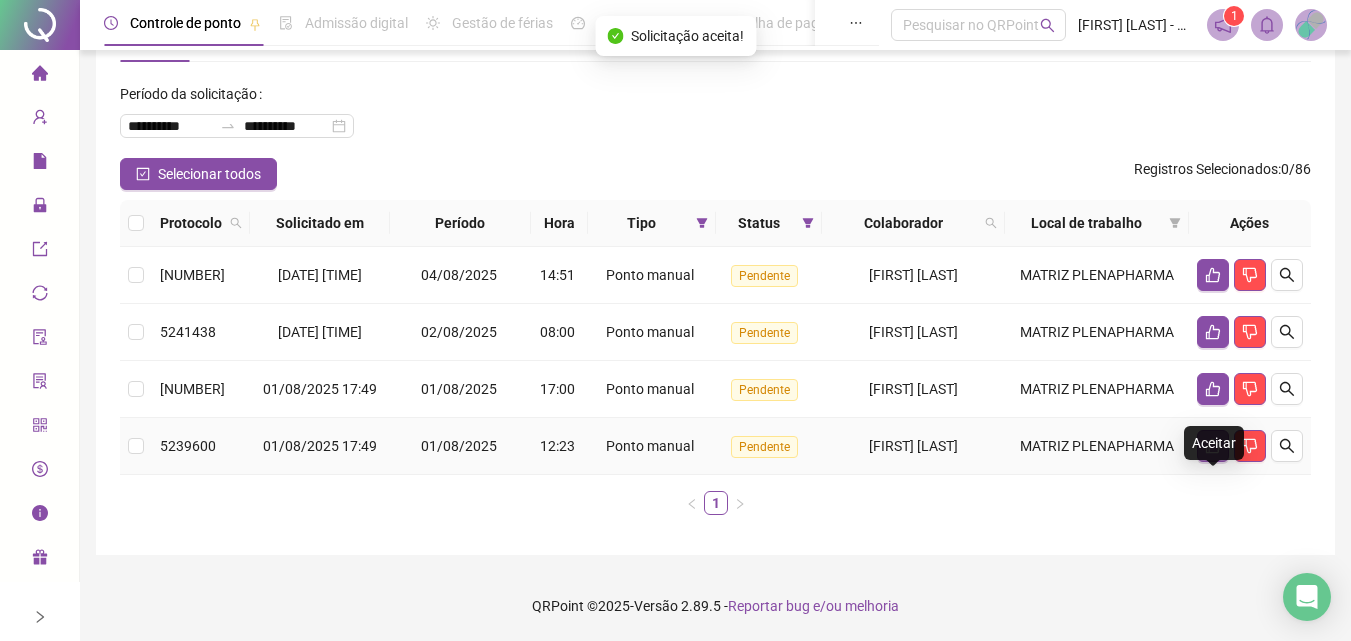 click 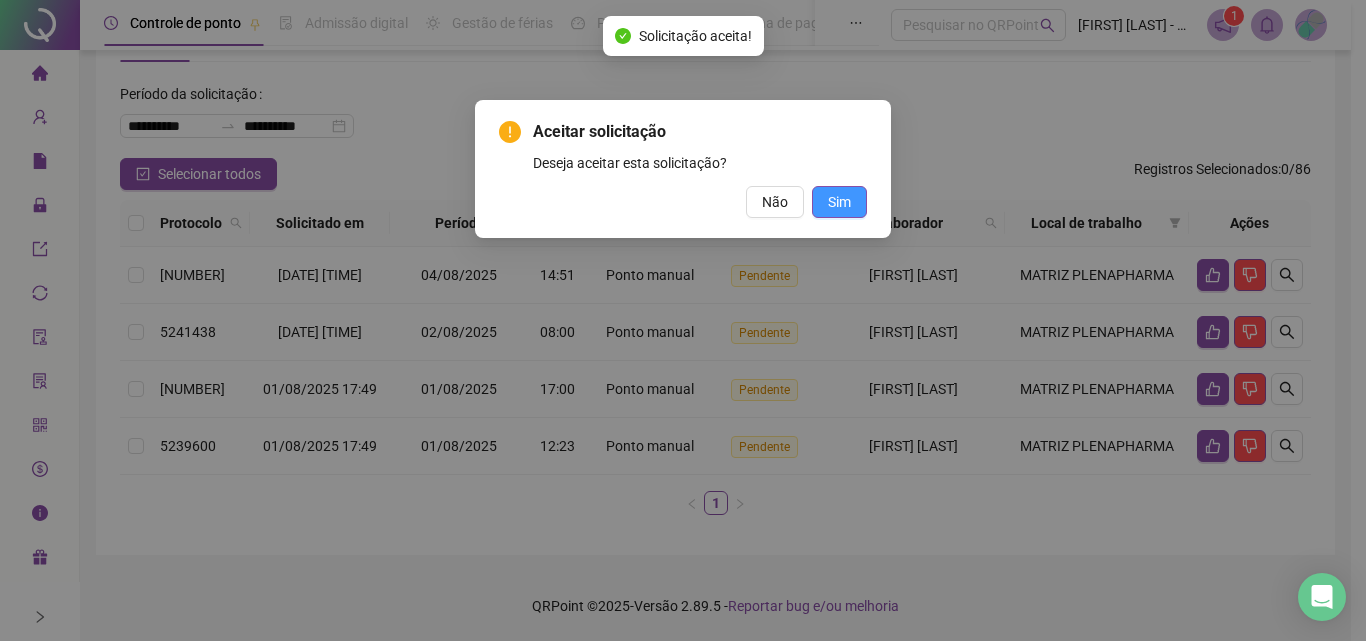 click on "Sim" at bounding box center (839, 202) 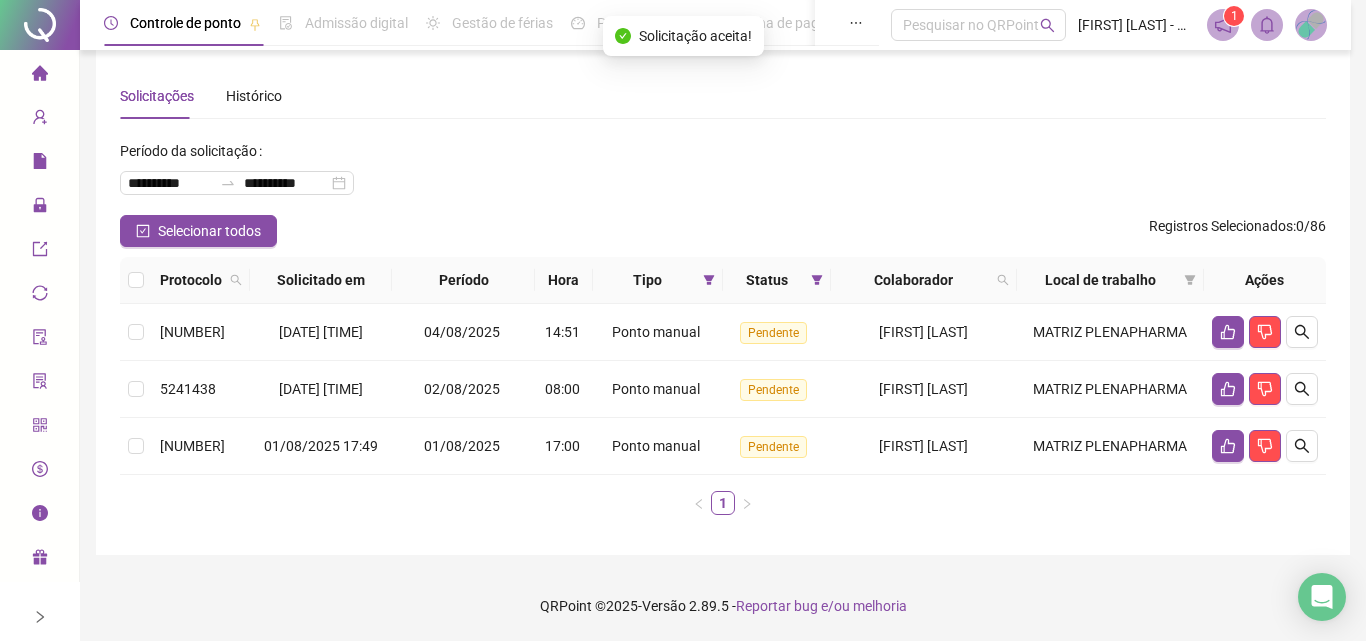scroll, scrollTop: 17, scrollLeft: 0, axis: vertical 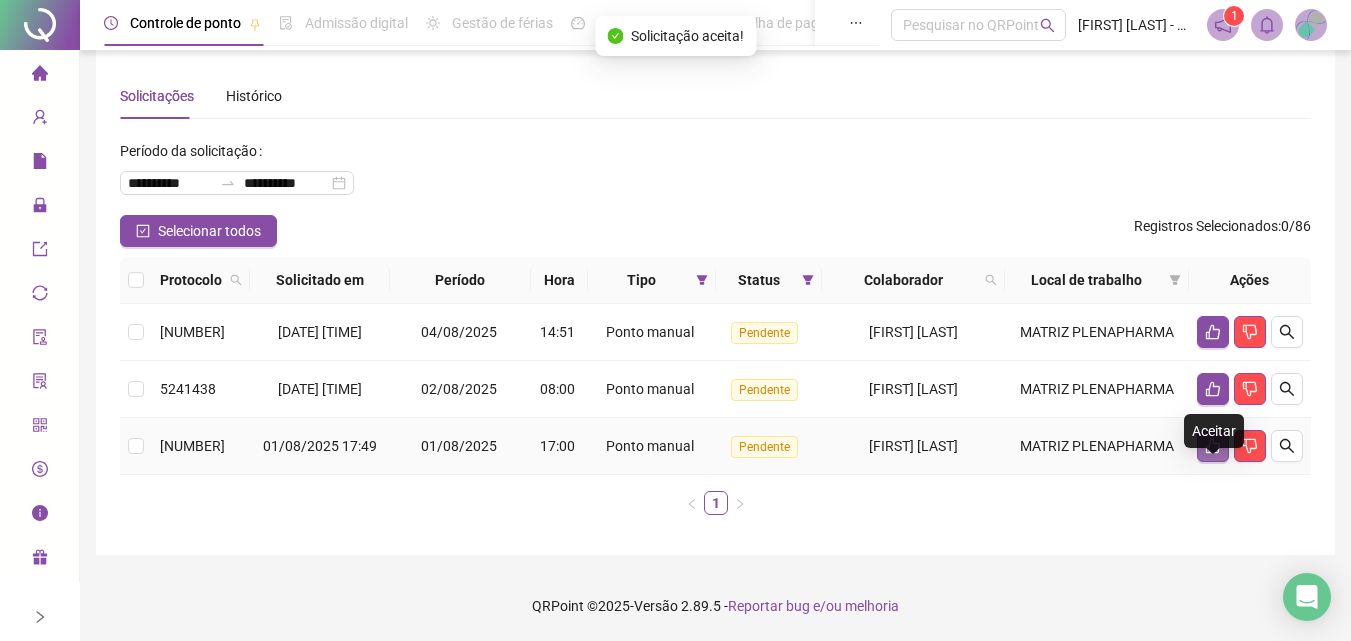 click at bounding box center (1213, 446) 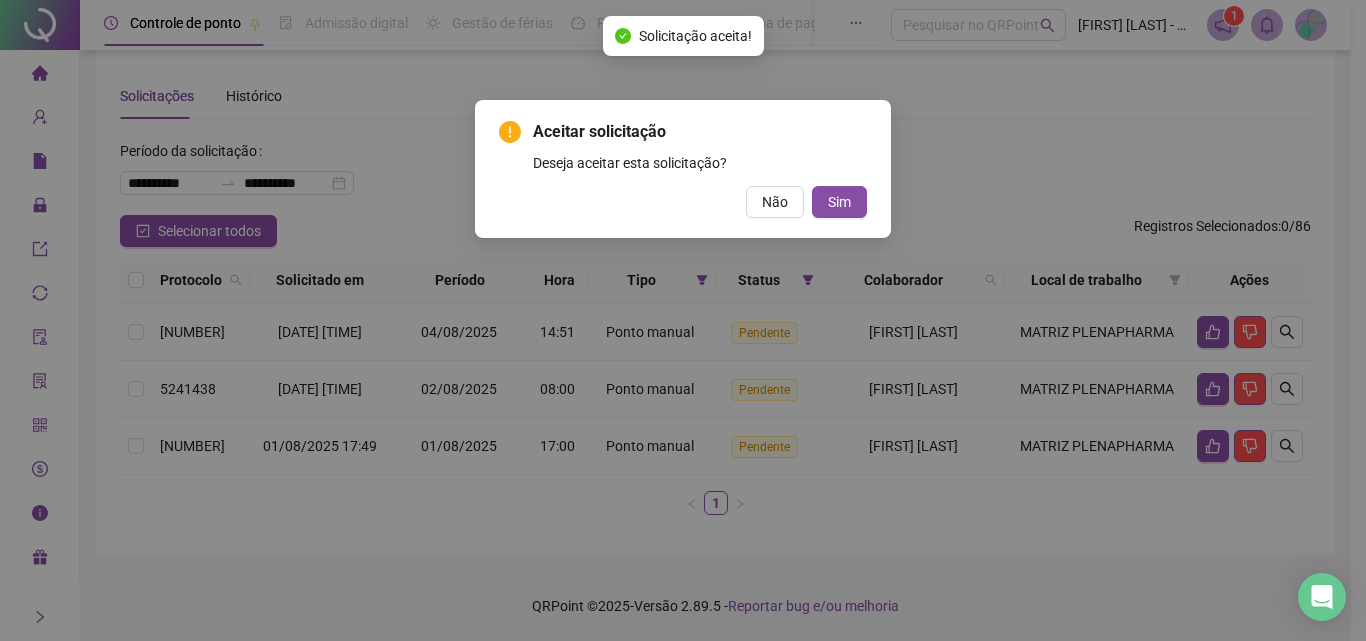 drag, startPoint x: 852, startPoint y: 203, endPoint x: 900, endPoint y: 242, distance: 61.846584 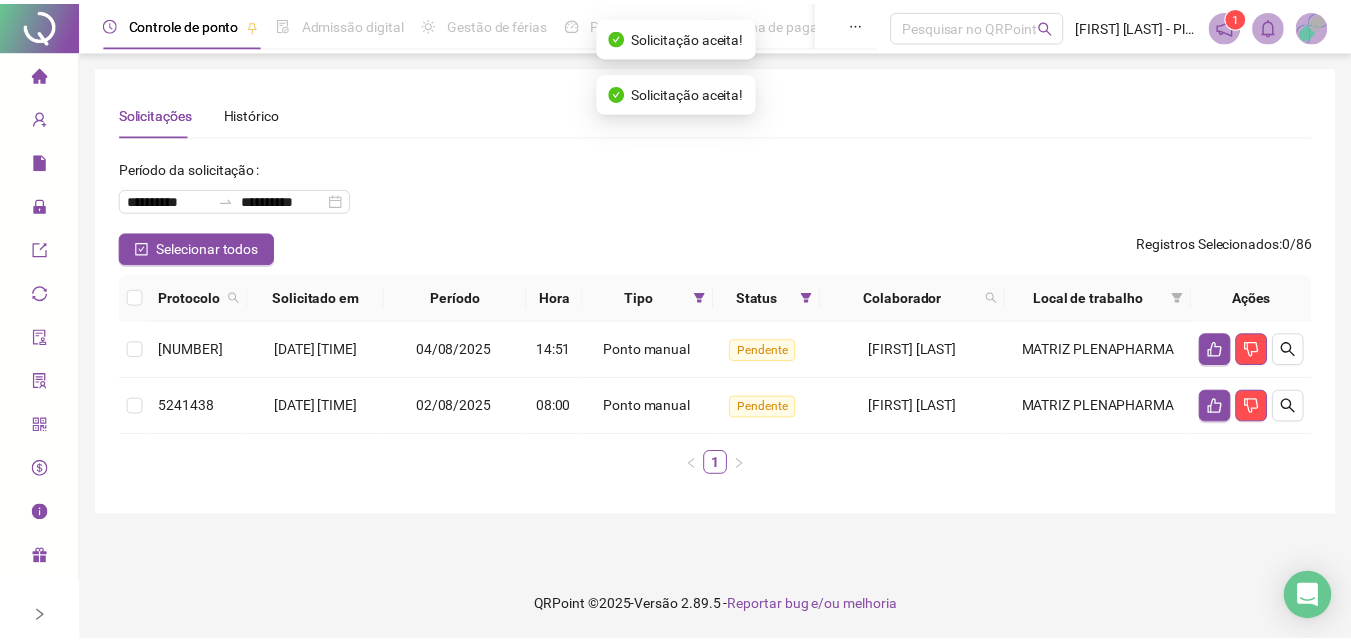 scroll, scrollTop: 0, scrollLeft: 0, axis: both 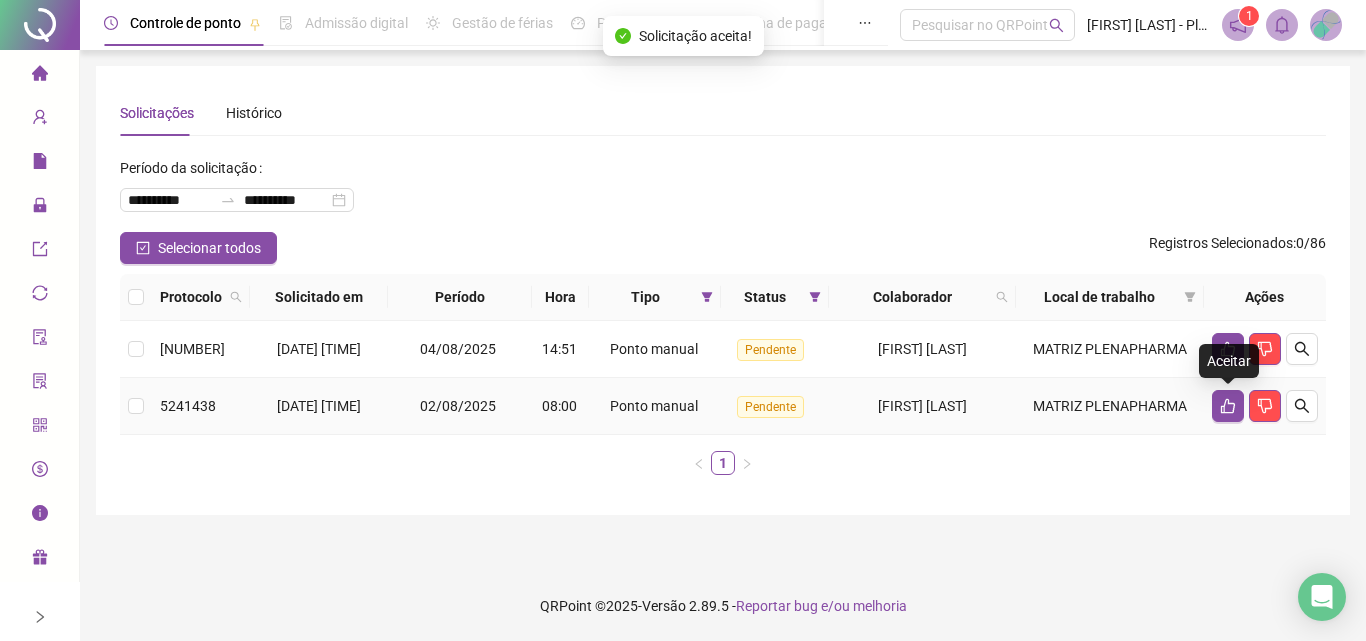 click 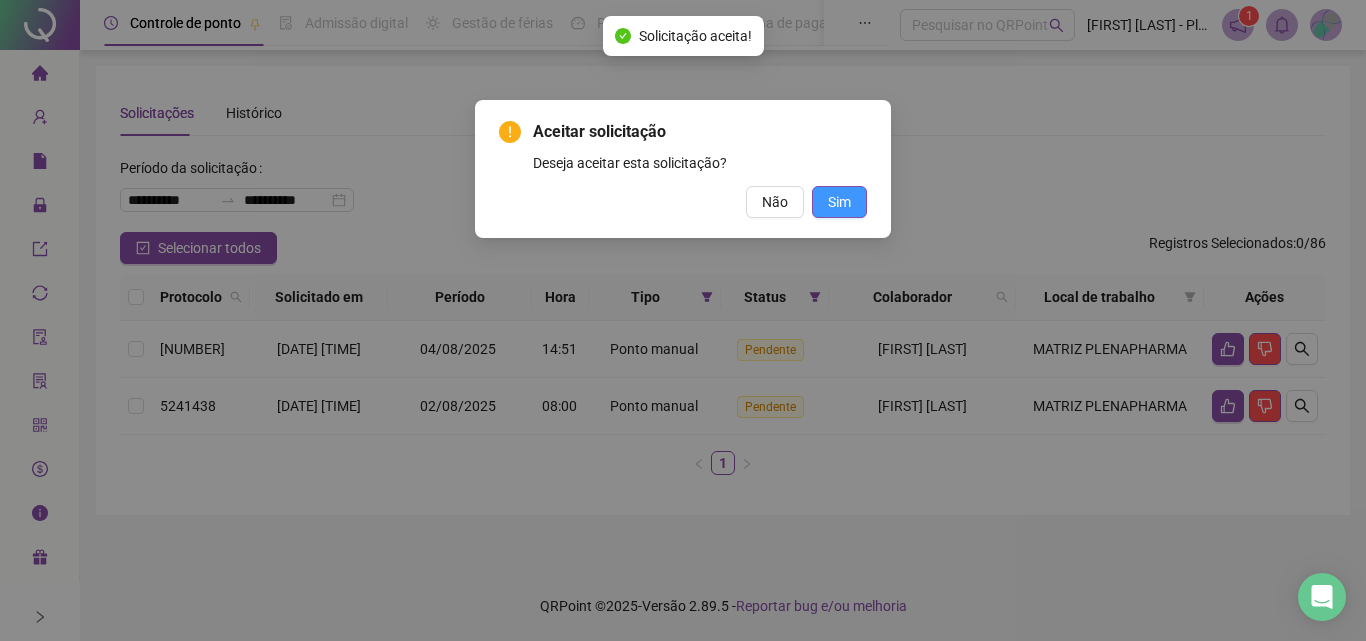 click on "Sim" at bounding box center [839, 202] 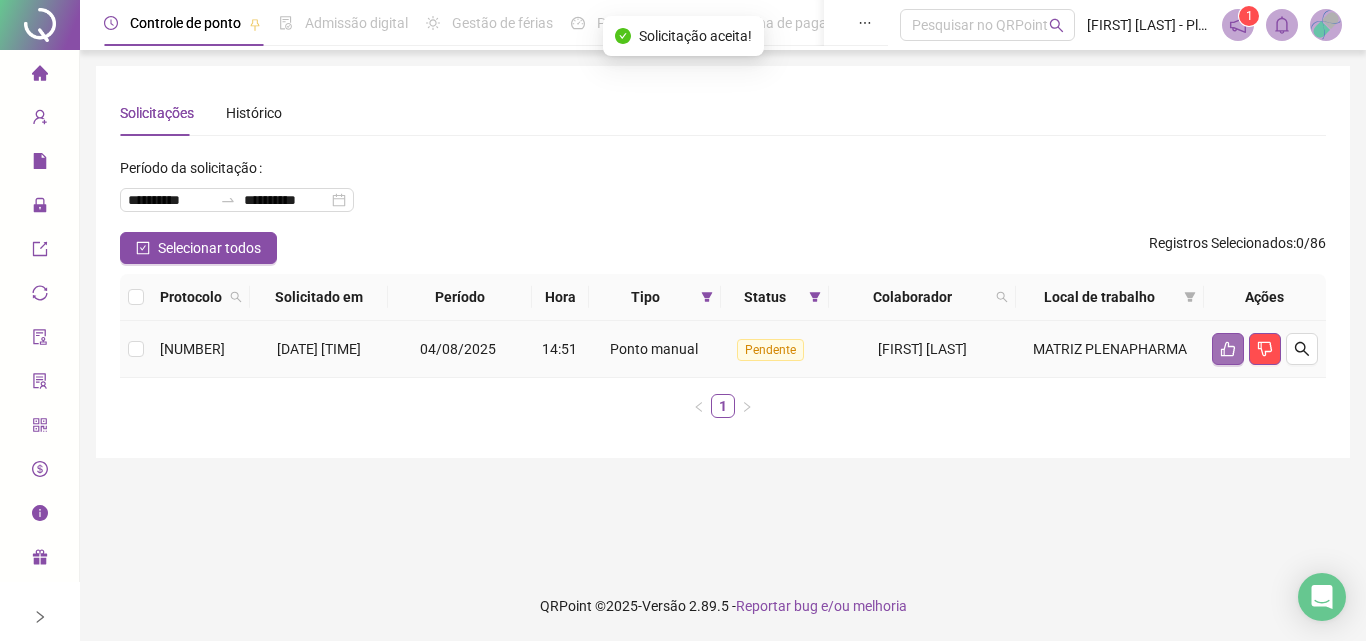 click 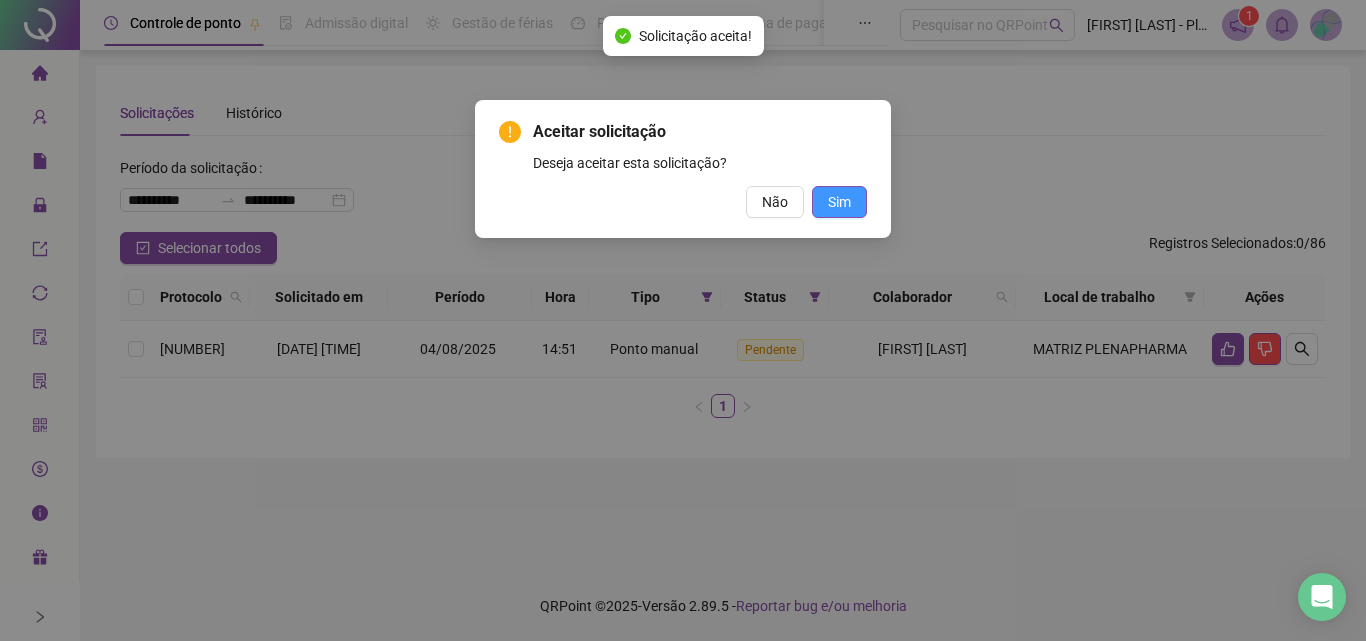 click on "Sim" at bounding box center (839, 202) 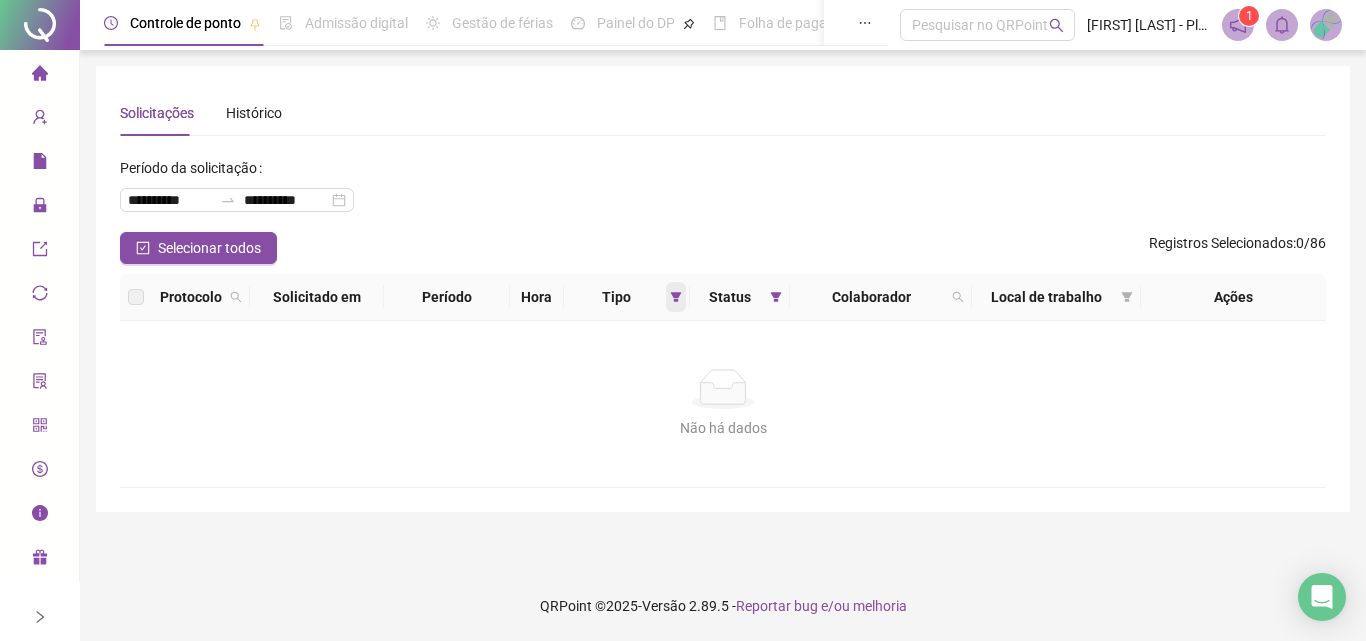 click 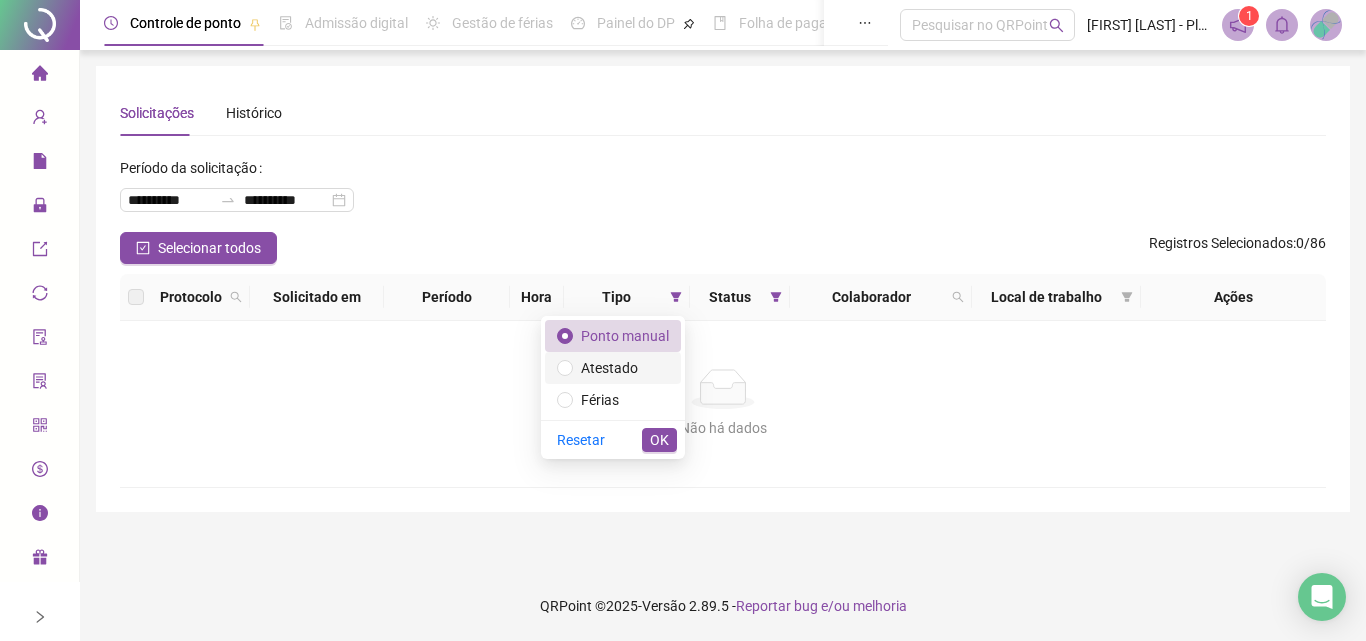 click on "Atestado" at bounding box center (613, 368) 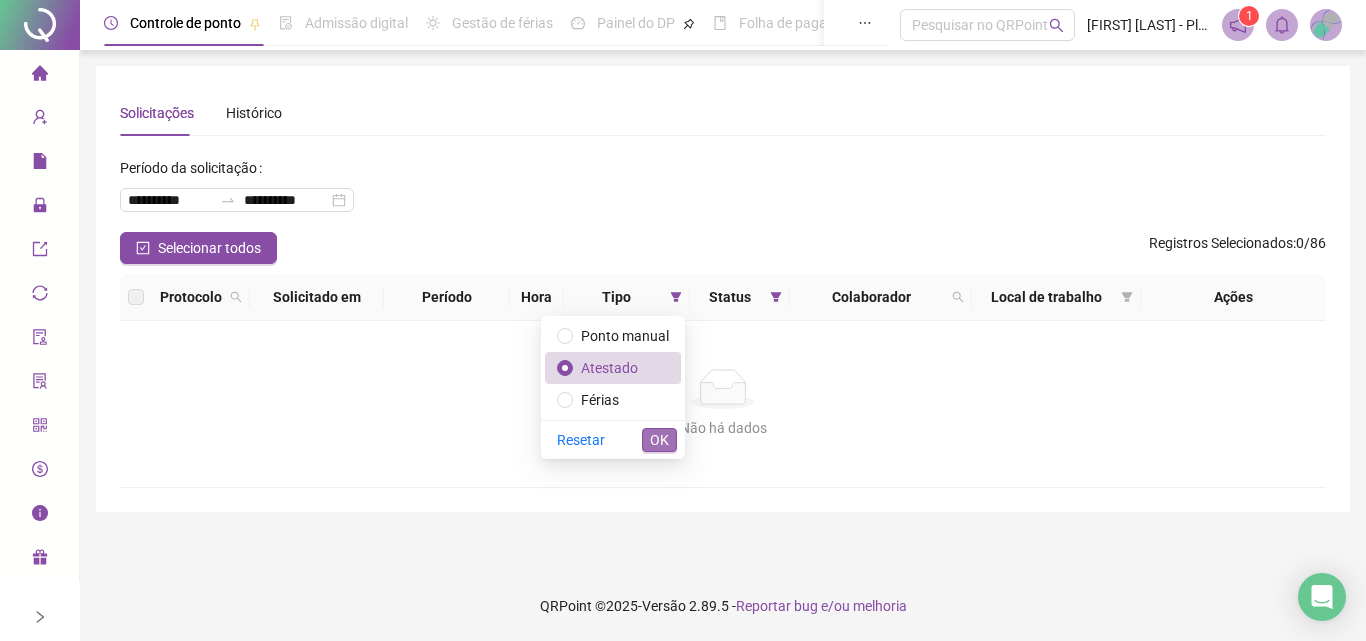 click on "OK" at bounding box center (659, 440) 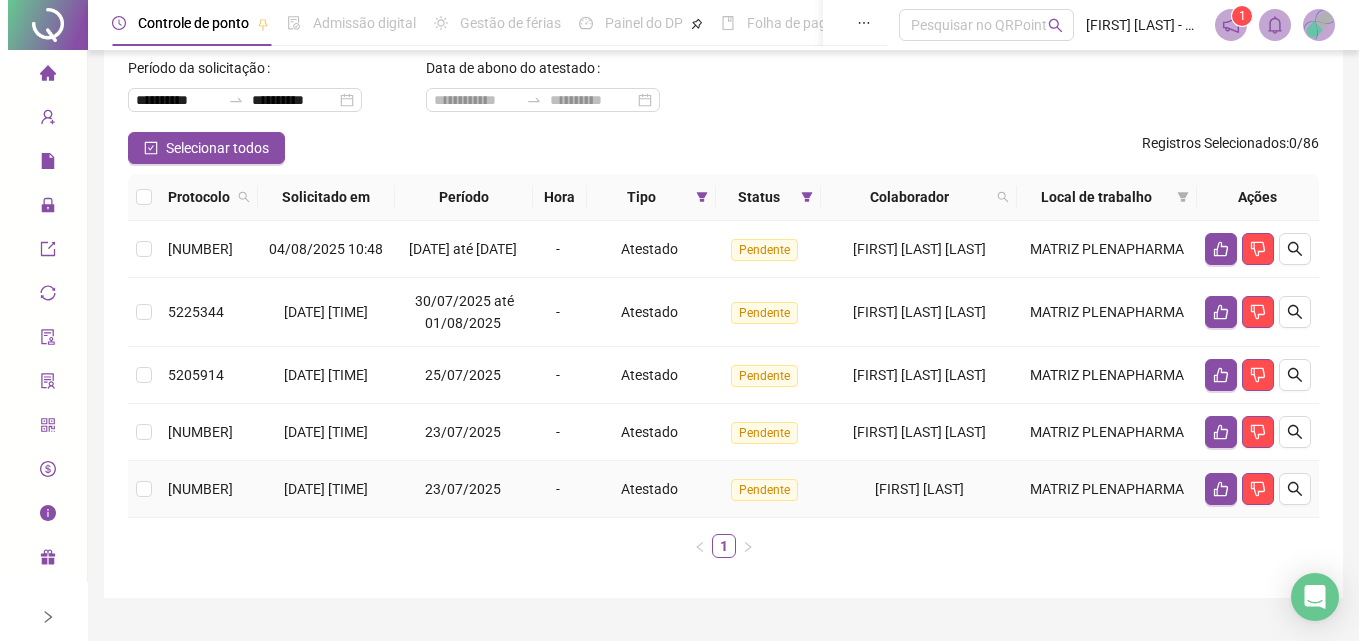 scroll, scrollTop: 155, scrollLeft: 0, axis: vertical 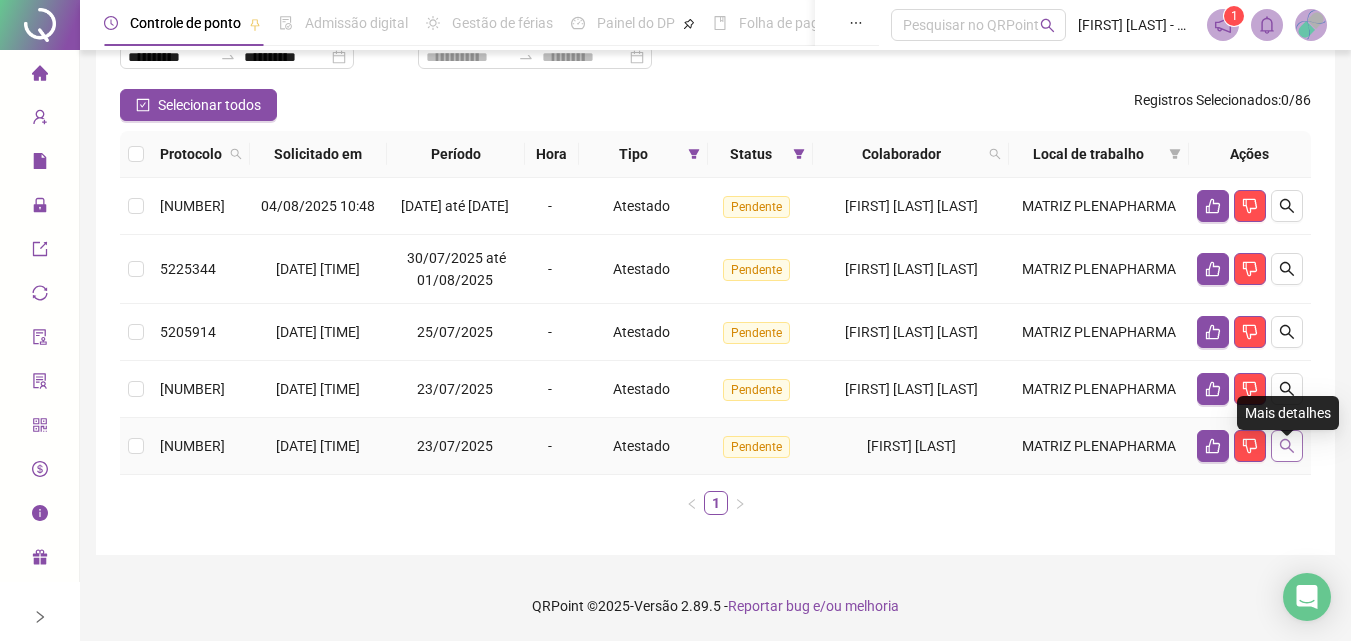 click 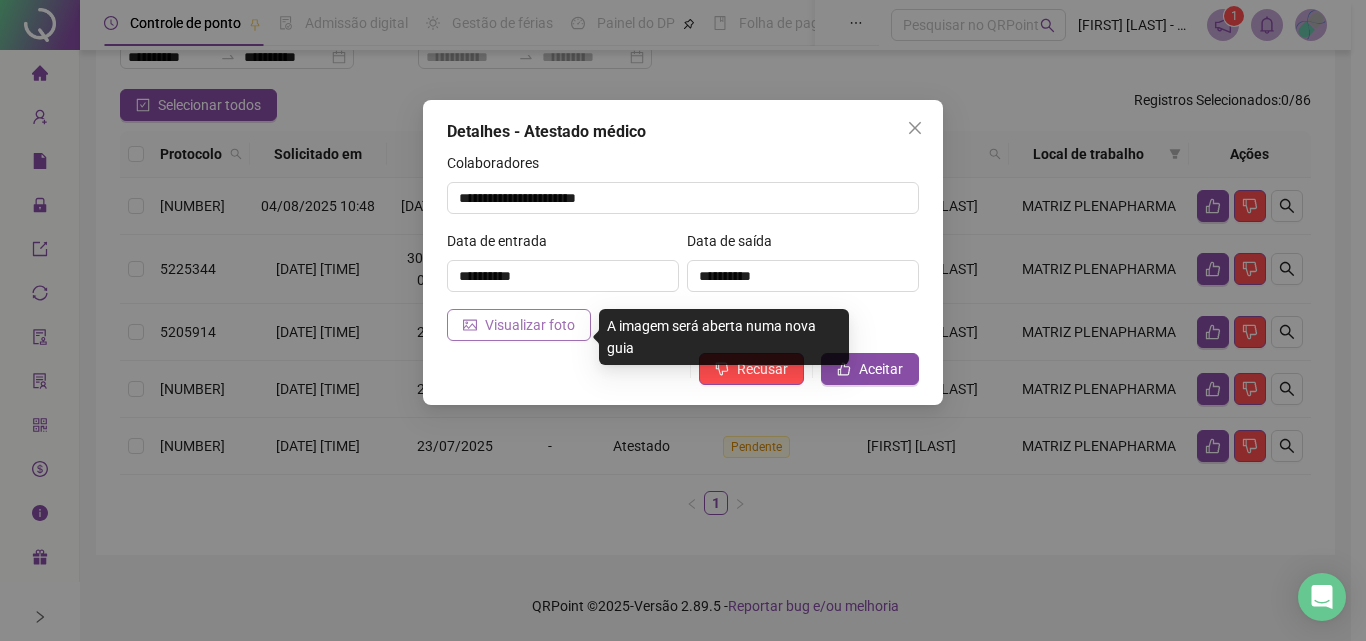 click on "Visualizar foto" at bounding box center (530, 325) 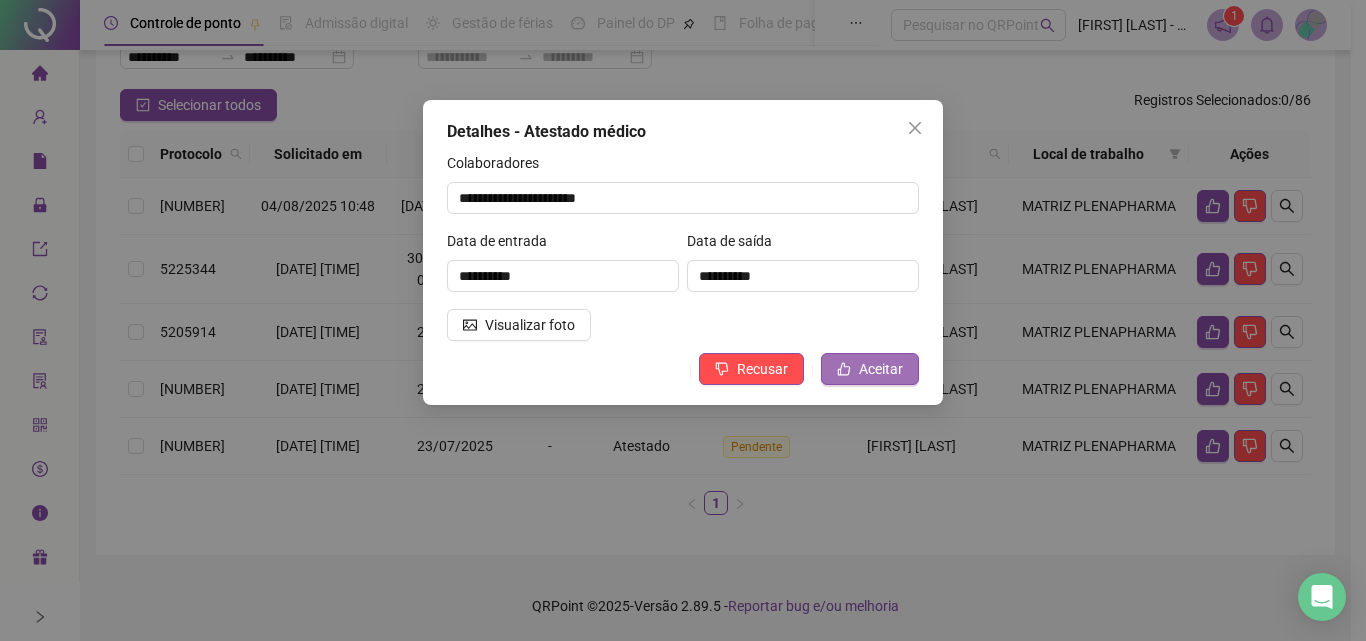 click on "Aceitar" at bounding box center (881, 369) 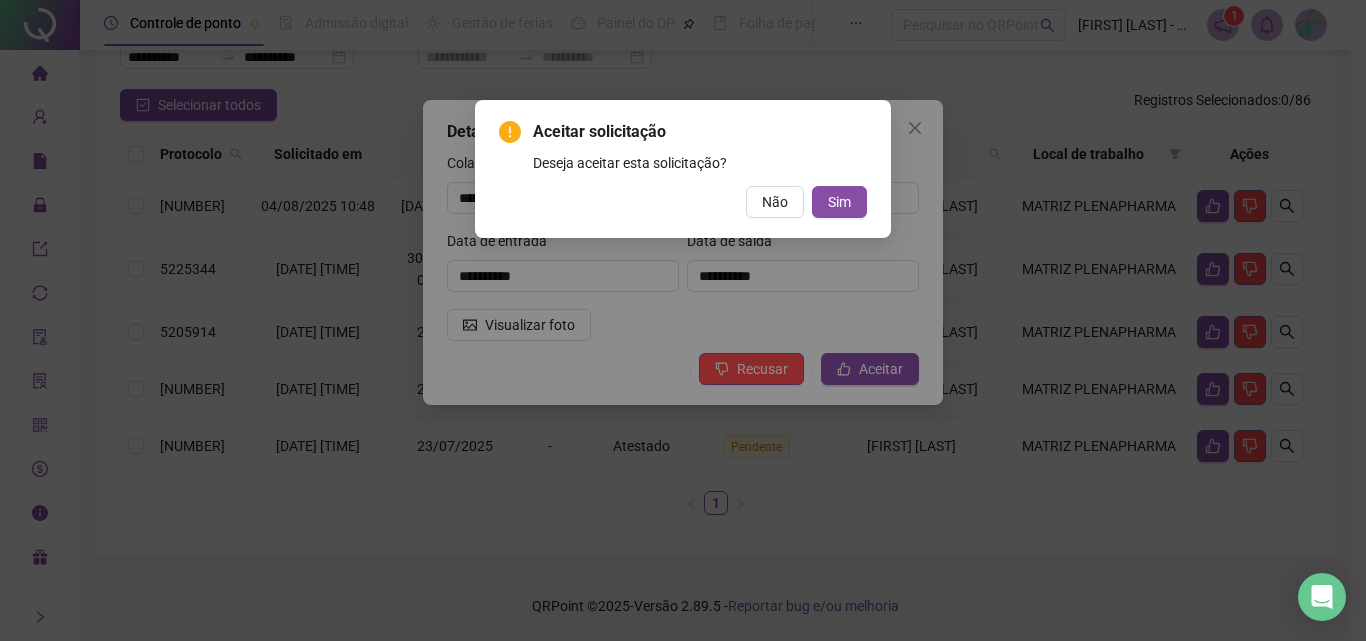 drag, startPoint x: 837, startPoint y: 197, endPoint x: 997, endPoint y: 348, distance: 220.00227 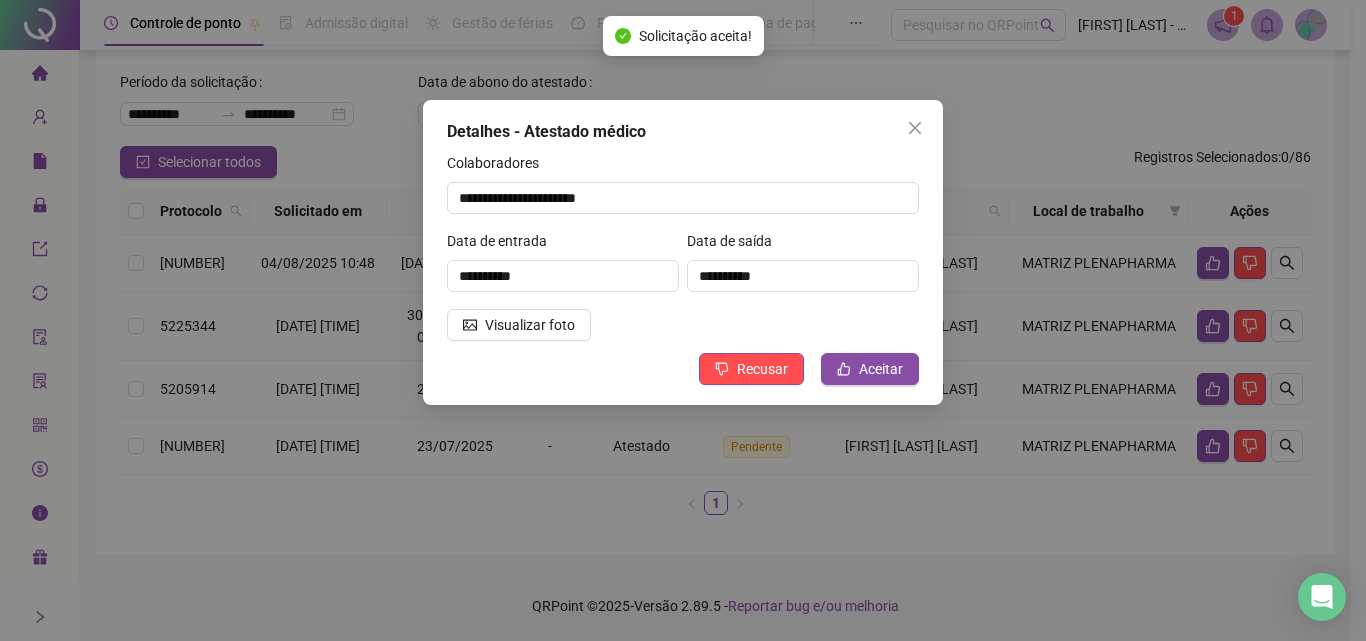 scroll, scrollTop: 98, scrollLeft: 0, axis: vertical 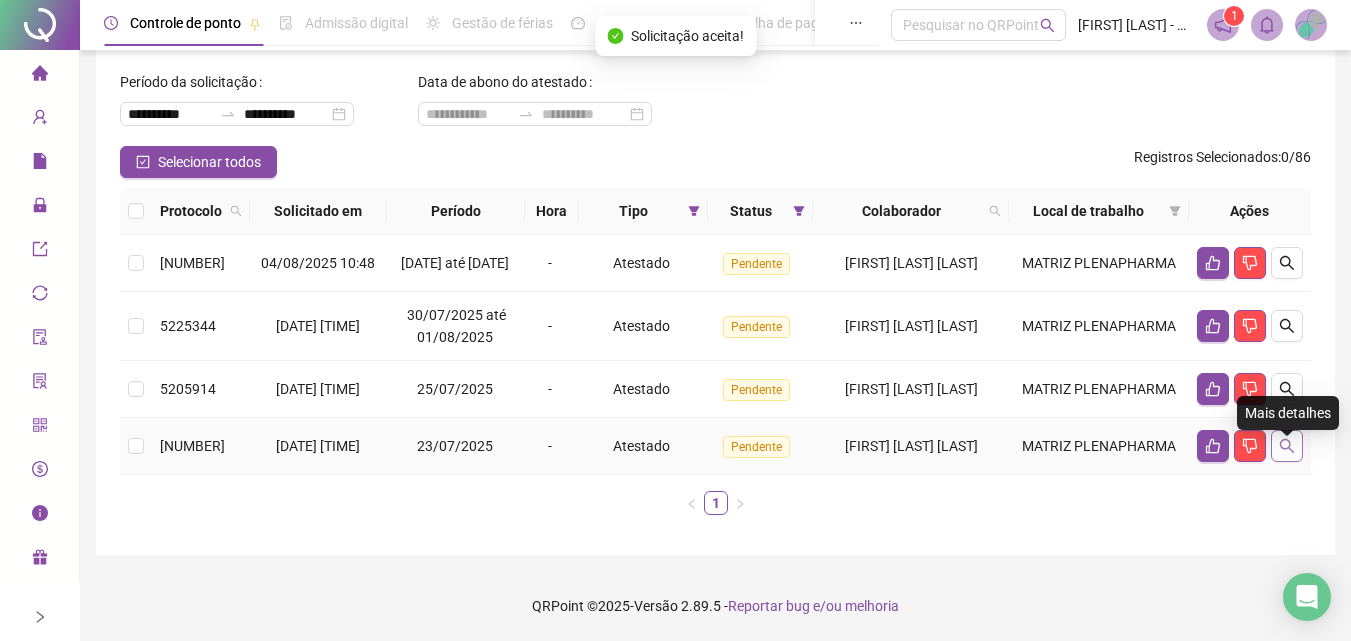 click 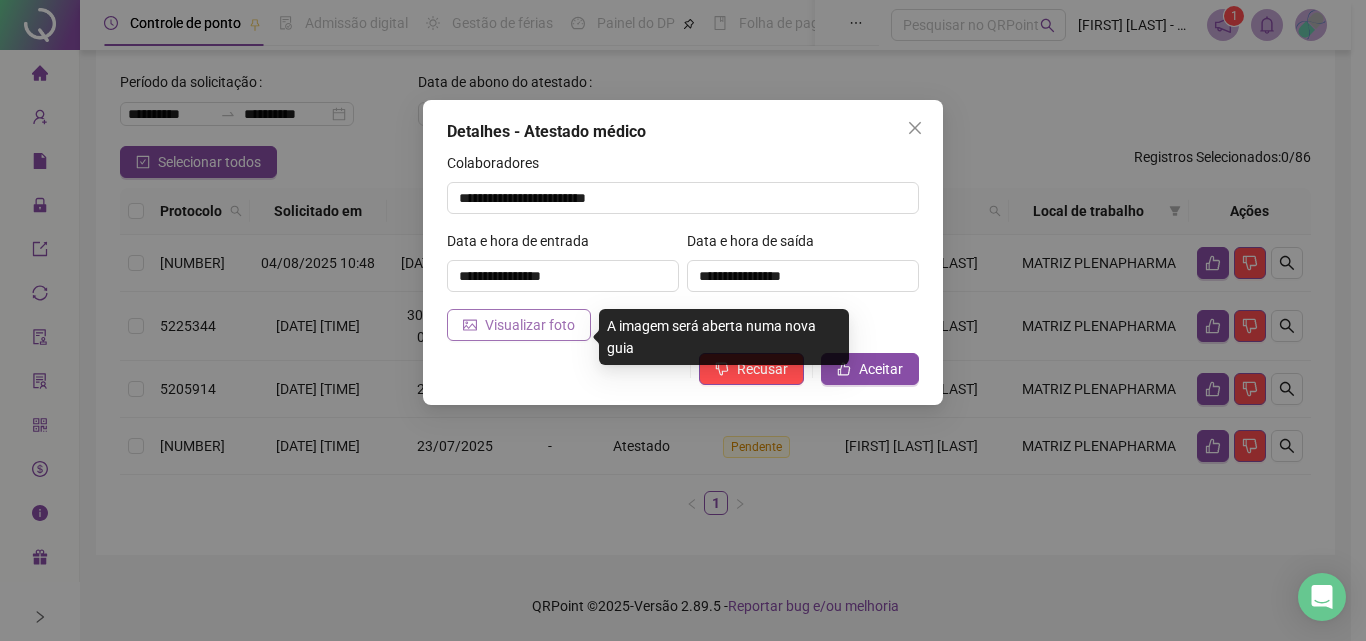 click on "Visualizar foto" at bounding box center [530, 325] 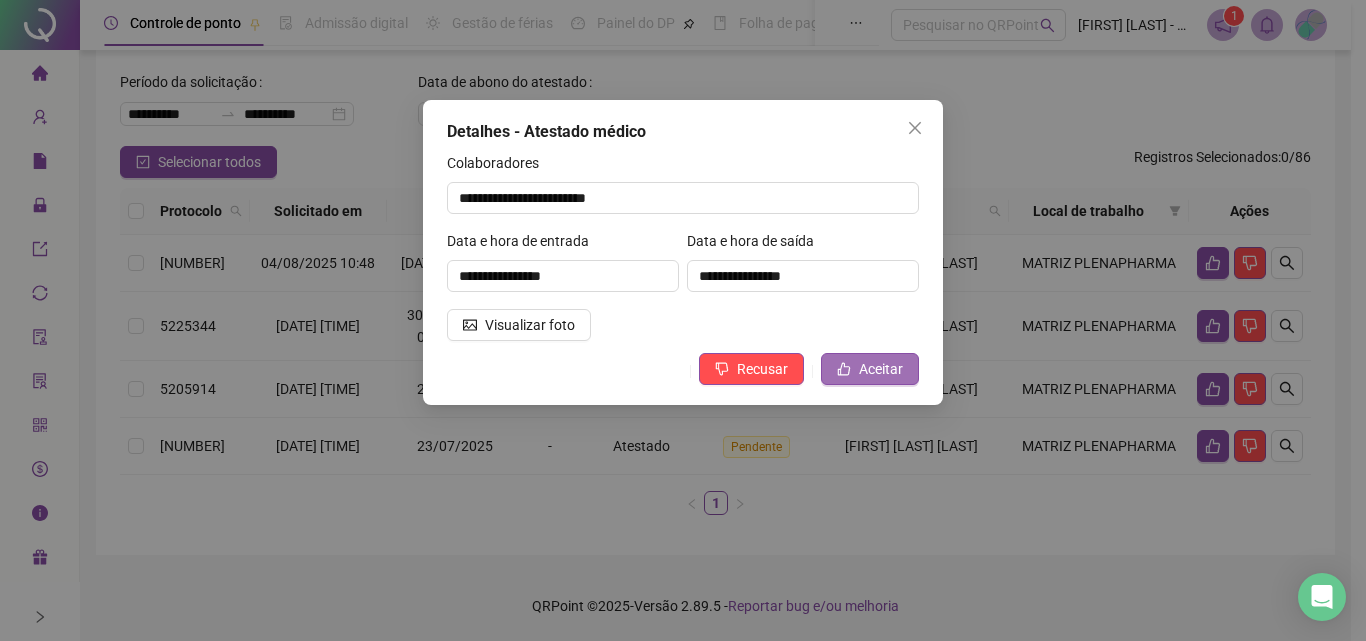 click on "Aceitar" at bounding box center [881, 369] 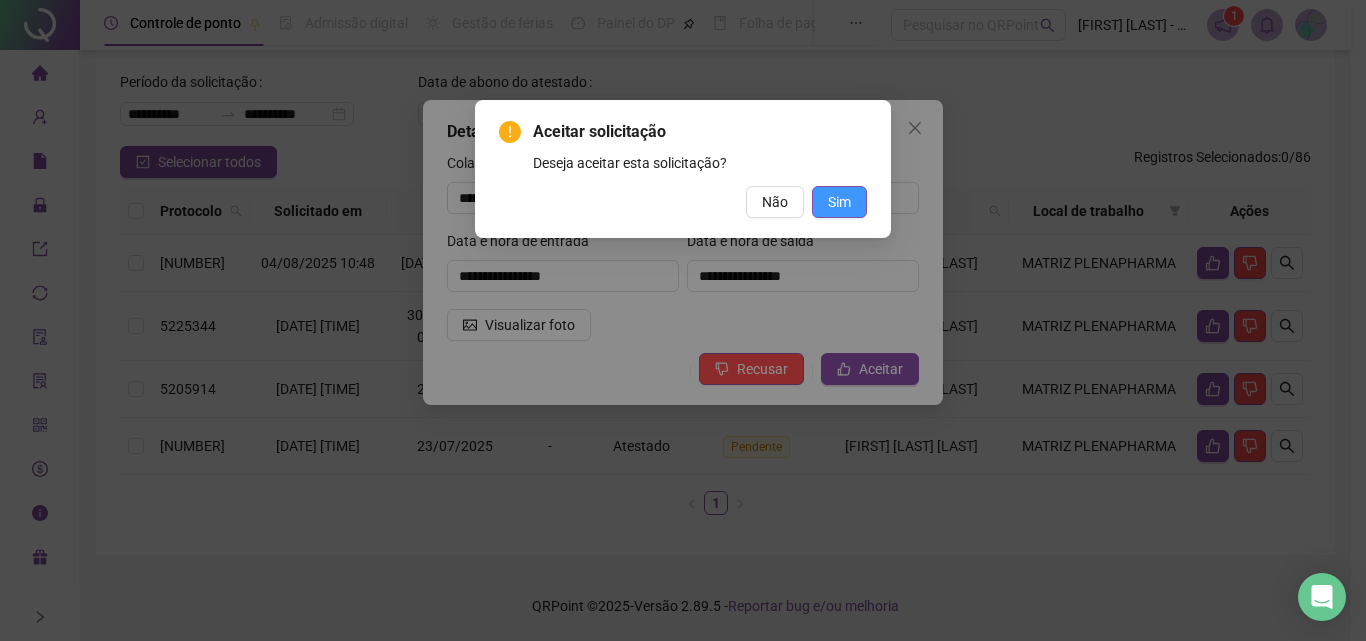 click on "Sim" at bounding box center (839, 202) 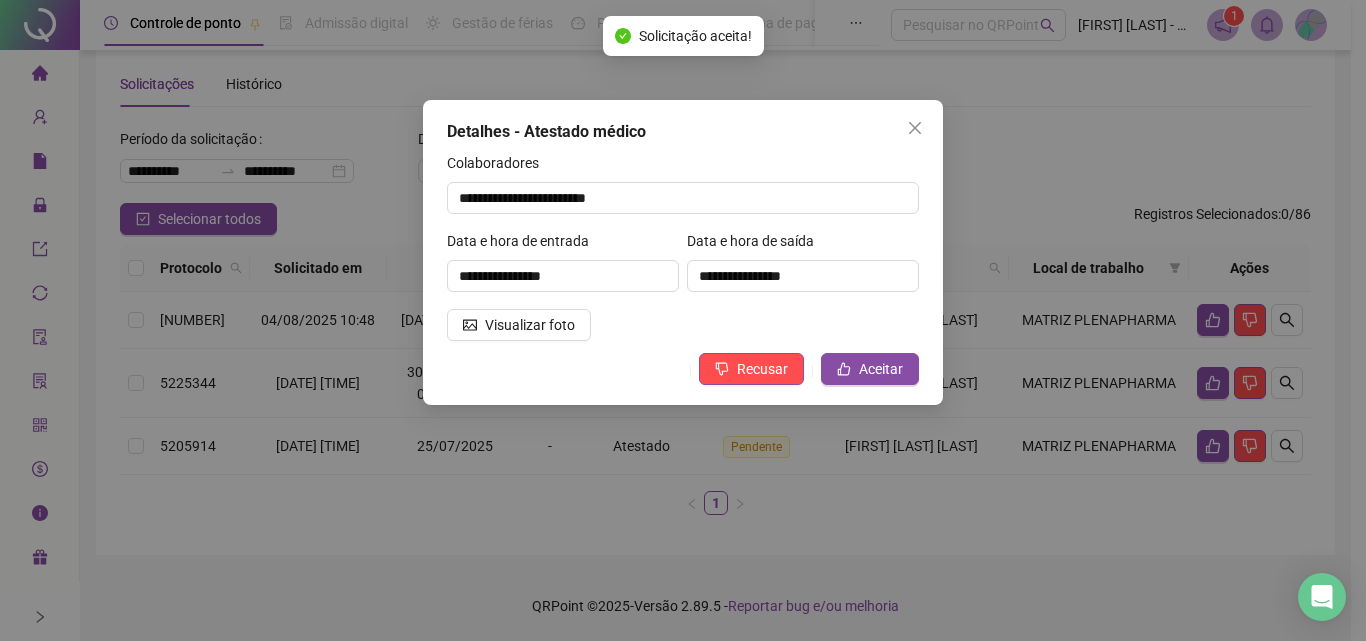 scroll, scrollTop: 41, scrollLeft: 0, axis: vertical 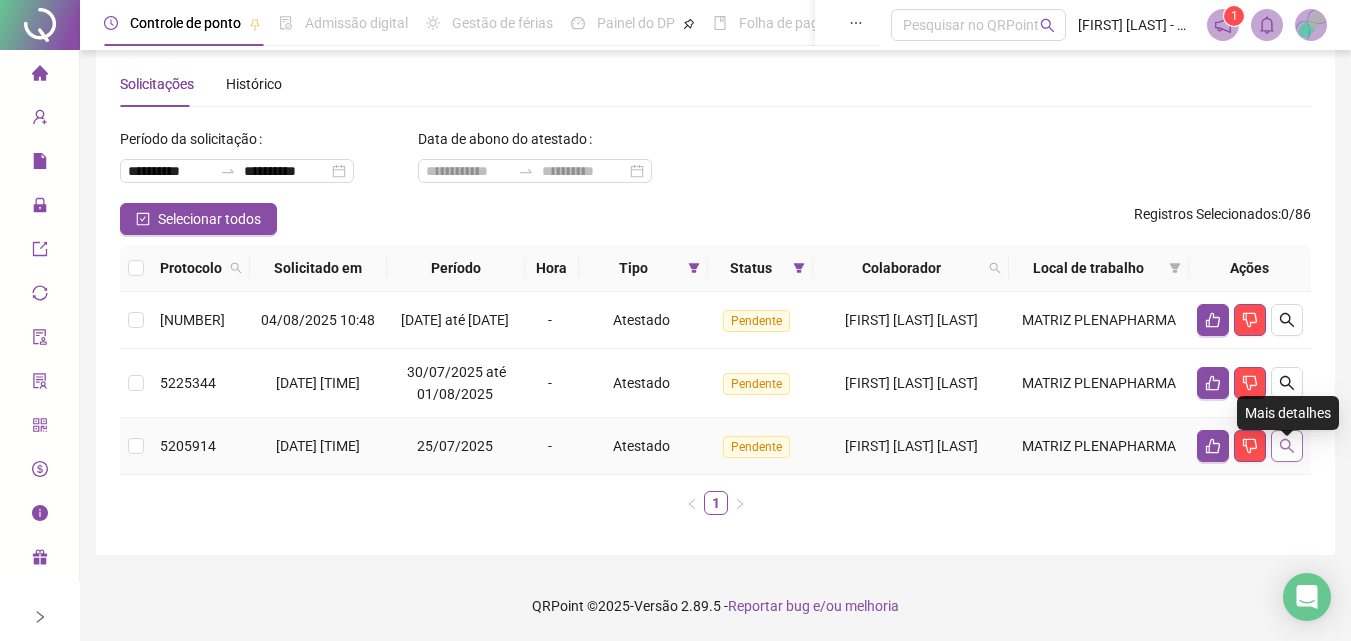 click 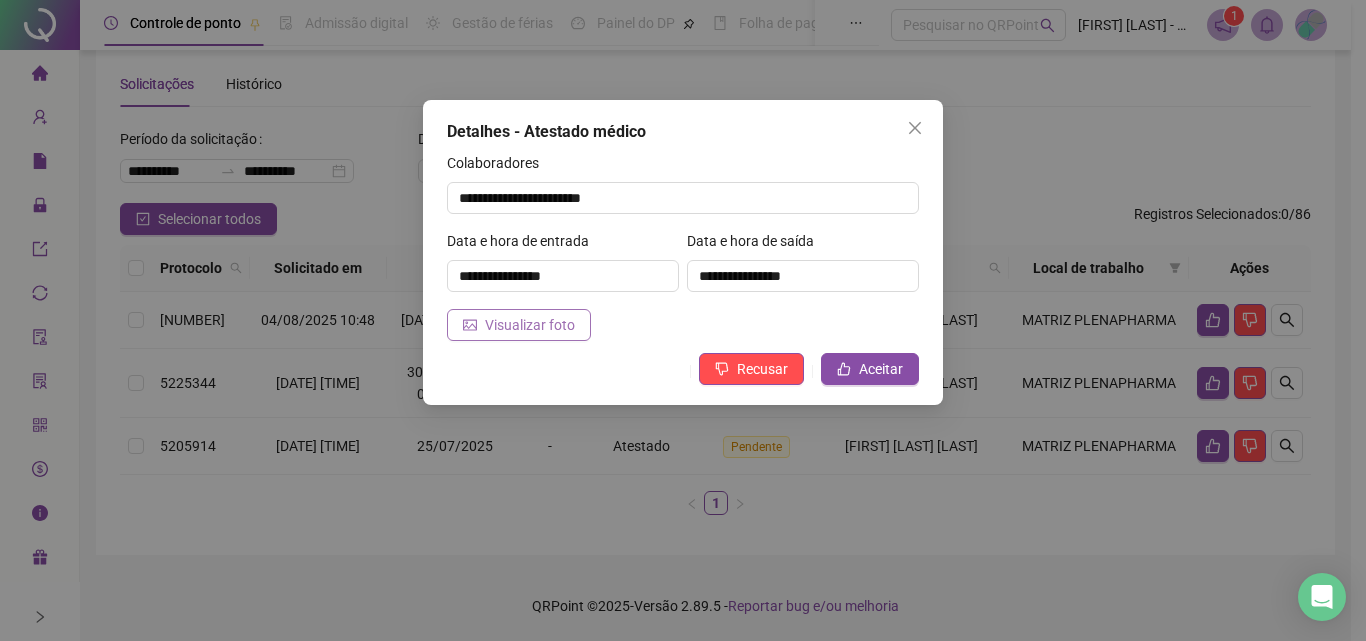 click on "Visualizar foto" at bounding box center (530, 325) 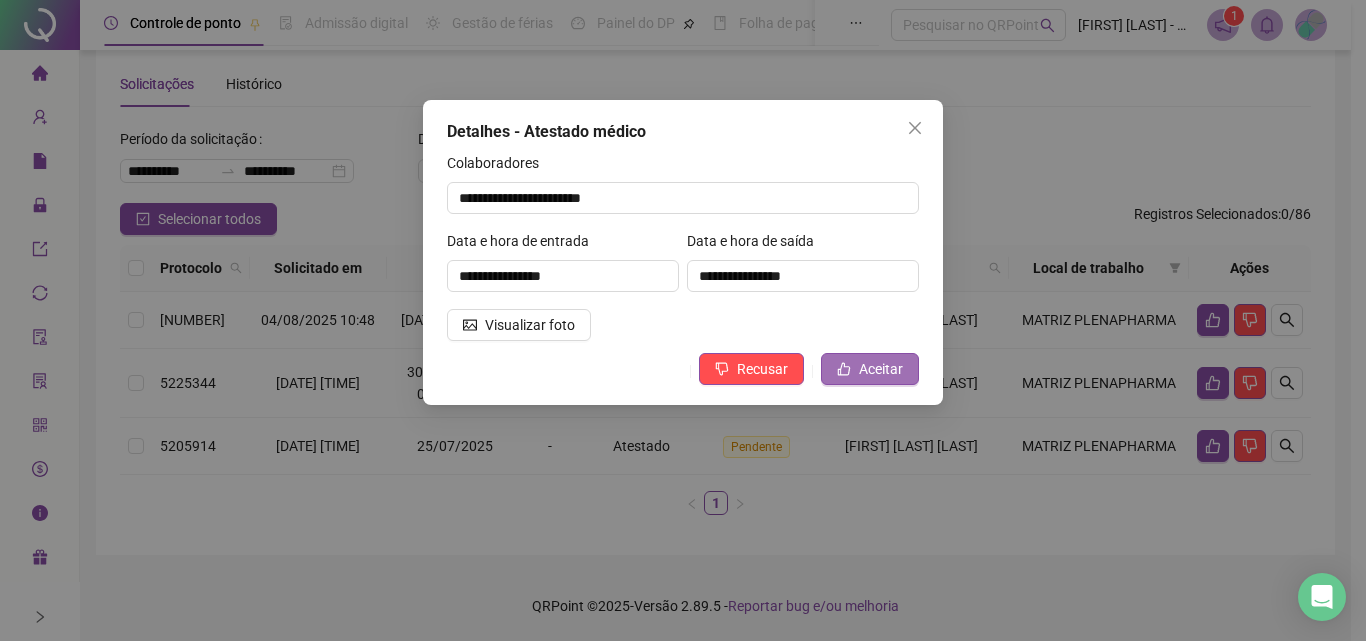 click on "Aceitar" at bounding box center (881, 369) 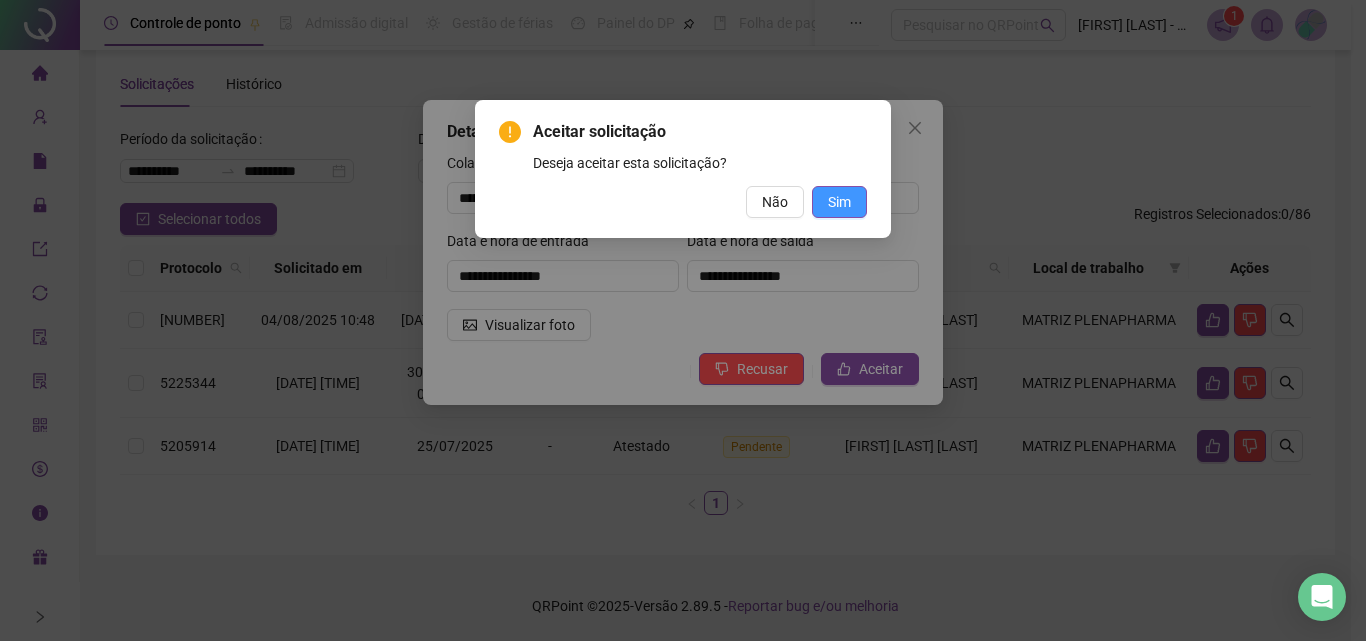 click on "Sim" at bounding box center [839, 202] 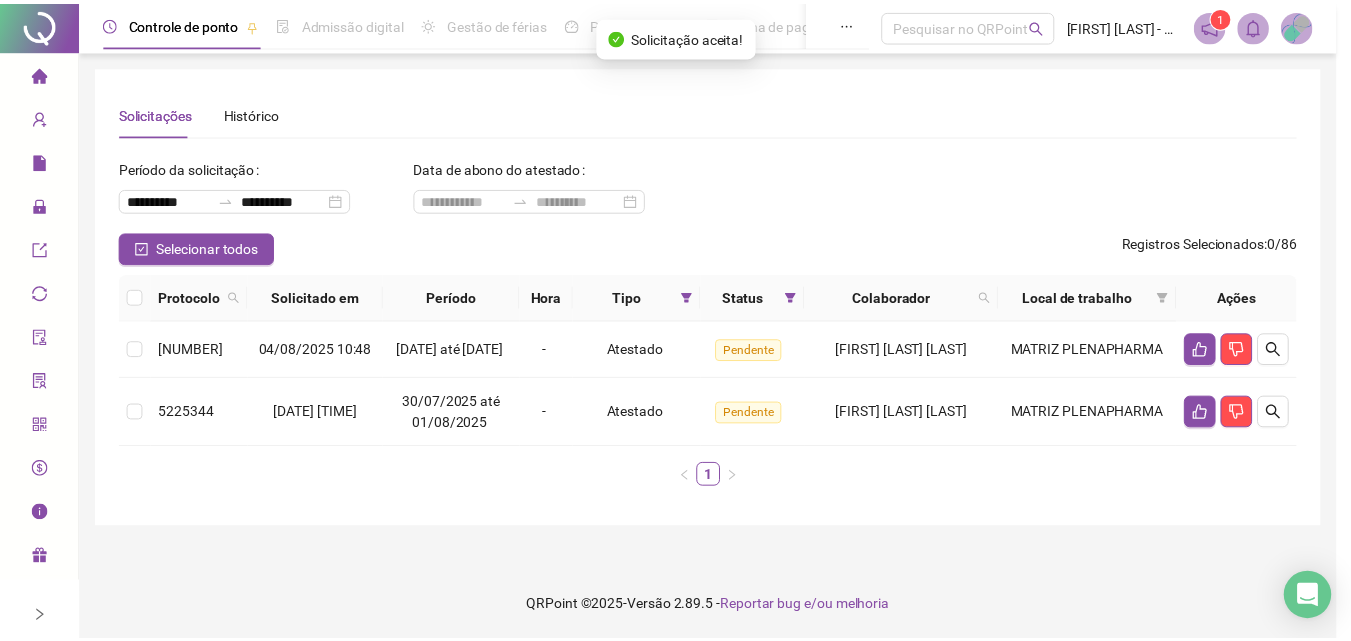 scroll, scrollTop: 0, scrollLeft: 0, axis: both 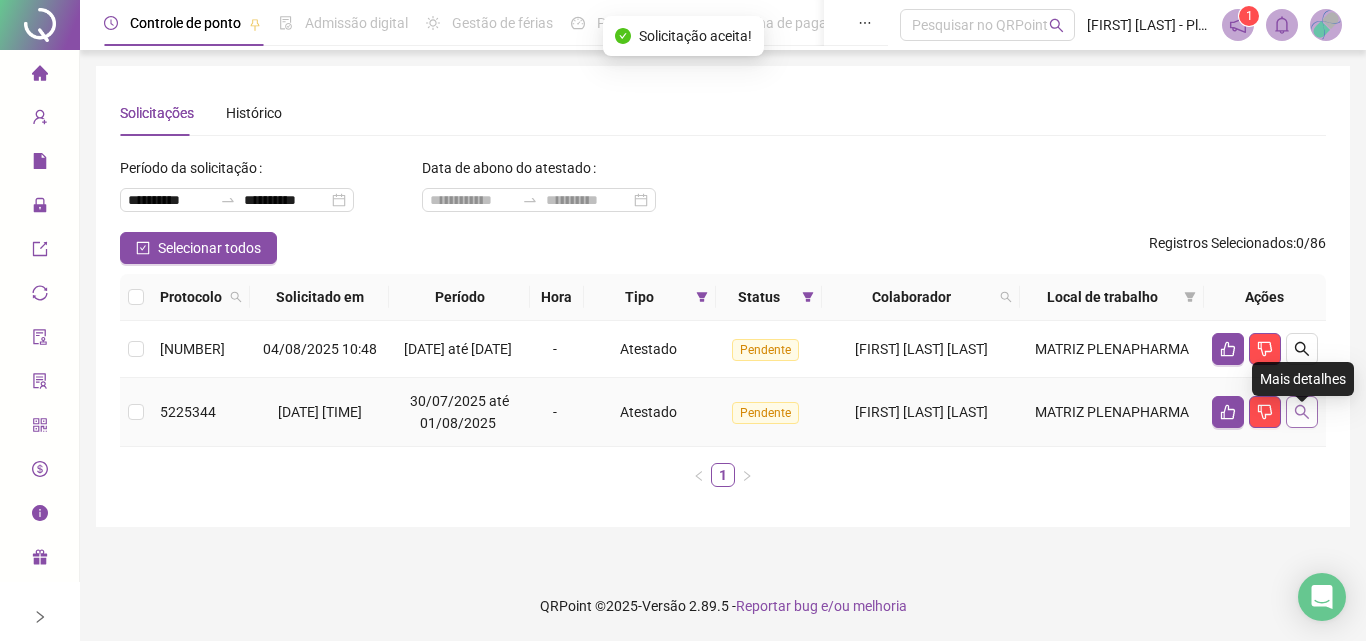 click 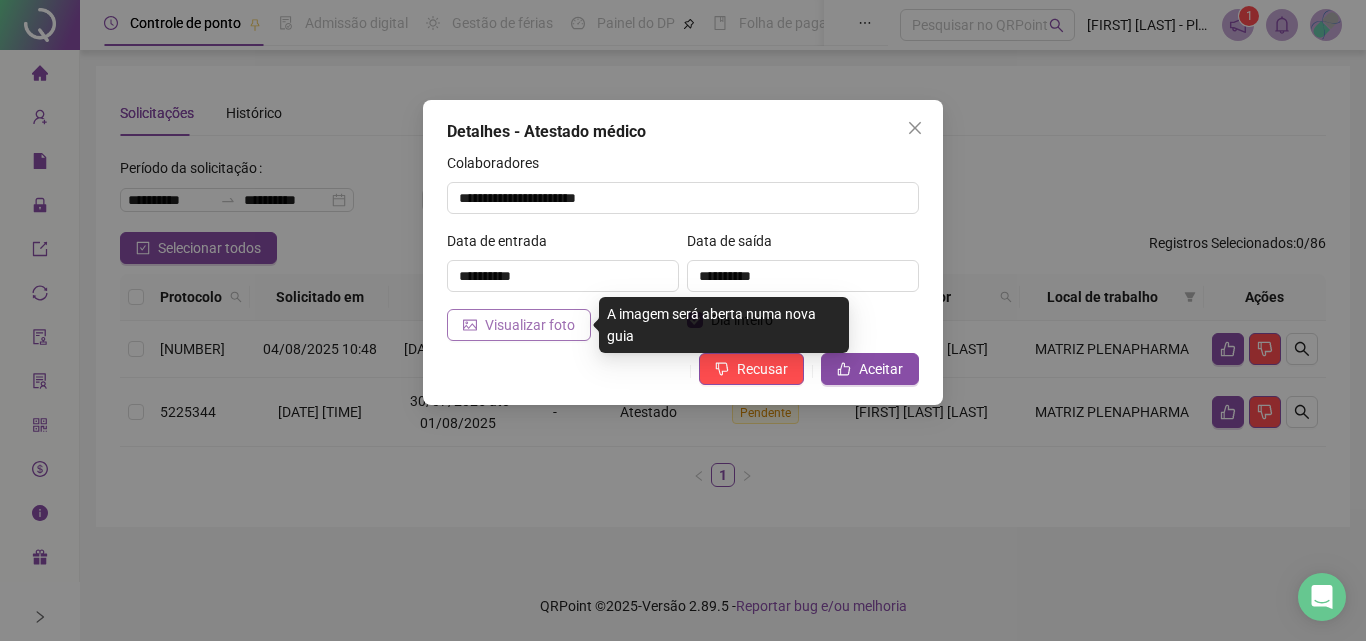 click on "Visualizar foto" at bounding box center [530, 325] 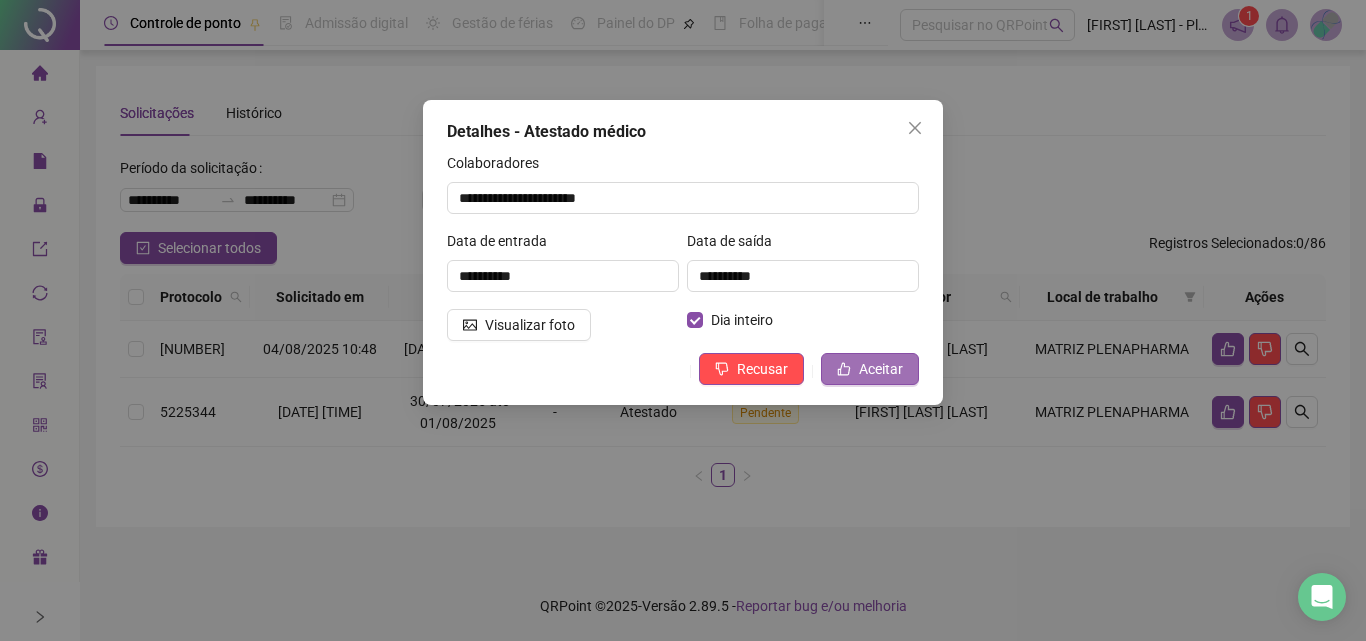 click on "Aceitar" at bounding box center [881, 369] 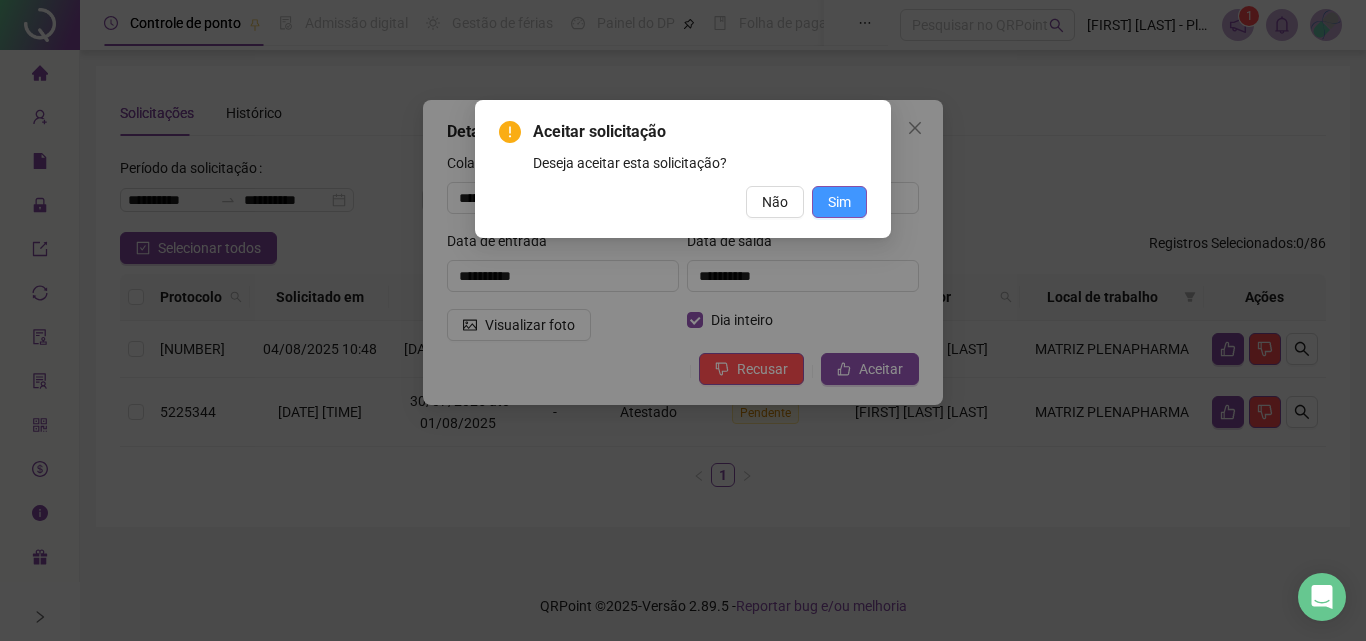 click on "Sim" at bounding box center (839, 202) 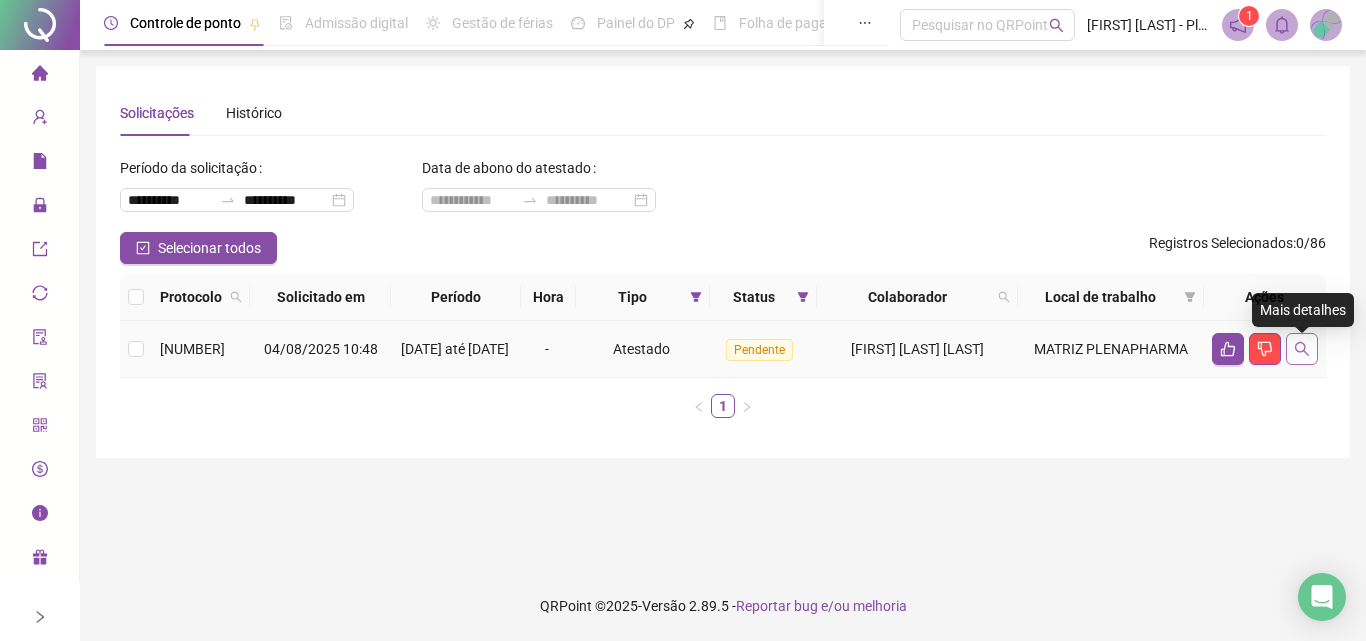 click 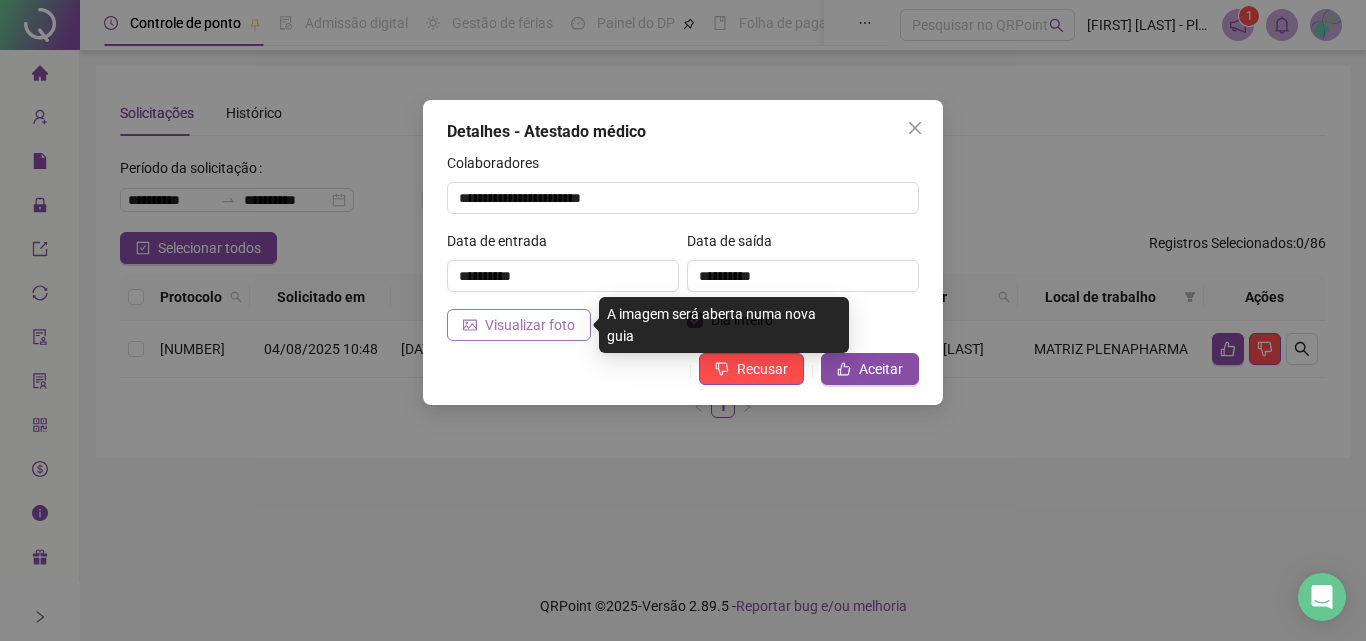 click on "Visualizar foto" at bounding box center (530, 325) 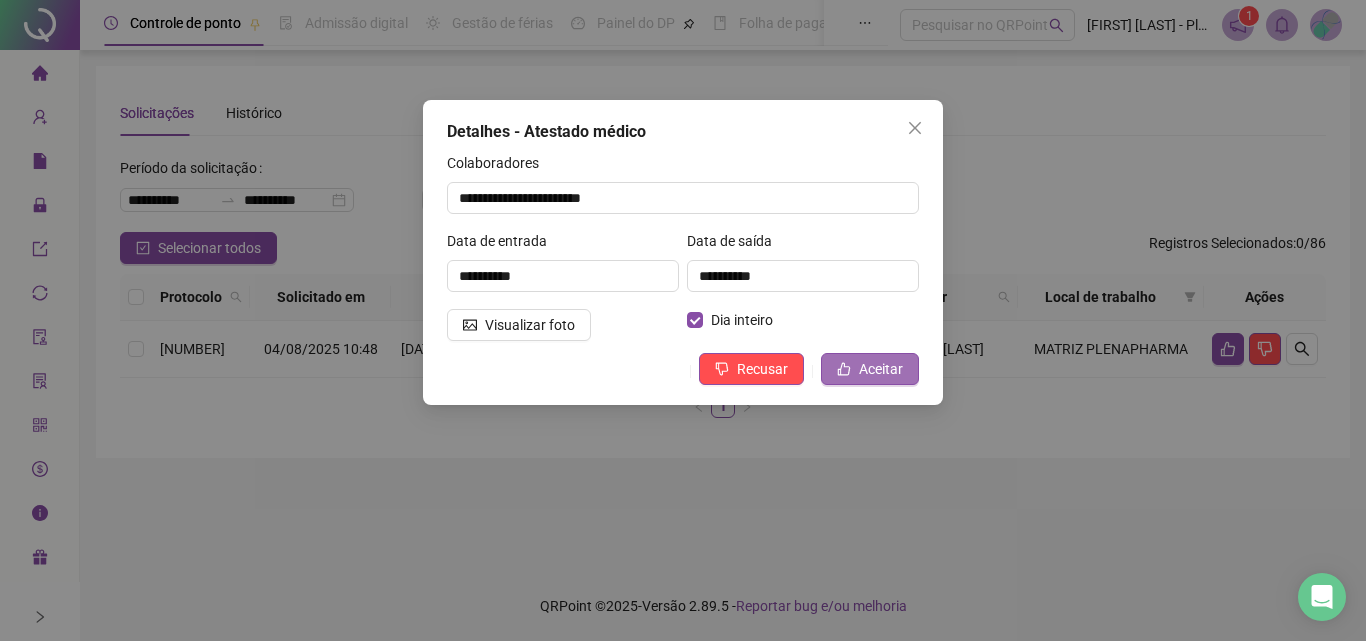 click on "Aceitar" at bounding box center [881, 369] 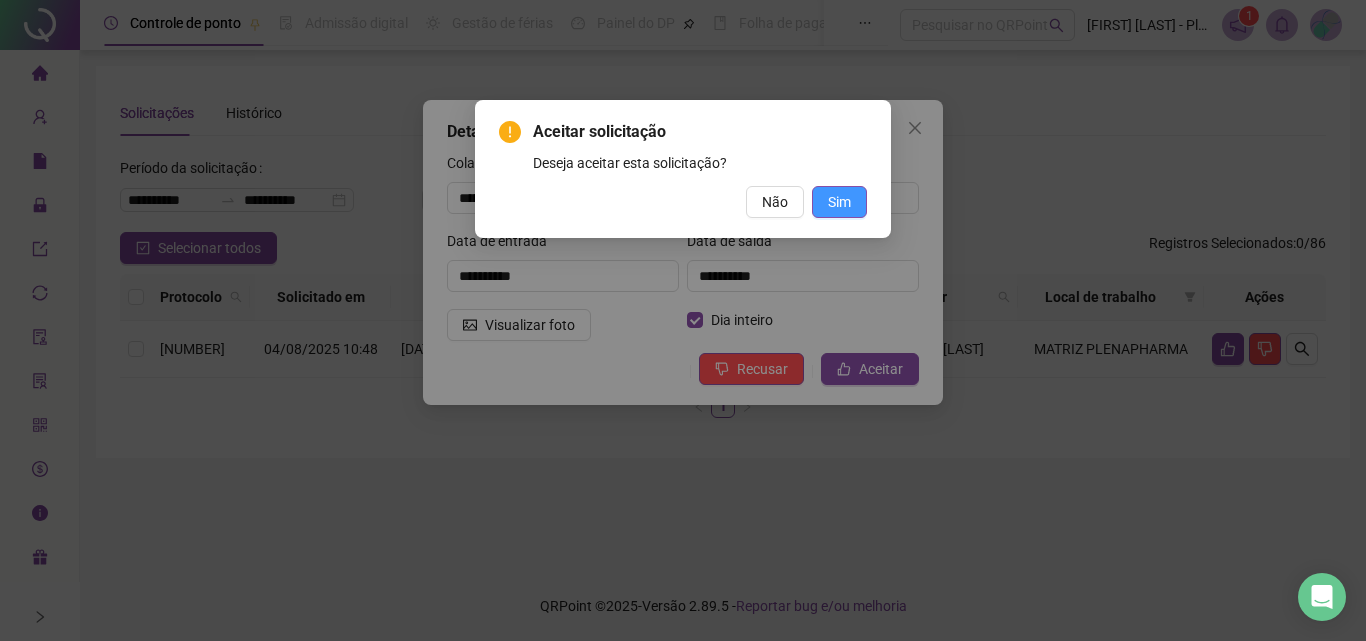 click on "Sim" at bounding box center (839, 202) 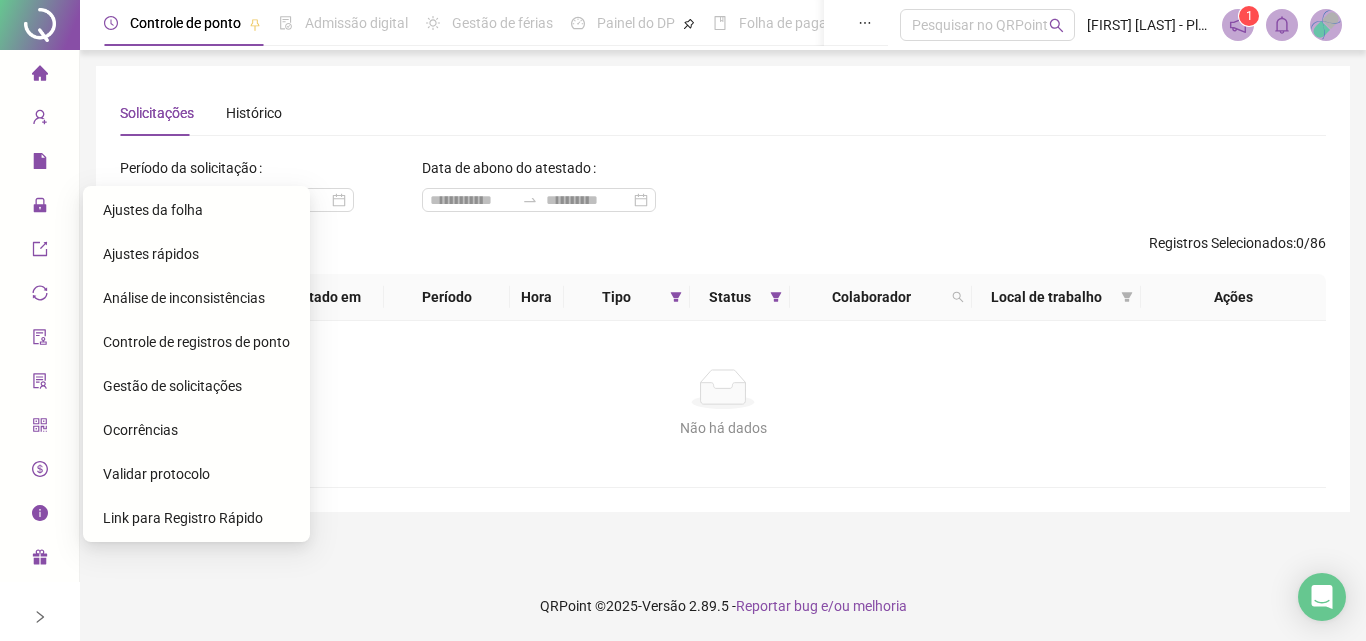 click on "Ajustes da folha" at bounding box center [153, 210] 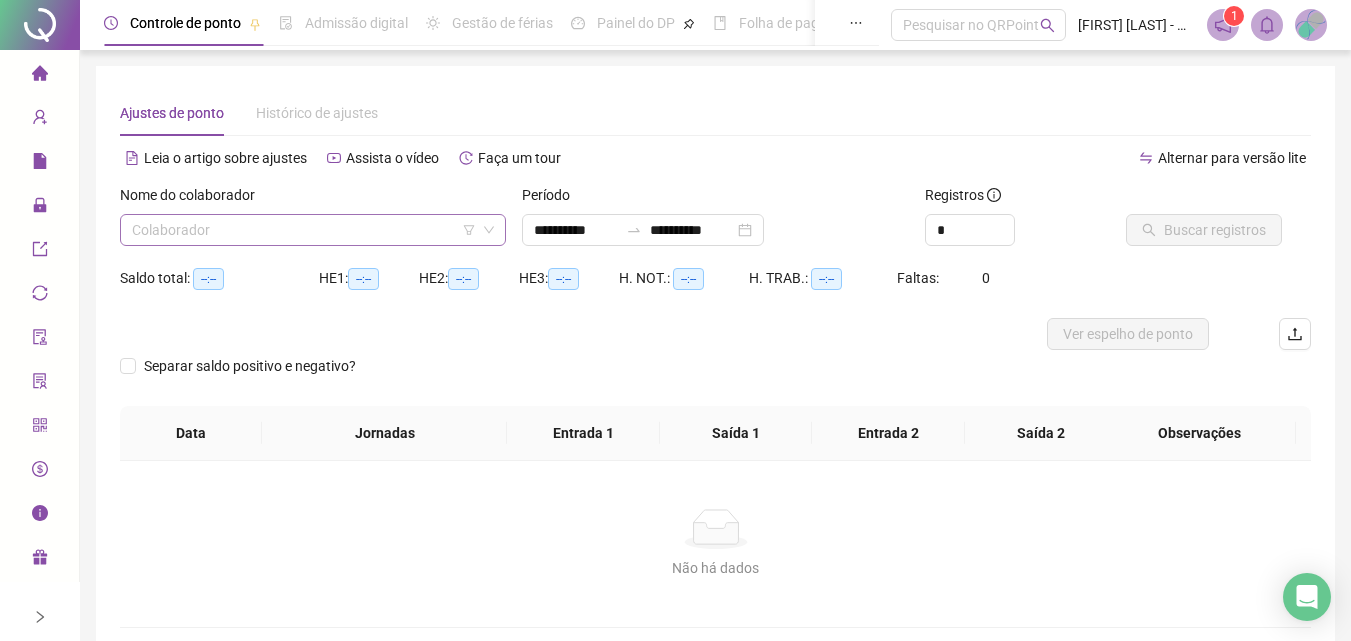 click at bounding box center (304, 230) 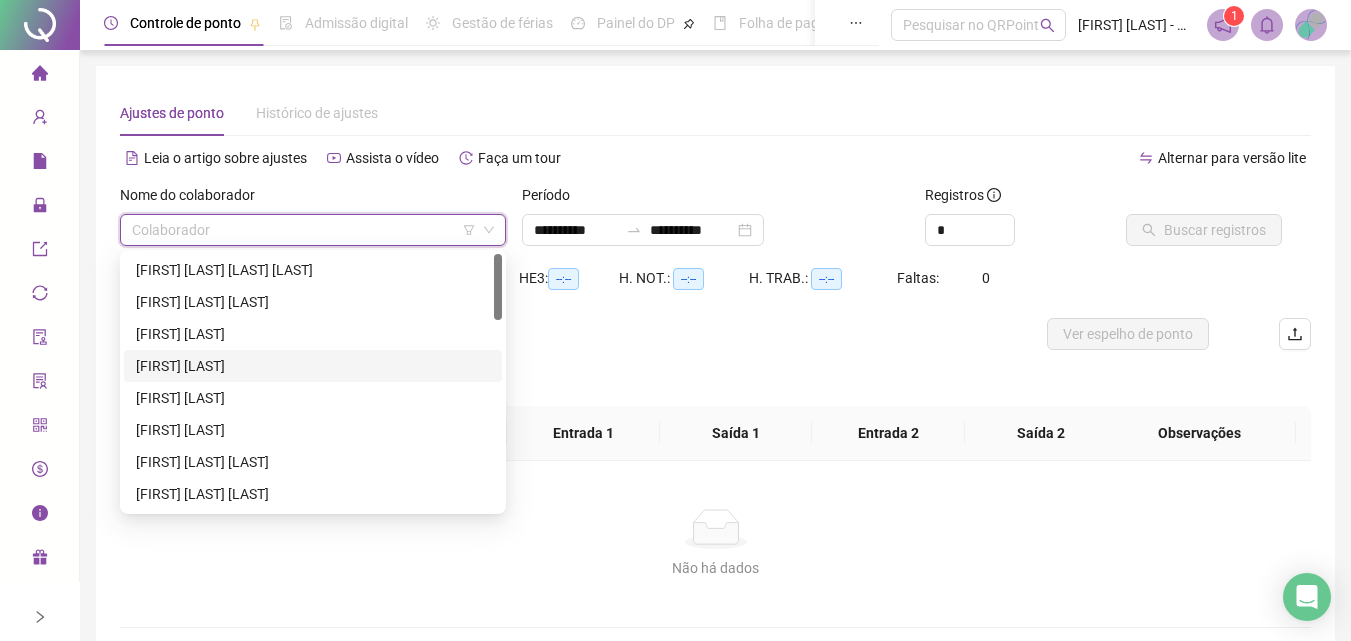 scroll, scrollTop: 200, scrollLeft: 0, axis: vertical 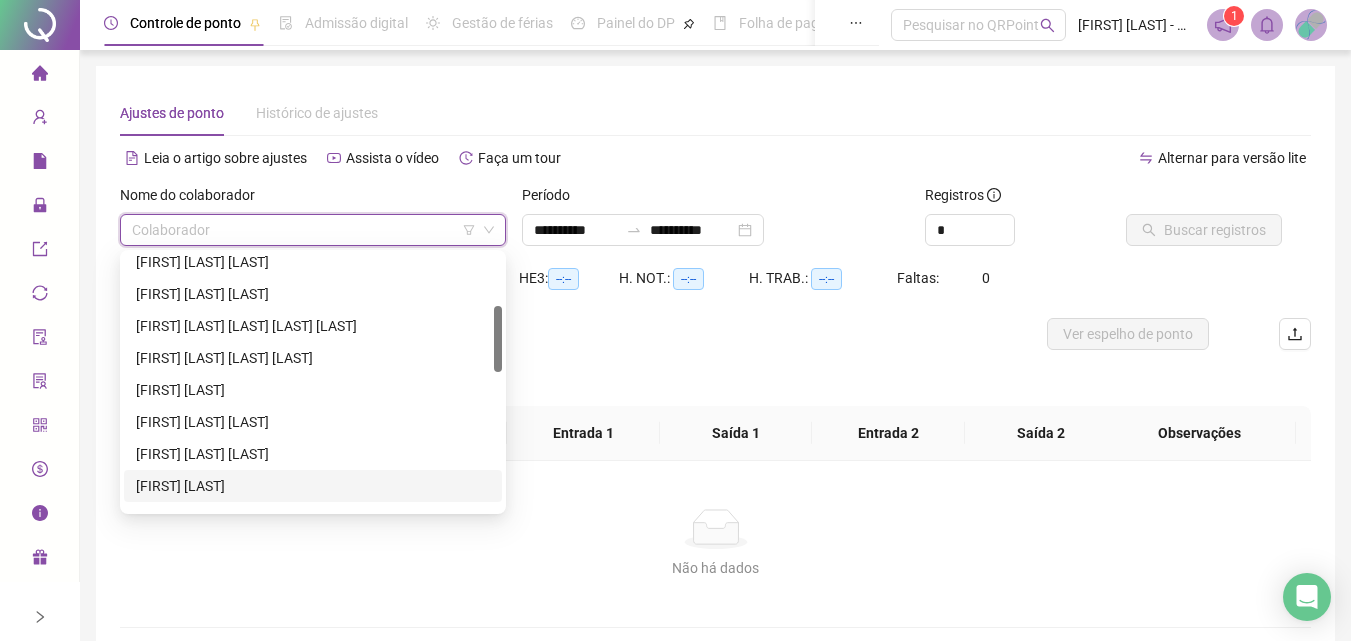 click on "[FIRST] [LAST]" at bounding box center [313, 486] 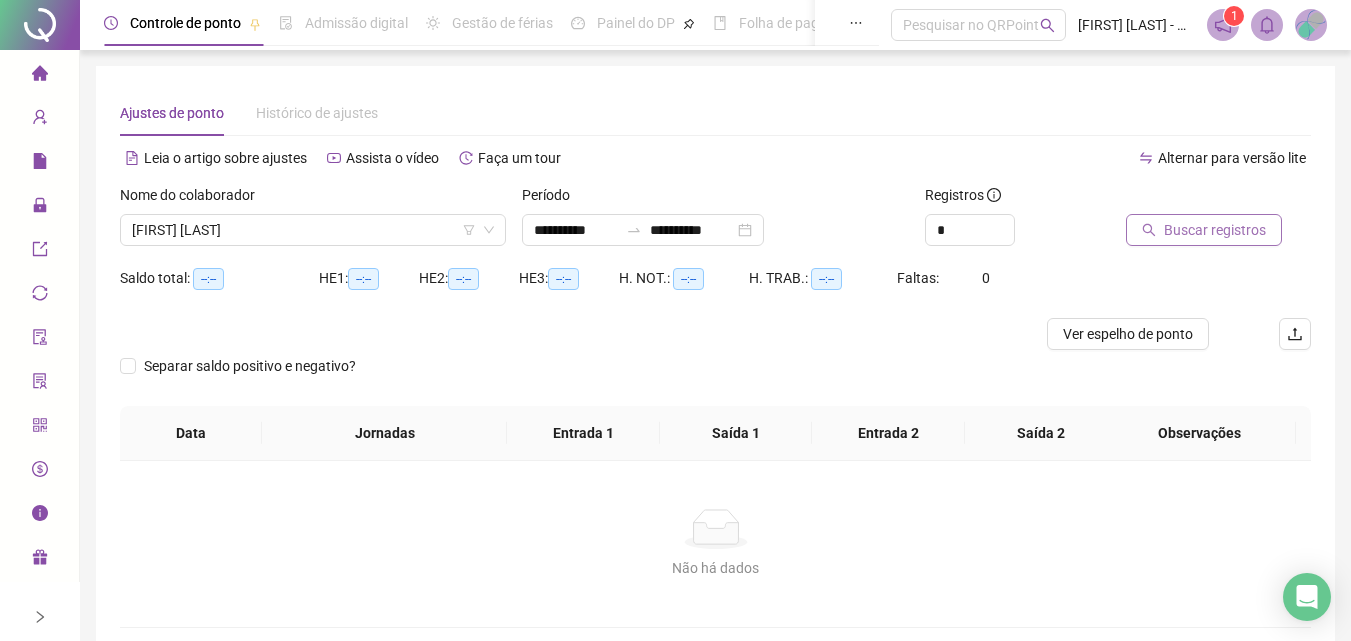click on "Buscar registros" at bounding box center (1215, 230) 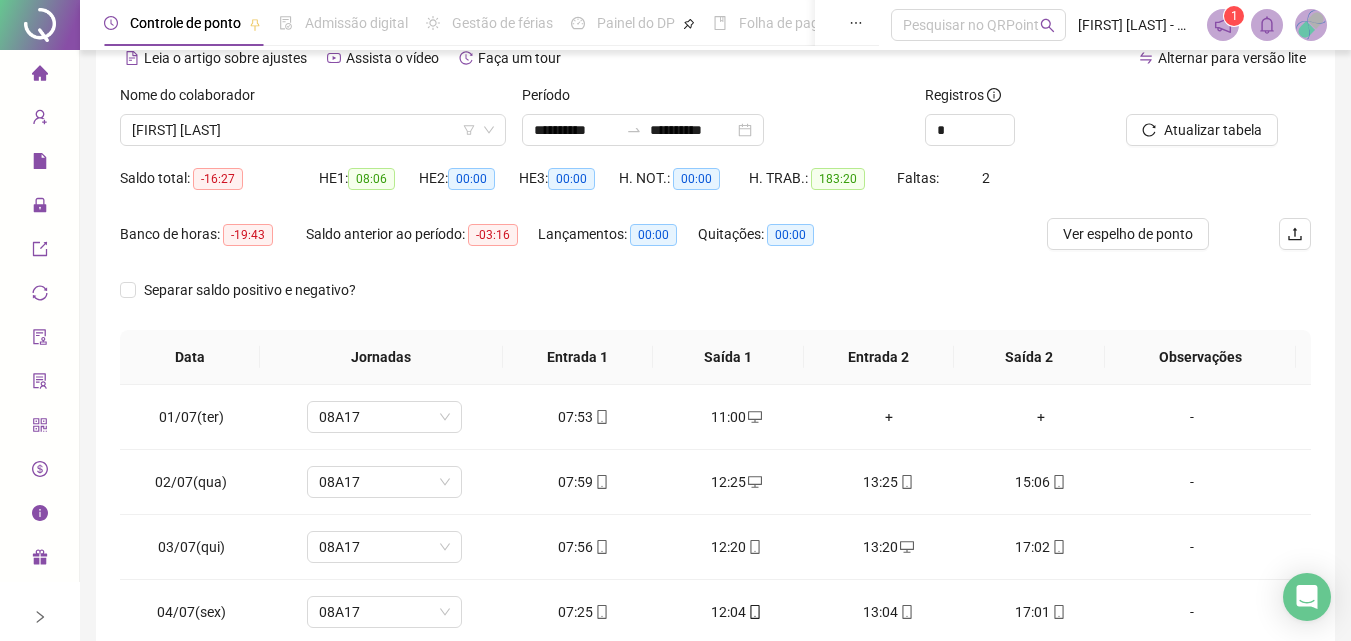 scroll, scrollTop: 200, scrollLeft: 0, axis: vertical 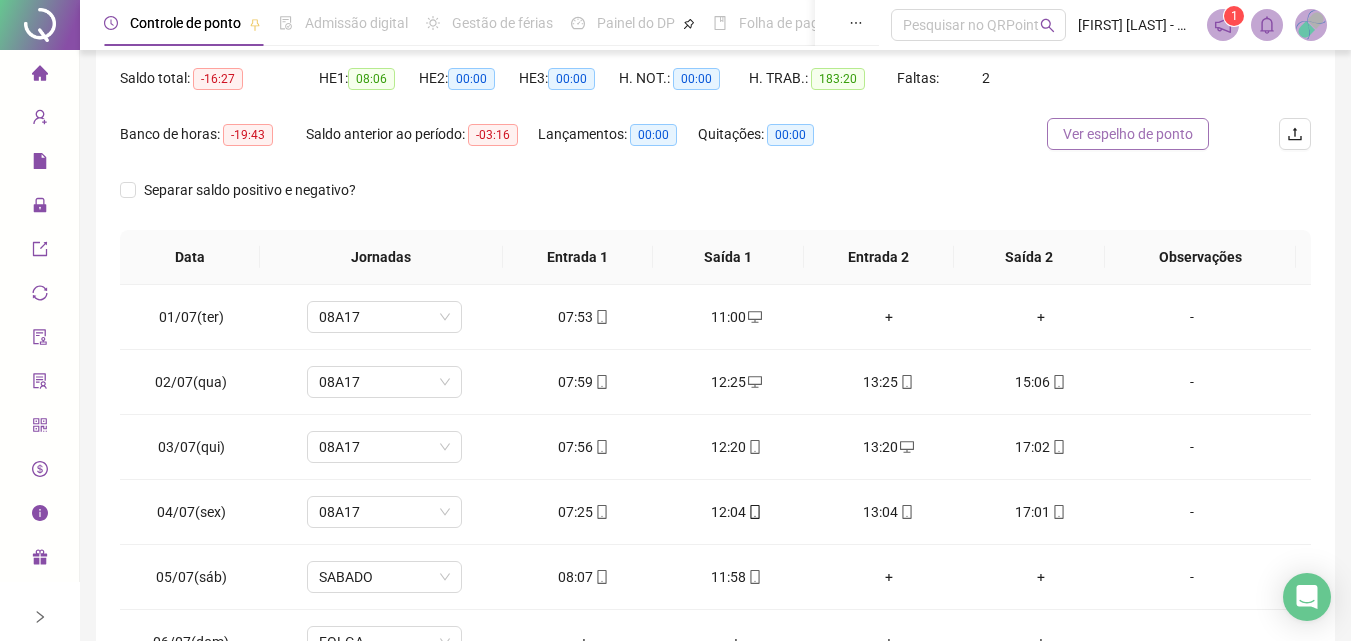 click on "Ver espelho de ponto" at bounding box center (1128, 134) 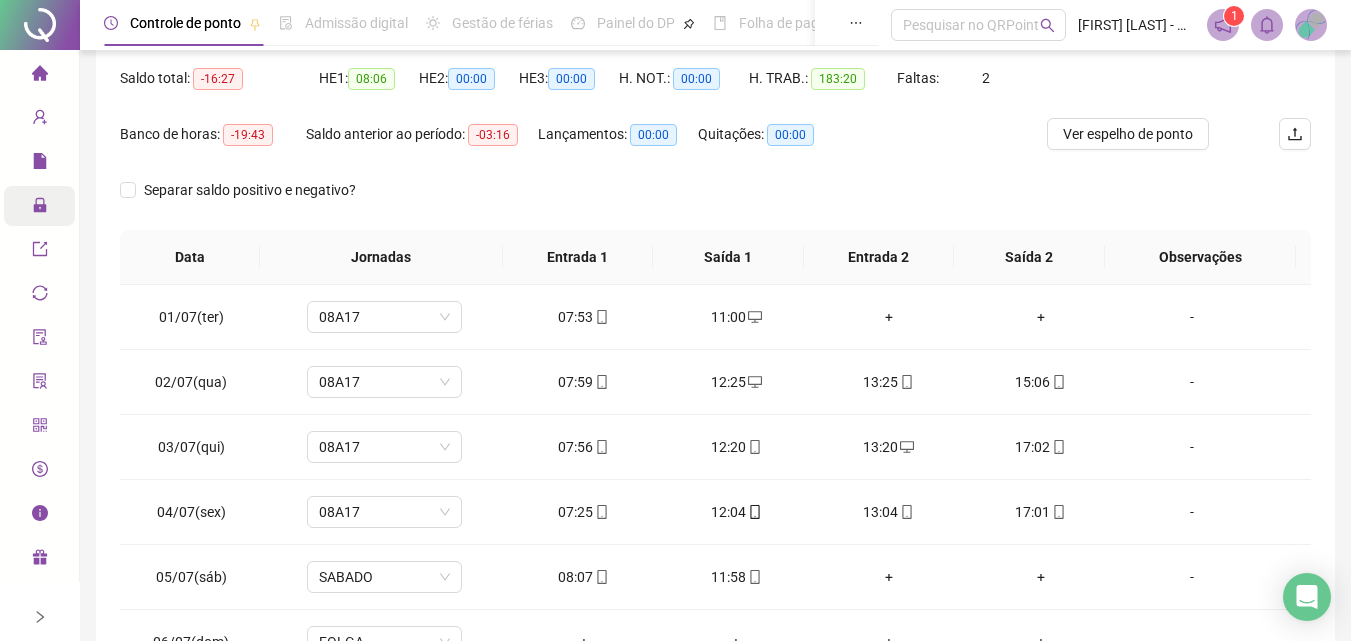 click 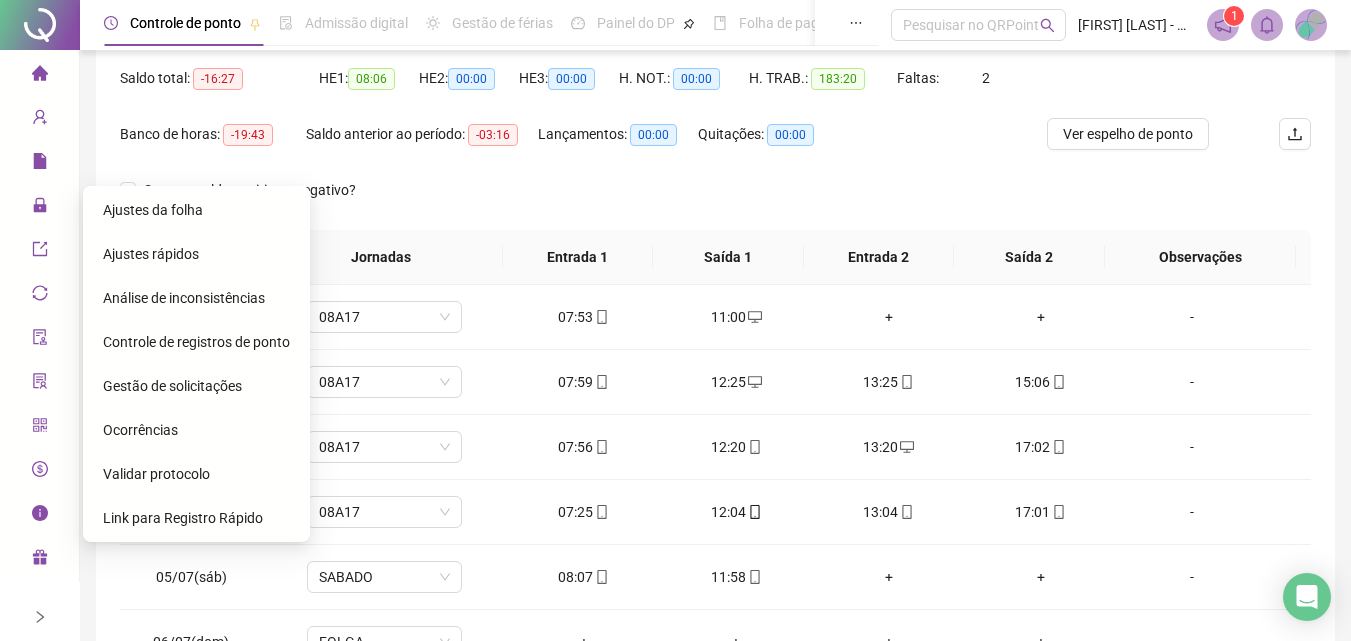 click on "Gestão de solicitações" at bounding box center [172, 386] 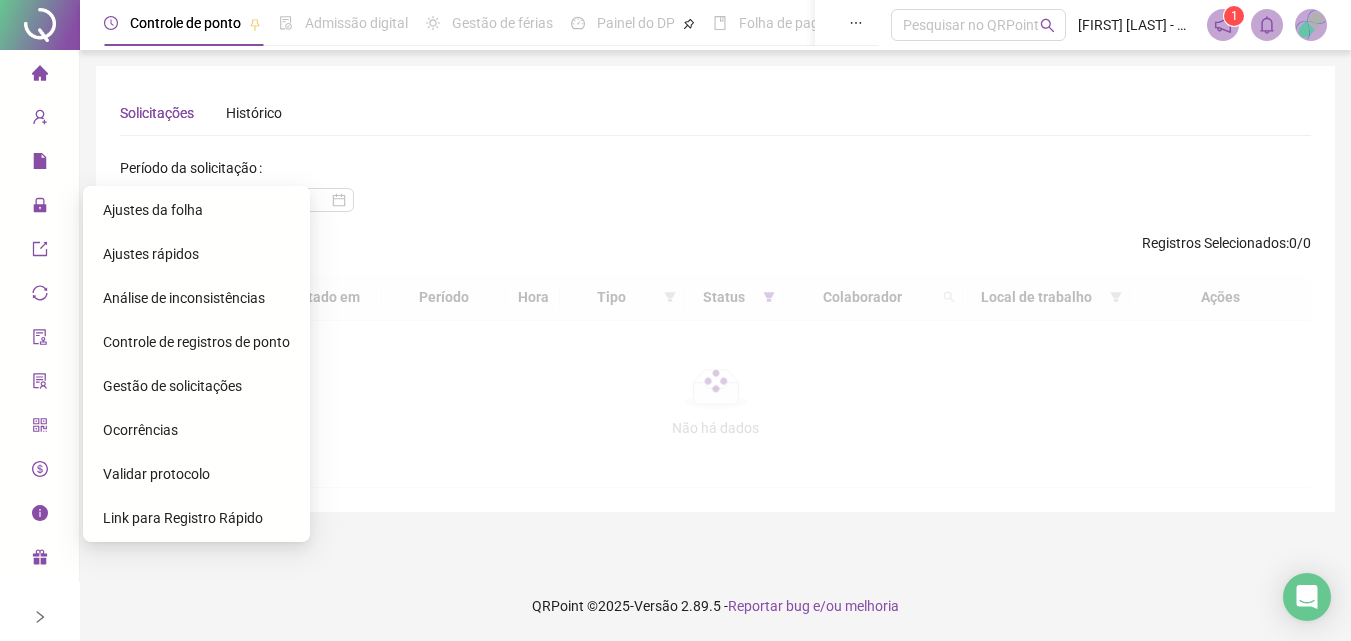 scroll, scrollTop: 0, scrollLeft: 0, axis: both 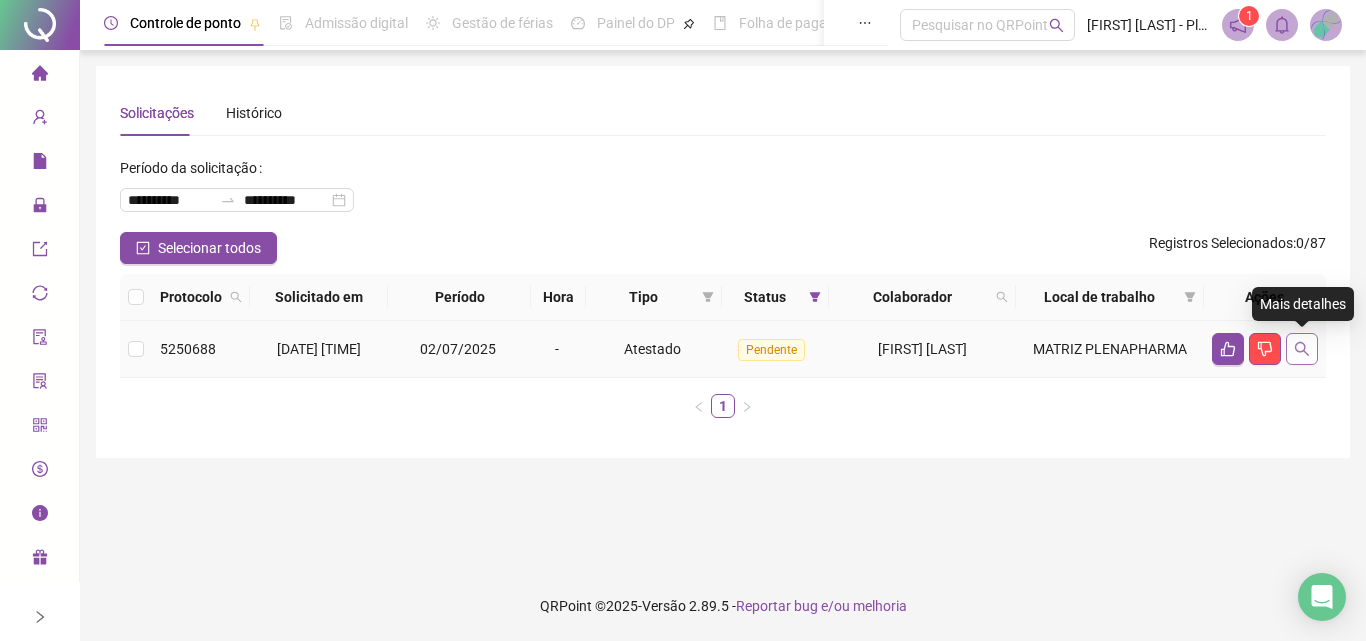 click 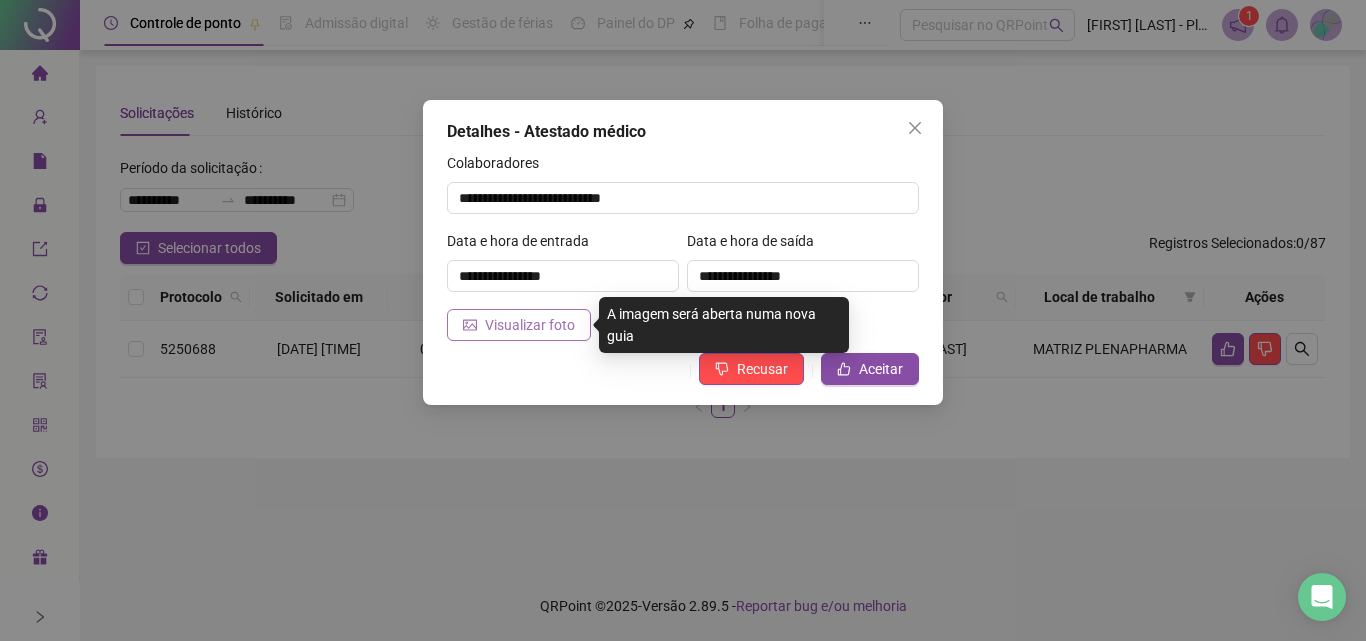 click on "Visualizar foto" at bounding box center (530, 325) 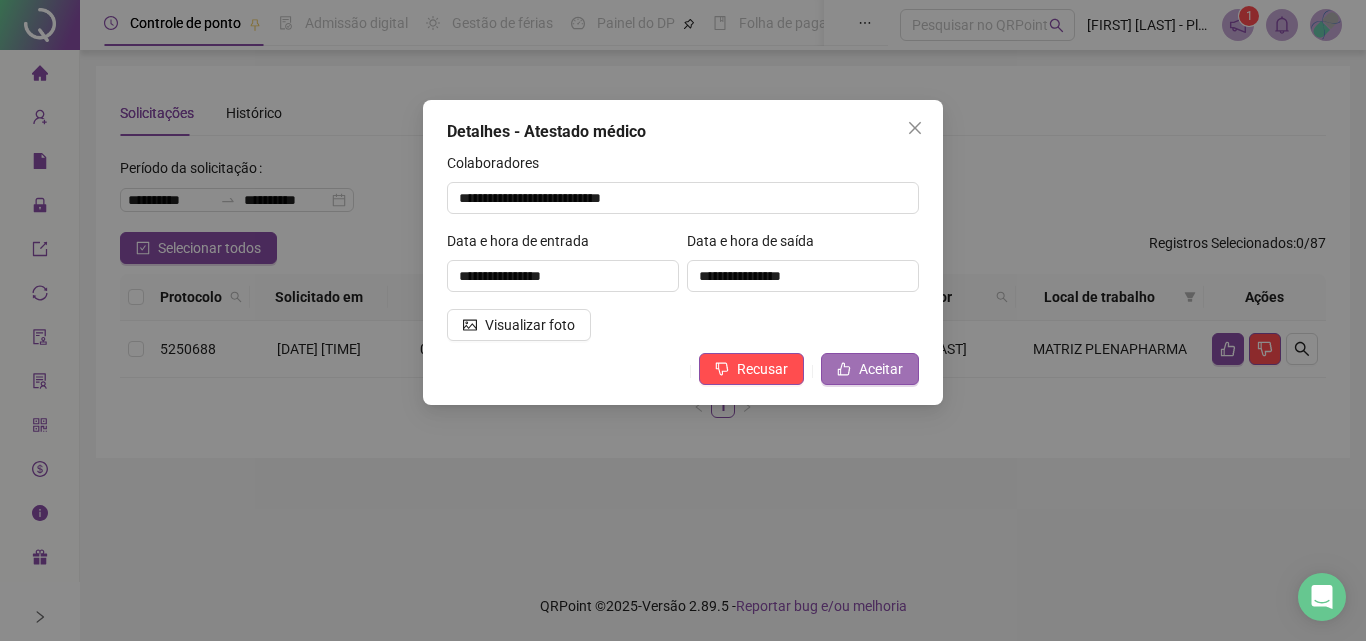 click on "Aceitar" at bounding box center [881, 369] 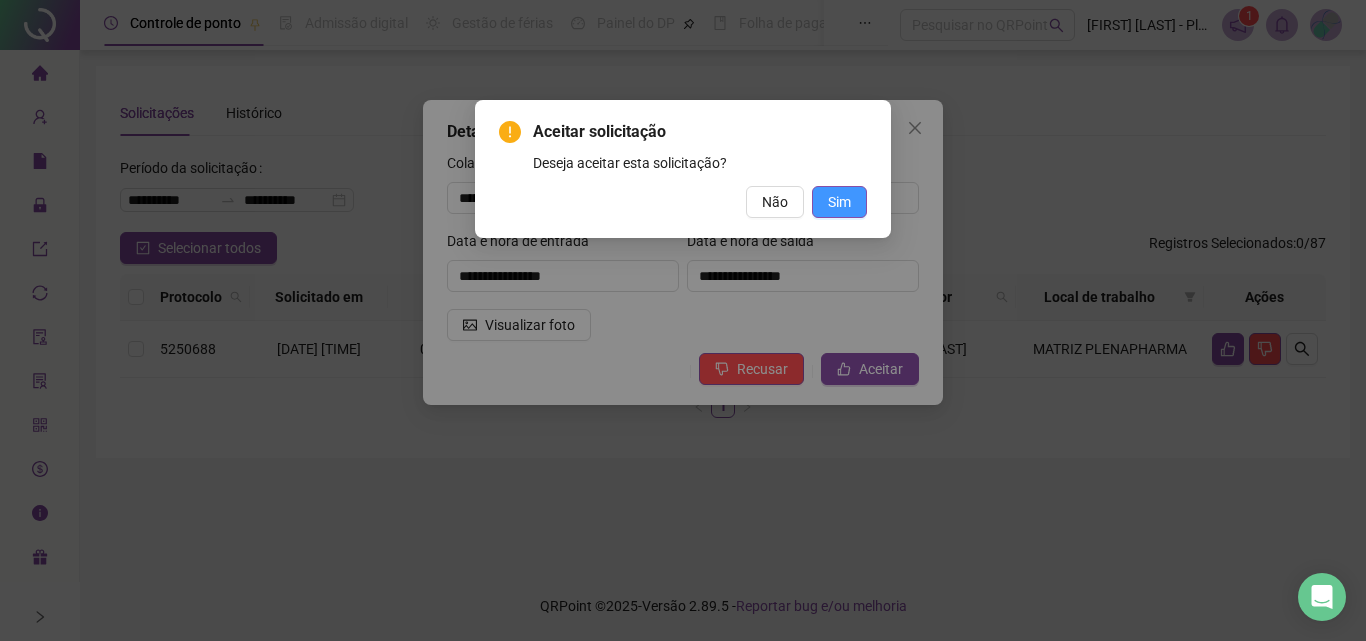 click on "Sim" at bounding box center (839, 202) 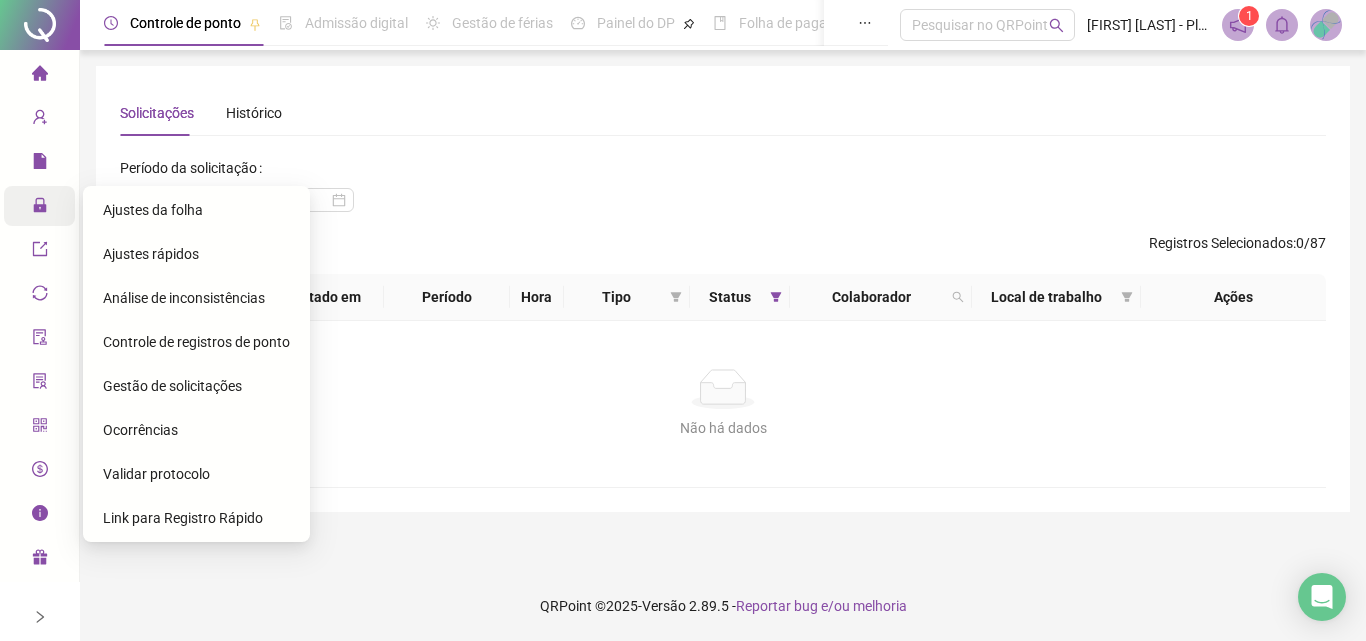 click 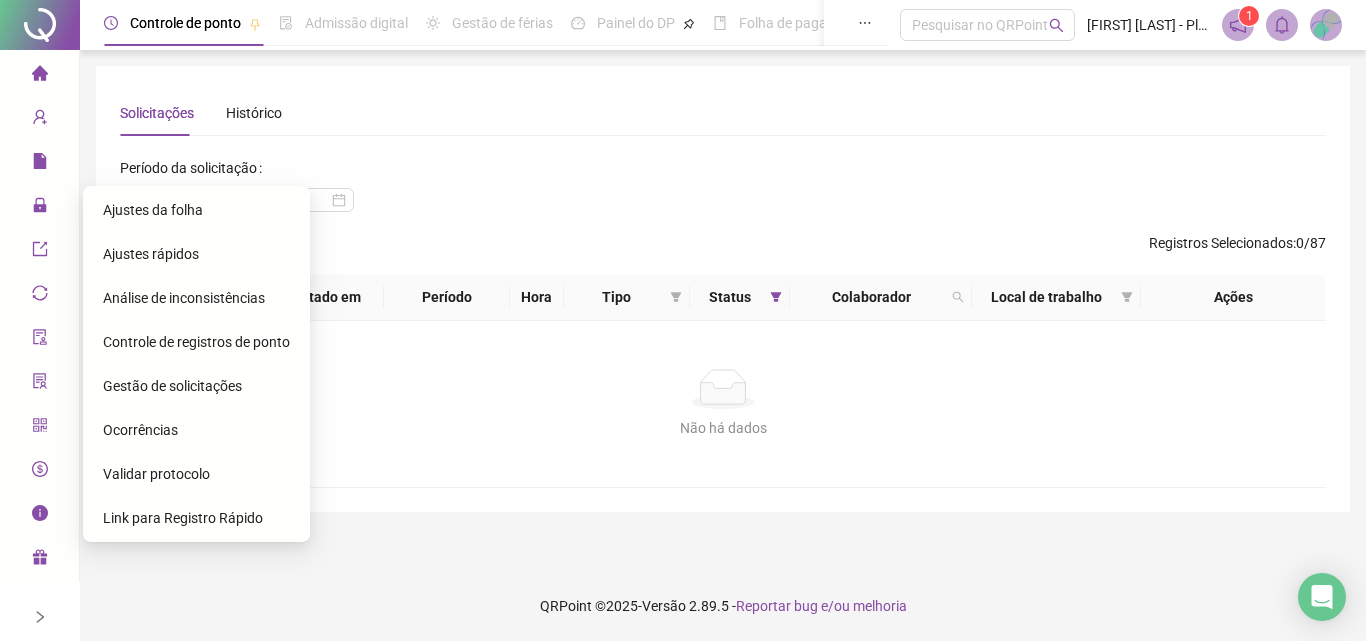 click on "Ajustes da folha" at bounding box center (153, 210) 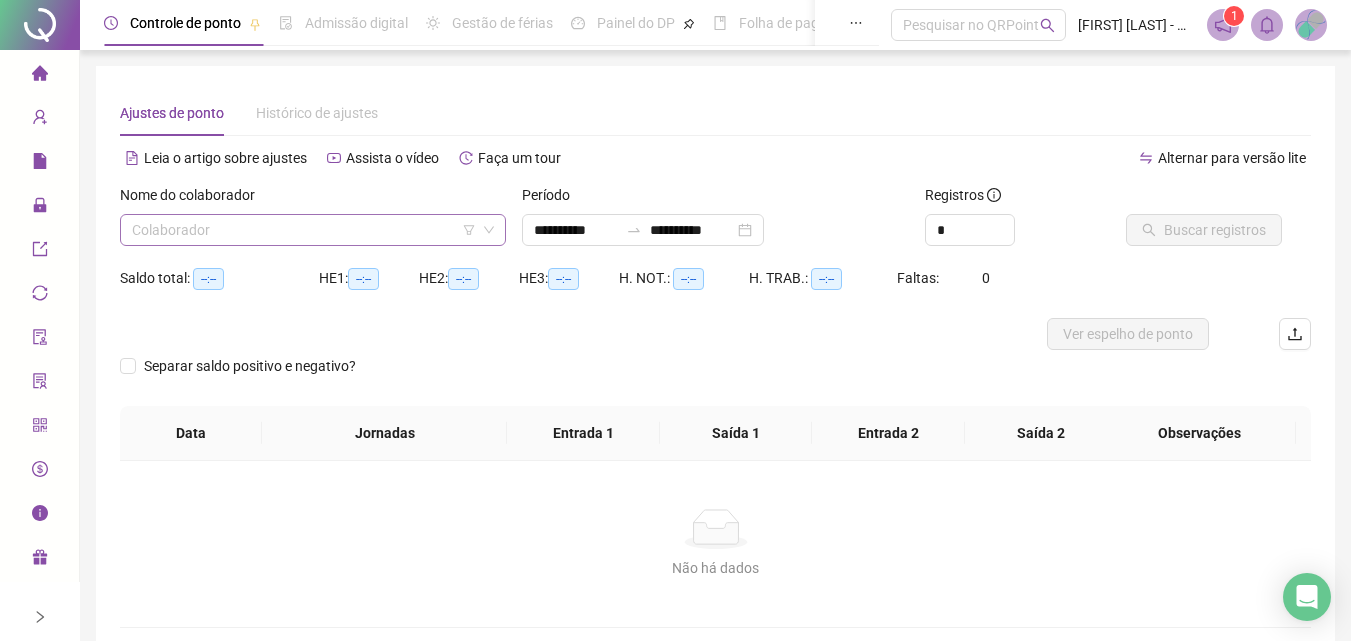 click at bounding box center [304, 230] 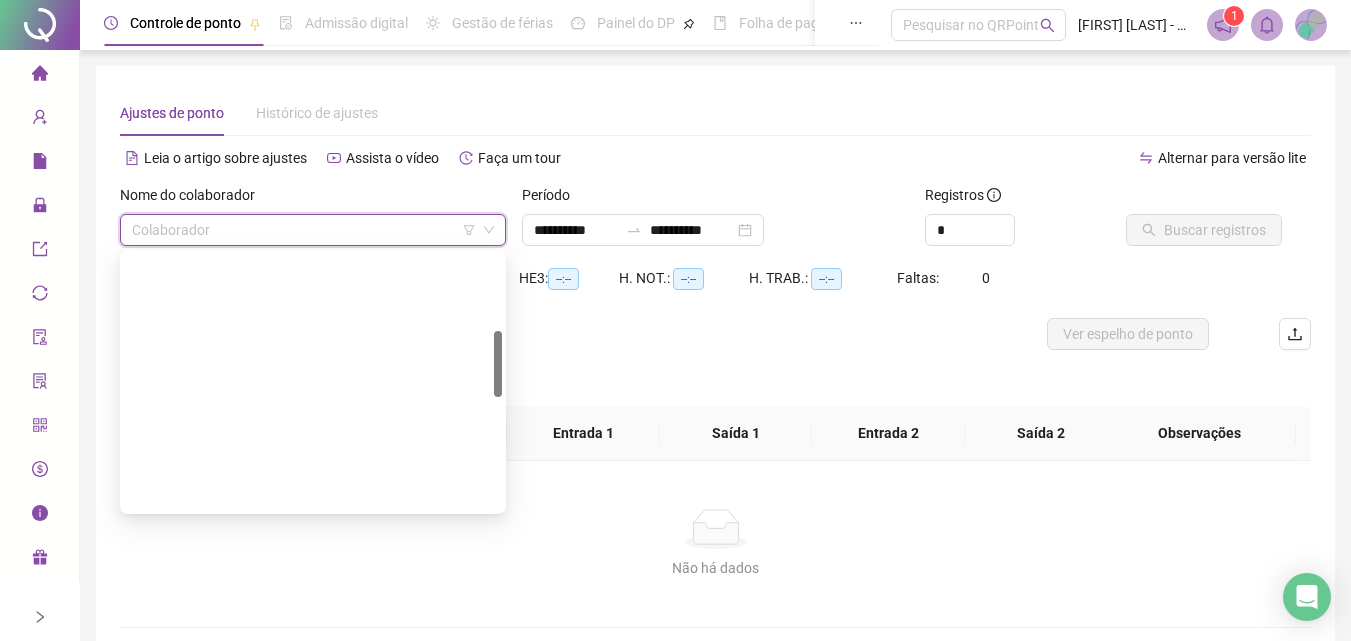 scroll, scrollTop: 300, scrollLeft: 0, axis: vertical 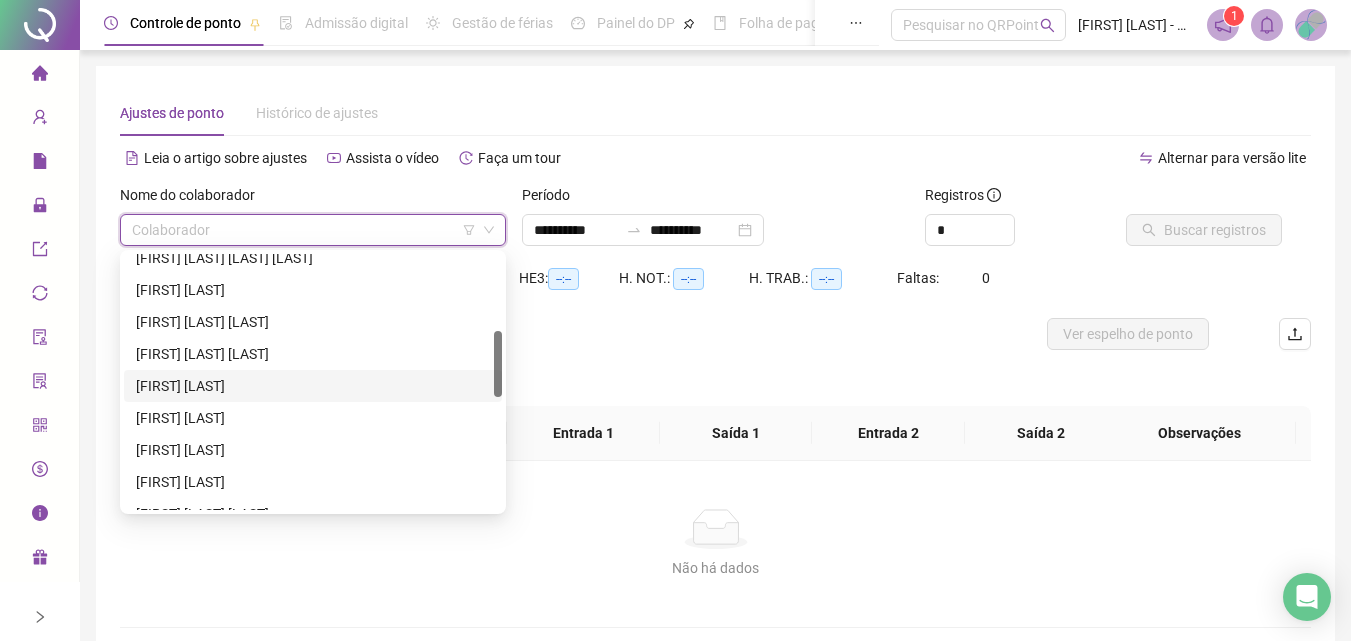 drag, startPoint x: 251, startPoint y: 388, endPoint x: 277, endPoint y: 389, distance: 26.019224 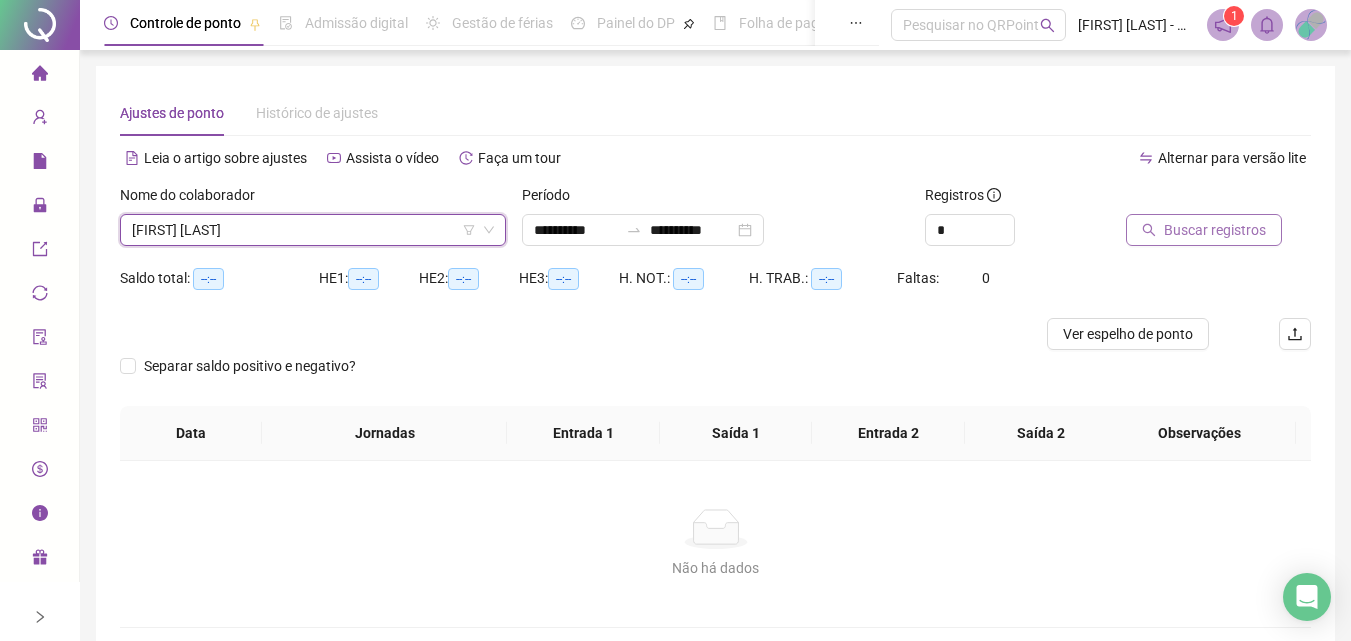 click on "Buscar registros" at bounding box center (1215, 230) 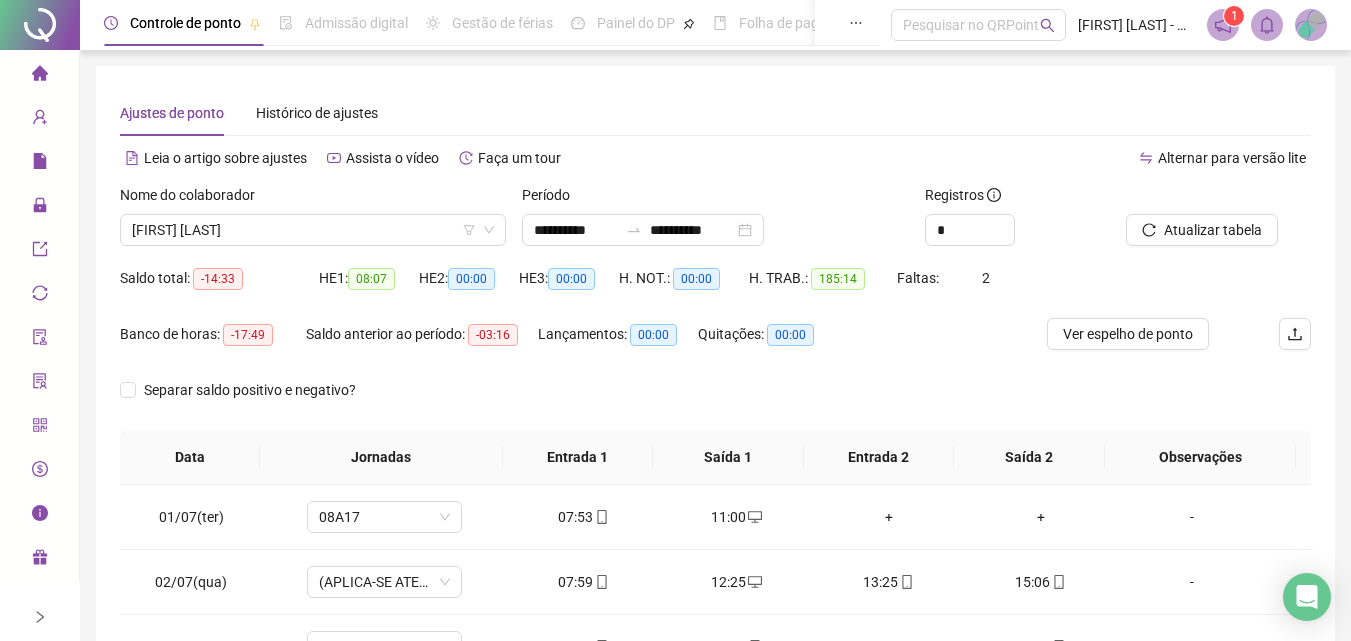 scroll, scrollTop: 300, scrollLeft: 0, axis: vertical 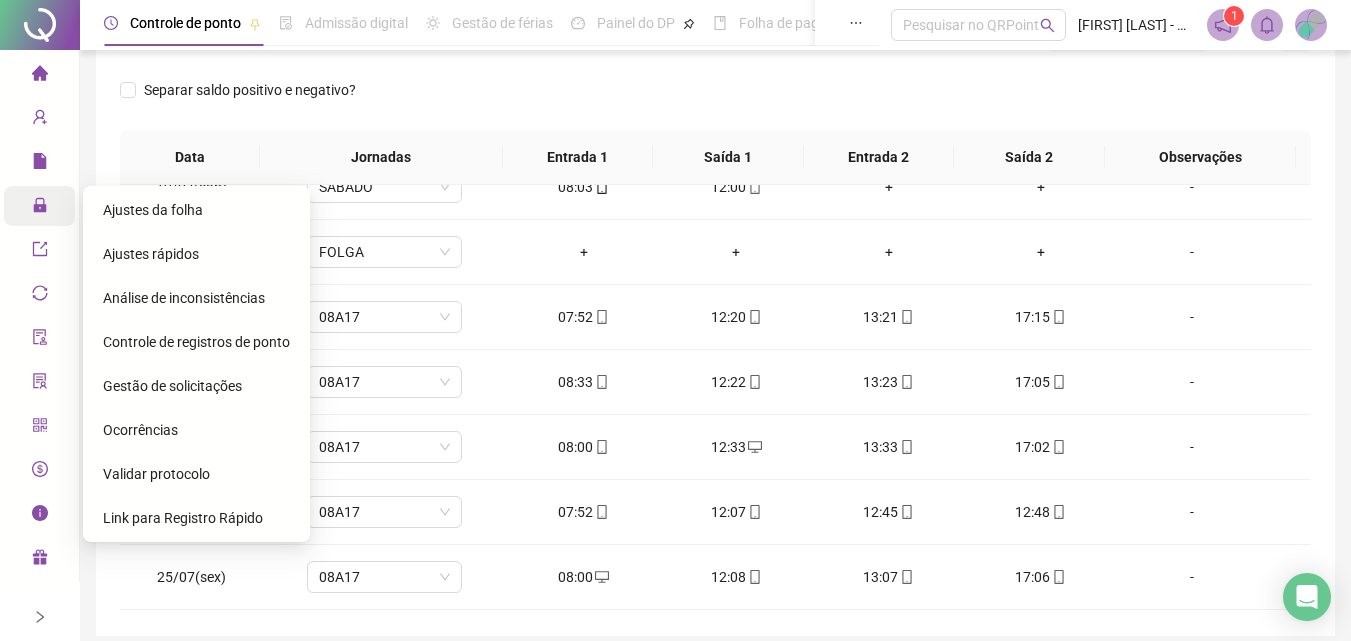 click on "Gestão de solicitações" at bounding box center [172, 386] 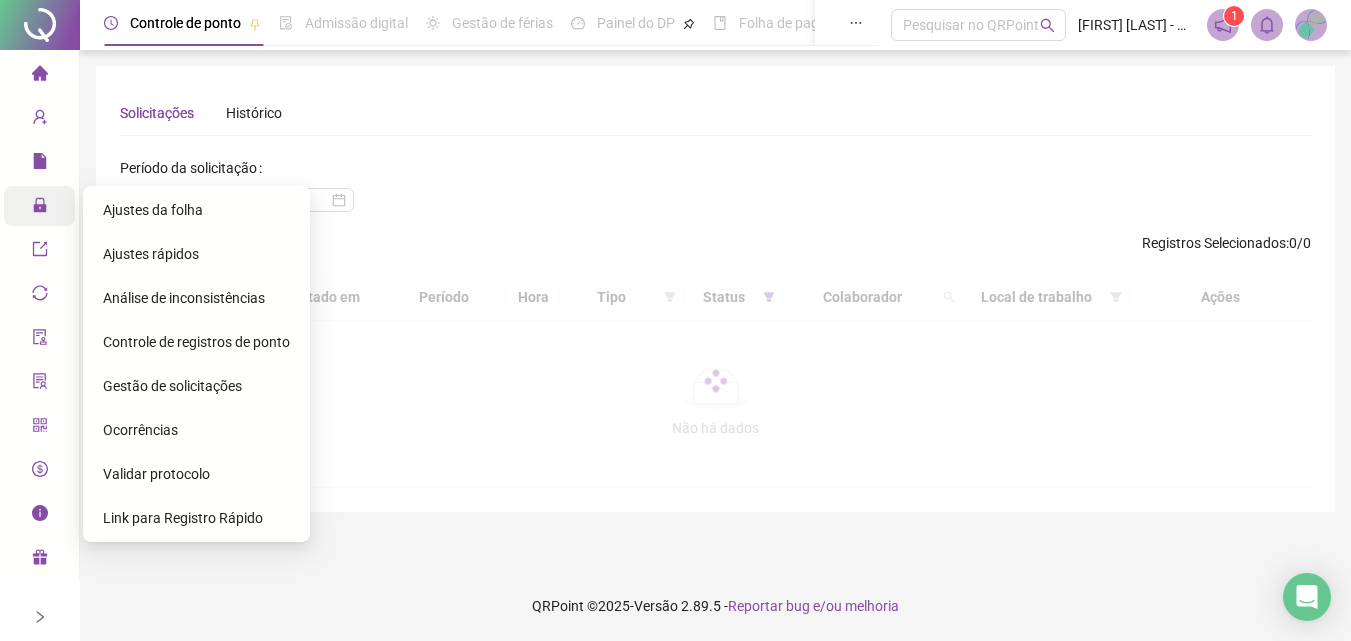 scroll, scrollTop: 0, scrollLeft: 0, axis: both 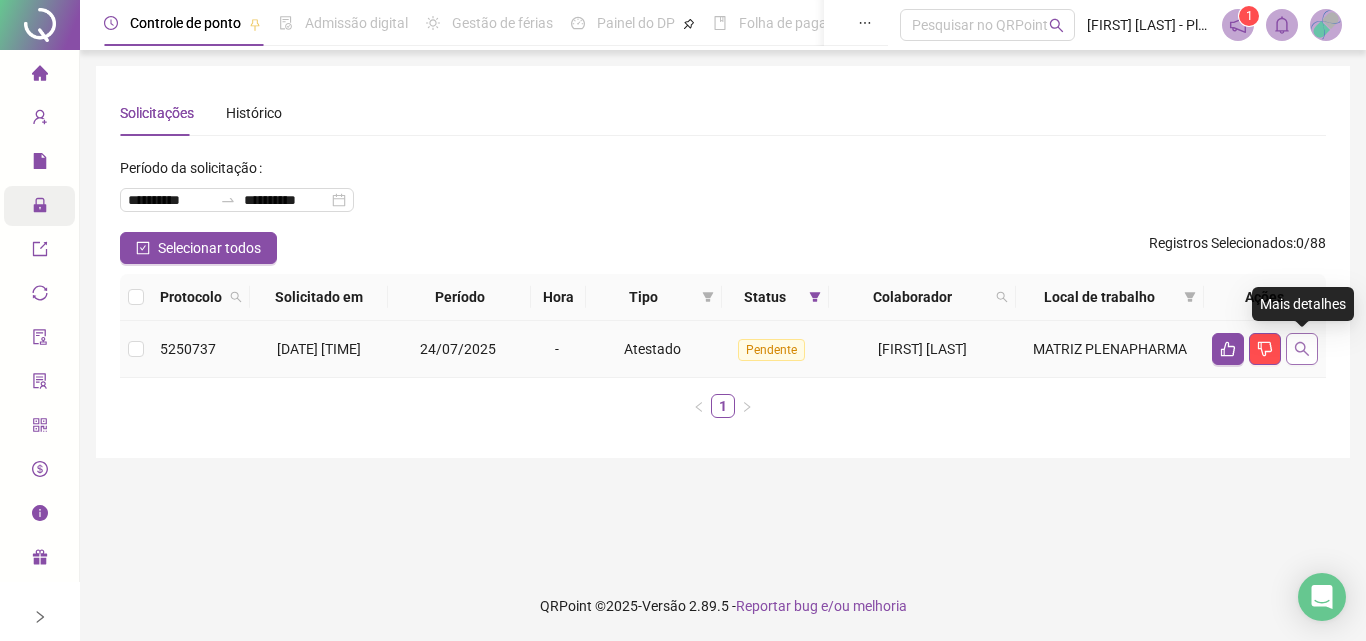 click 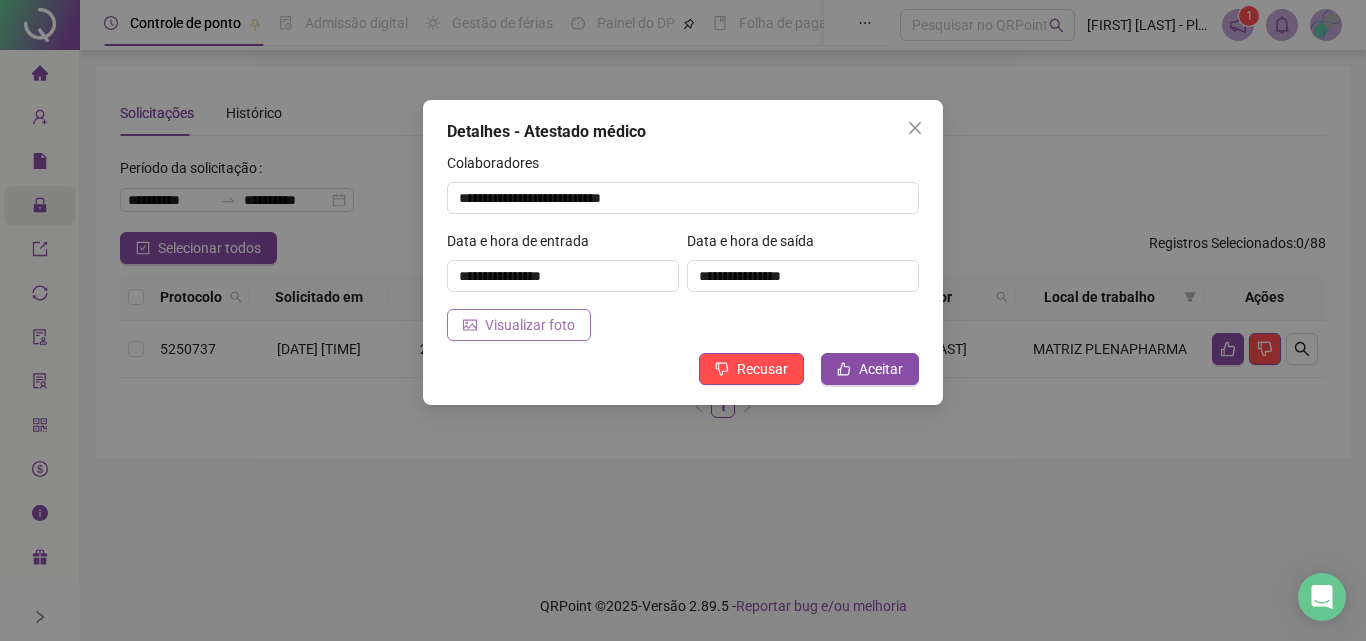 click on "Visualizar foto" at bounding box center (530, 325) 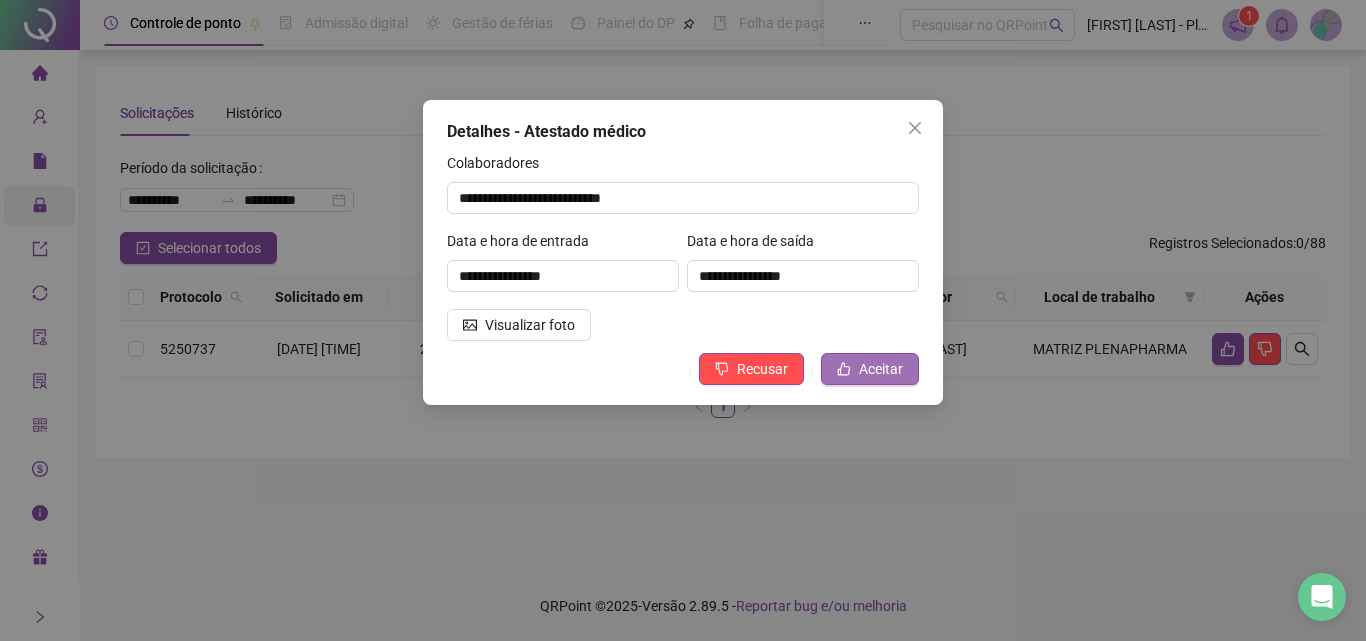 click on "Aceitar" at bounding box center (881, 369) 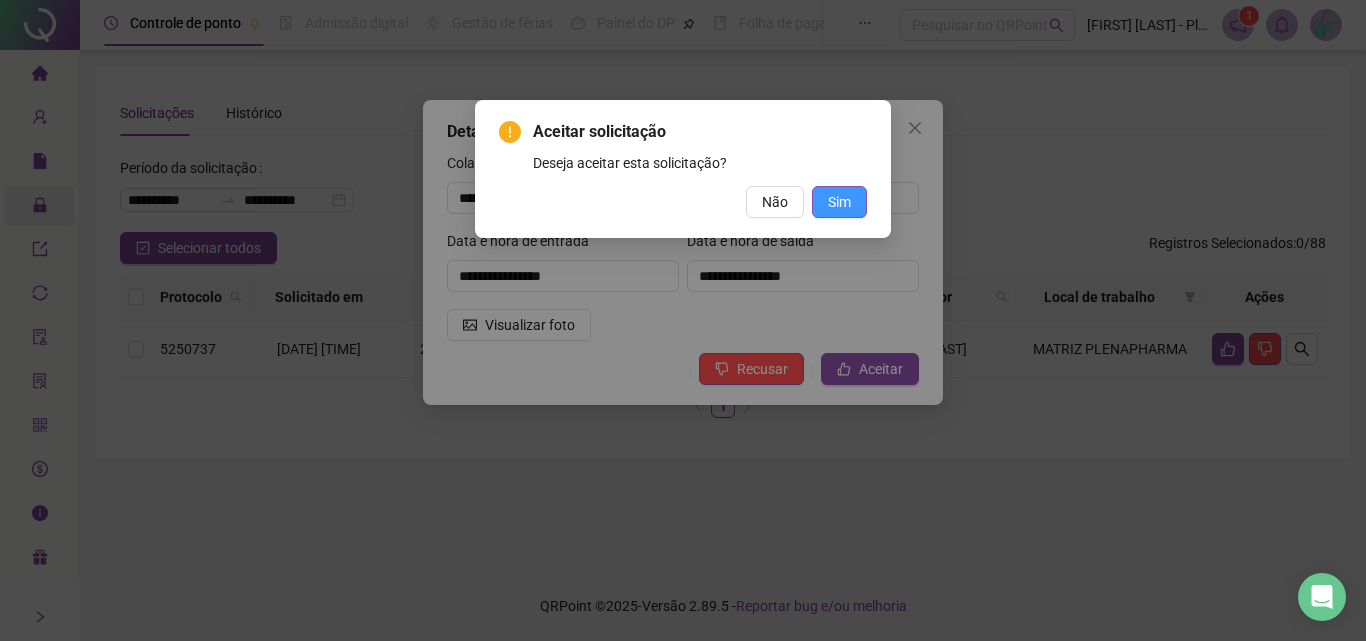 click on "Sim" at bounding box center (839, 202) 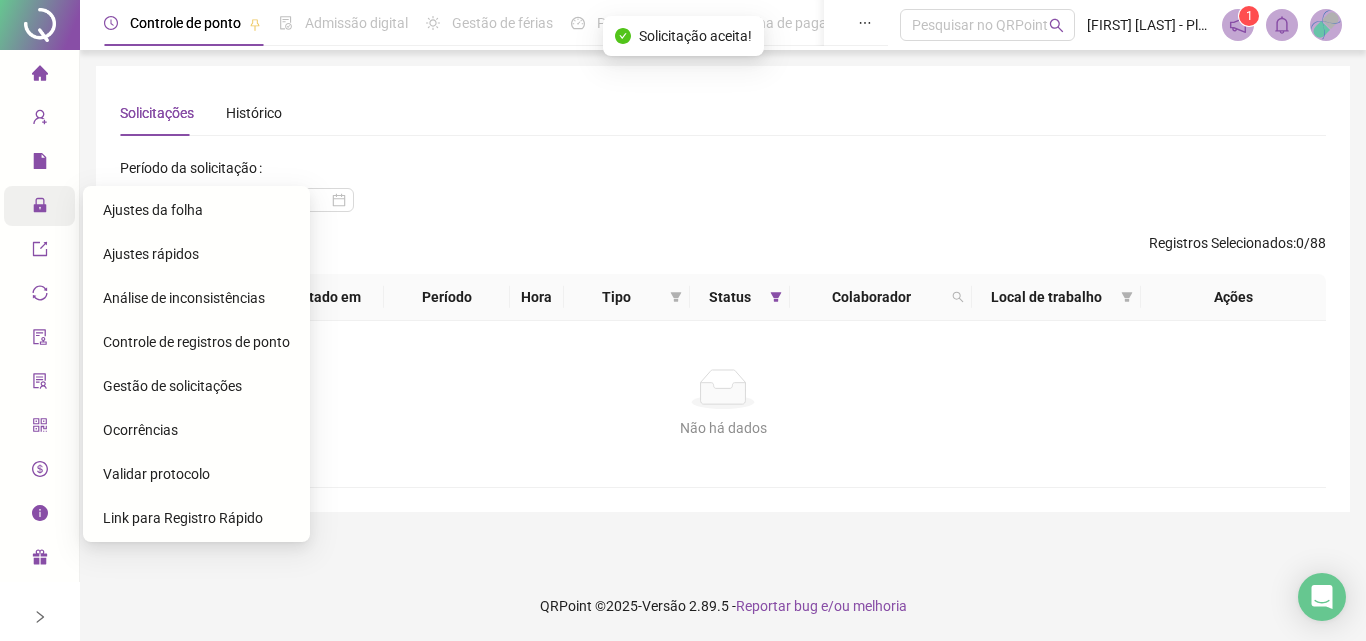 click 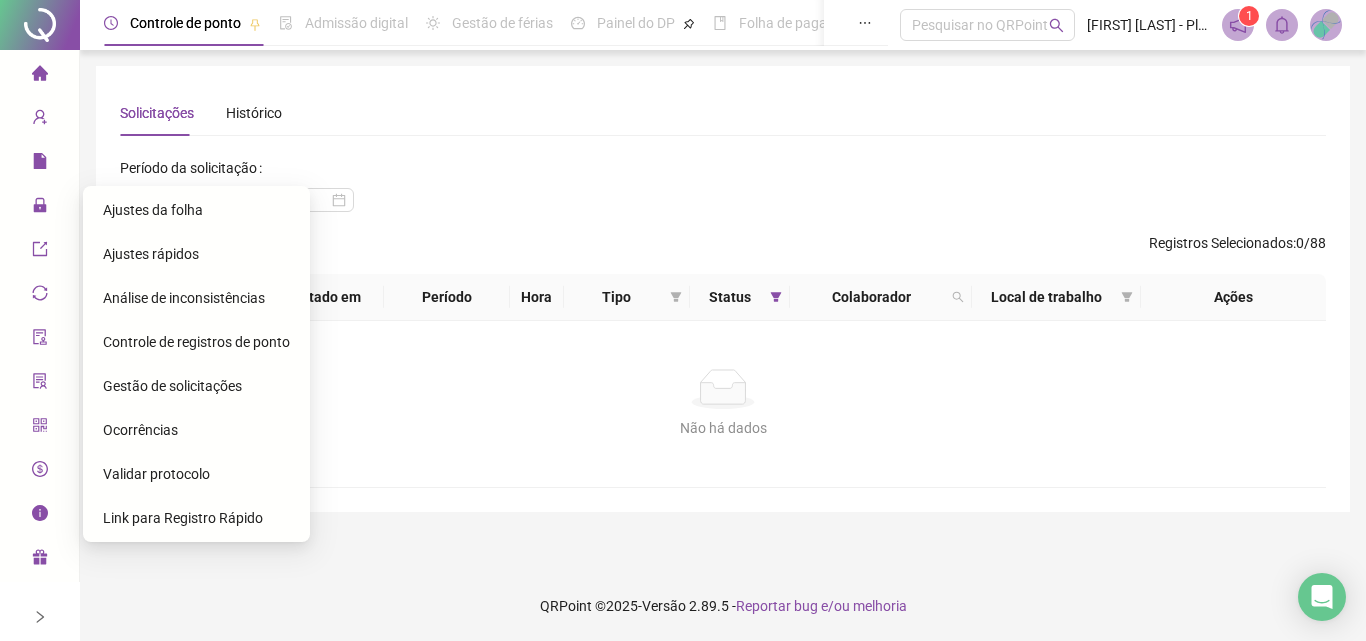 click on "Ajustes da folha" at bounding box center (153, 210) 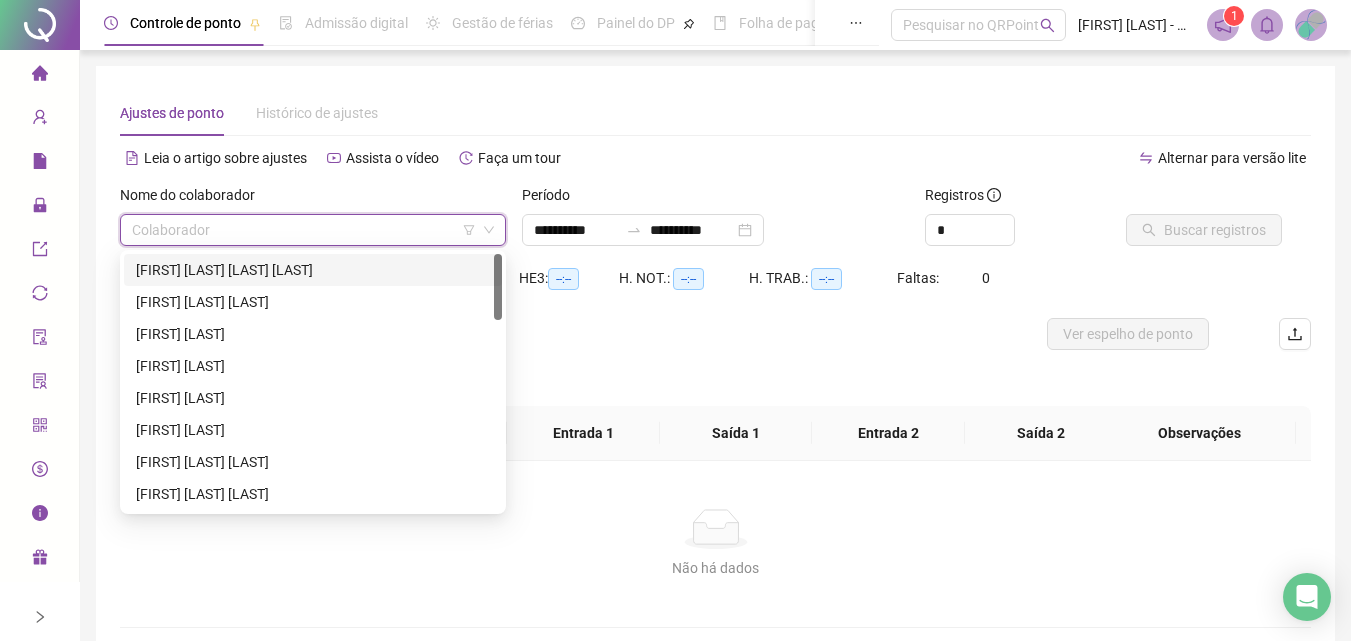 click at bounding box center [304, 230] 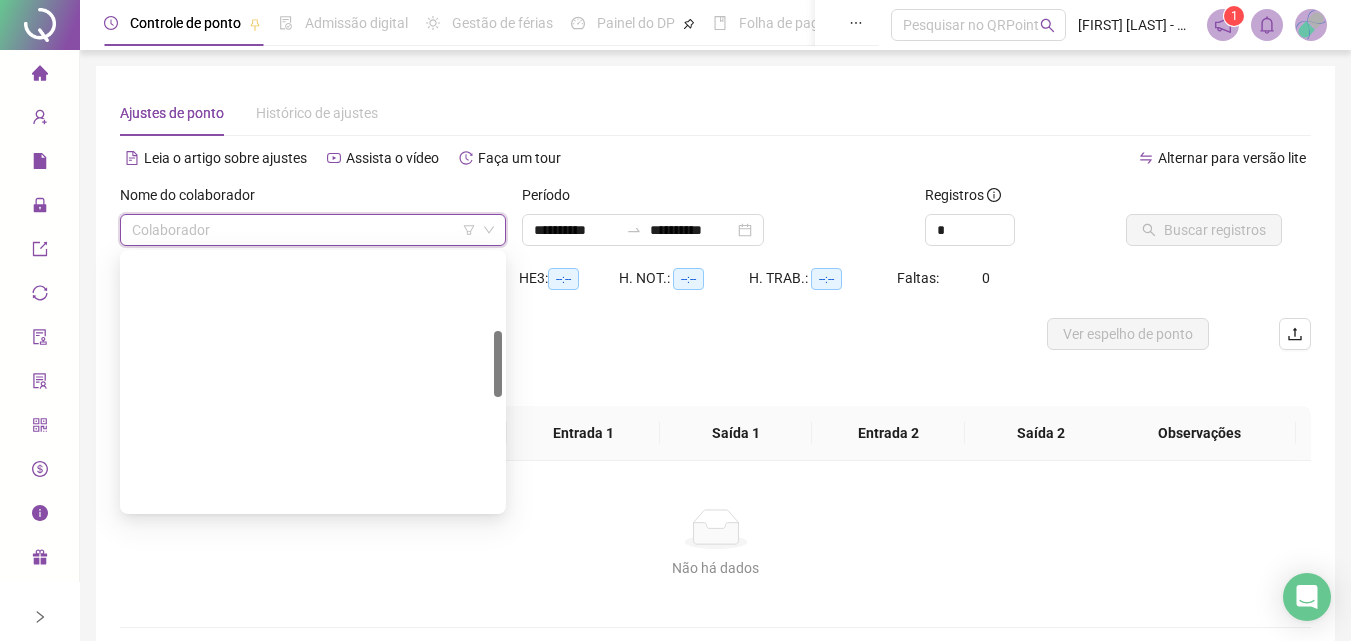 scroll, scrollTop: 400, scrollLeft: 0, axis: vertical 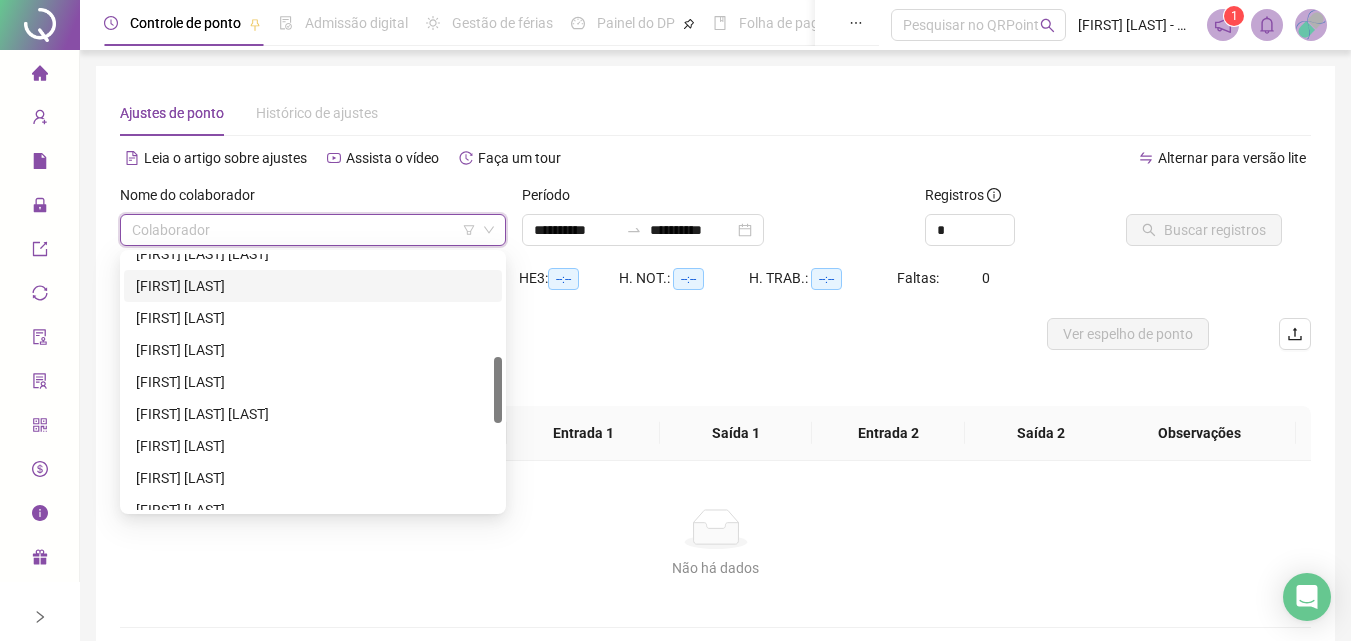 click on "[FIRST] [LAST]" at bounding box center [313, 286] 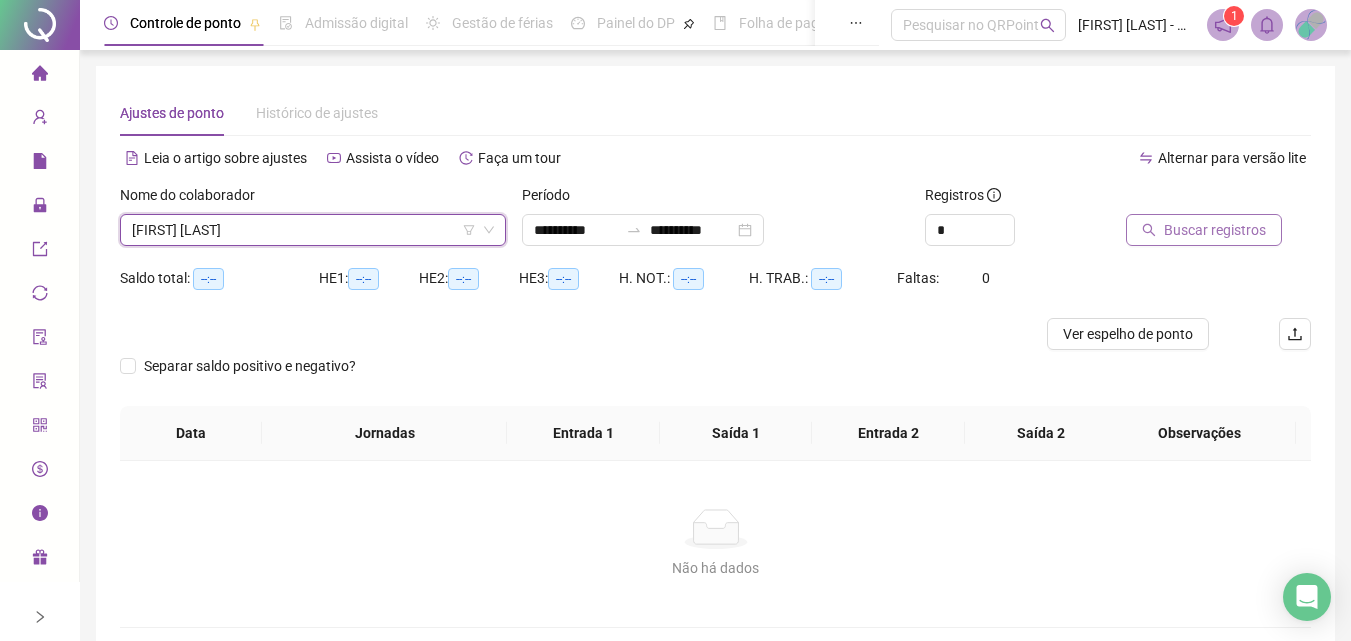 click on "Buscar registros" at bounding box center [1215, 230] 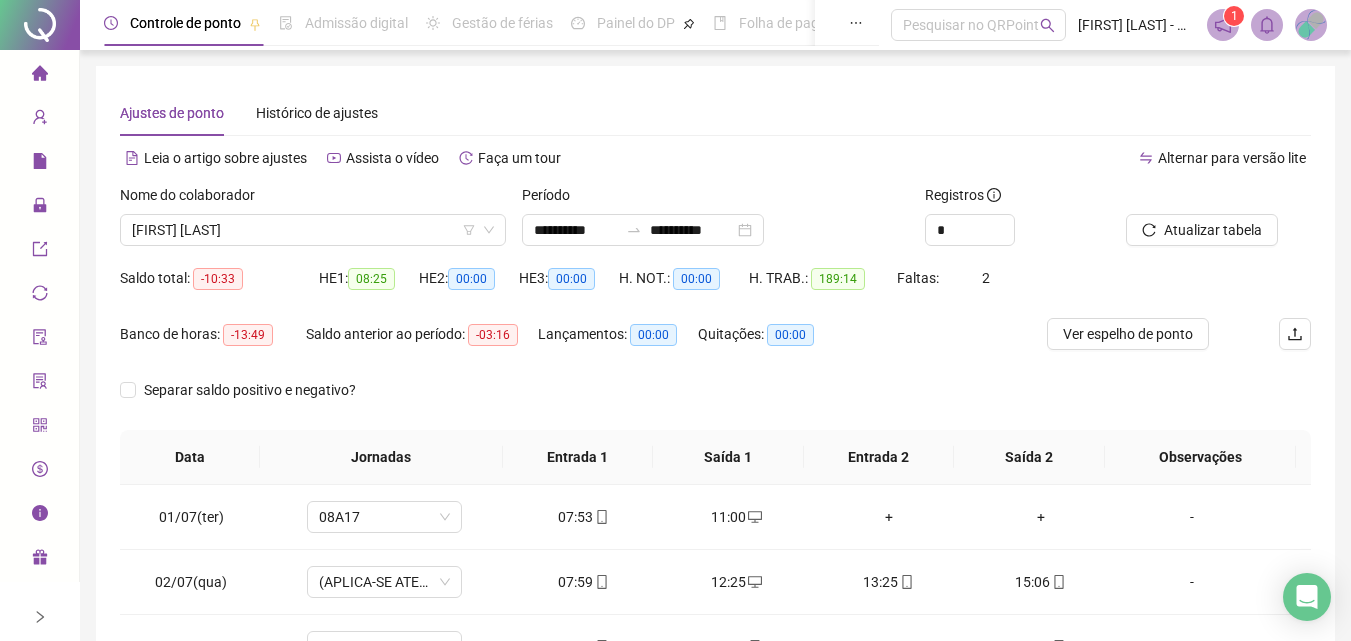 scroll, scrollTop: 200, scrollLeft: 0, axis: vertical 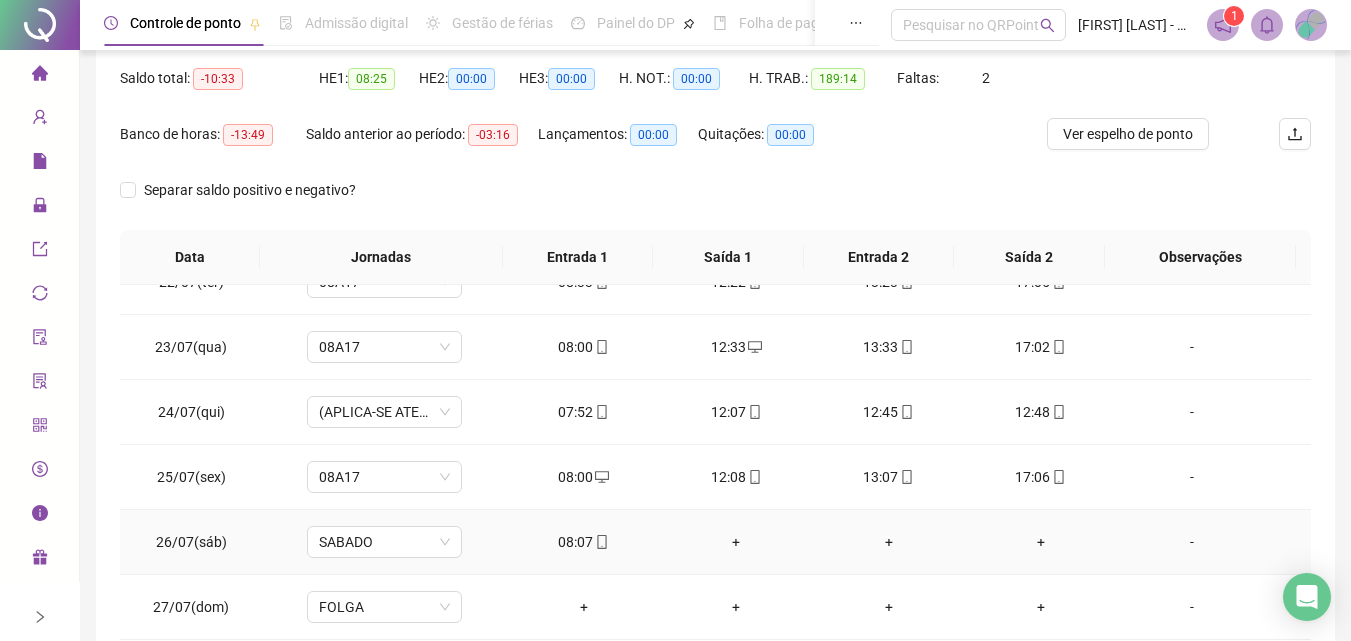 click on "+" at bounding box center (736, 542) 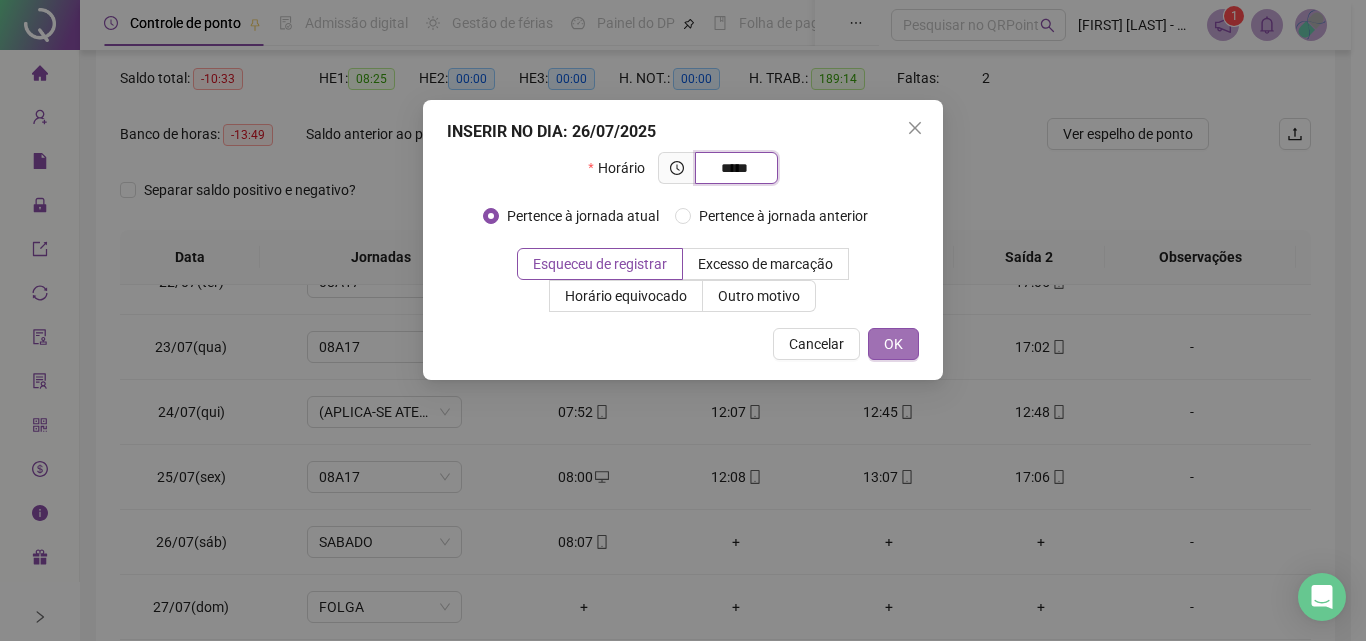 type on "*****" 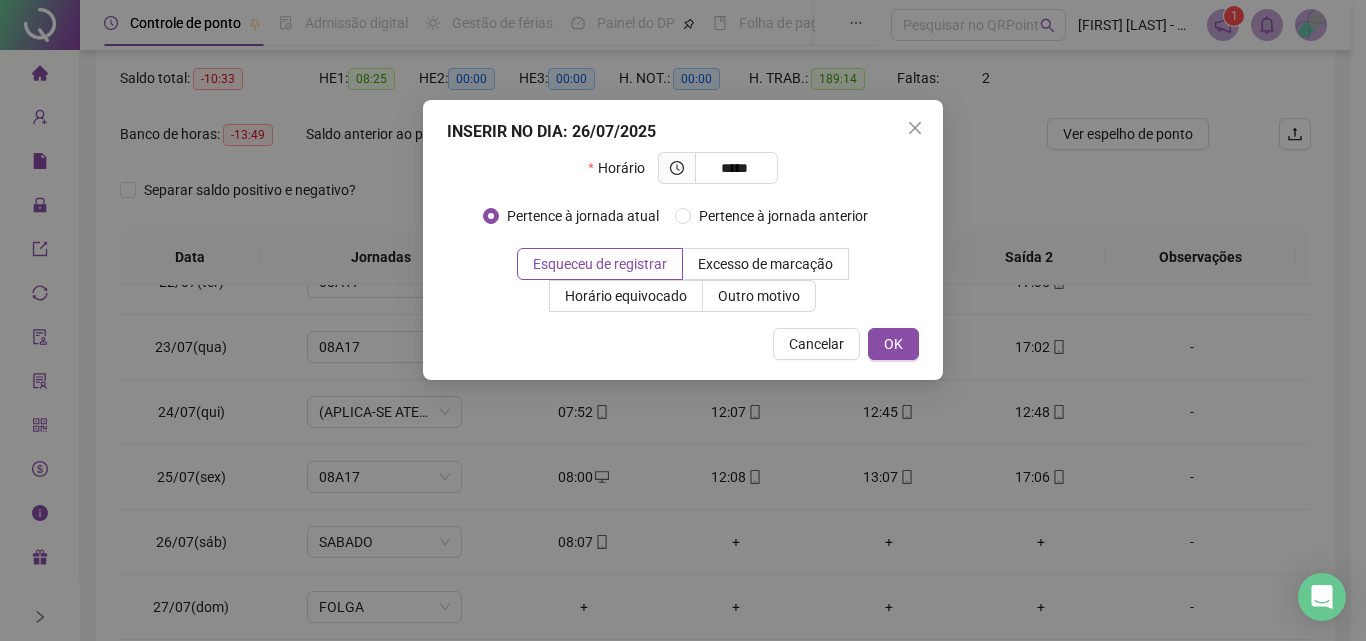 drag, startPoint x: 883, startPoint y: 351, endPoint x: 886, endPoint y: 361, distance: 10.440307 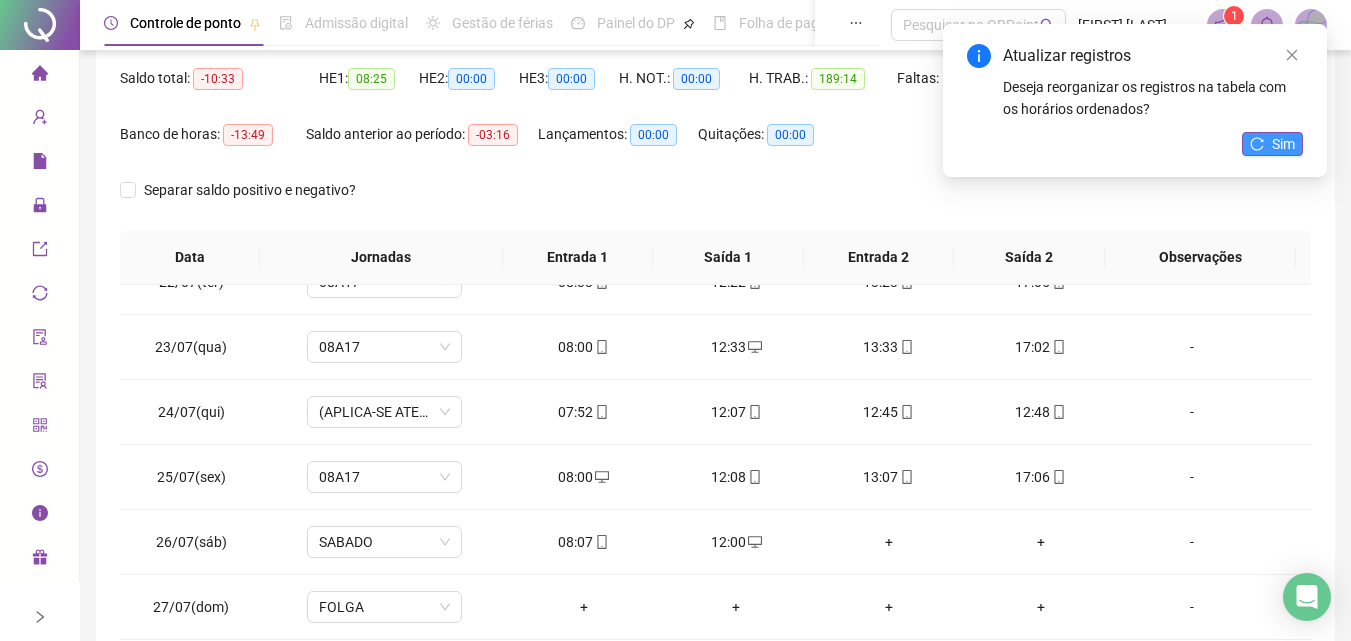click on "Sim" at bounding box center [1283, 144] 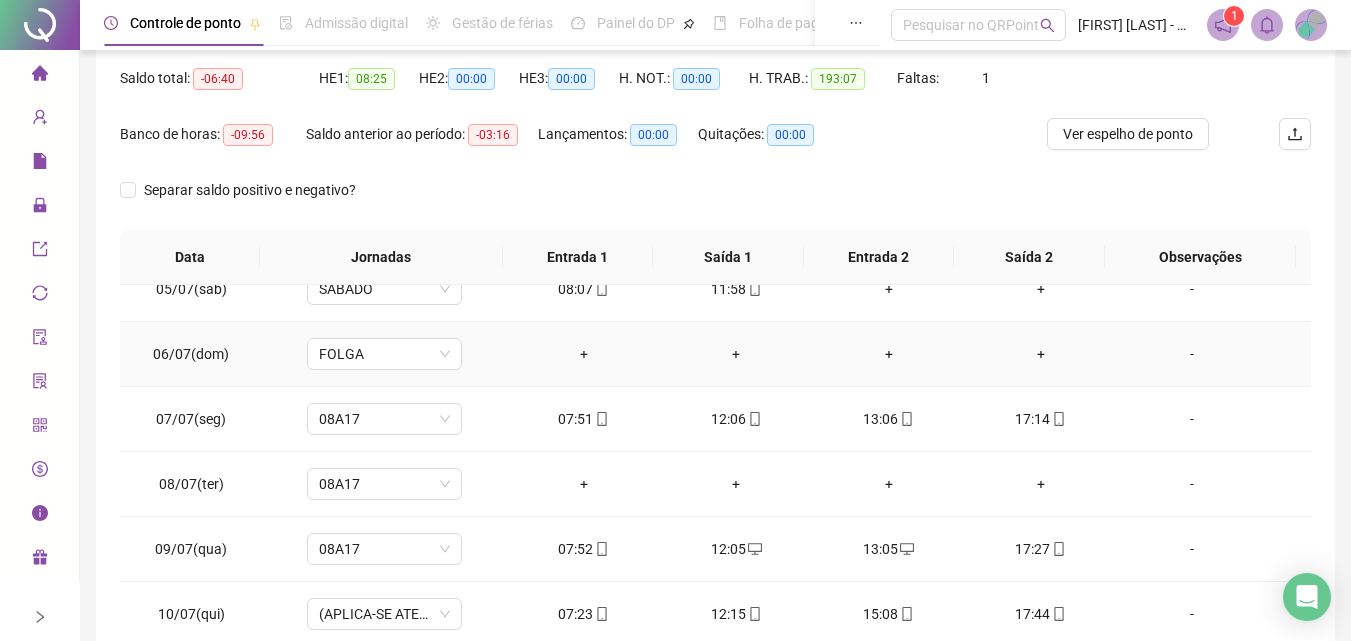 scroll, scrollTop: 0, scrollLeft: 0, axis: both 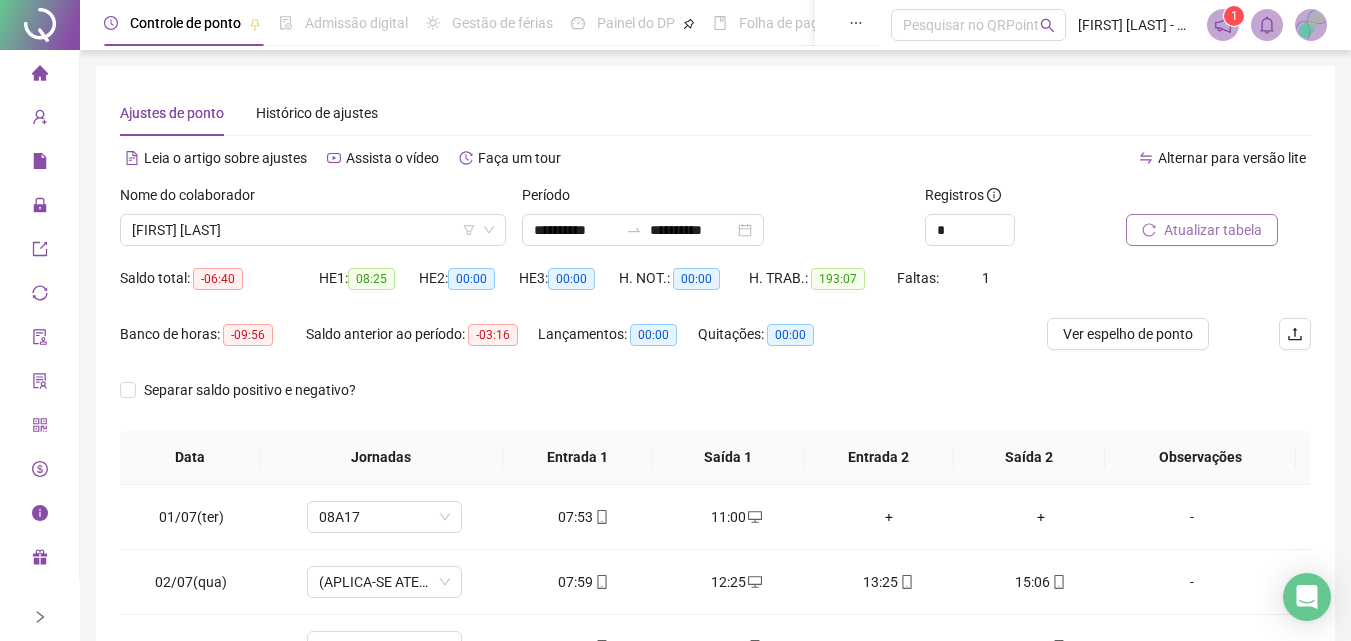 click on "Atualizar tabela" at bounding box center [1213, 230] 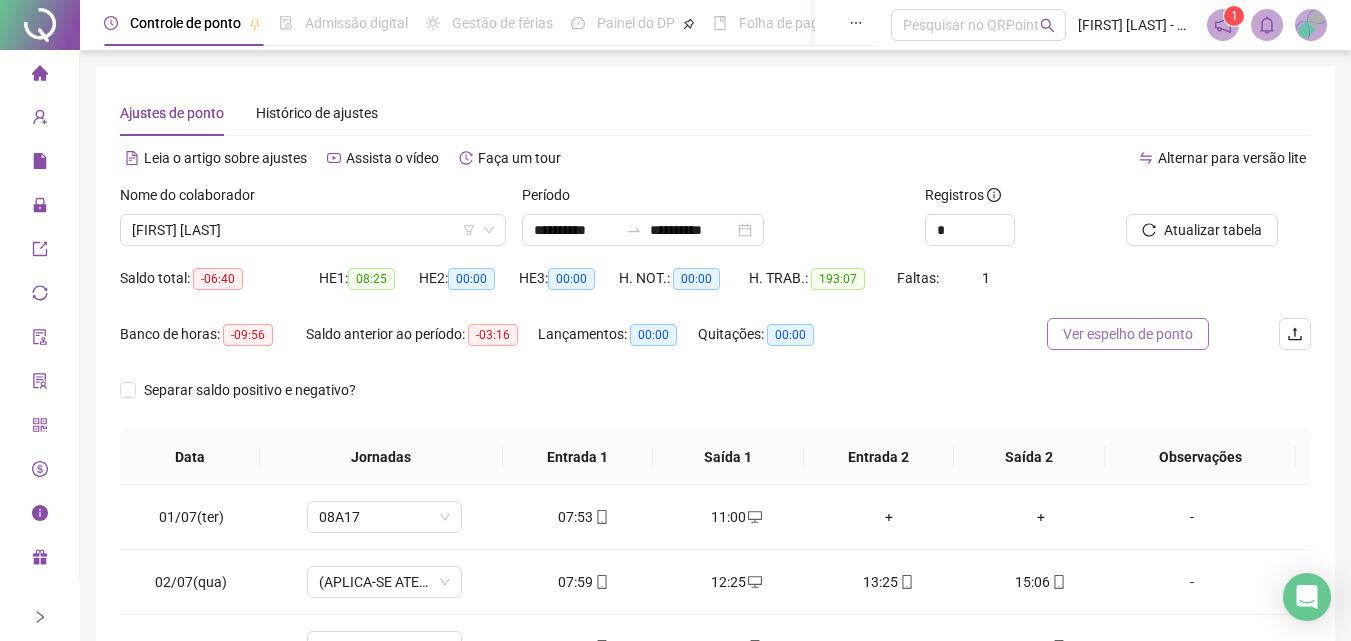 click on "Ver espelho de ponto" at bounding box center (1128, 334) 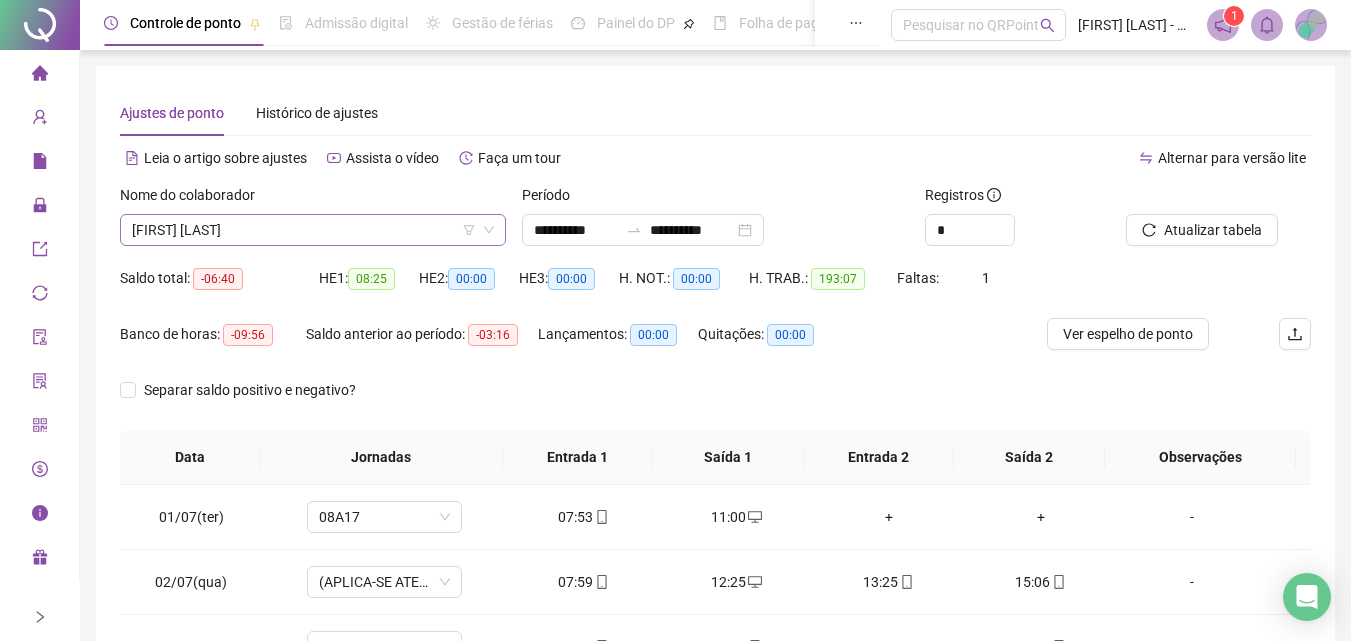 click on "[FIRST] [LAST]" at bounding box center [313, 230] 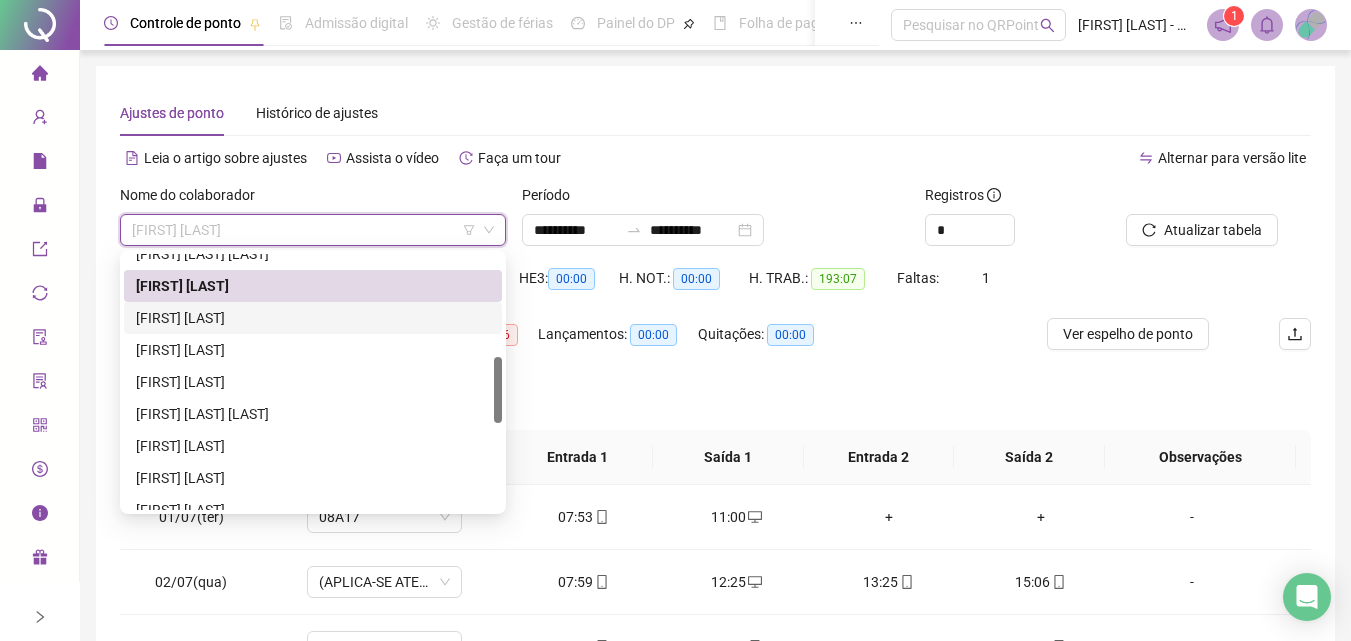 scroll, scrollTop: 0, scrollLeft: 0, axis: both 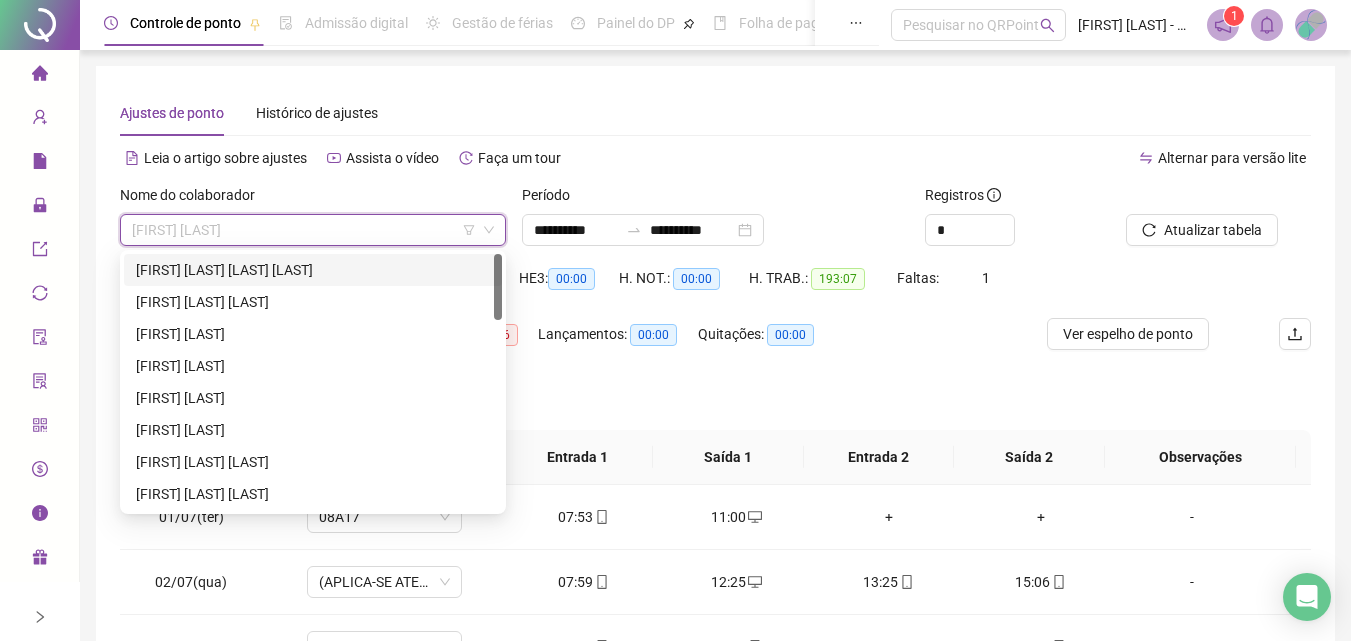 click on "[FIRST] [LAST] [LAST] [LAST]" at bounding box center [313, 270] 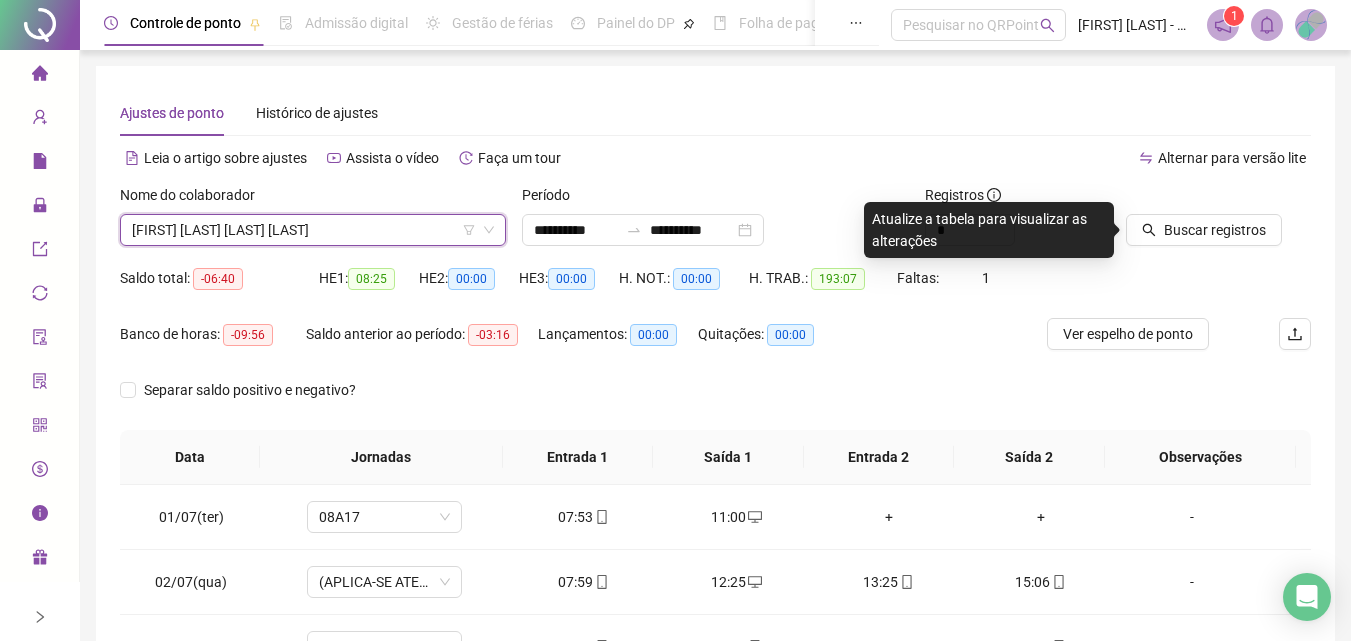 drag, startPoint x: 1226, startPoint y: 239, endPoint x: 1186, endPoint y: 210, distance: 49.40648 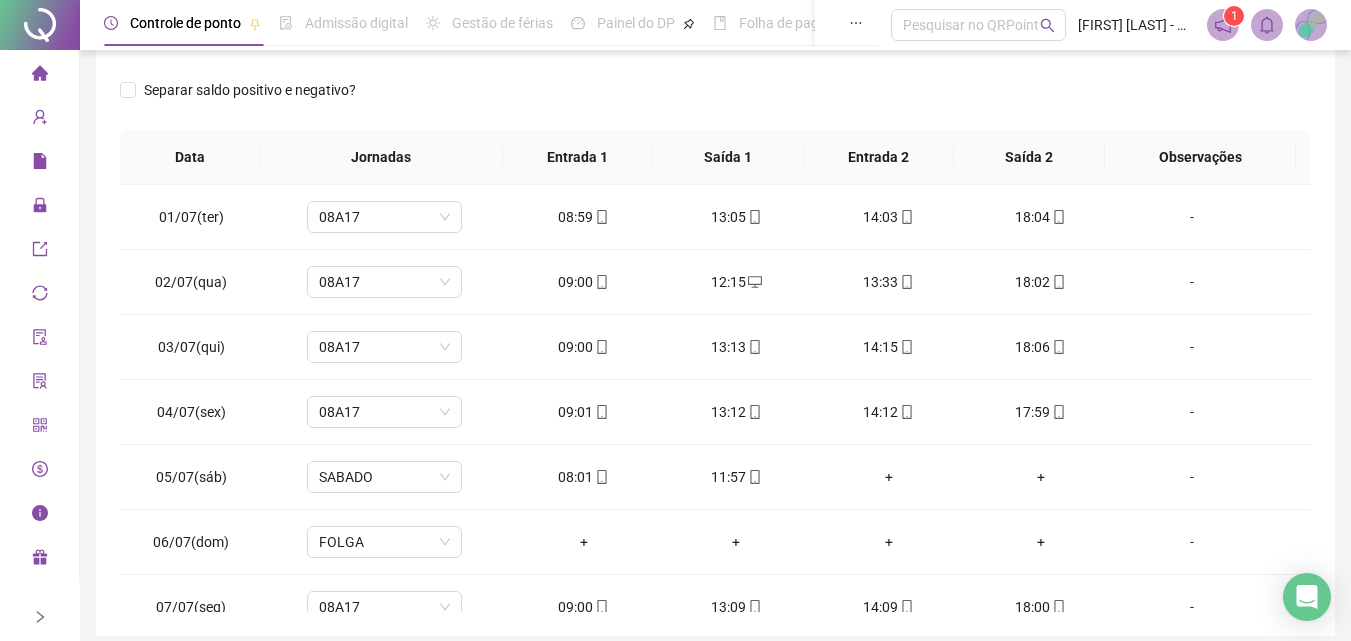 scroll, scrollTop: 381, scrollLeft: 0, axis: vertical 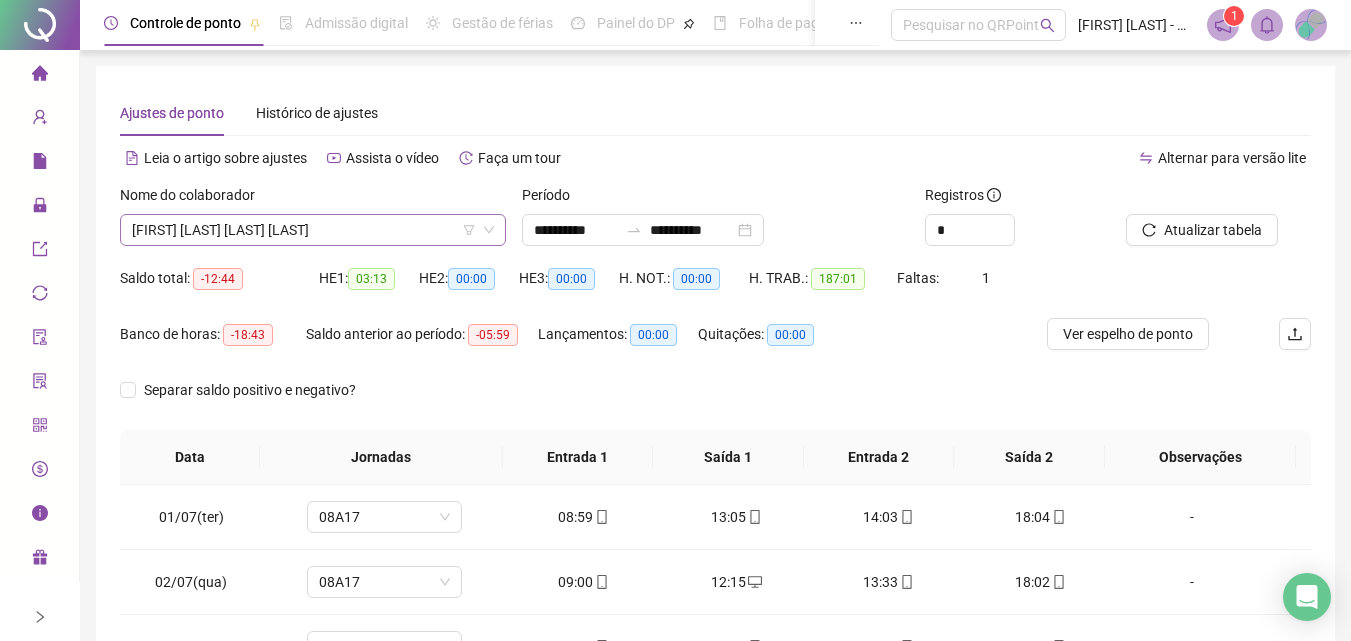 click on "[FIRST] [LAST] [LAST] [LAST]" at bounding box center [313, 230] 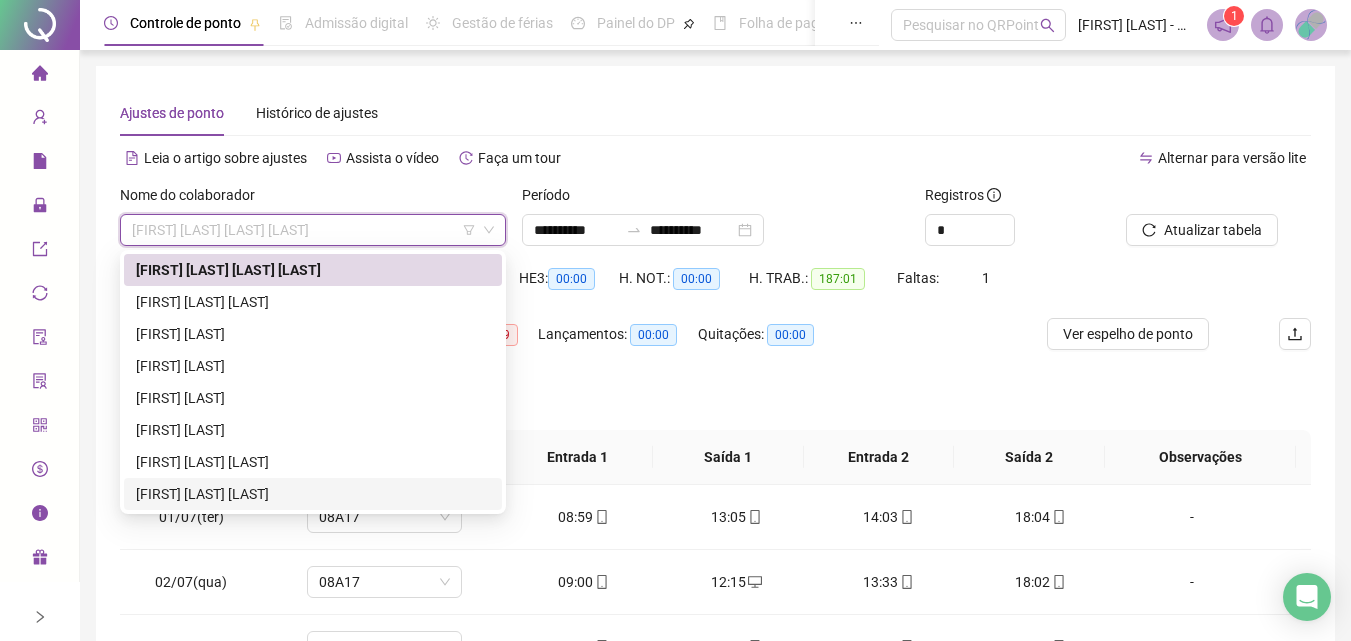 scroll, scrollTop: 100, scrollLeft: 0, axis: vertical 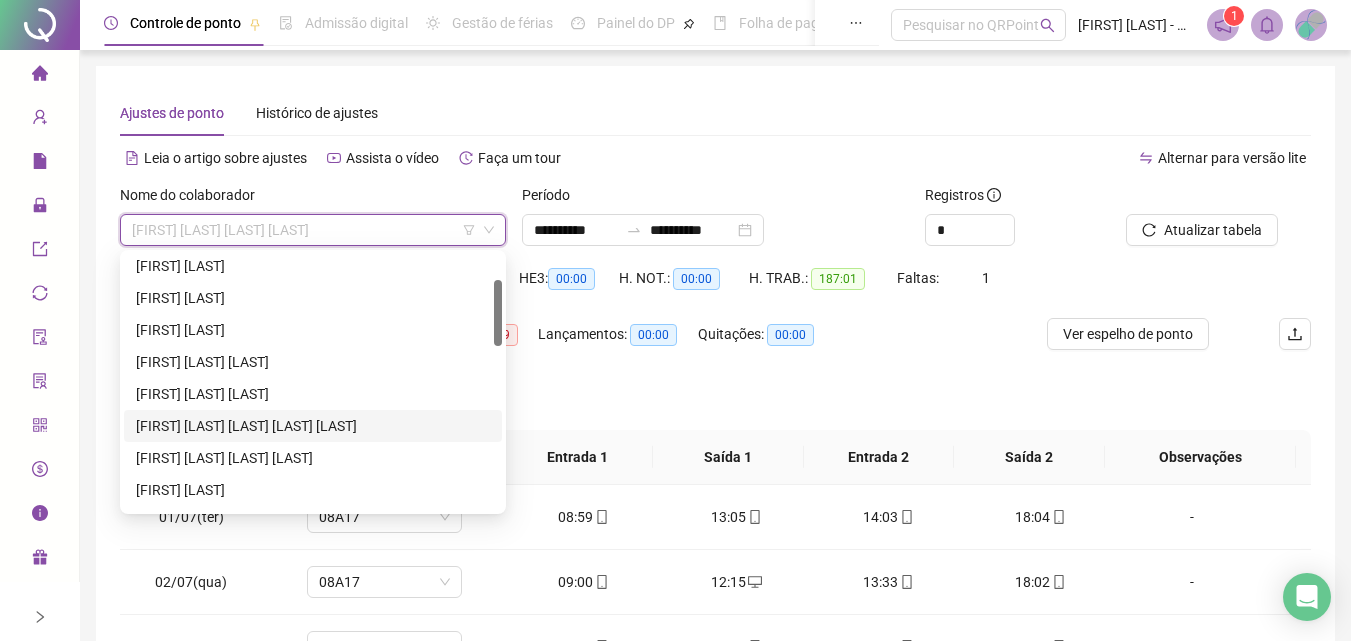 click on "[FIRST] [LAST] [LAST] [LAST] [LAST]" at bounding box center (313, 426) 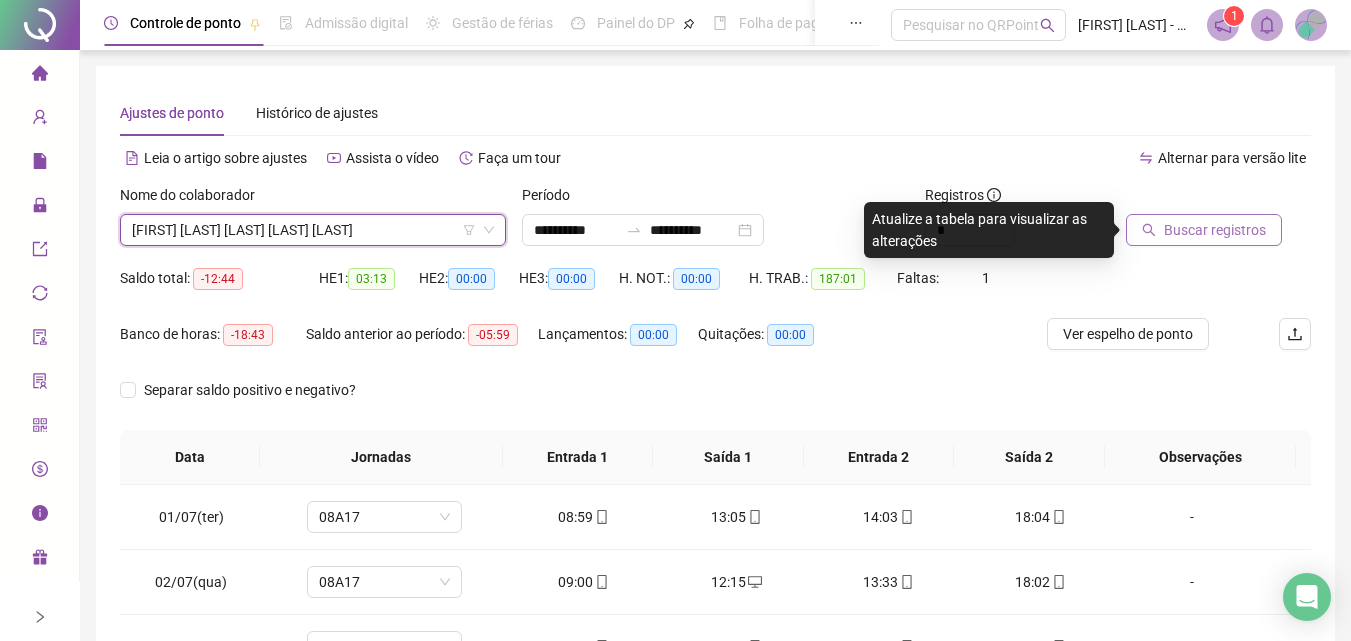 click on "Buscar registros" at bounding box center [1215, 230] 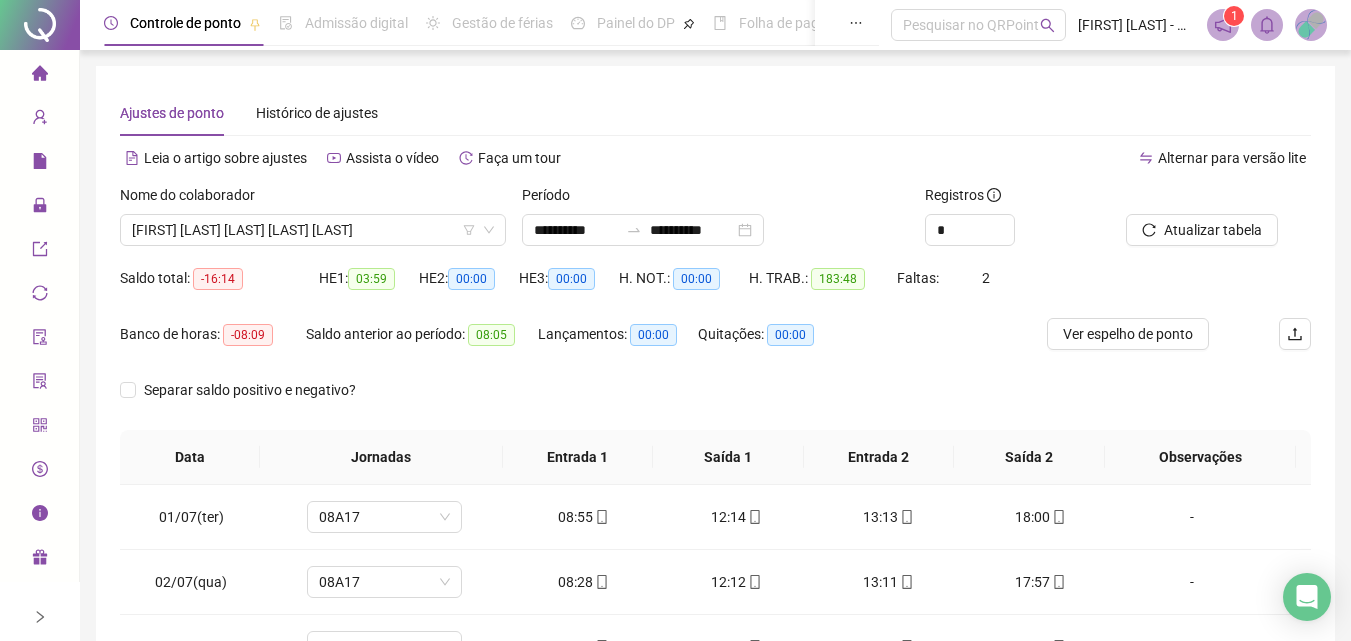 scroll, scrollTop: 381, scrollLeft: 0, axis: vertical 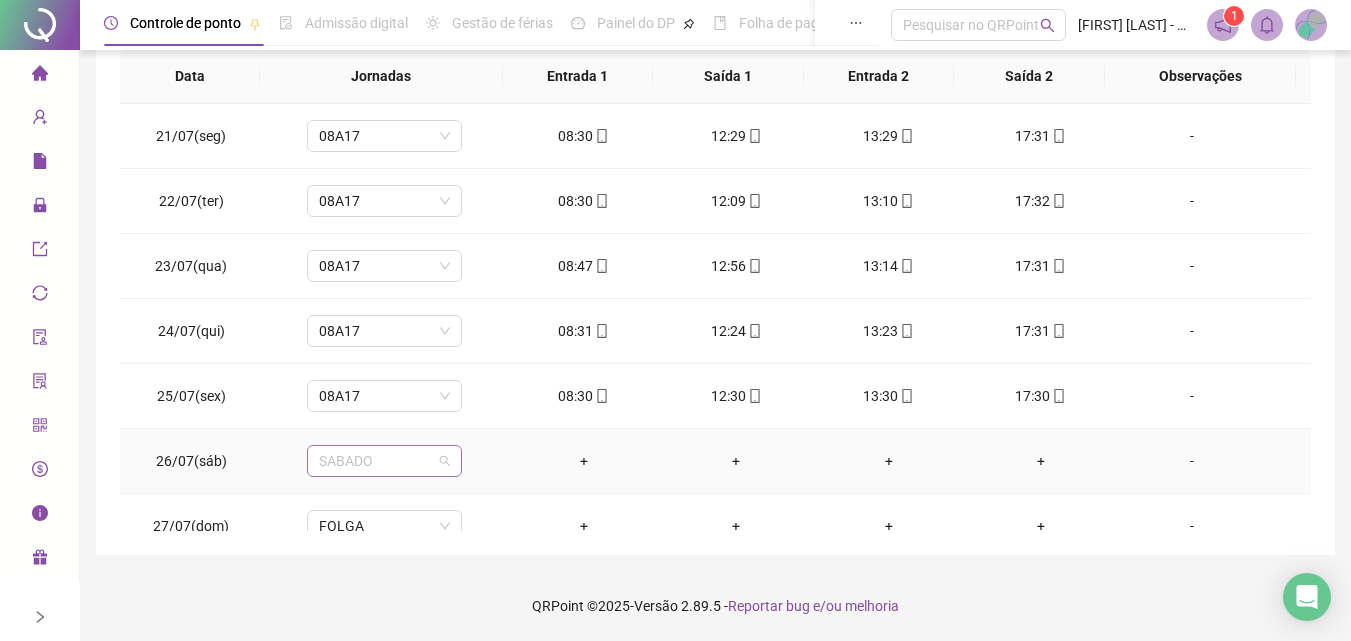 click on "SABADO" at bounding box center [384, 461] 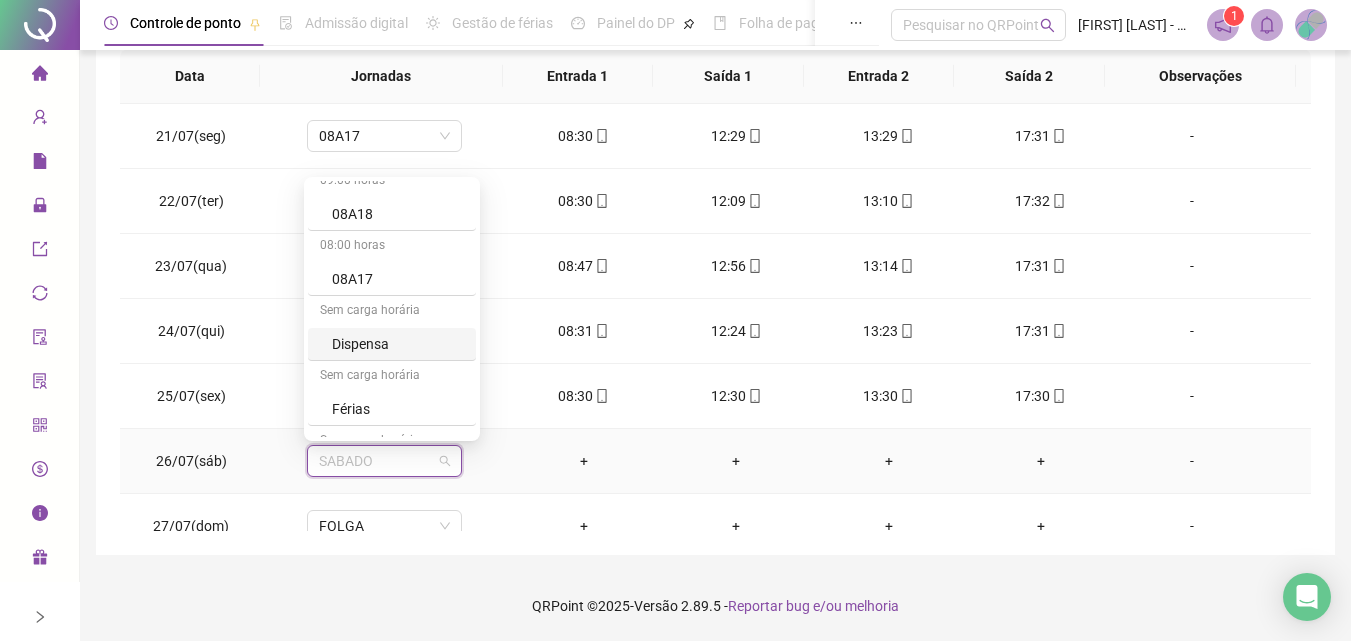 scroll, scrollTop: 849, scrollLeft: 0, axis: vertical 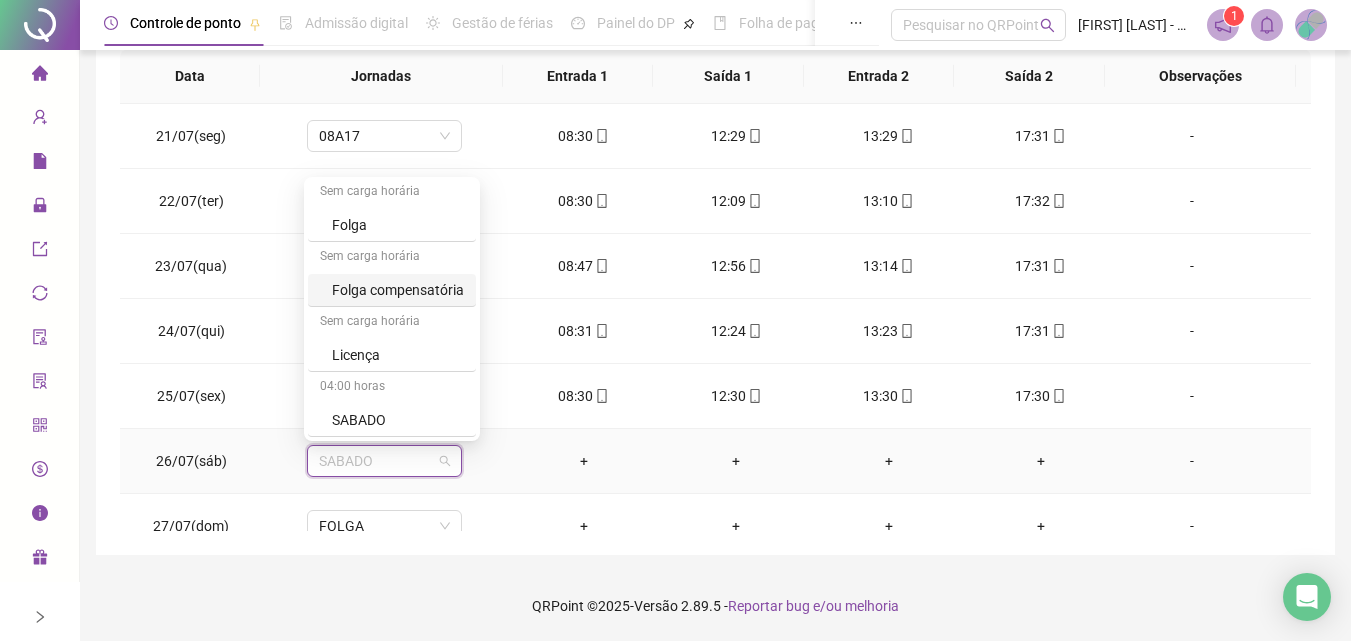 click on "Folga compensatória" at bounding box center (398, 290) 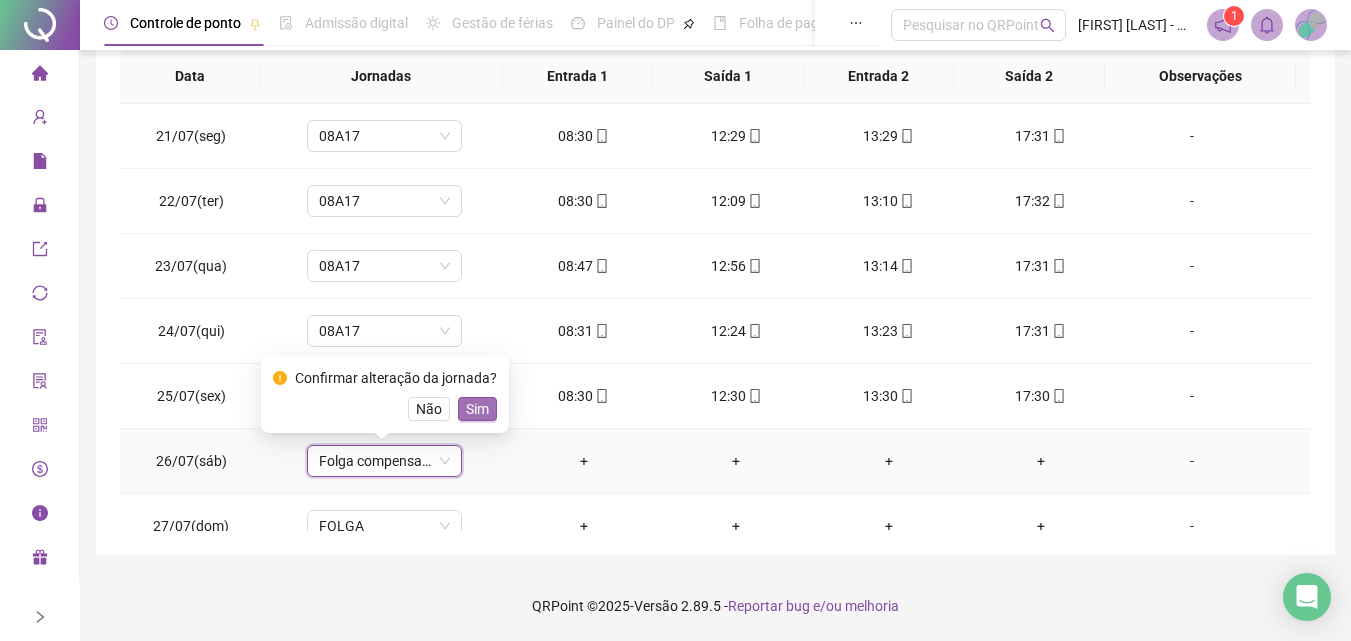 click on "Sim" at bounding box center (477, 409) 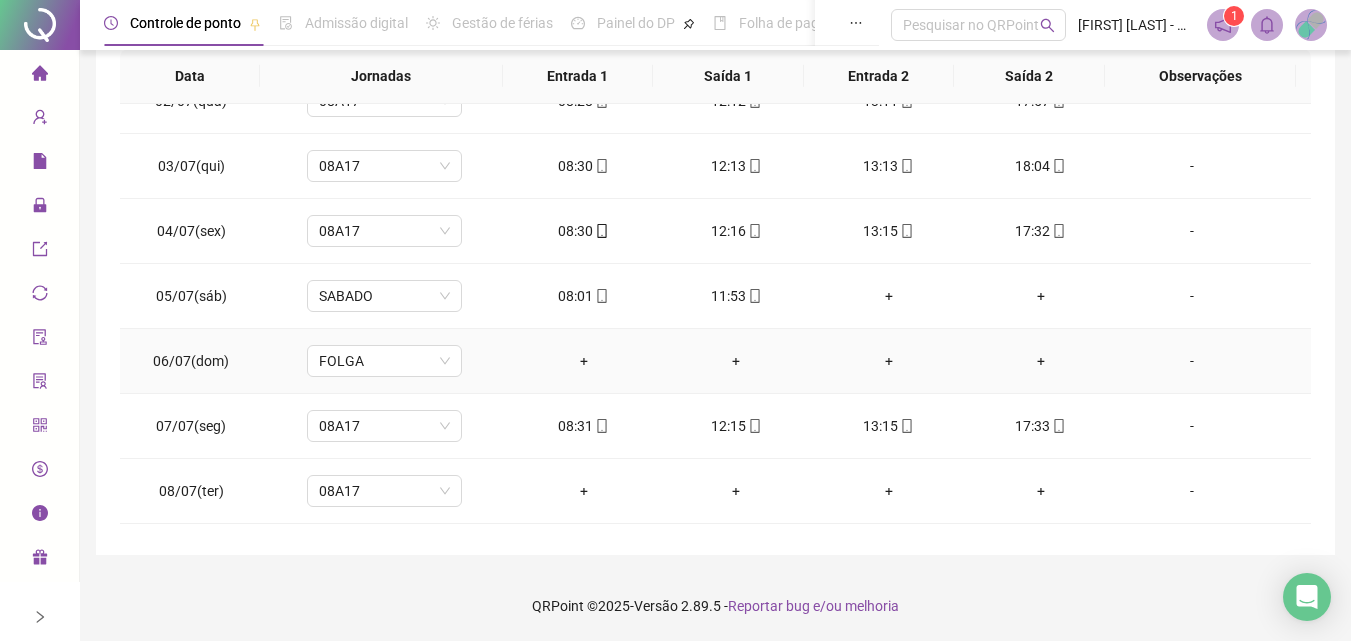scroll, scrollTop: 0, scrollLeft: 0, axis: both 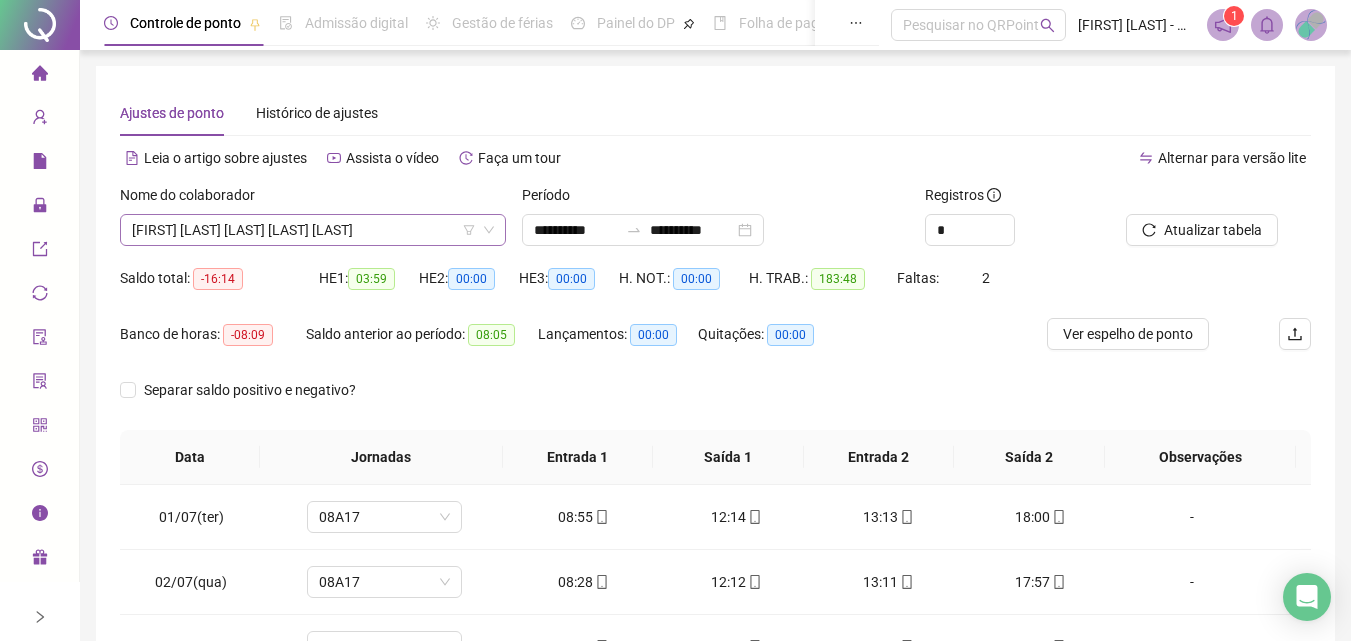 click on "[FIRST] [LAST] [LAST] [LAST] [LAST]" at bounding box center (313, 230) 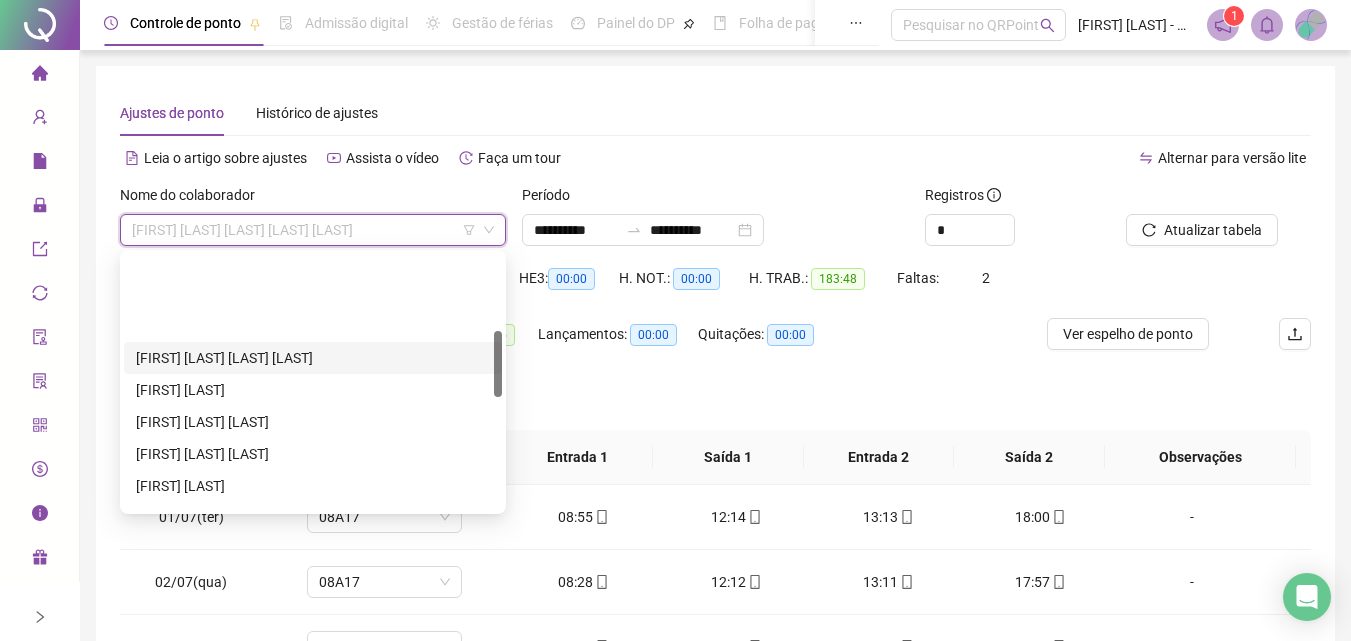 scroll, scrollTop: 300, scrollLeft: 0, axis: vertical 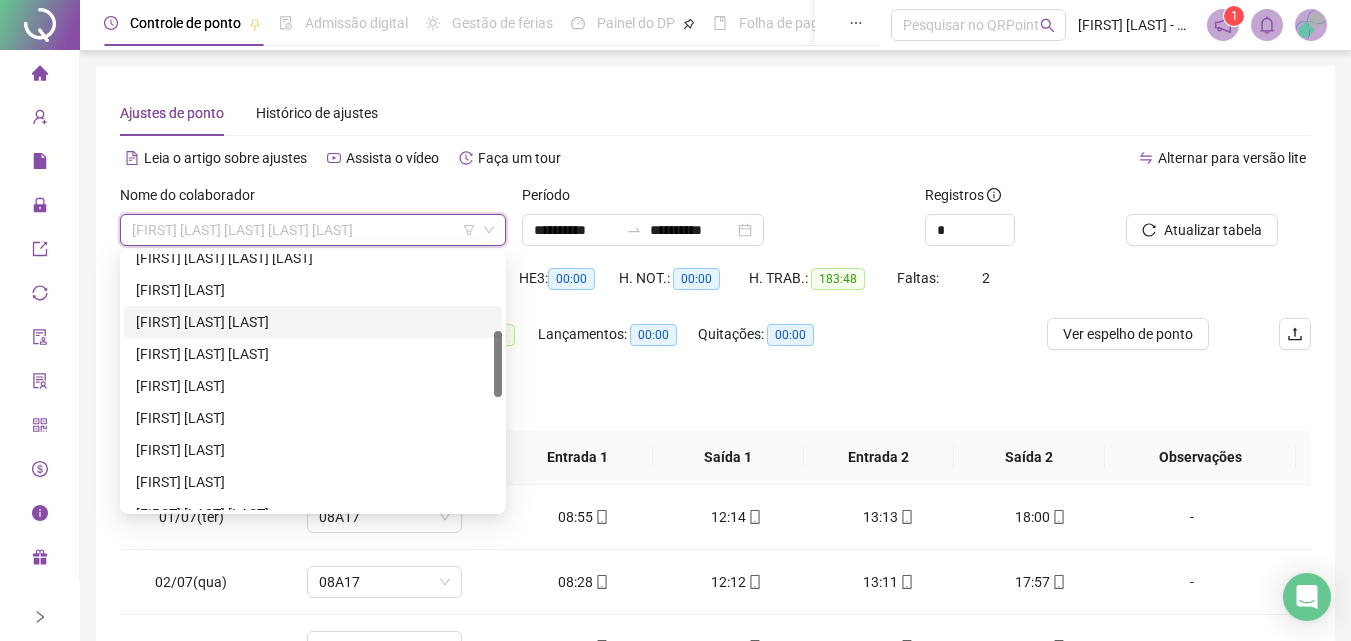 click on "[FIRST] [LAST] [LAST]" at bounding box center (313, 322) 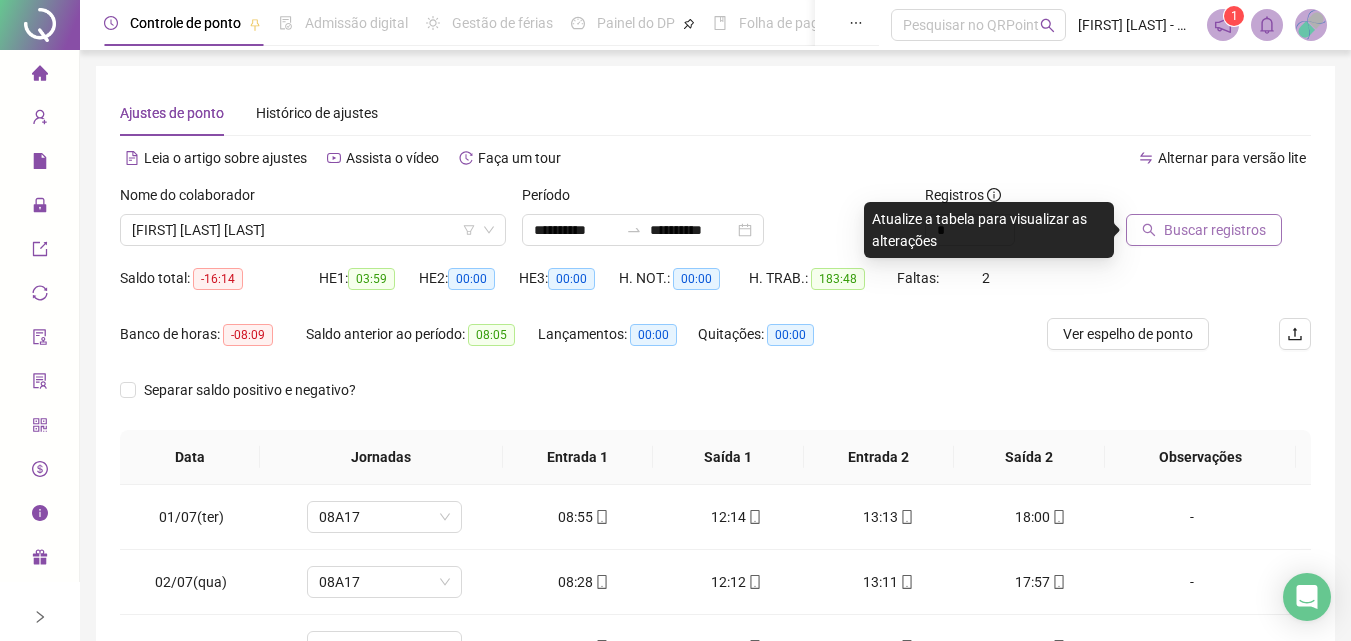 click on "Buscar registros" at bounding box center (1215, 230) 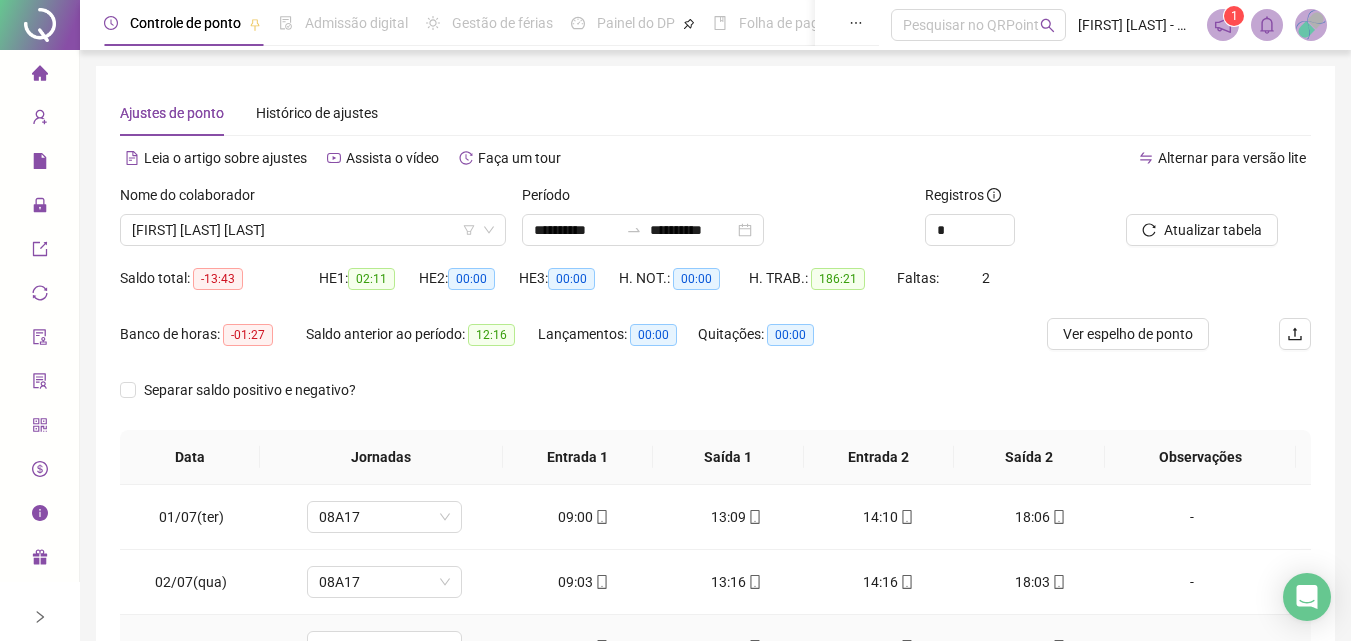 scroll, scrollTop: 381, scrollLeft: 0, axis: vertical 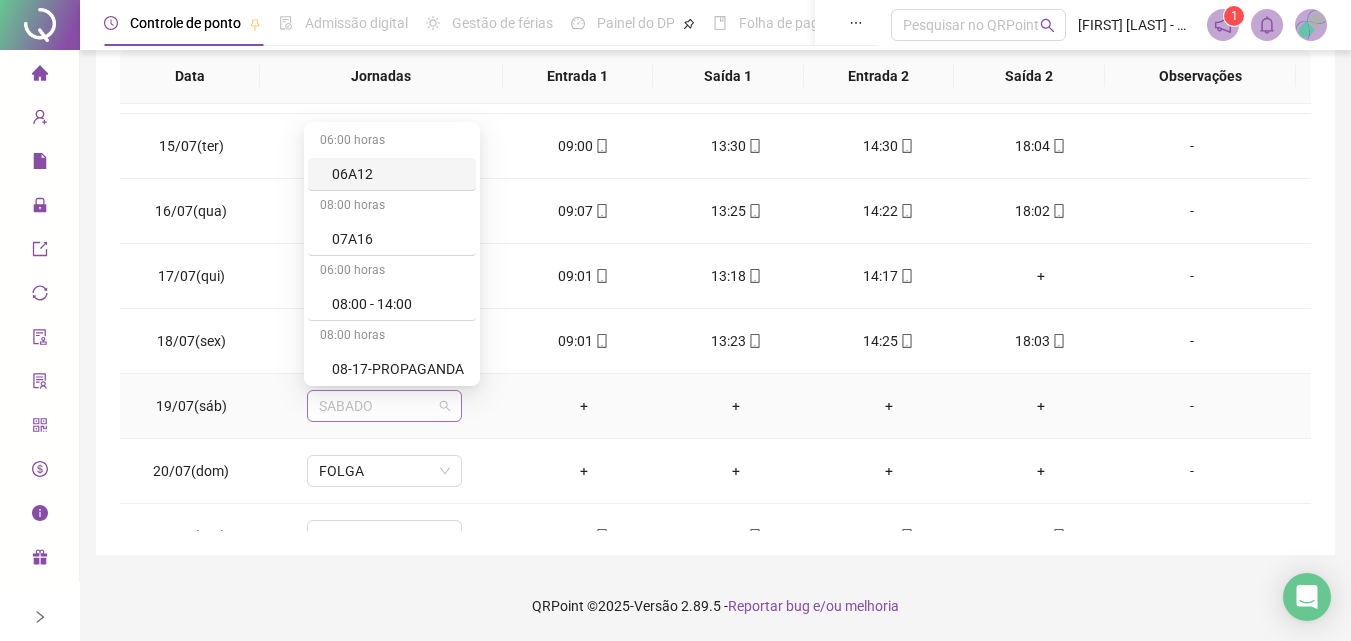click on "SABADO" at bounding box center [384, 406] 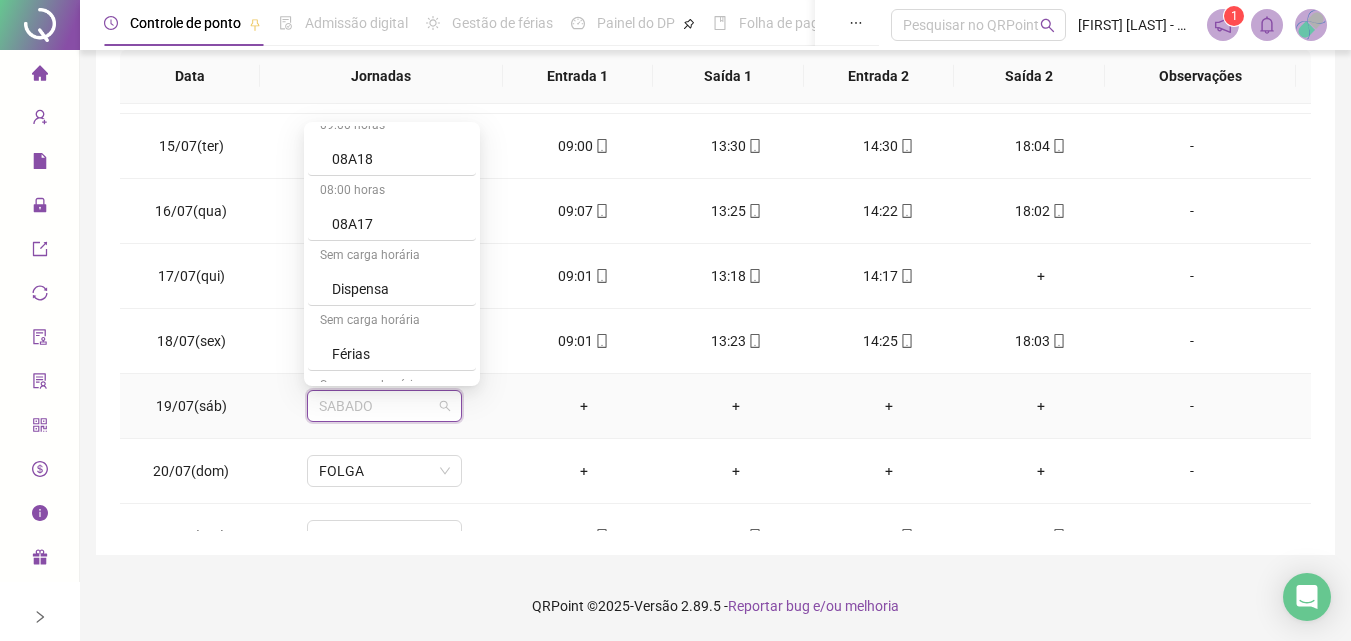 scroll, scrollTop: 800, scrollLeft: 0, axis: vertical 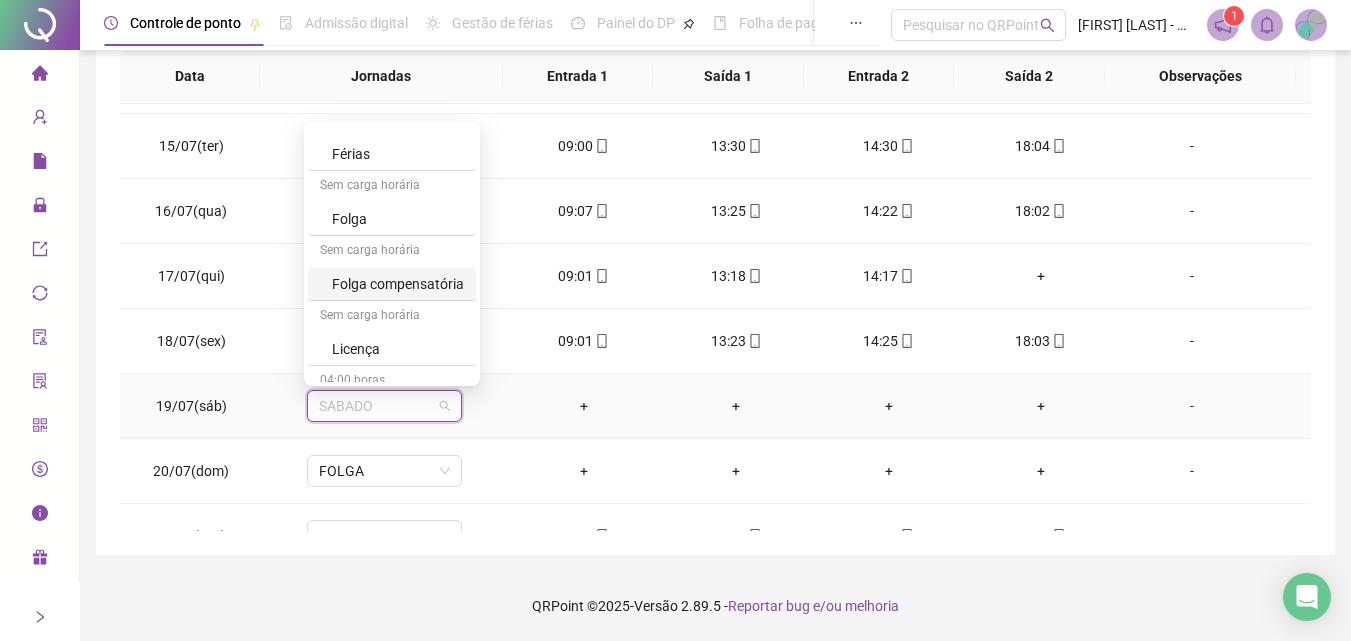 click on "Folga compensatória" at bounding box center [398, 284] 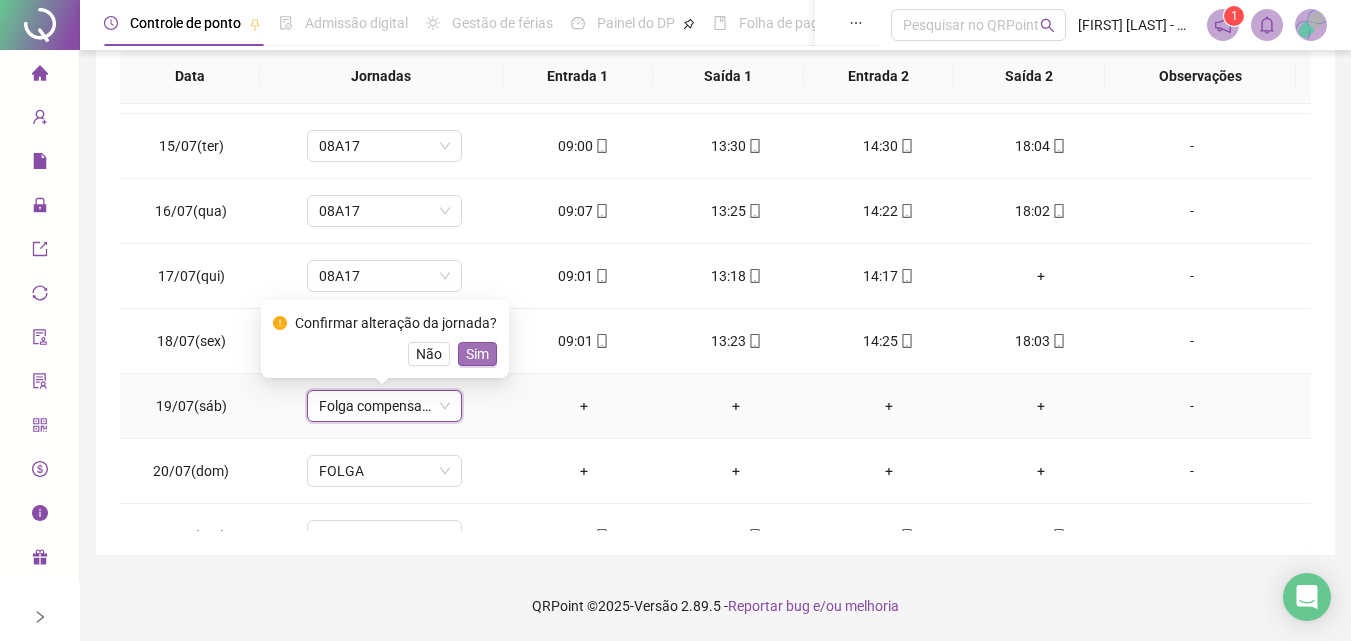 click on "Sim" at bounding box center (477, 354) 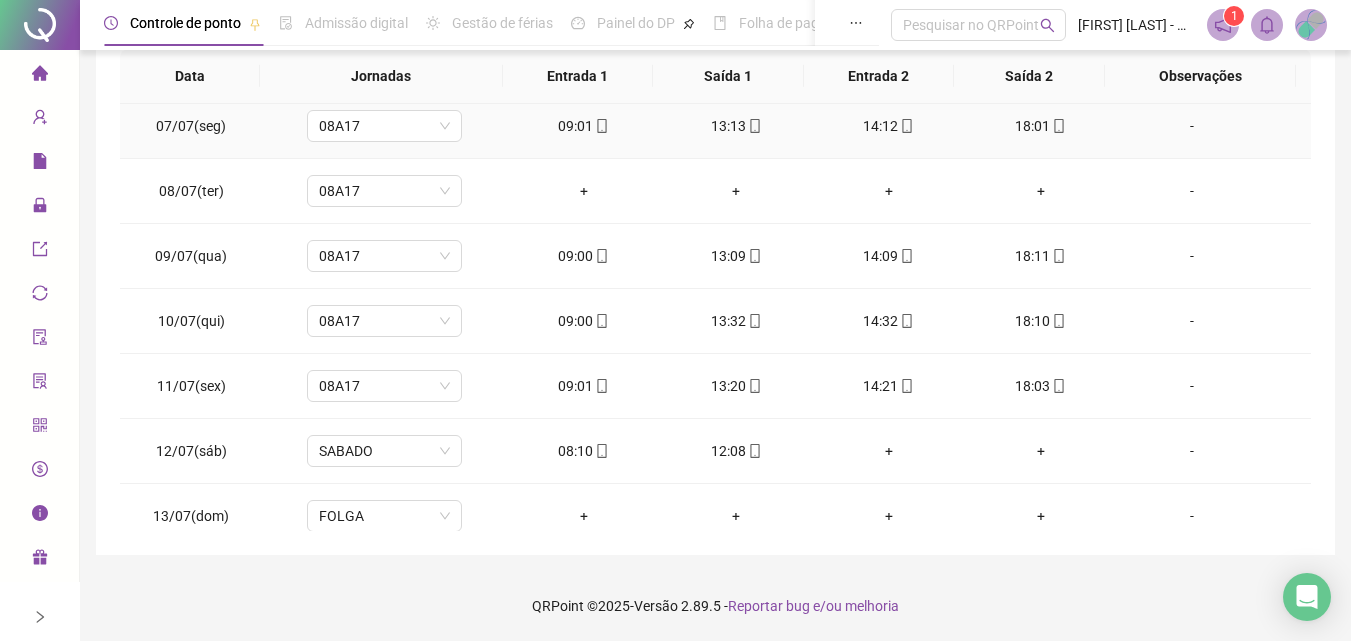 scroll, scrollTop: 0, scrollLeft: 0, axis: both 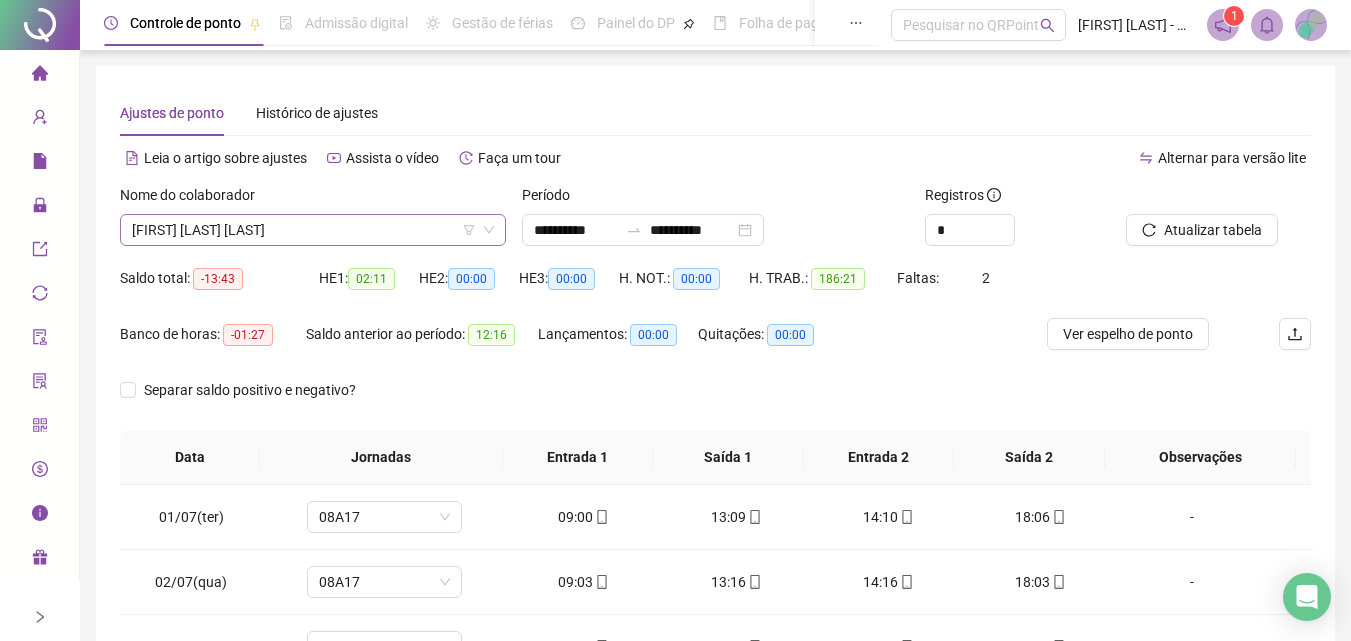click on "[FIRST] [LAST] [LAST]" at bounding box center [313, 230] 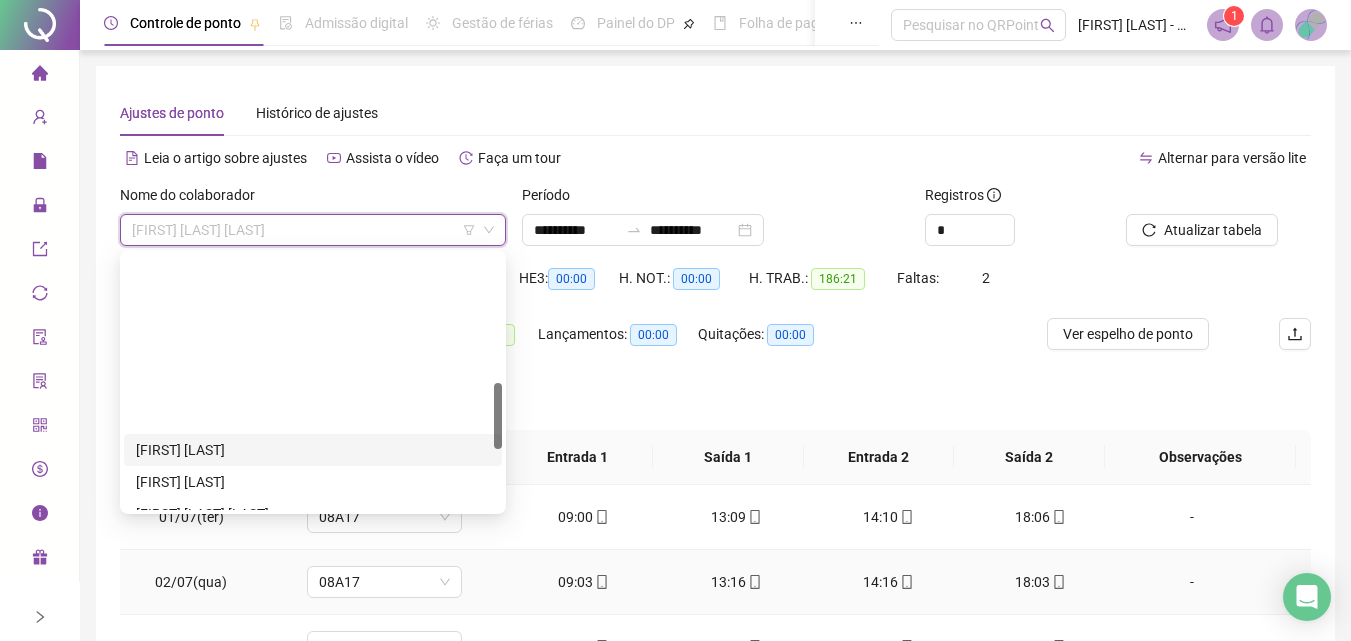 scroll, scrollTop: 300, scrollLeft: 0, axis: vertical 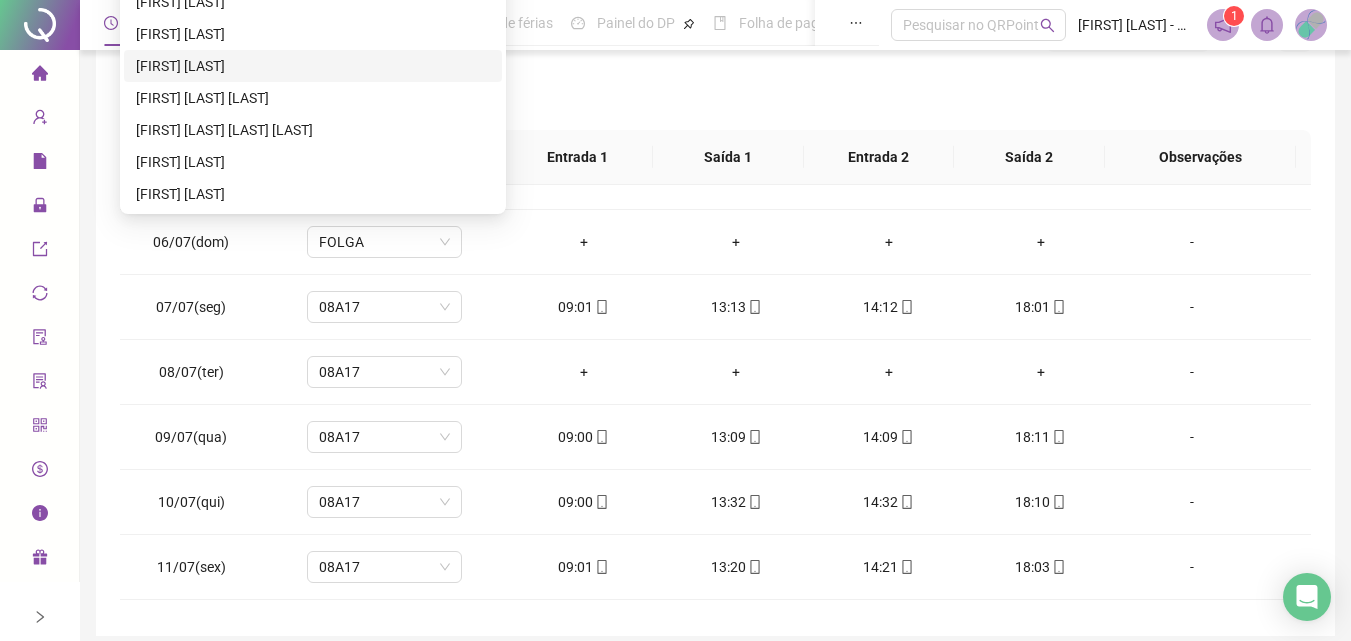 click on "[FIRST] [LAST]" at bounding box center [313, 66] 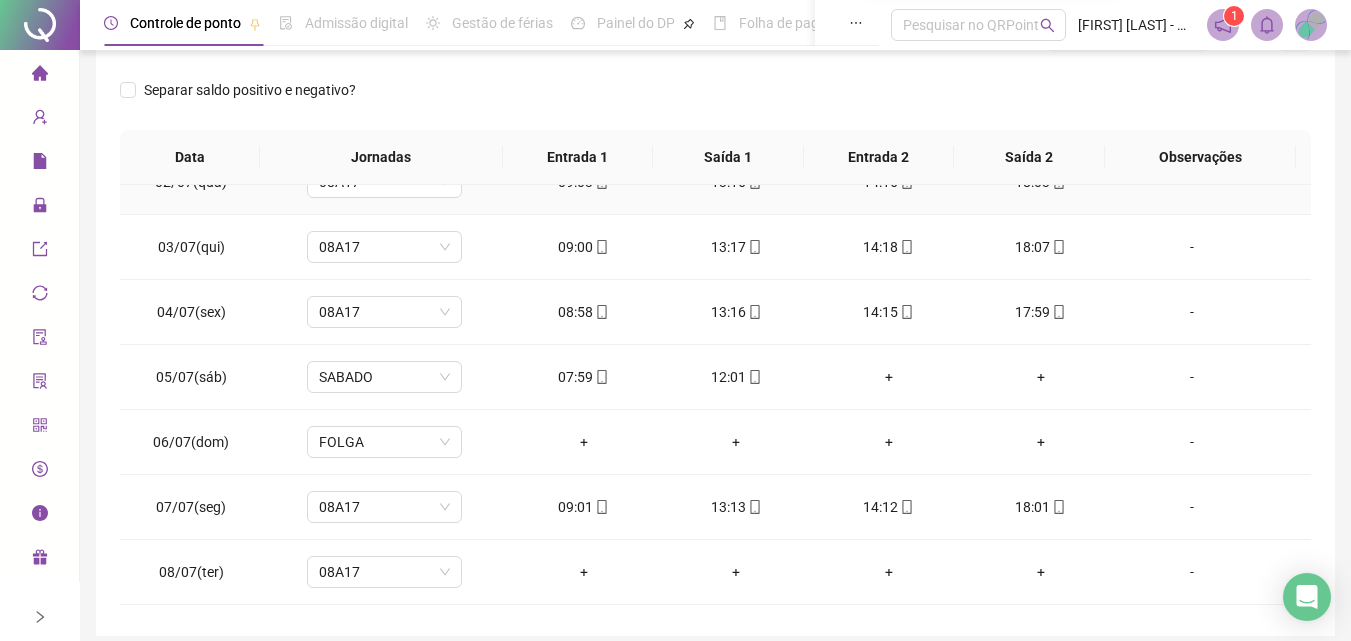 scroll, scrollTop: 0, scrollLeft: 0, axis: both 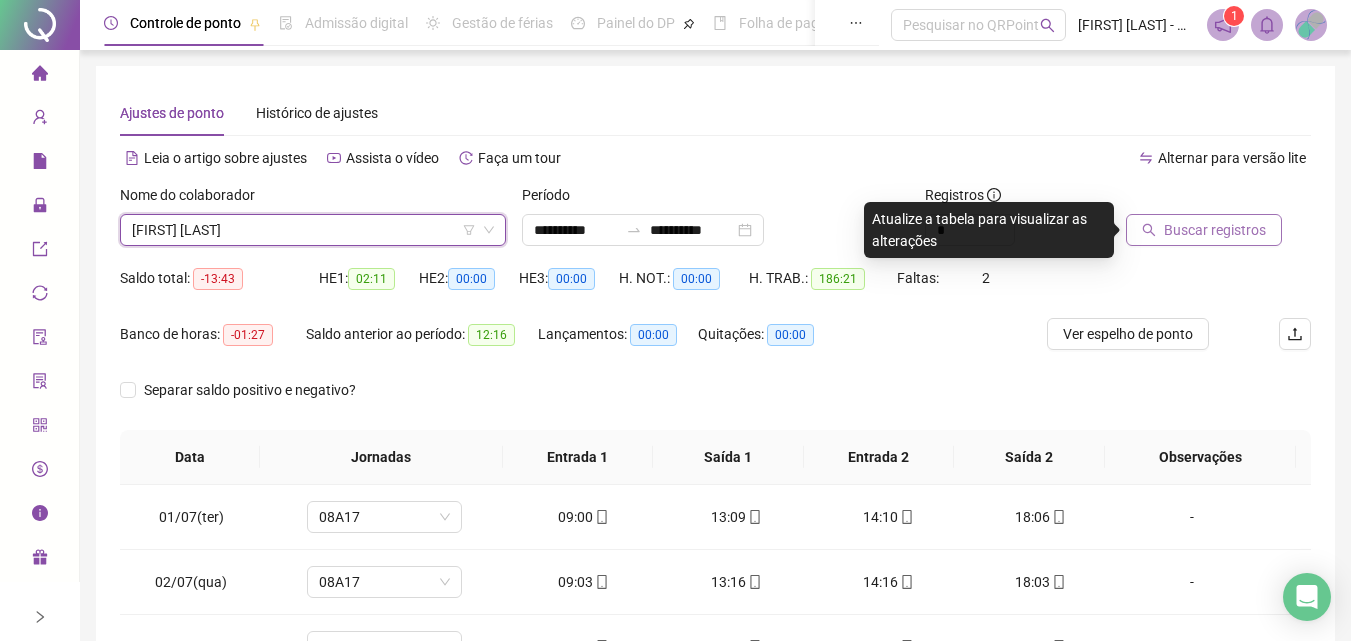 click on "Buscar registros" at bounding box center (1204, 230) 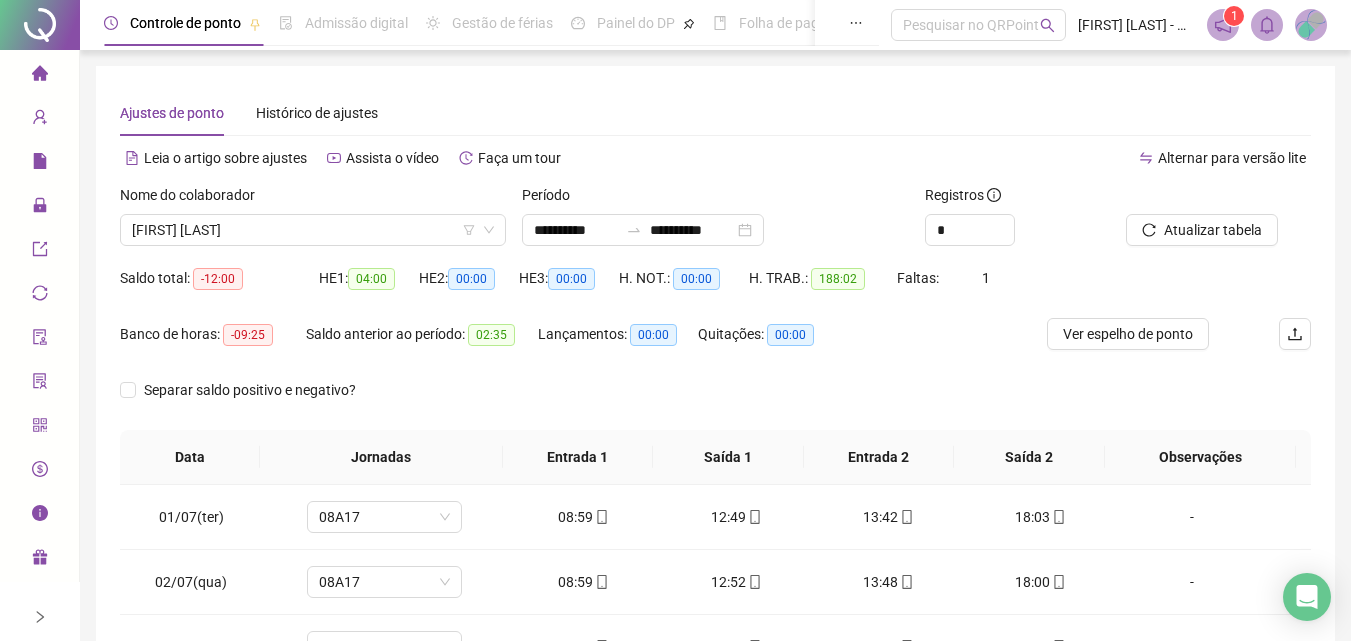 scroll, scrollTop: 200, scrollLeft: 0, axis: vertical 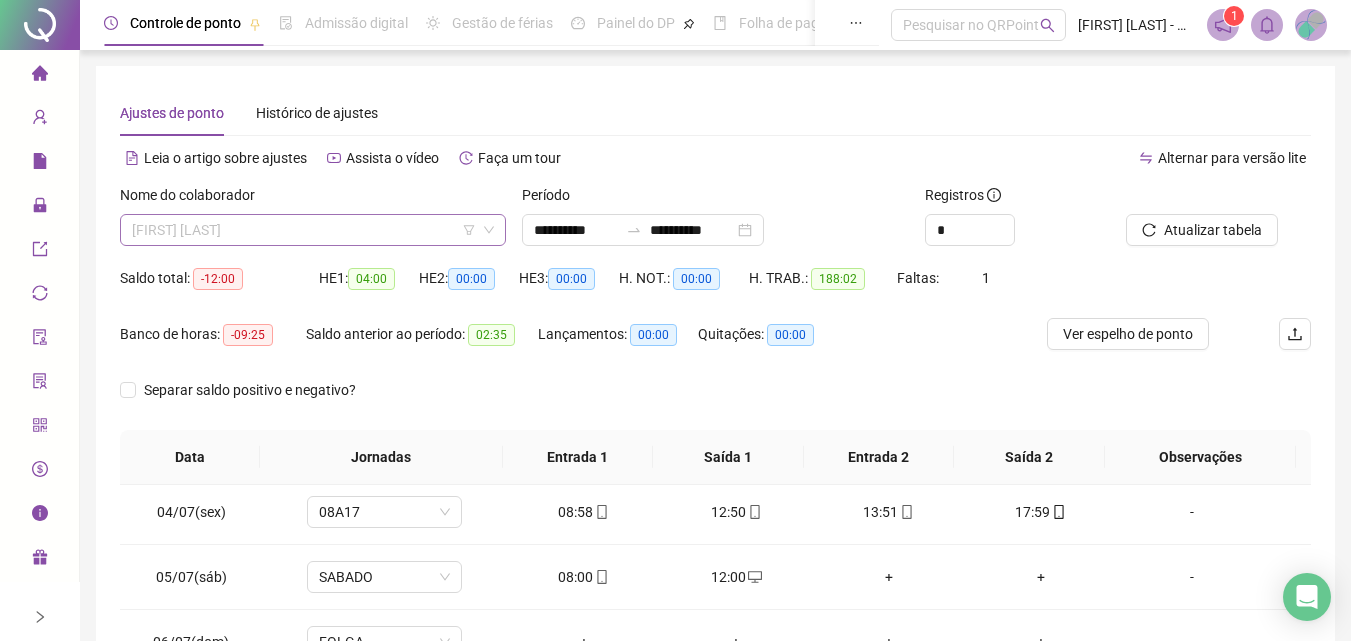 click on "[FIRST] [LAST]" at bounding box center [313, 230] 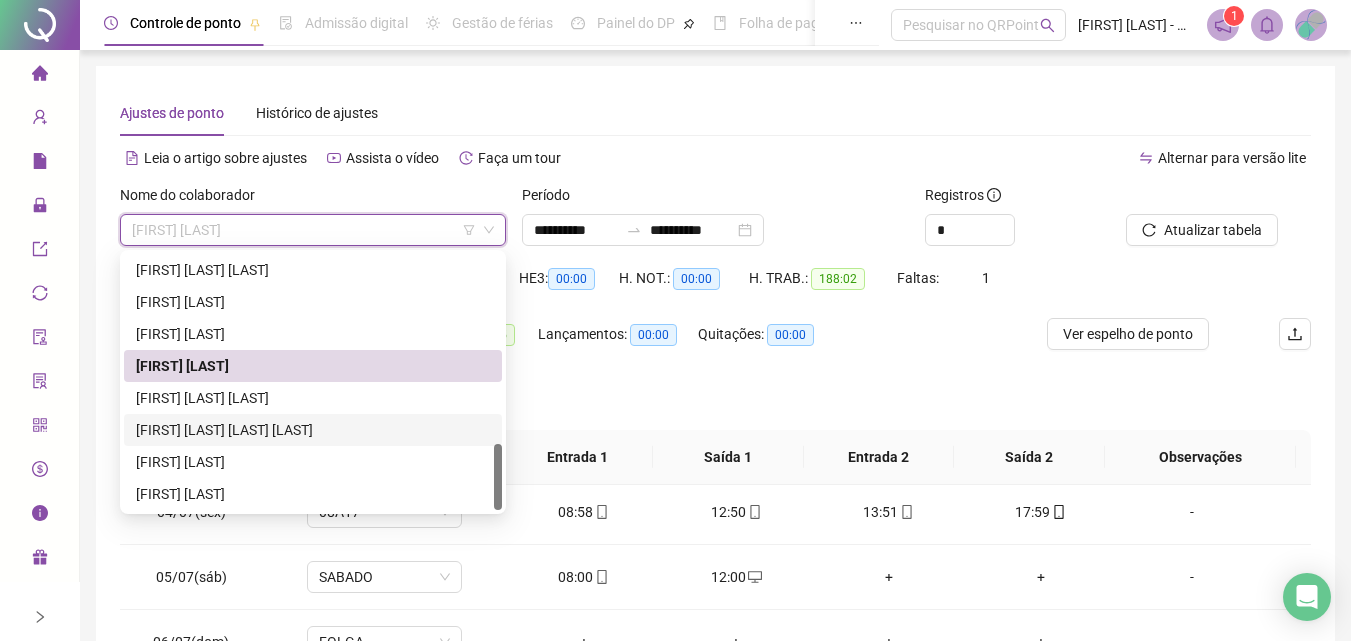 click on "[FIRST] [LAST] [LAST] [LAST]" at bounding box center (313, 430) 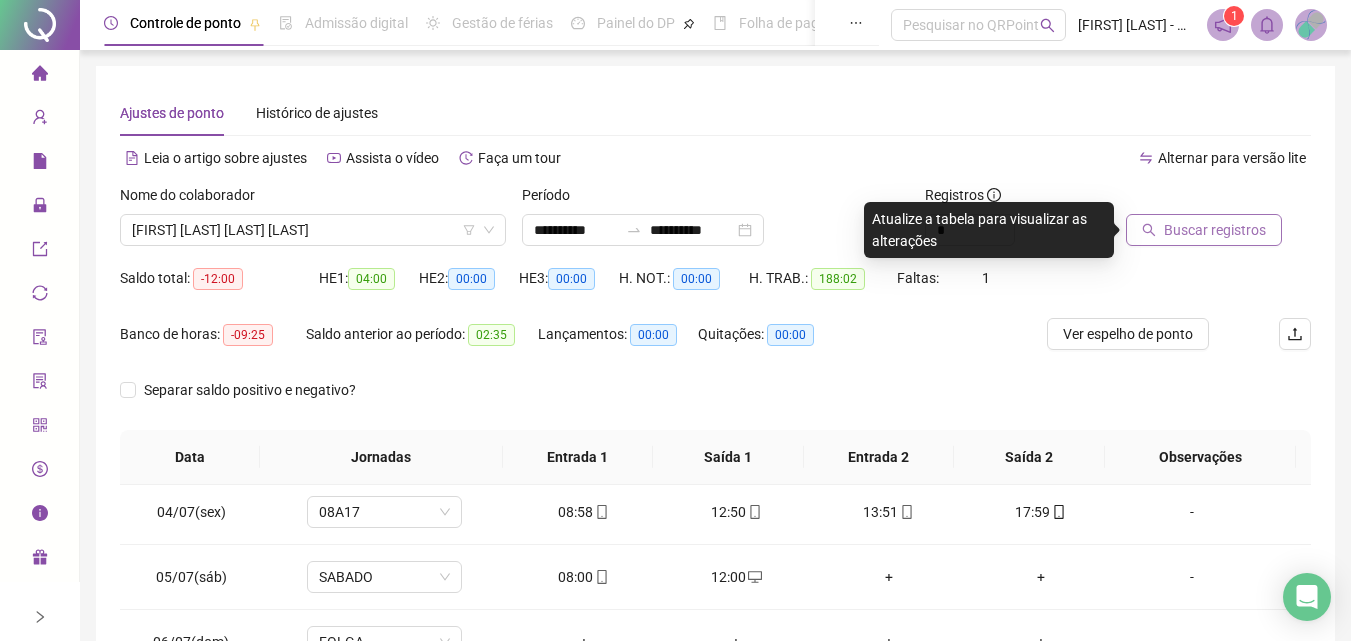 click on "Buscar registros" at bounding box center [1215, 230] 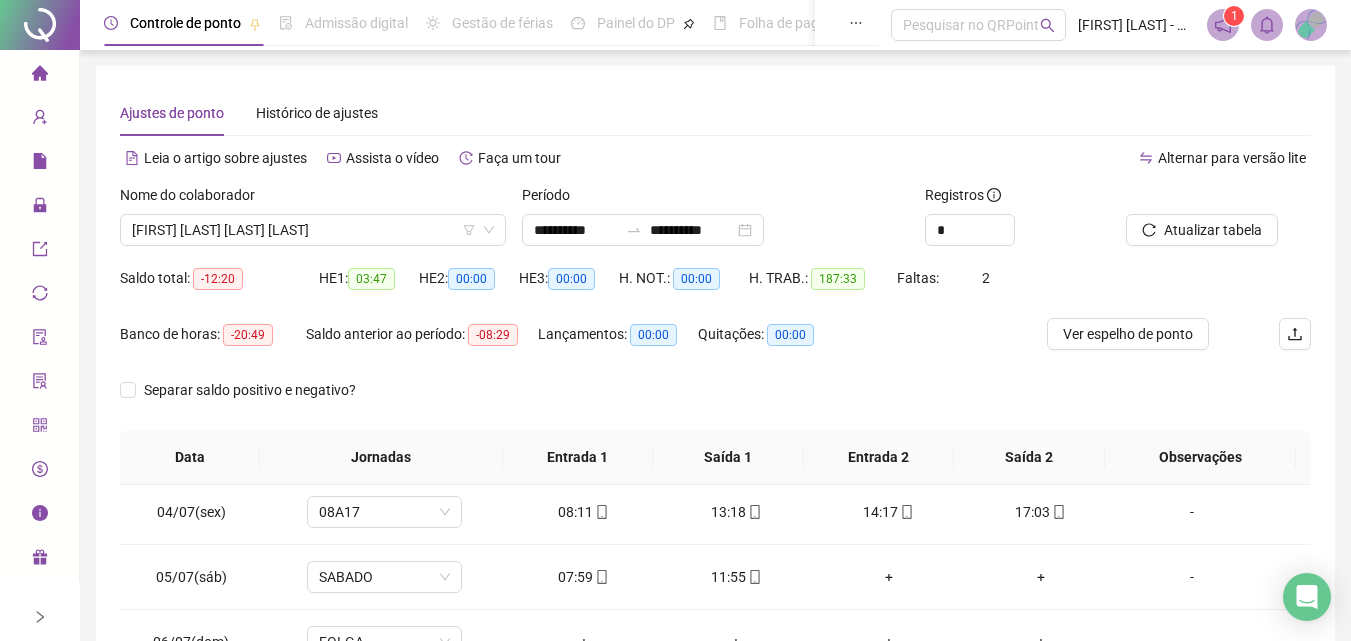 scroll, scrollTop: 200, scrollLeft: 0, axis: vertical 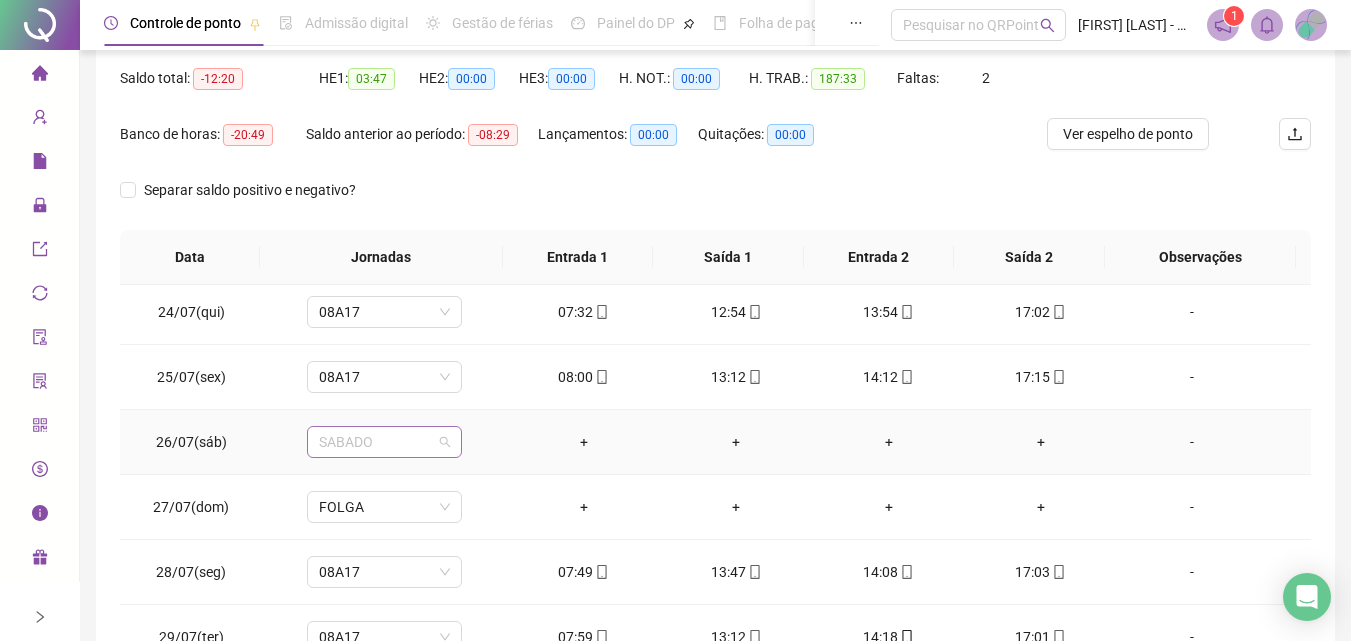 click on "SABADO" at bounding box center [384, 442] 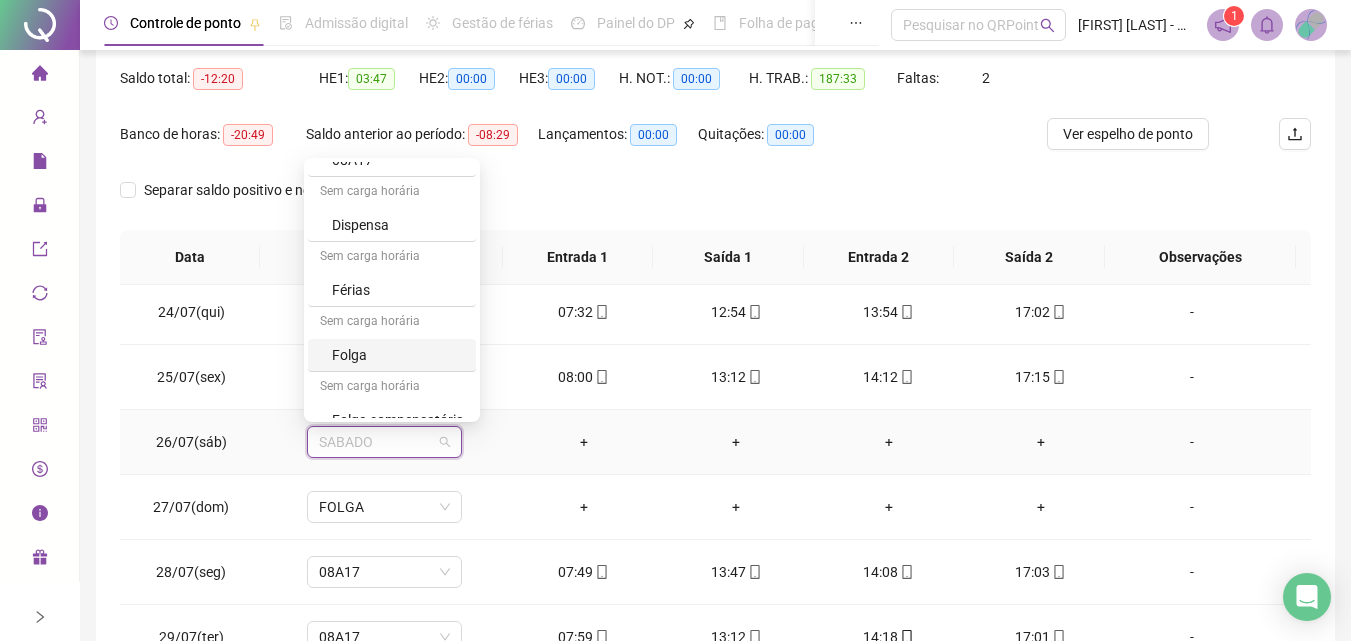 scroll, scrollTop: 849, scrollLeft: 0, axis: vertical 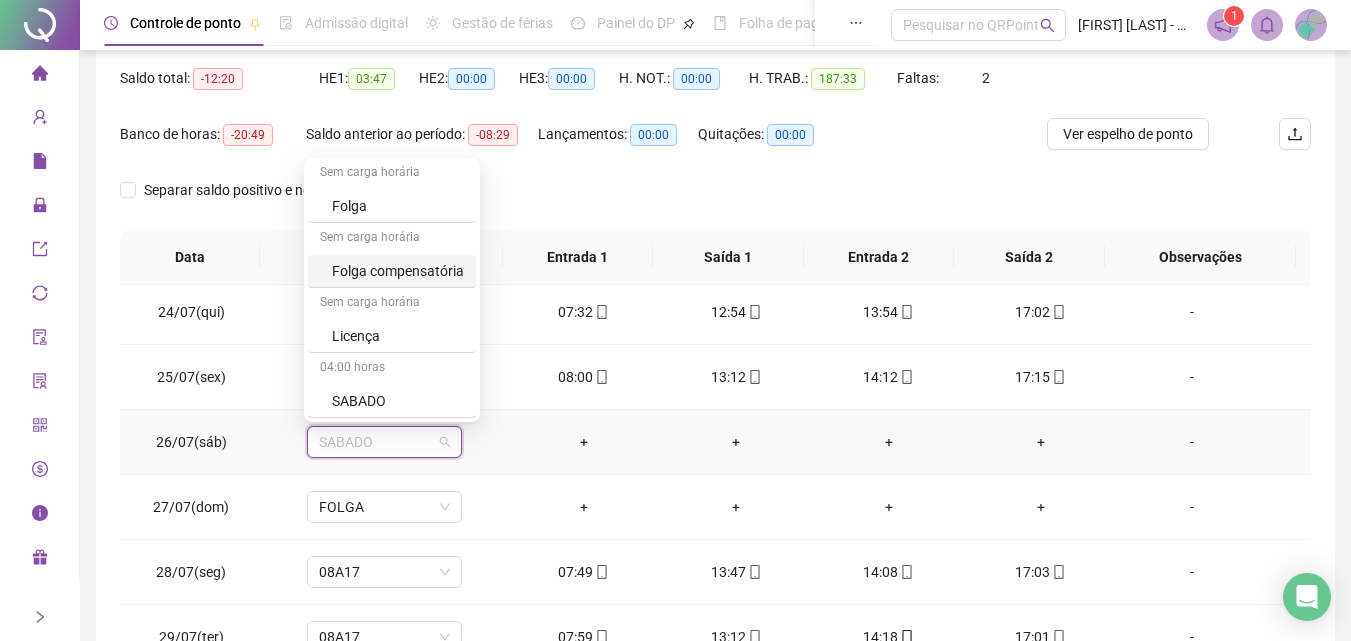 click on "Folga compensatória" at bounding box center (398, 271) 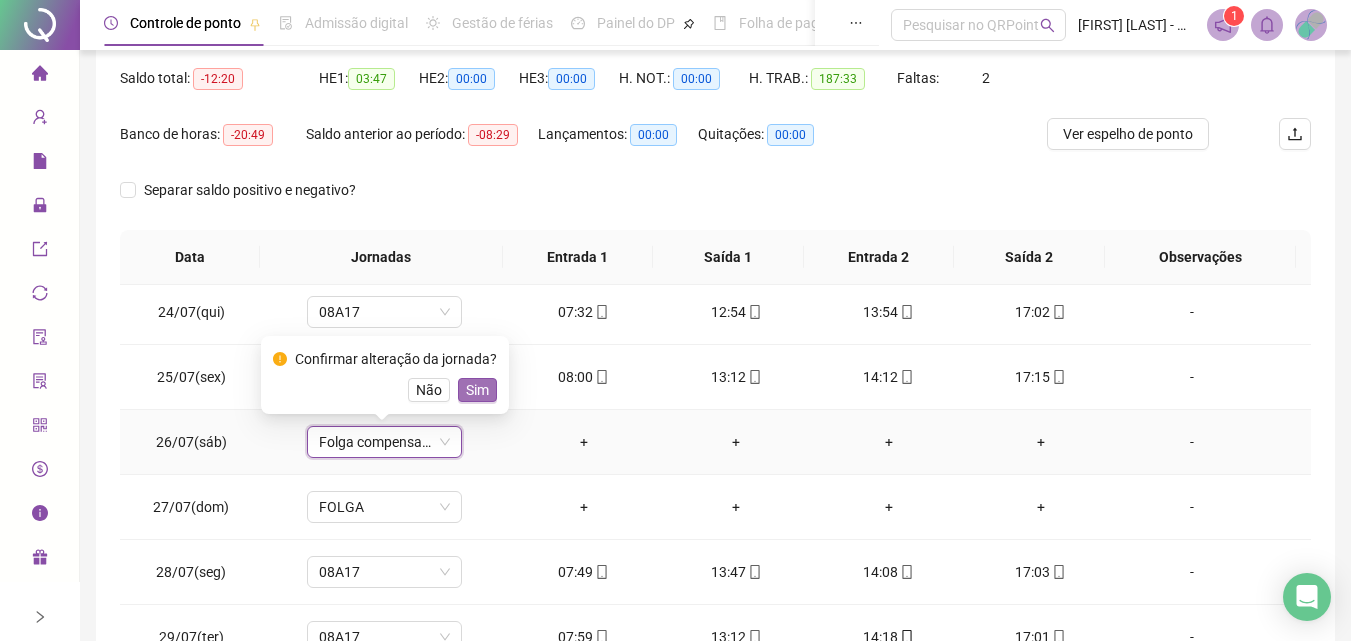 click on "Sim" at bounding box center [477, 390] 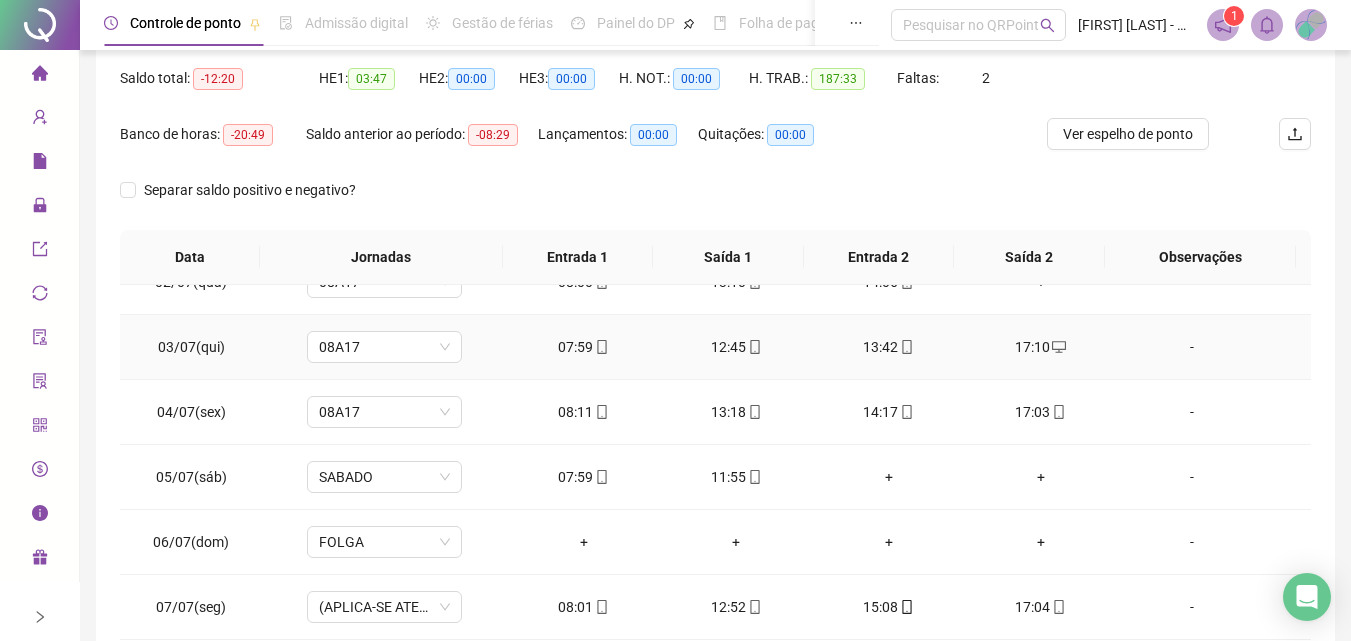 scroll, scrollTop: 0, scrollLeft: 0, axis: both 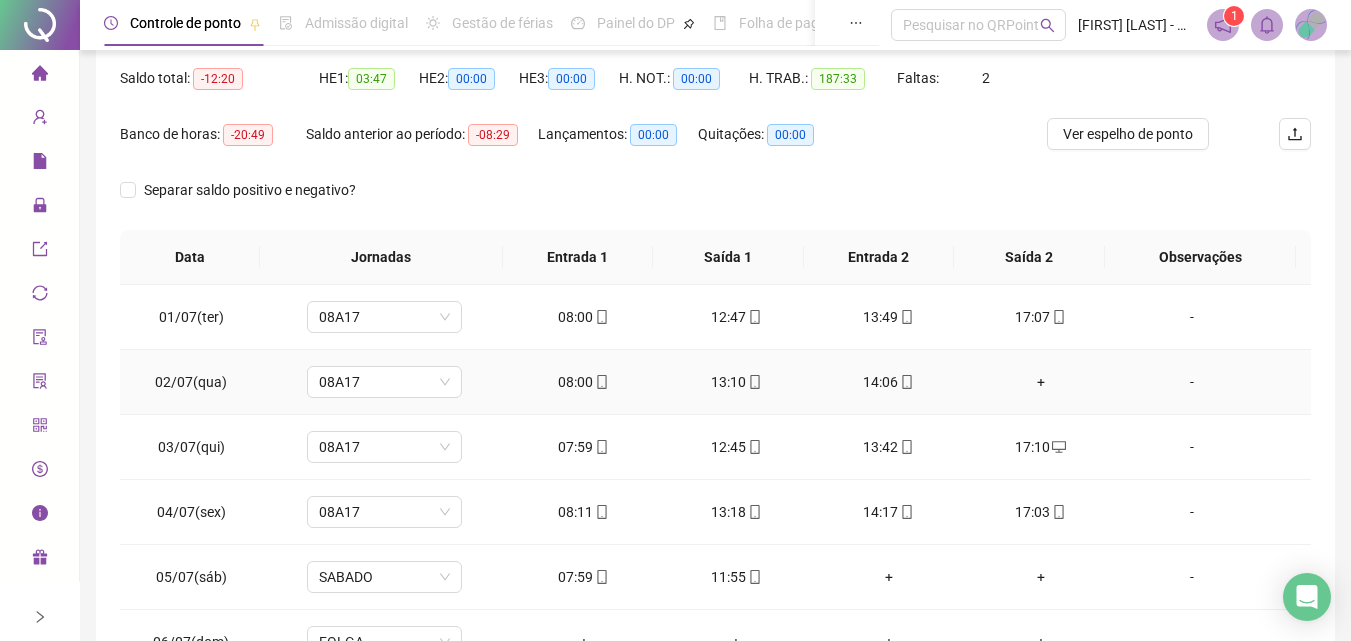 click on "+" at bounding box center [1041, 382] 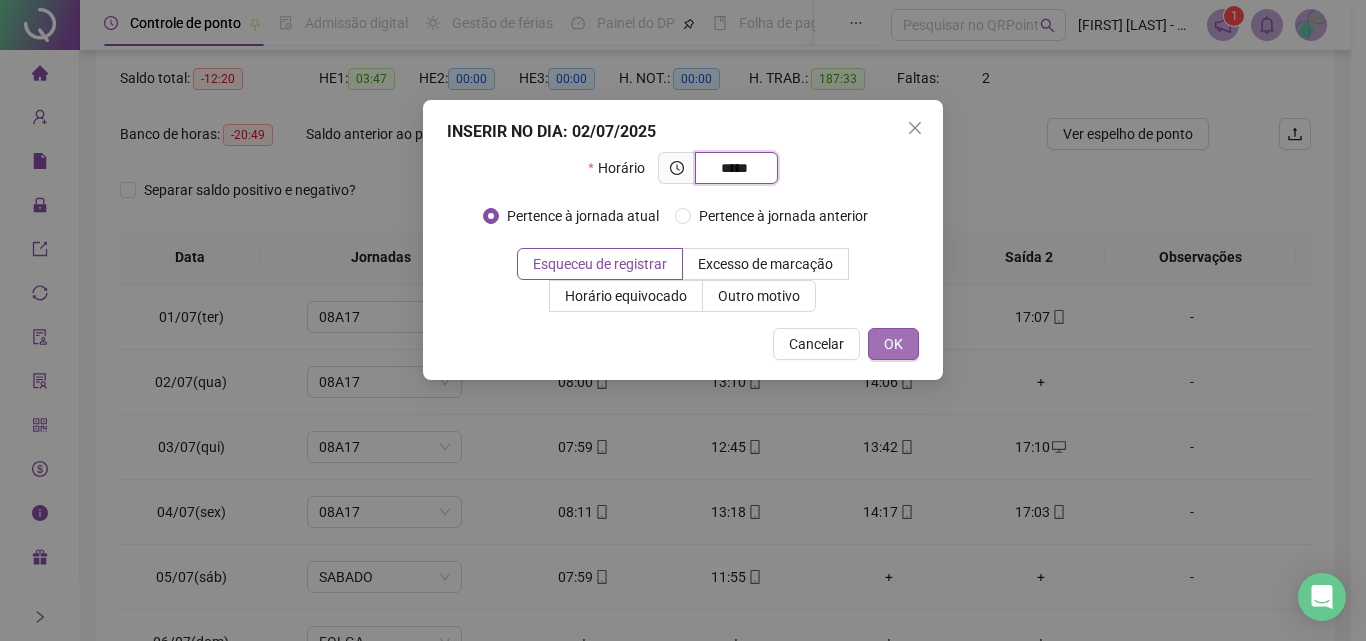 type on "*****" 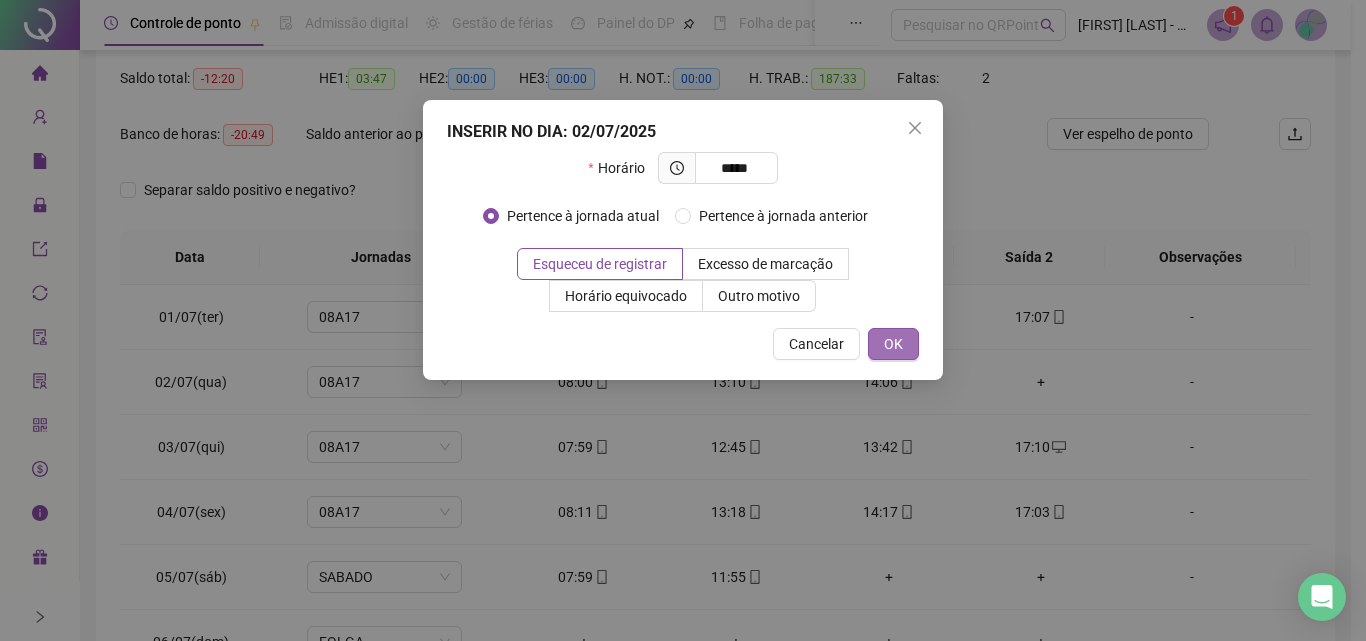 drag, startPoint x: 901, startPoint y: 338, endPoint x: 889, endPoint y: 332, distance: 13.416408 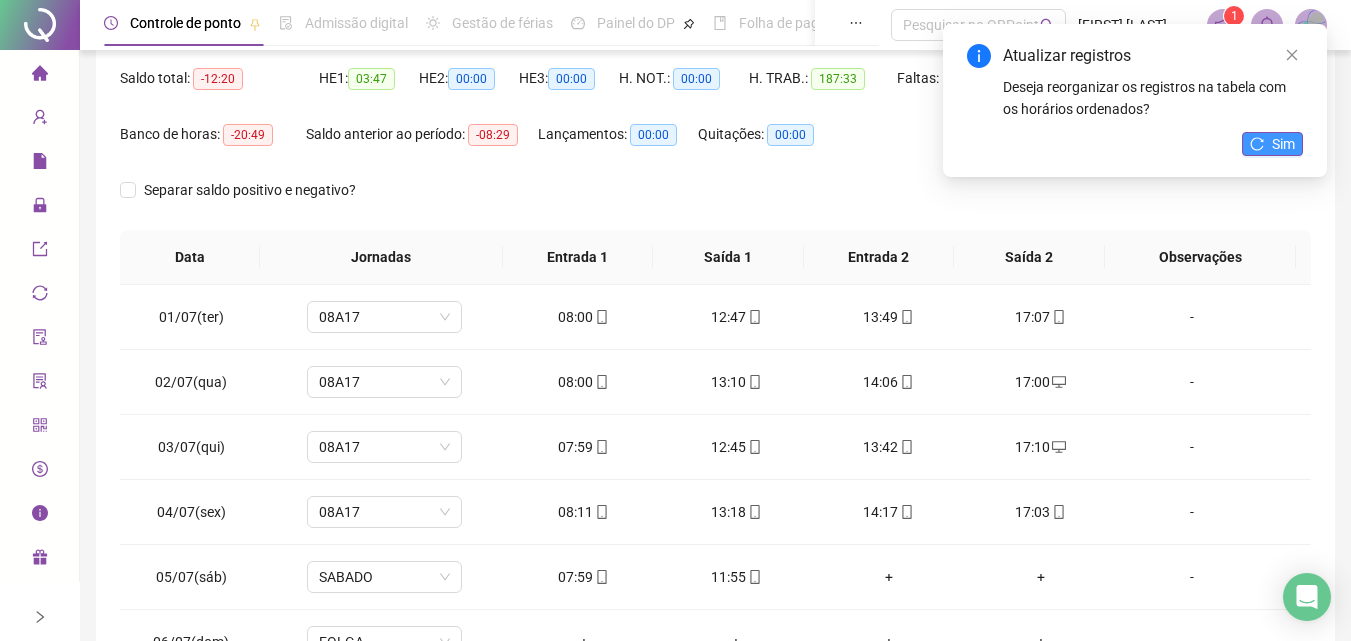 click 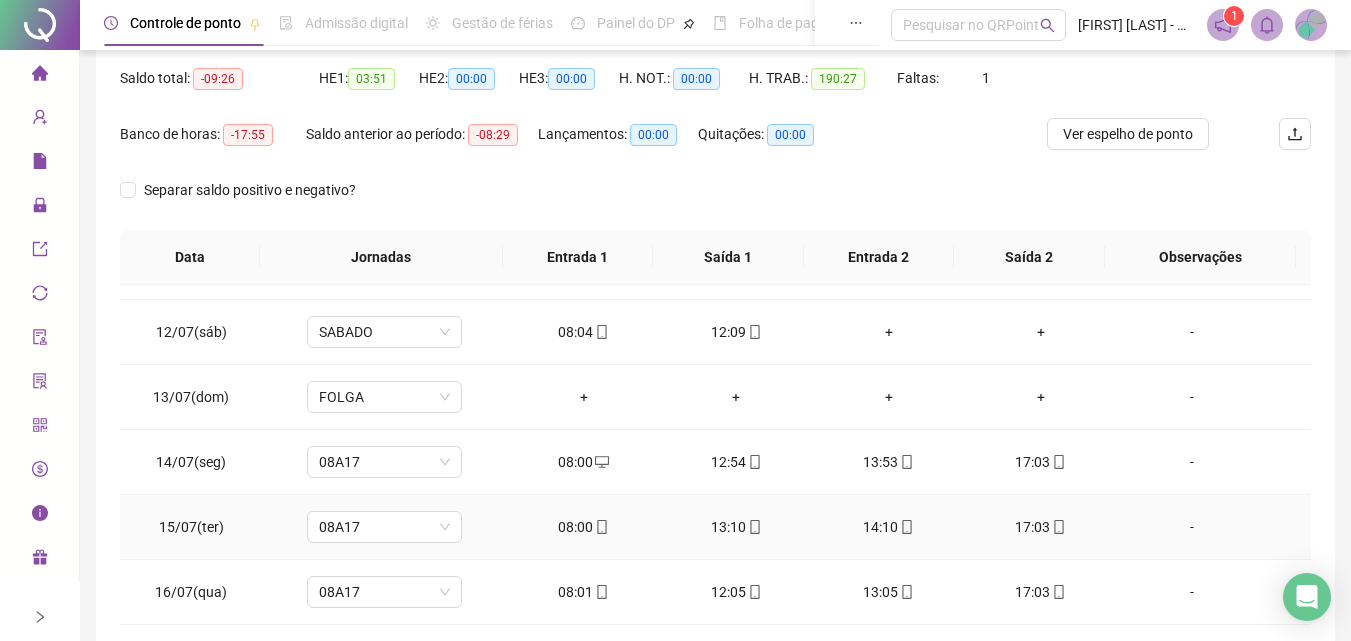 scroll, scrollTop: 800, scrollLeft: 0, axis: vertical 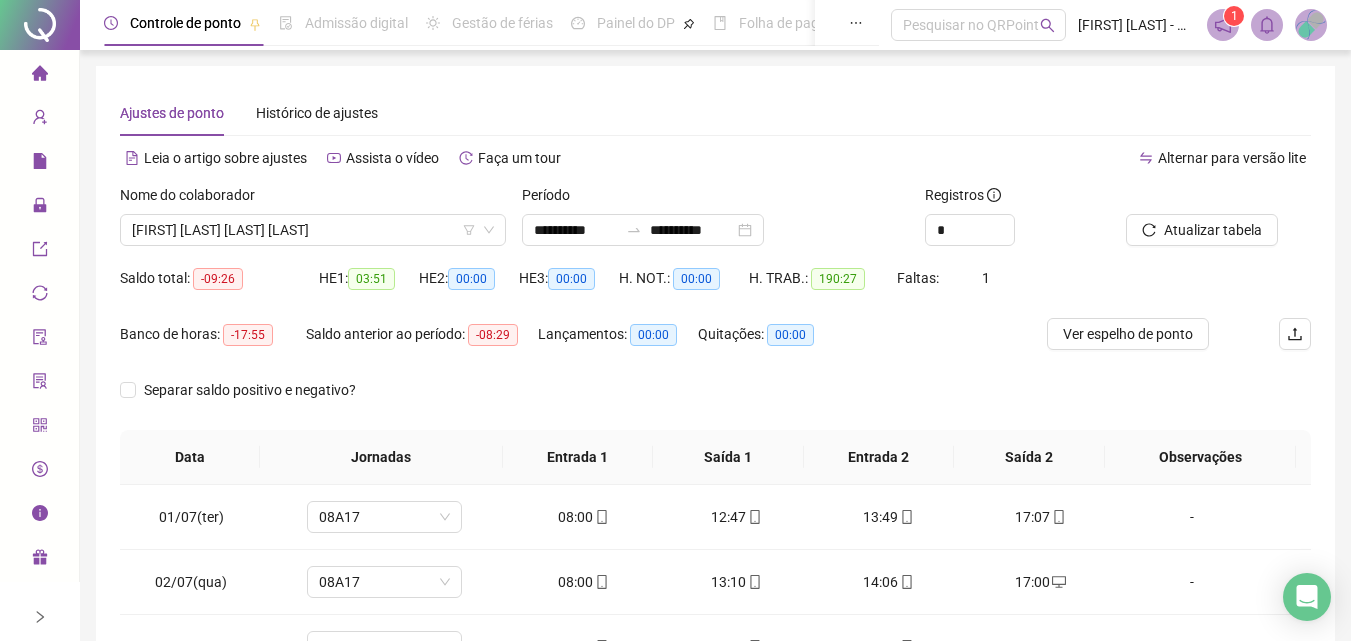 drag, startPoint x: 1141, startPoint y: 232, endPoint x: 702, endPoint y: 205, distance: 439.8295 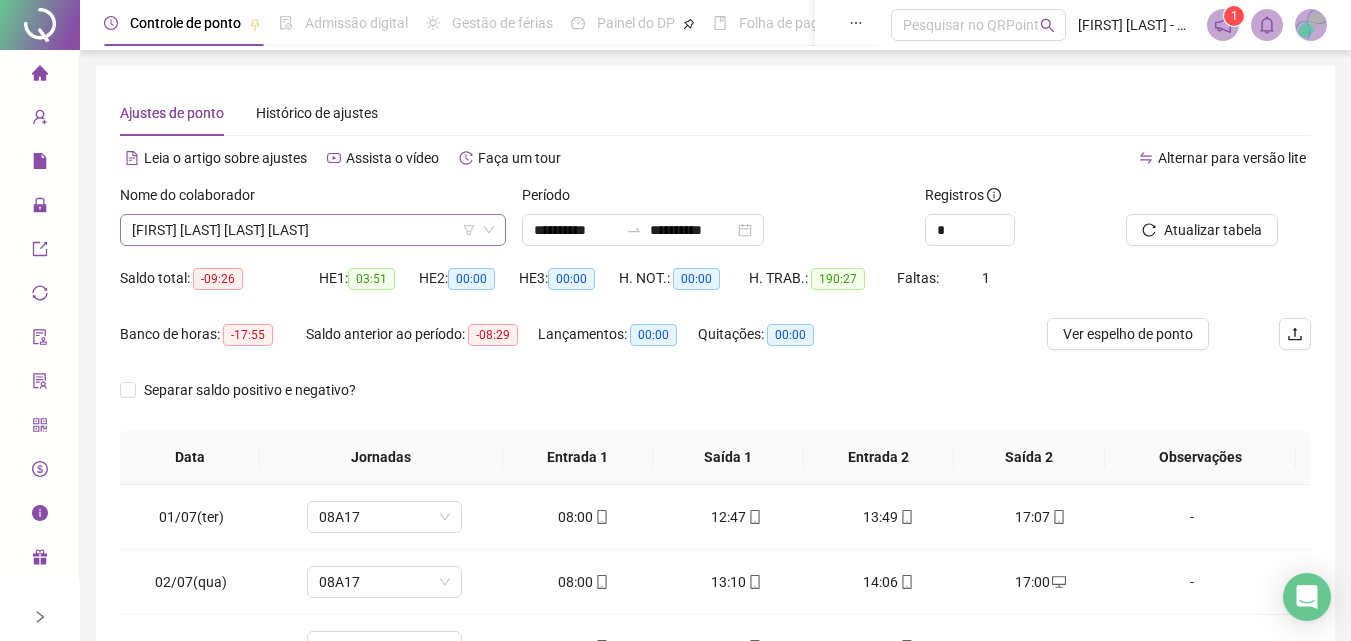 click on "[FIRST] [LAST] [LAST] [LAST]" at bounding box center (313, 230) 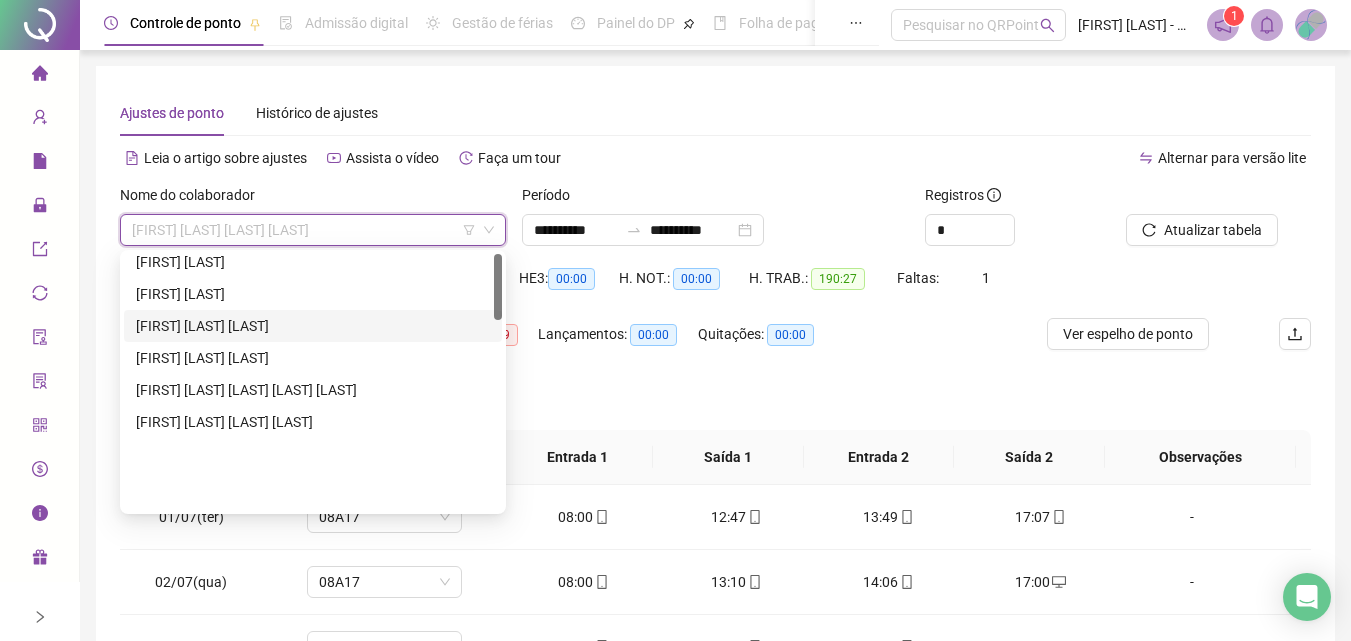 scroll, scrollTop: 0, scrollLeft: 0, axis: both 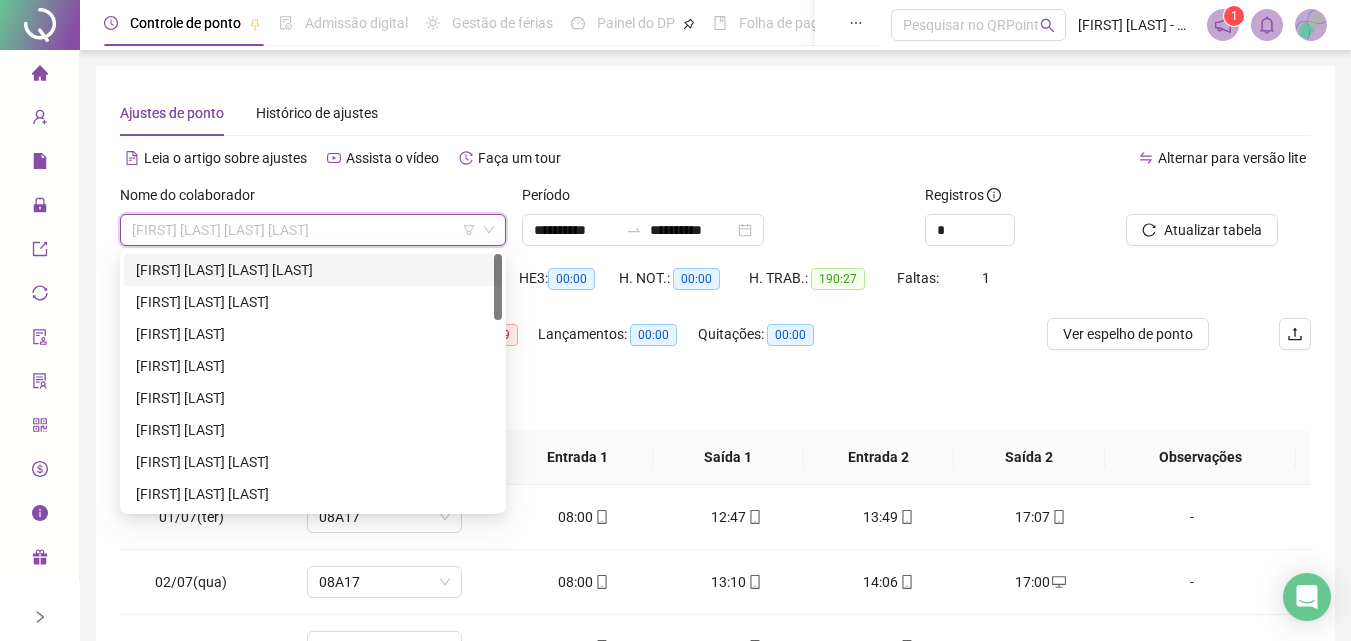 click on "[FIRST] [LAST] [LAST] [LAST]" at bounding box center [313, 270] 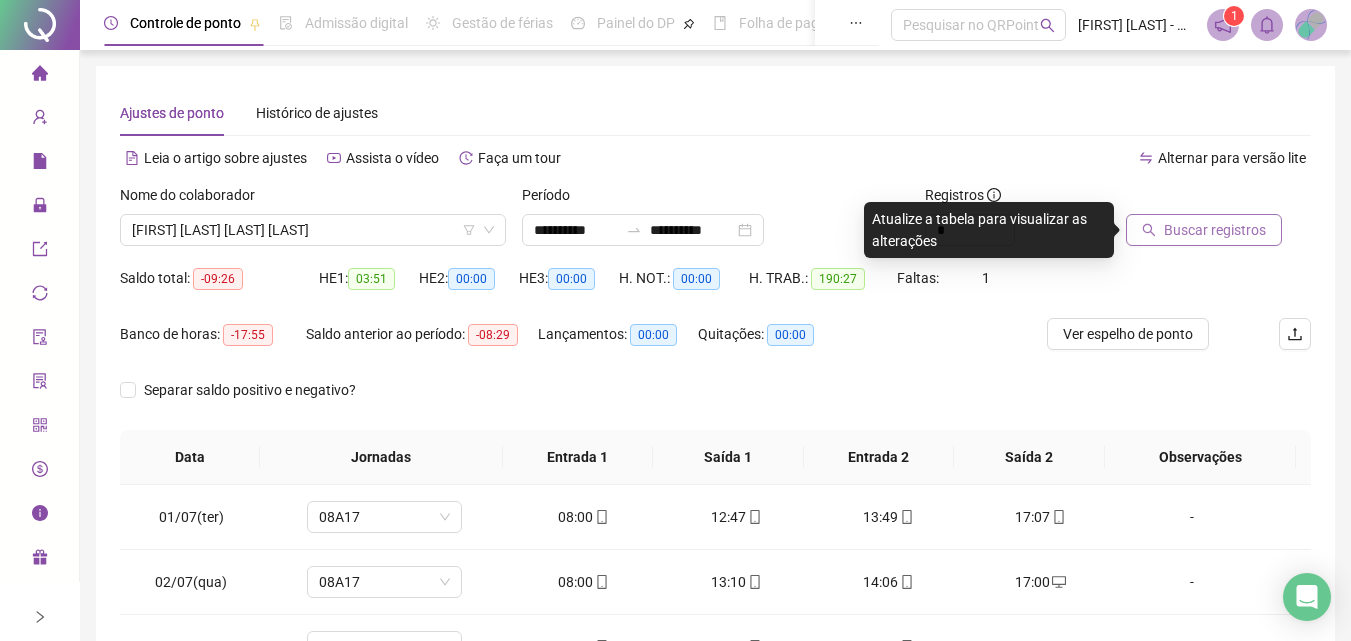 click on "Buscar registros" at bounding box center (1215, 230) 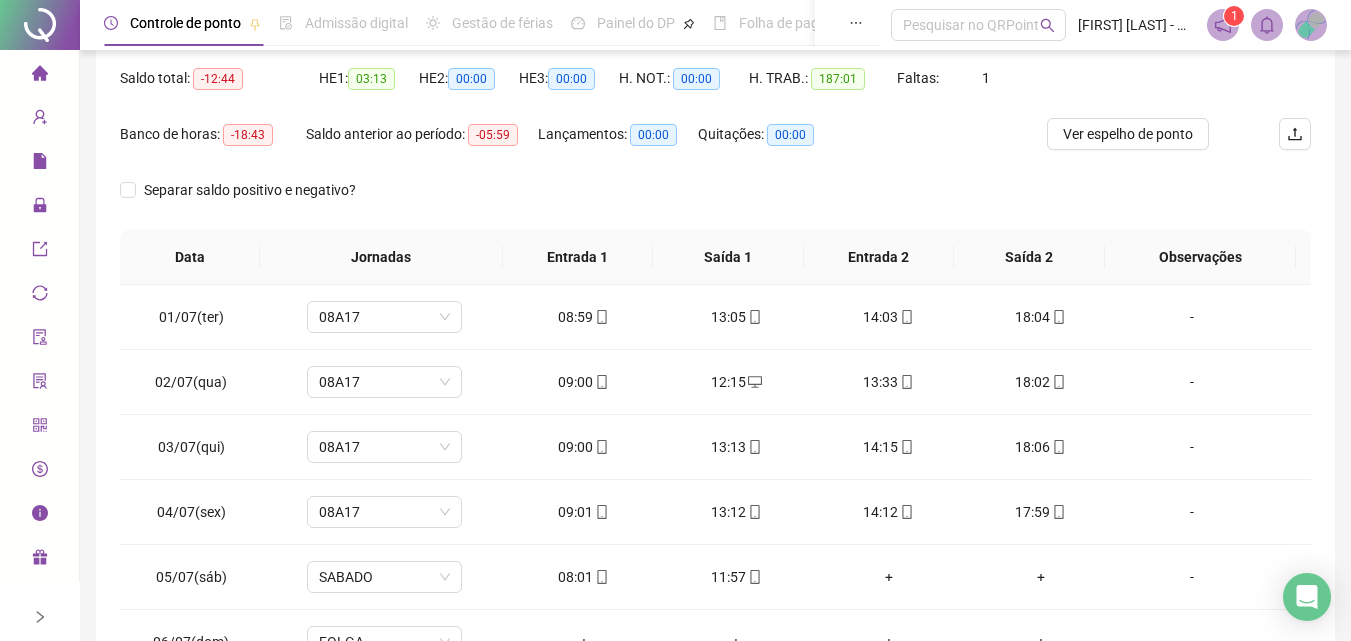 scroll, scrollTop: 381, scrollLeft: 0, axis: vertical 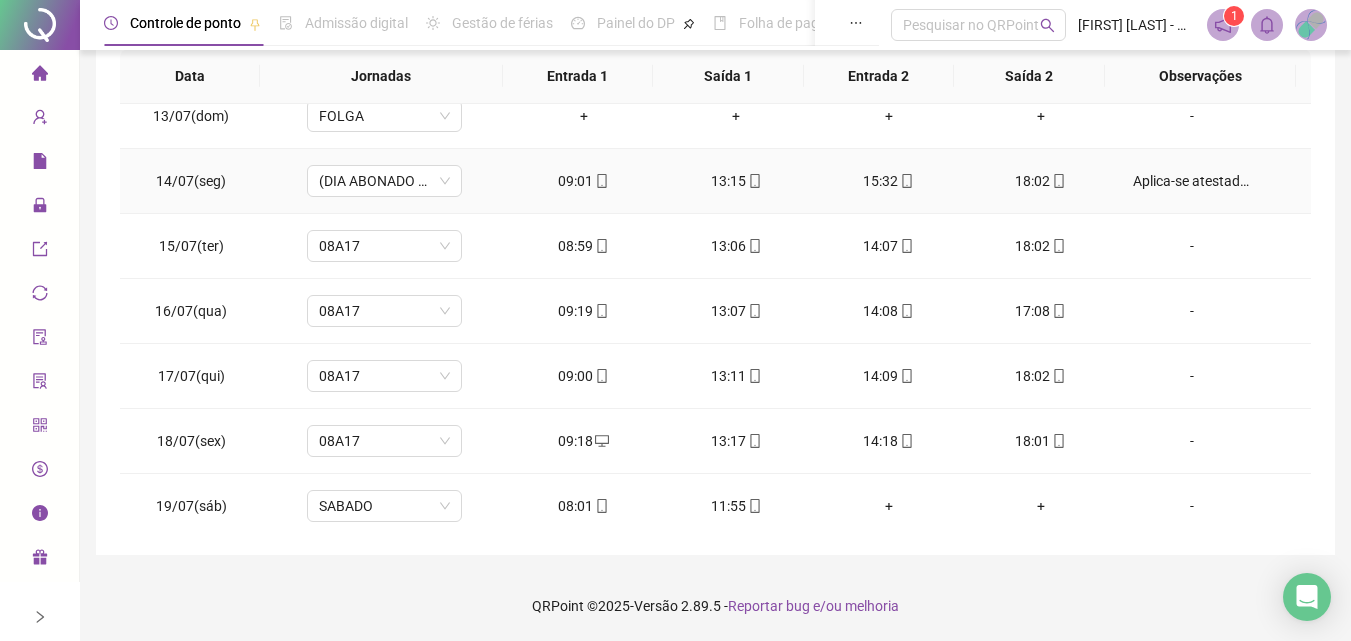 drag, startPoint x: 1035, startPoint y: 183, endPoint x: 1046, endPoint y: 221, distance: 39.56008 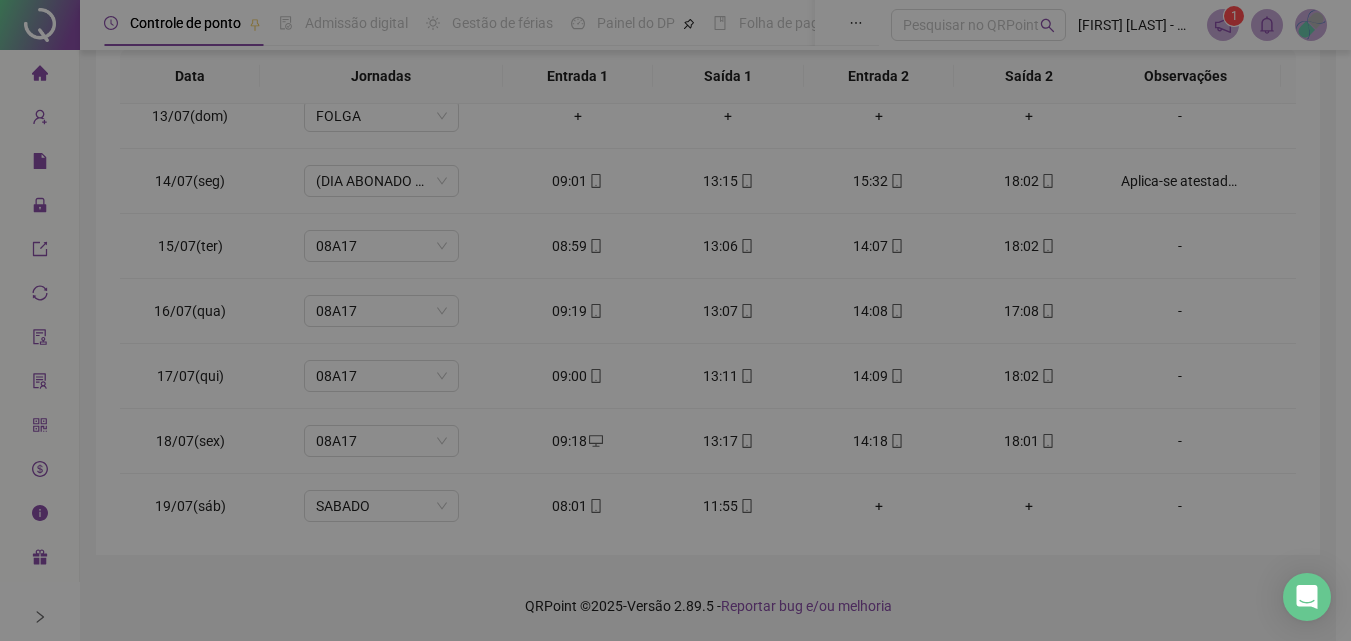type on "**********" 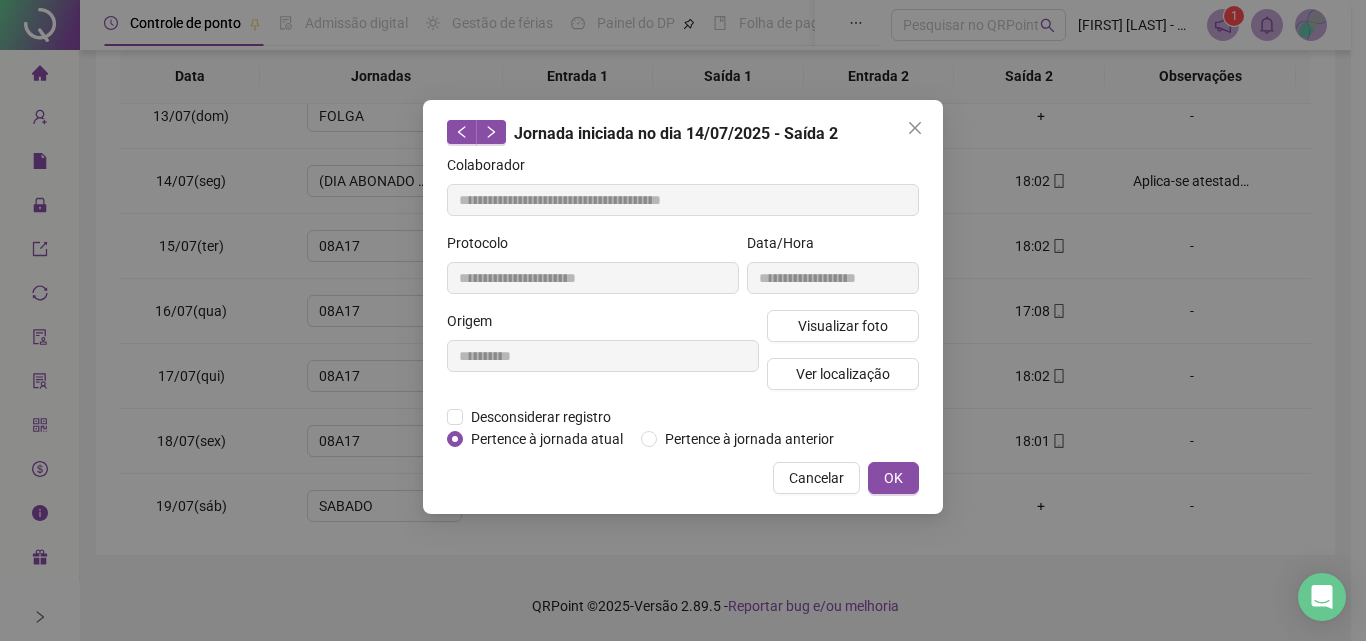 drag, startPoint x: 916, startPoint y: 136, endPoint x: 1080, endPoint y: 276, distance: 215.62932 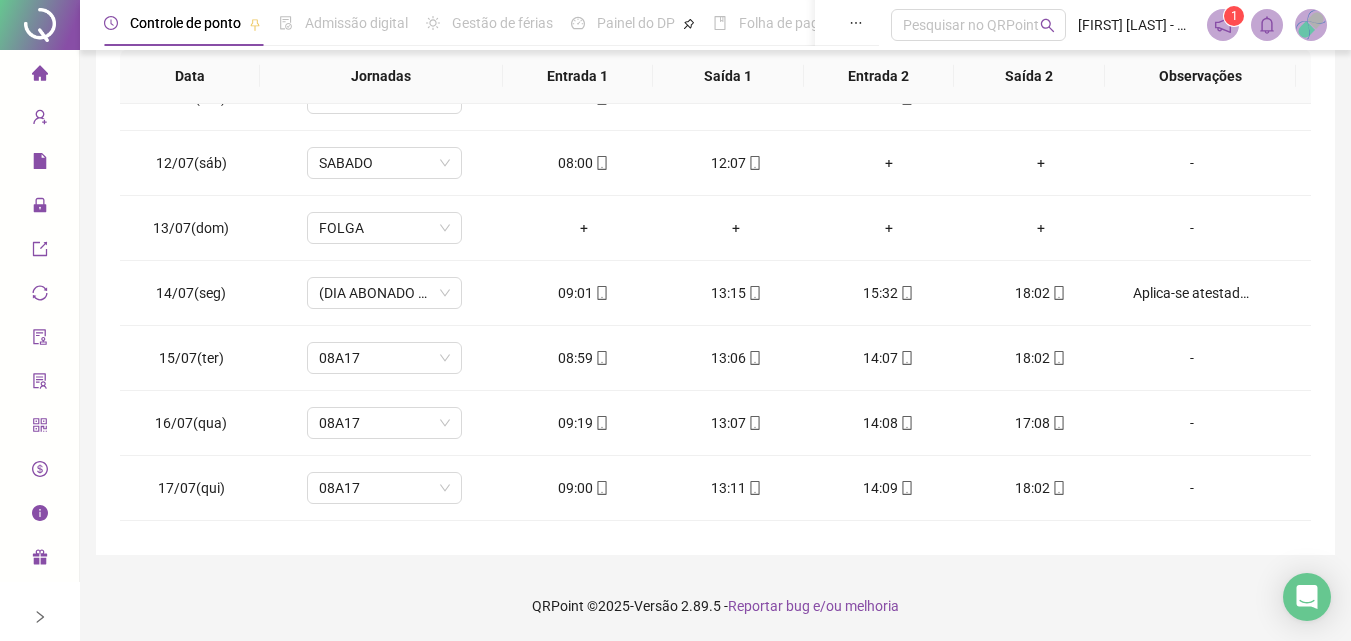 scroll, scrollTop: 388, scrollLeft: 0, axis: vertical 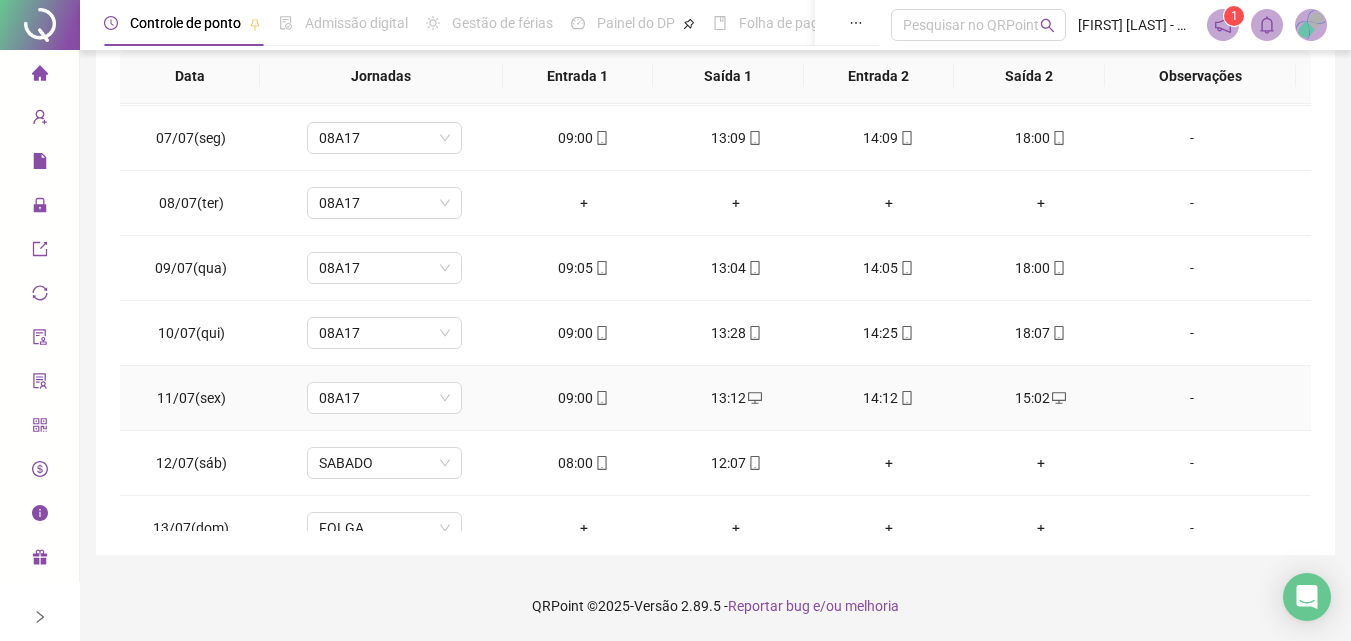 click on "15:02" at bounding box center (1041, 398) 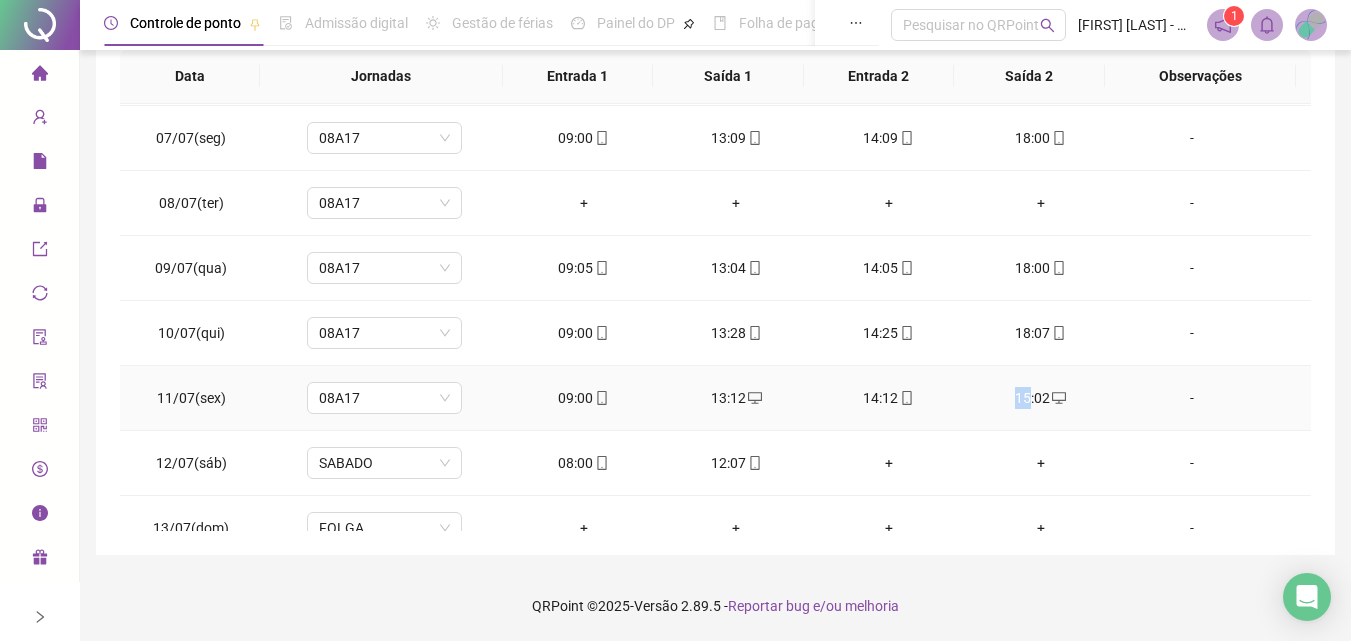click on "15:02" at bounding box center (1041, 398) 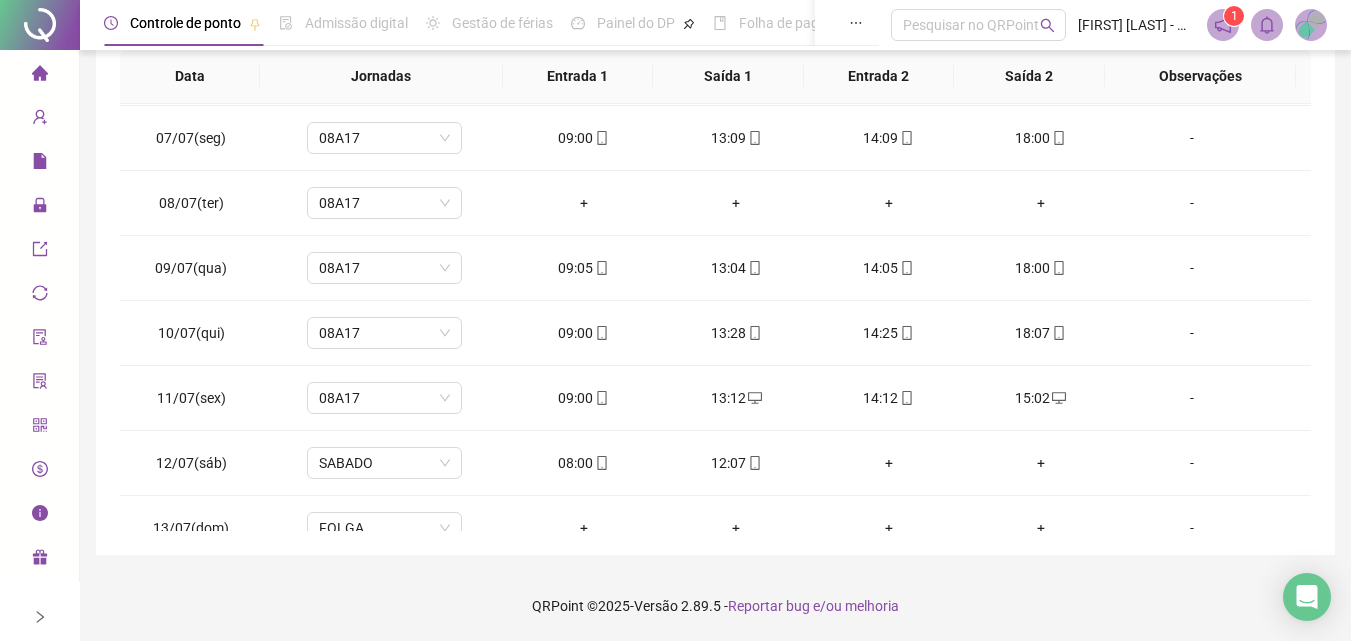 click on "QRPoint © 2025  -  Versão   2.89.5   -  Reportar bug e/ou melhoria" at bounding box center (715, 606) 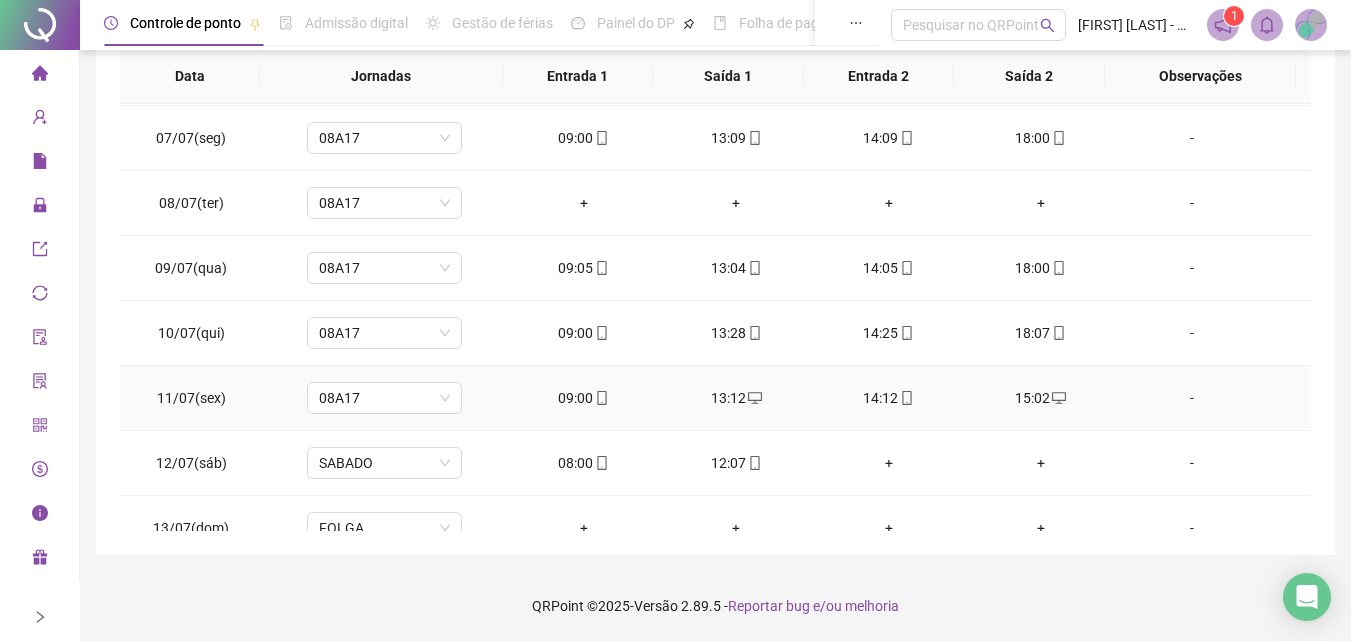 click on "15:02" at bounding box center [1041, 398] 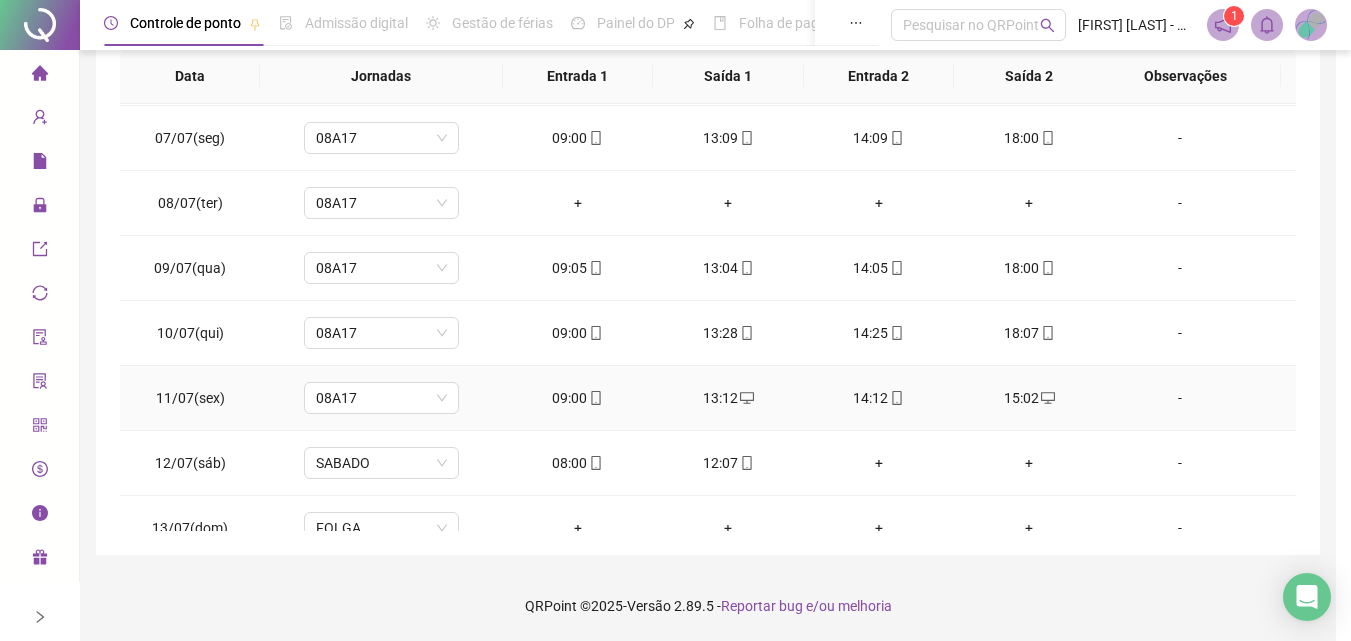 click on "**********" at bounding box center [675, 320] 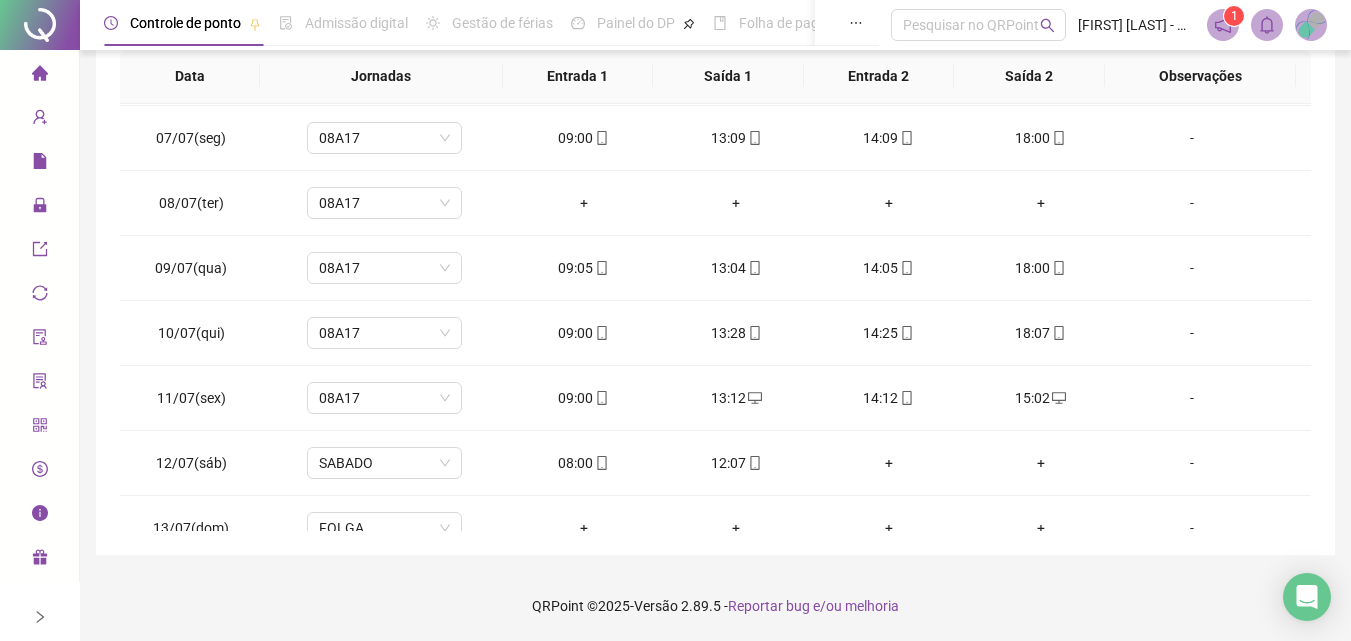 click on "15:02" at bounding box center [1041, 398] 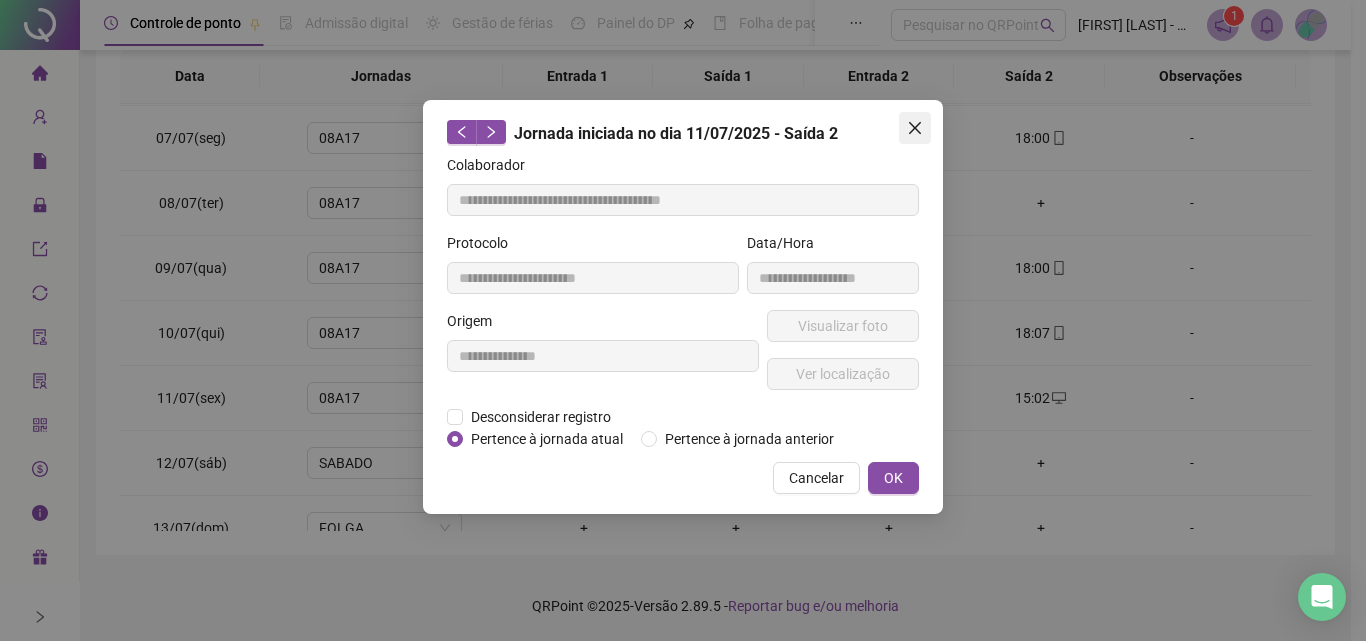click 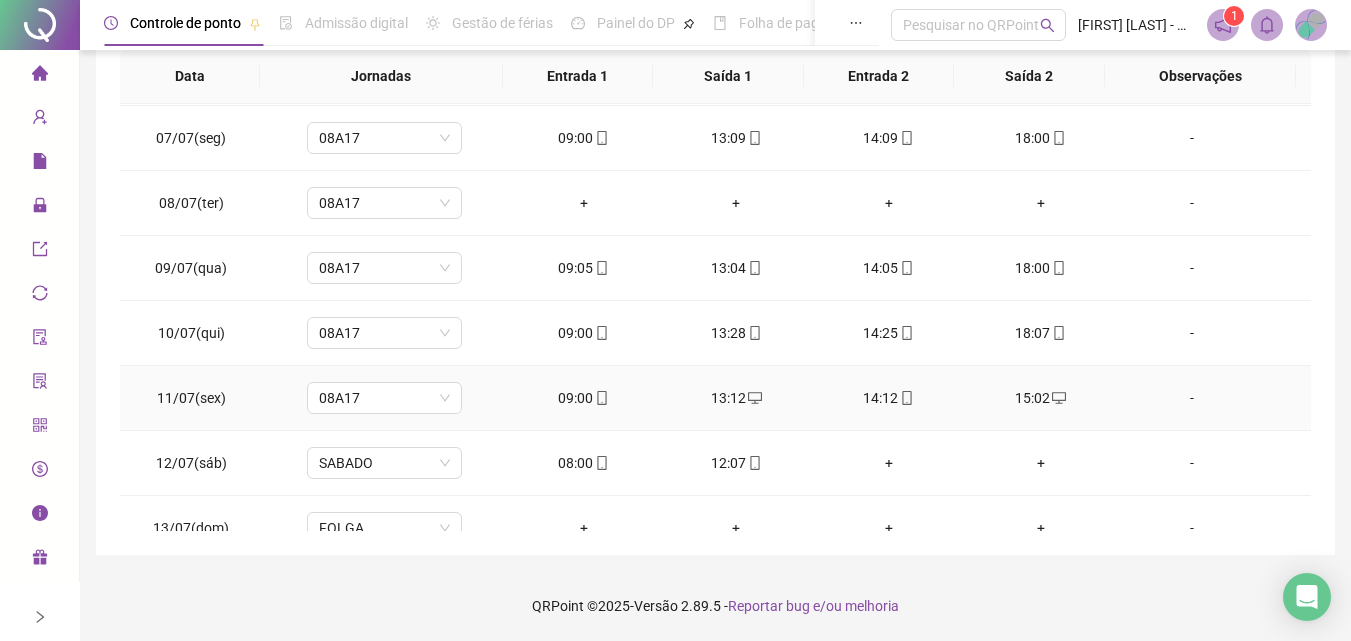 click on "-" at bounding box center [1192, 398] 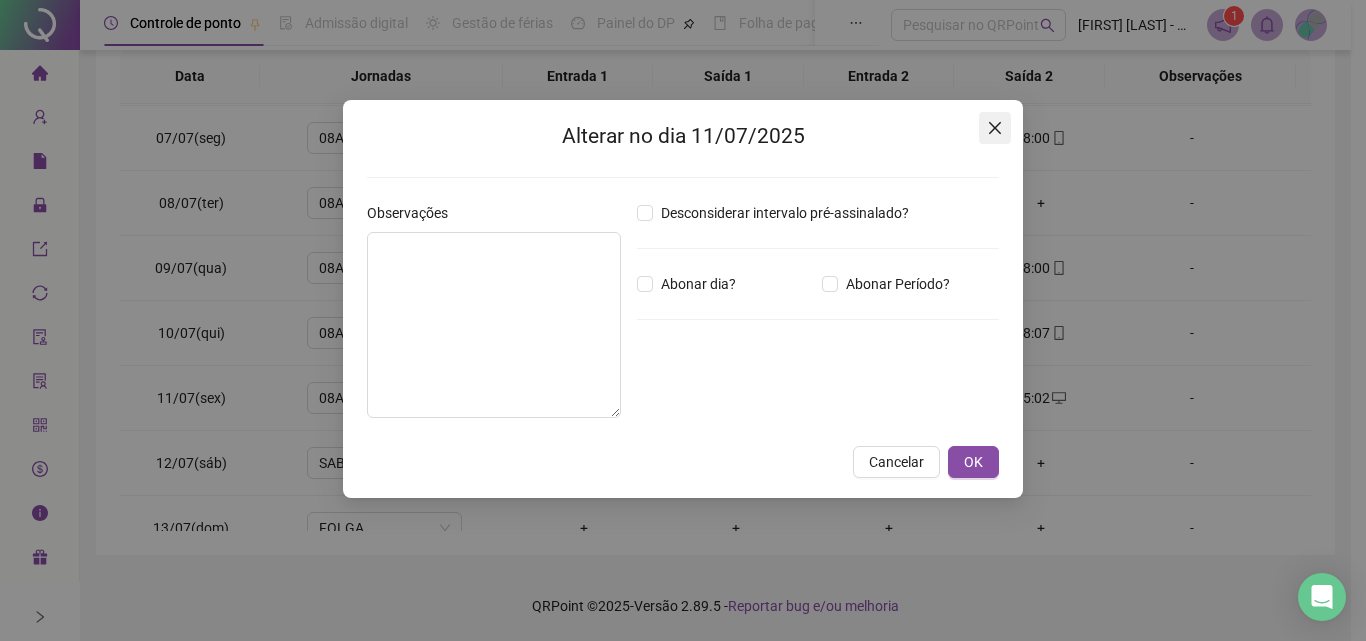 click at bounding box center [995, 128] 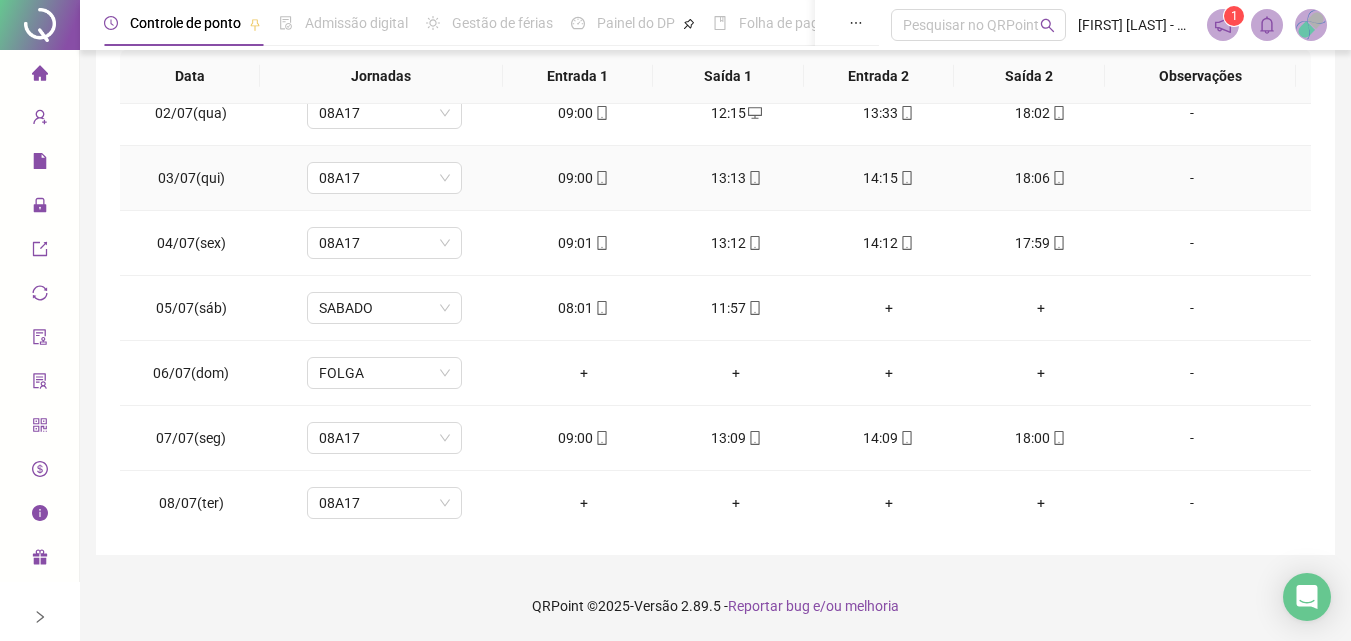 scroll, scrollTop: 0, scrollLeft: 0, axis: both 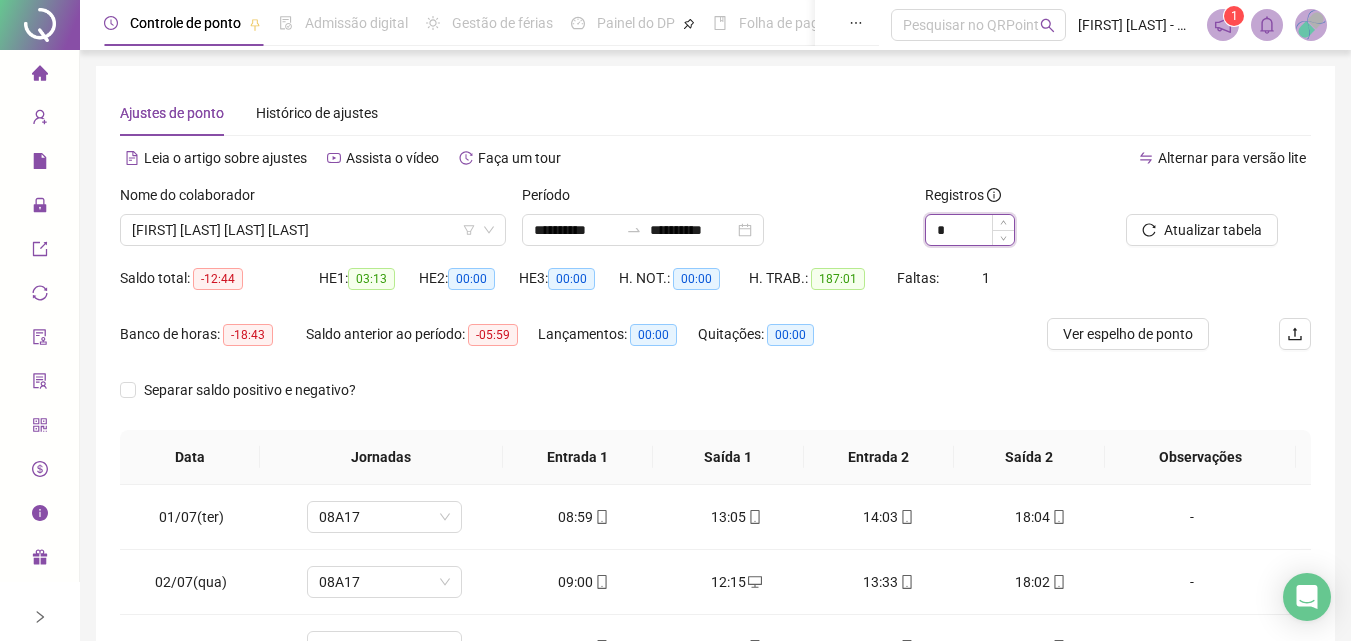 click on "*" at bounding box center [970, 230] 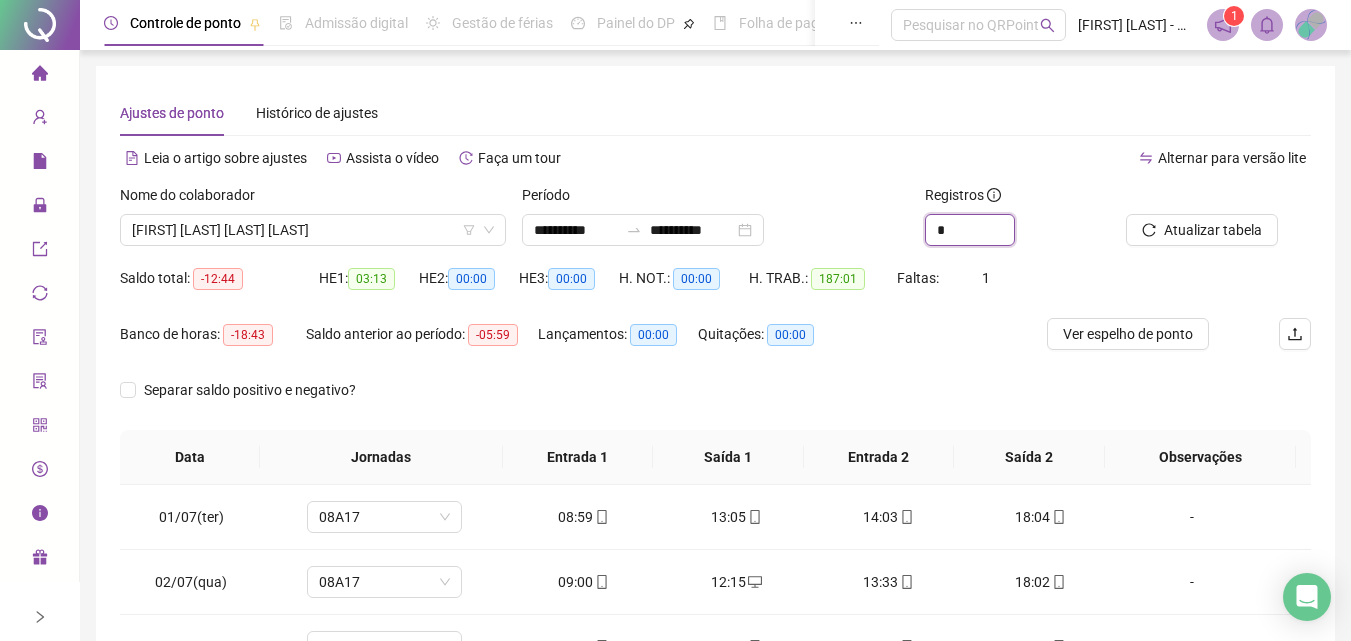 drag, startPoint x: 983, startPoint y: 220, endPoint x: 903, endPoint y: 217, distance: 80.05623 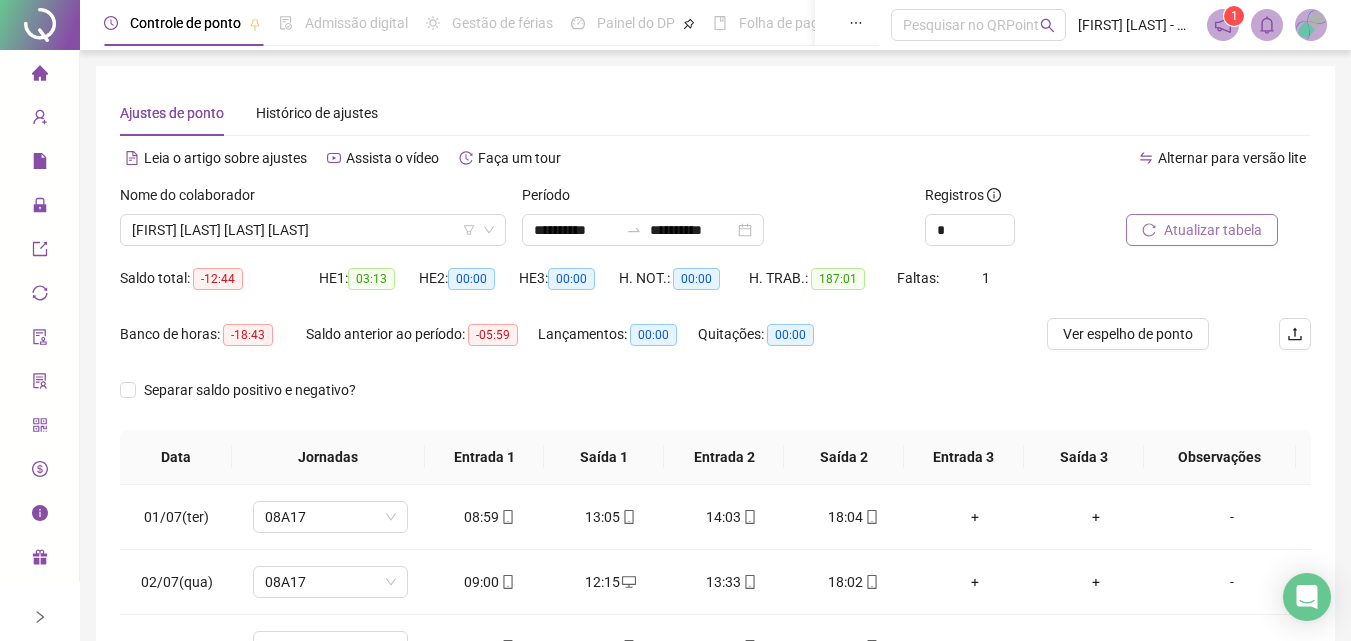 click on "Atualizar tabela" at bounding box center (1213, 230) 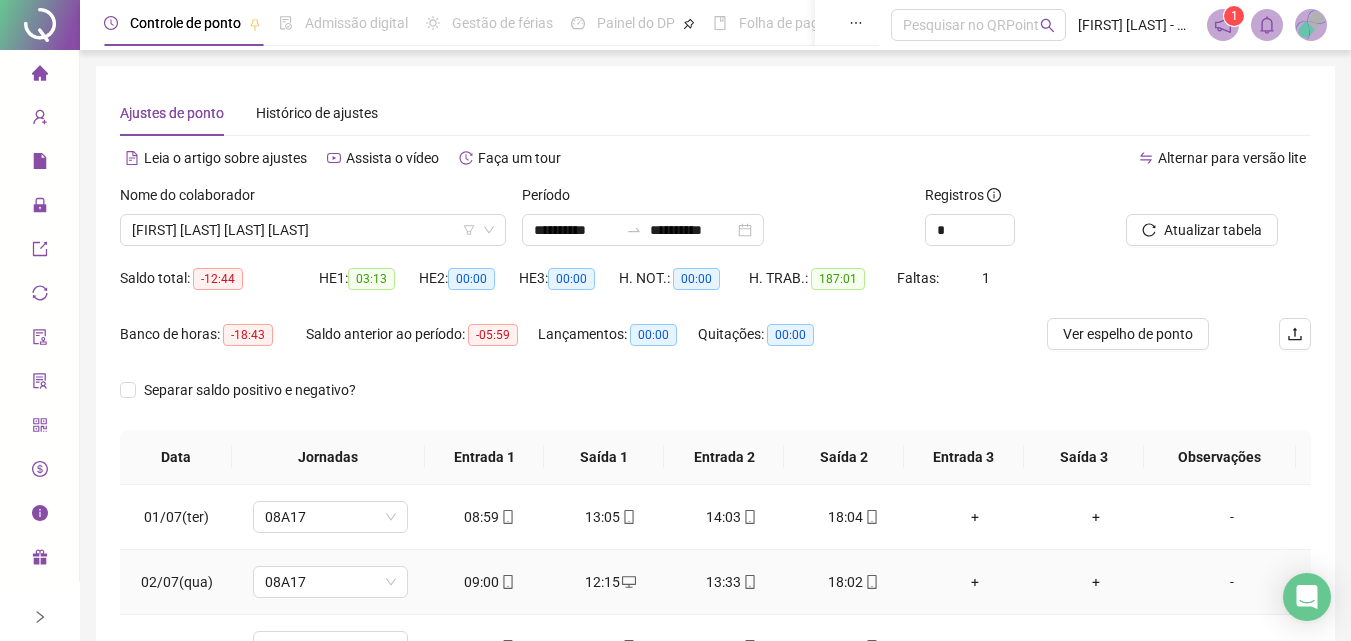 scroll, scrollTop: 200, scrollLeft: 0, axis: vertical 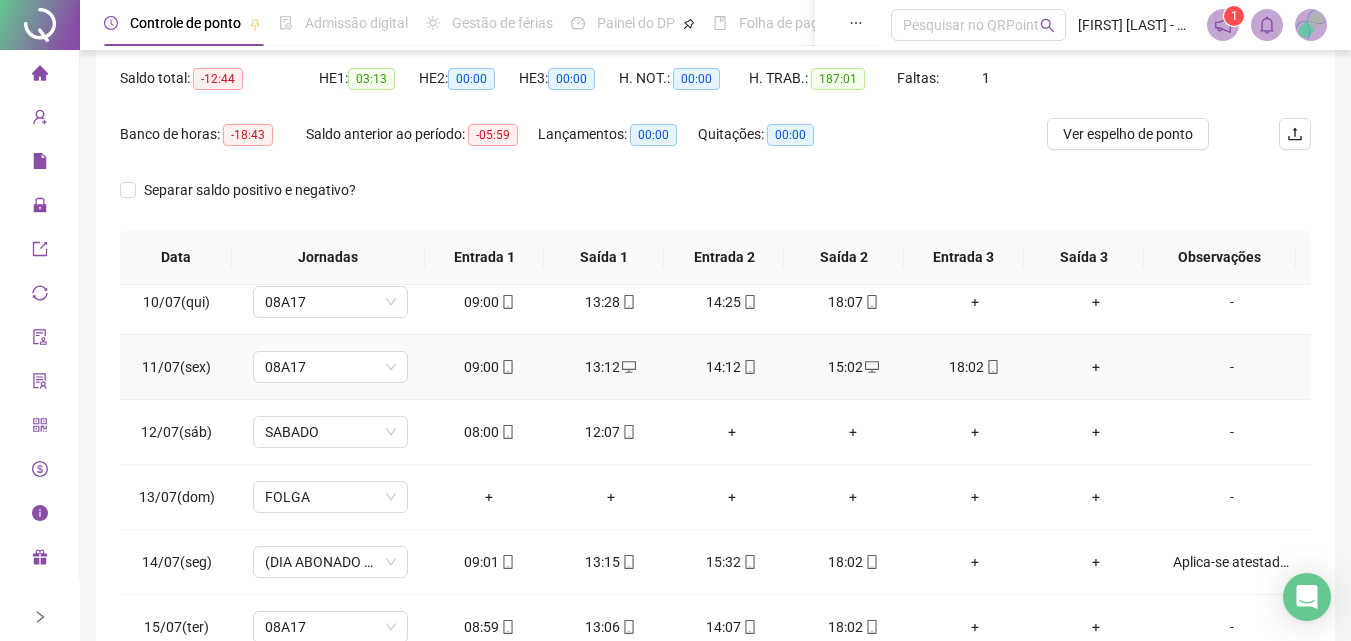 click on "15:02" at bounding box center [853, 367] 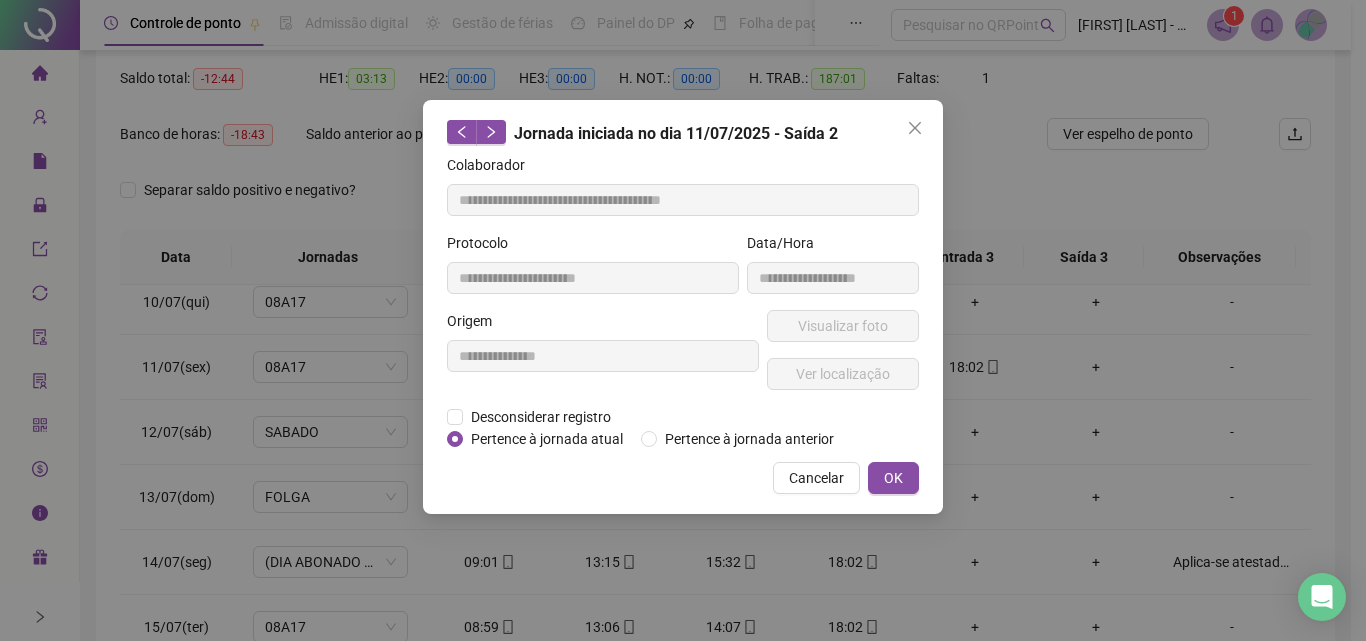 drag, startPoint x: 850, startPoint y: 373, endPoint x: 708, endPoint y: 418, distance: 148.95973 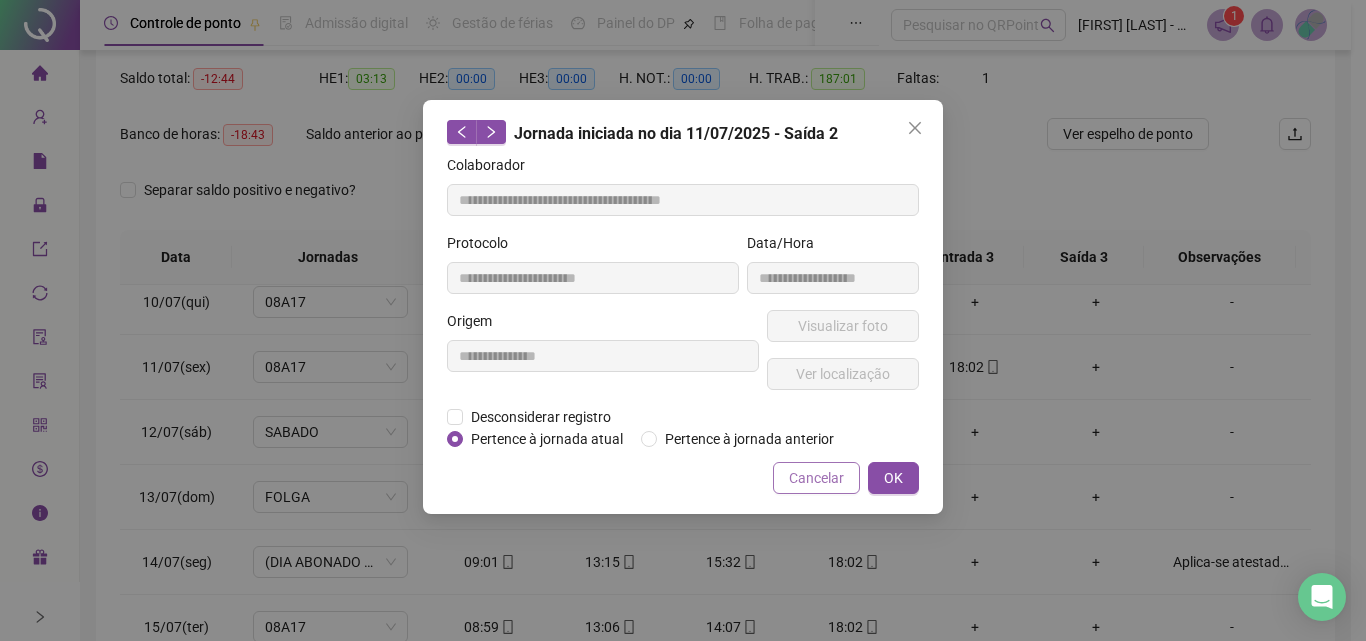click on "Cancelar" at bounding box center (816, 478) 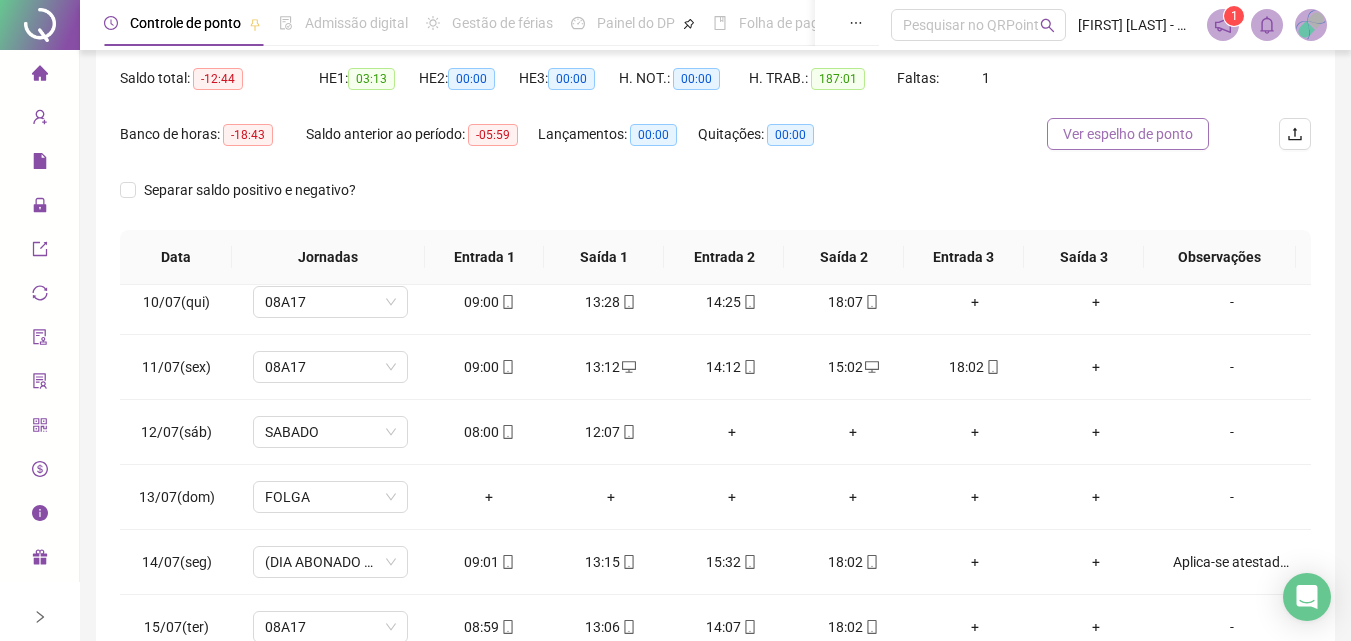 click on "Ver espelho de ponto" at bounding box center (1128, 134) 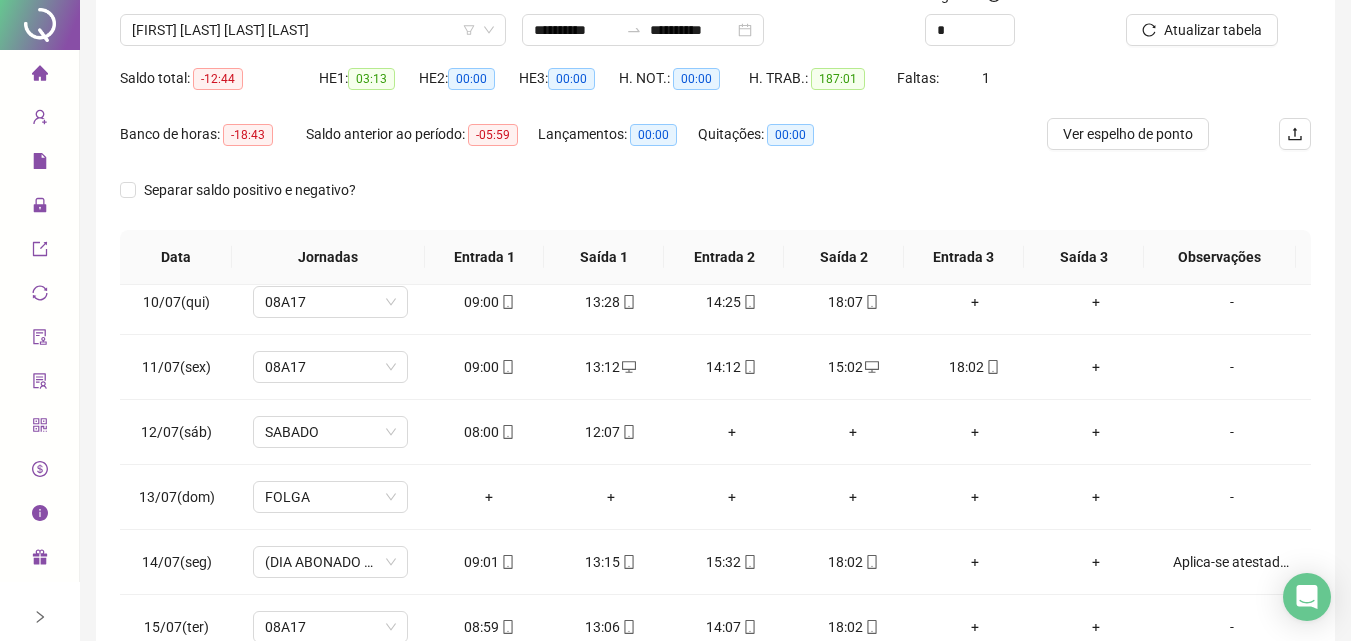 scroll, scrollTop: 0, scrollLeft: 0, axis: both 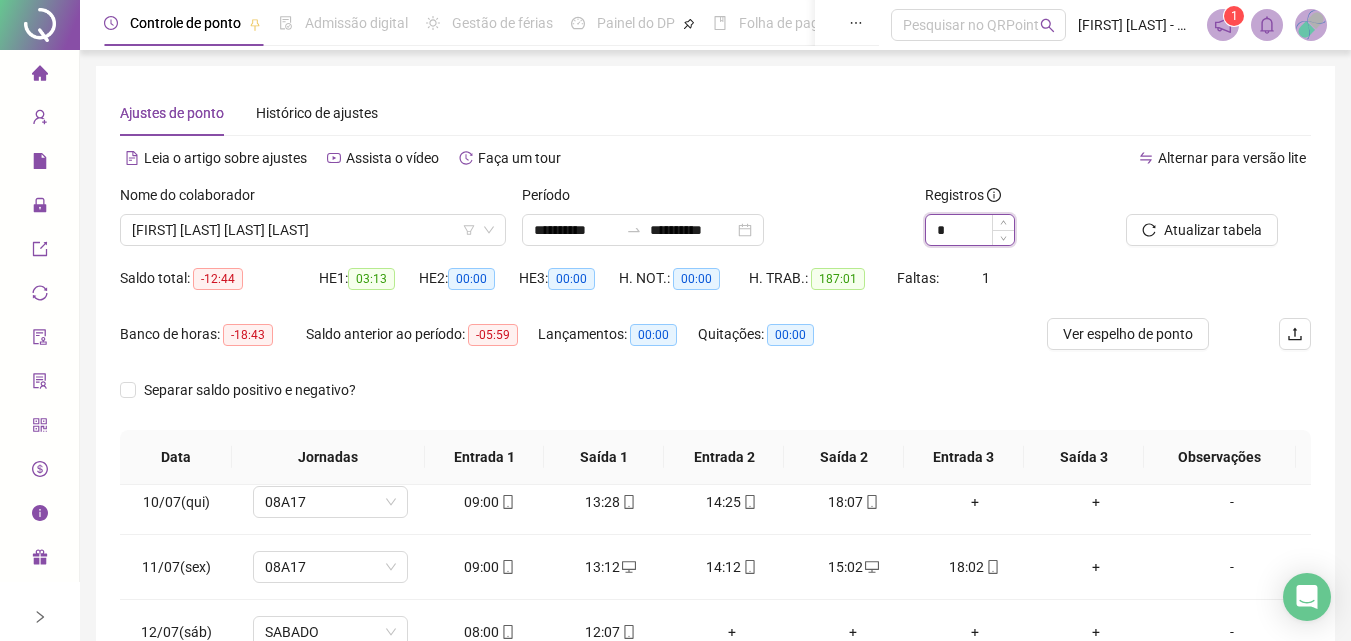 click on "*" at bounding box center [970, 230] 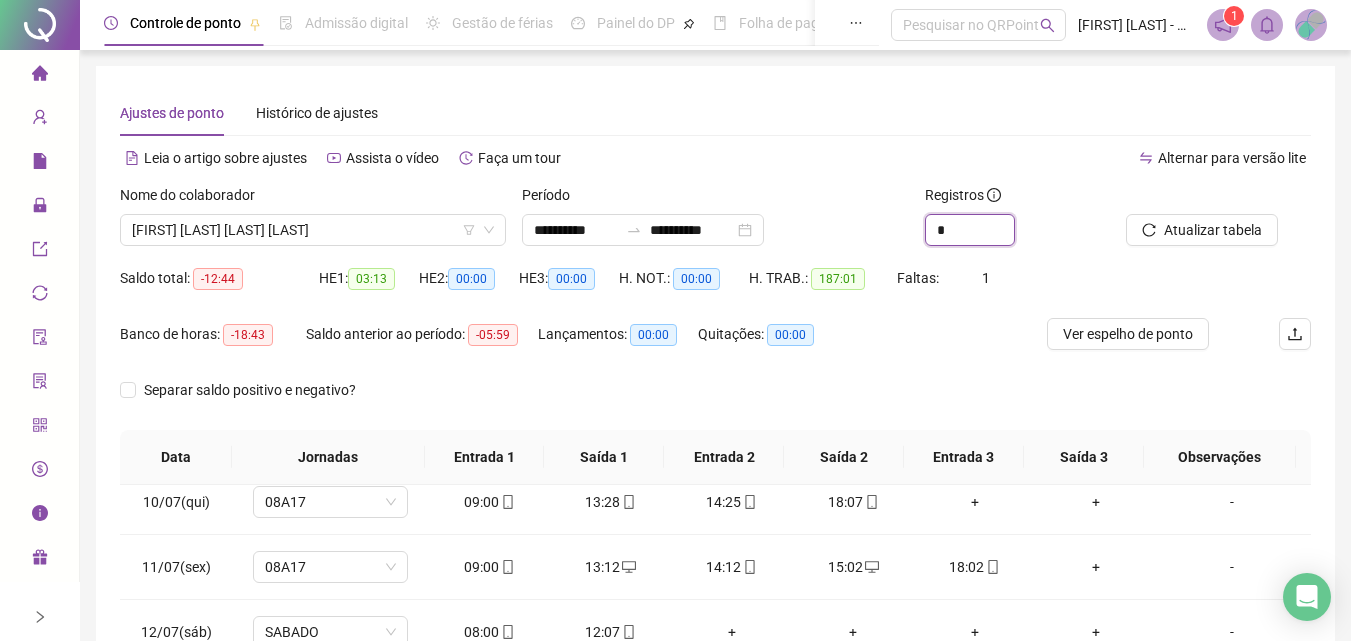 drag, startPoint x: 949, startPoint y: 233, endPoint x: 923, endPoint y: 233, distance: 26 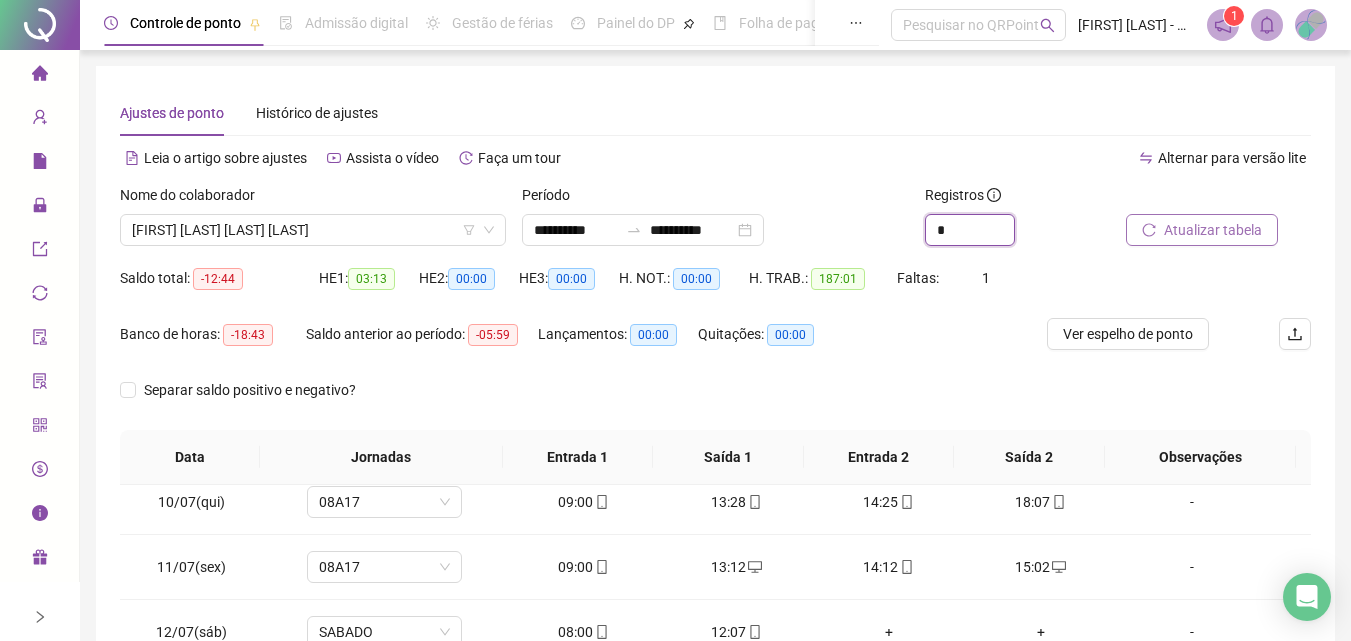type on "*" 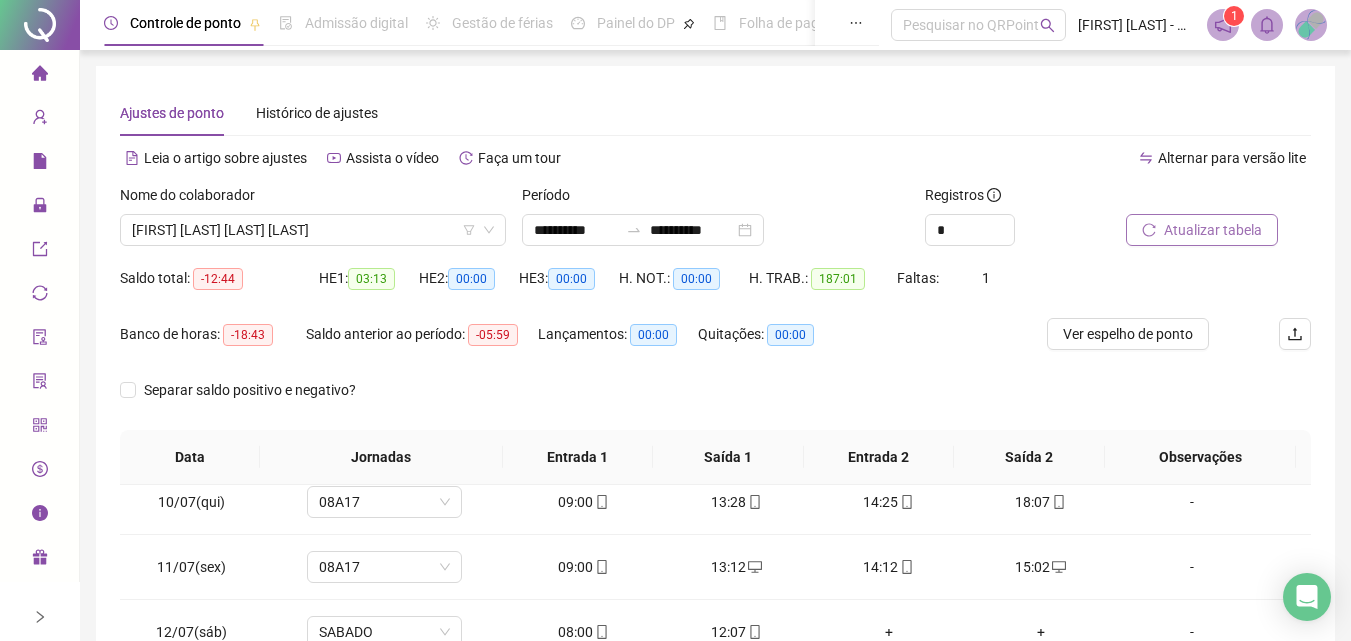click on "Atualizar tabela" at bounding box center [1202, 230] 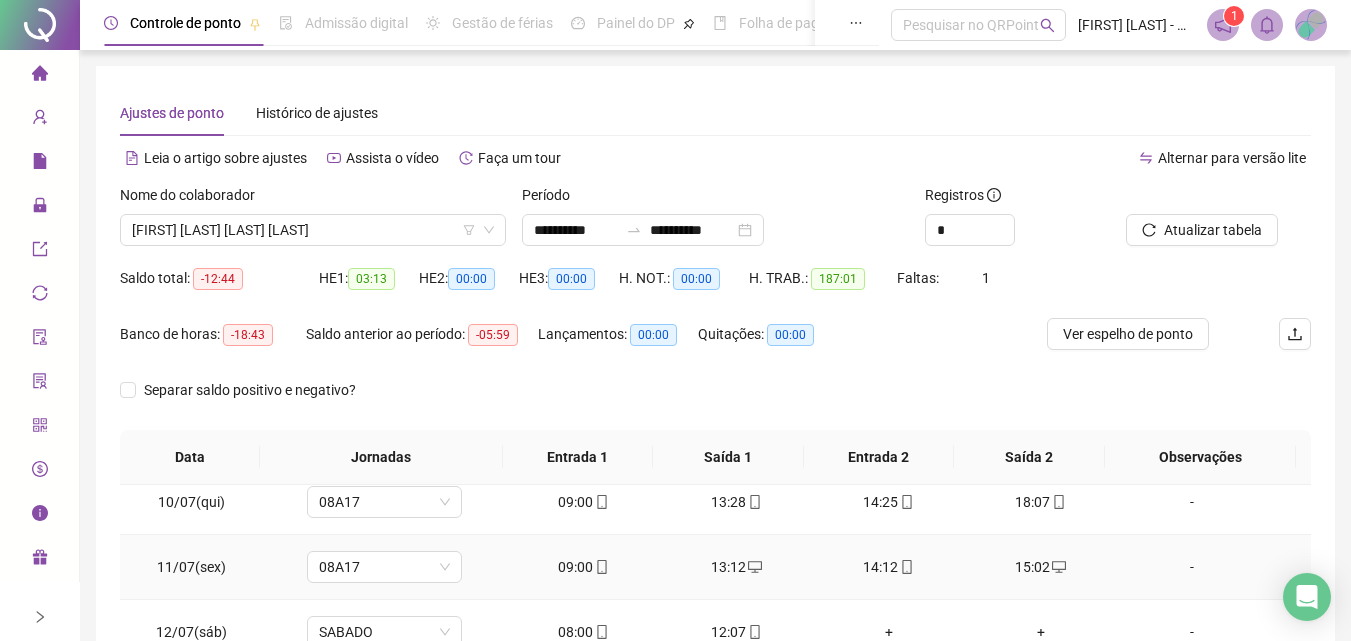 scroll, scrollTop: 100, scrollLeft: 0, axis: vertical 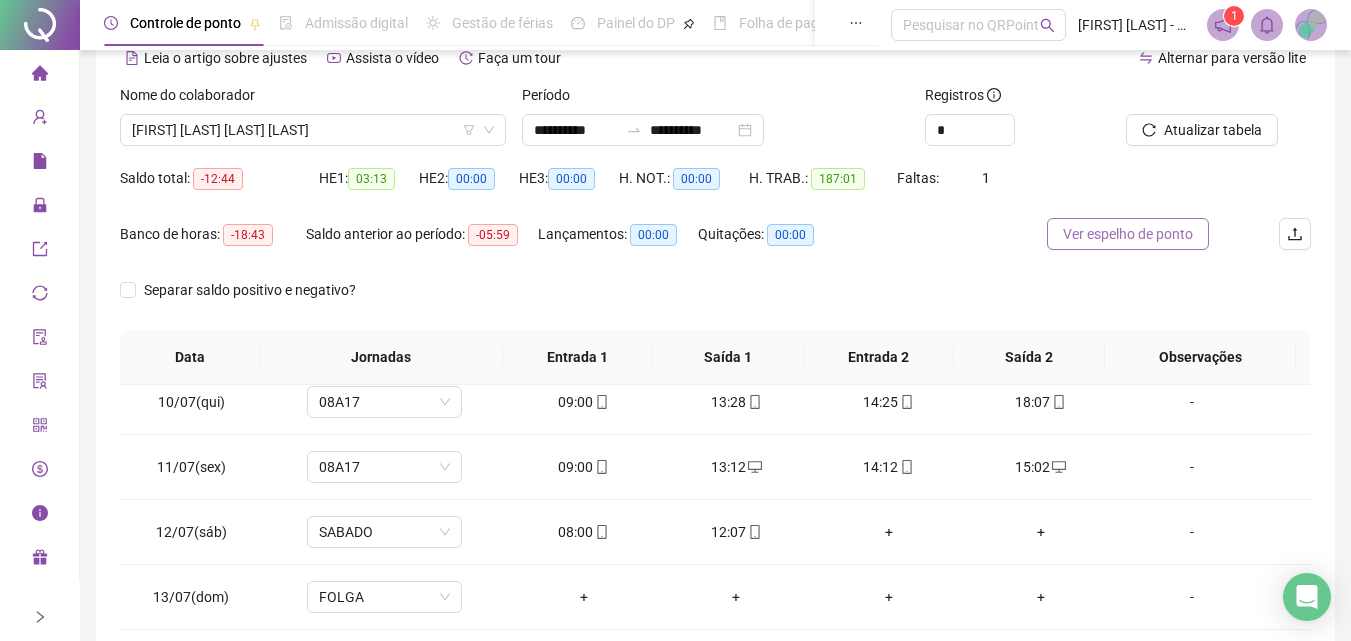 click on "Ver espelho de ponto" at bounding box center (1128, 234) 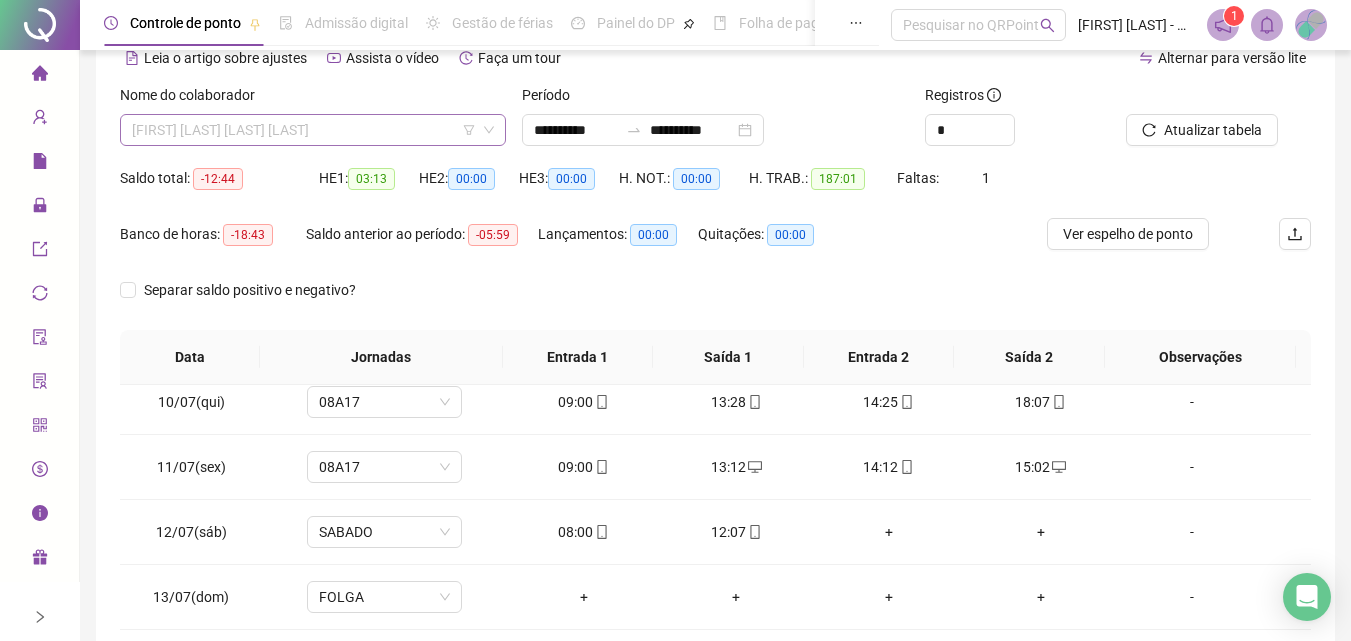 click on "[FIRST] [LAST] [LAST] [LAST]" at bounding box center (313, 130) 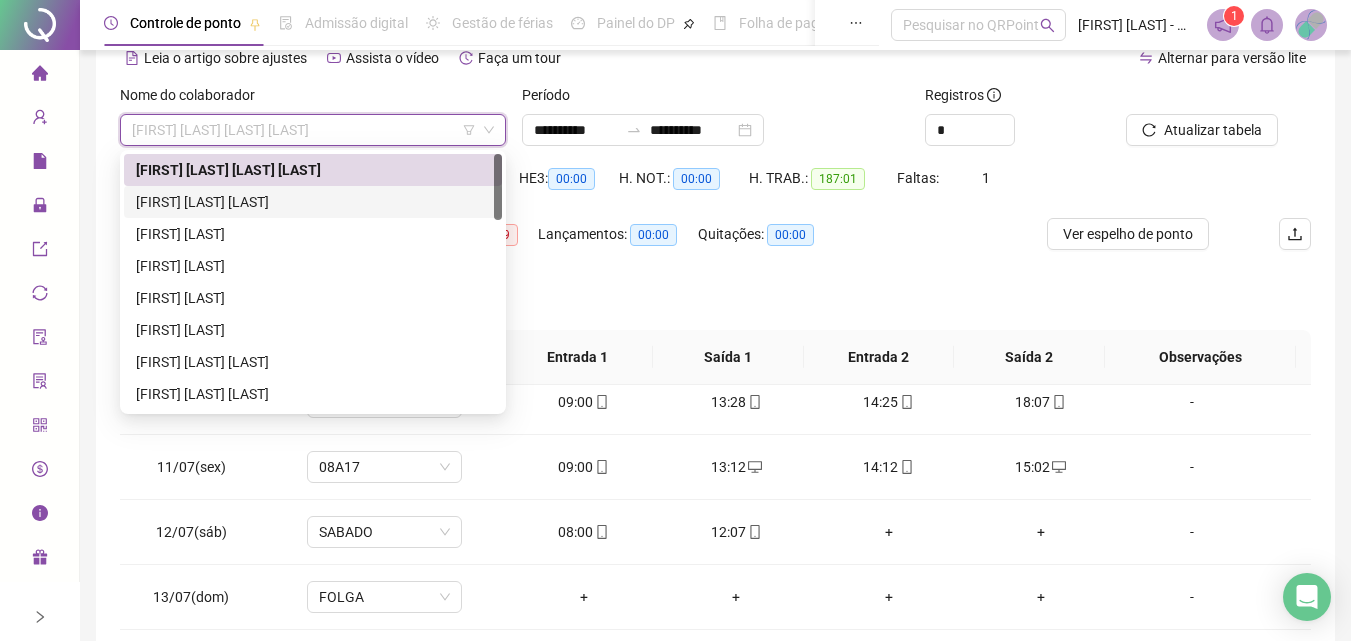 click on "[FIRST] [LAST] [LAST]" at bounding box center [313, 202] 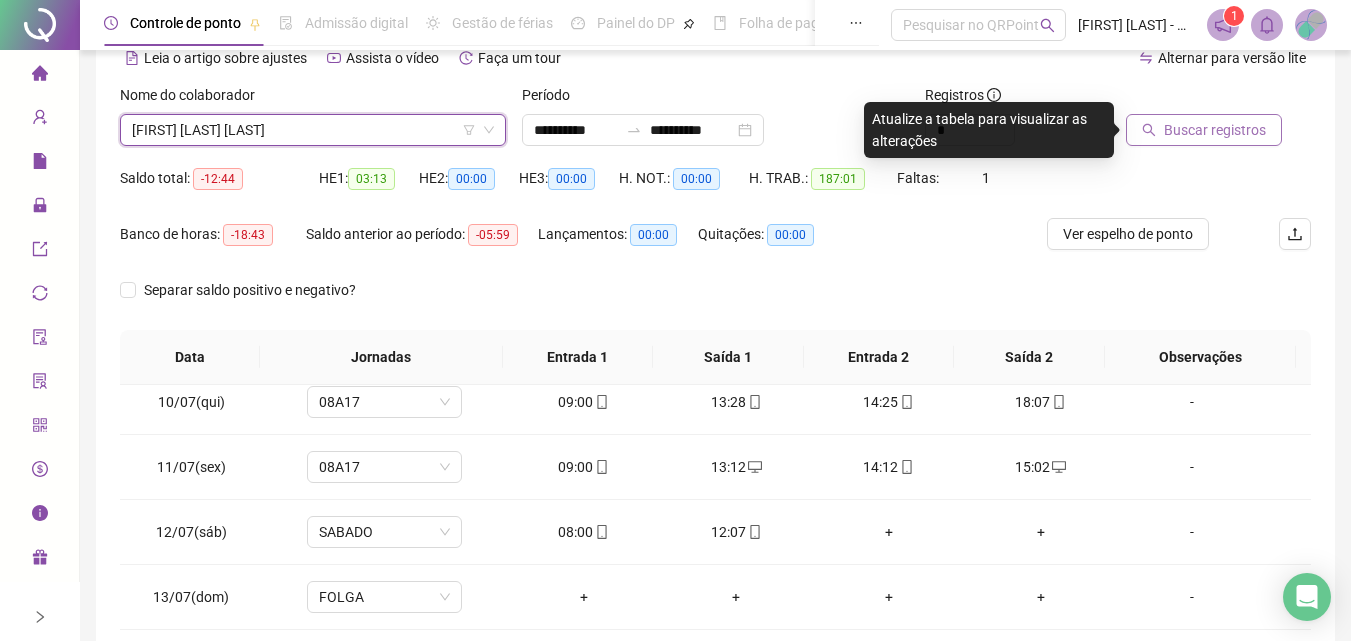 click on "Buscar registros" at bounding box center [1215, 130] 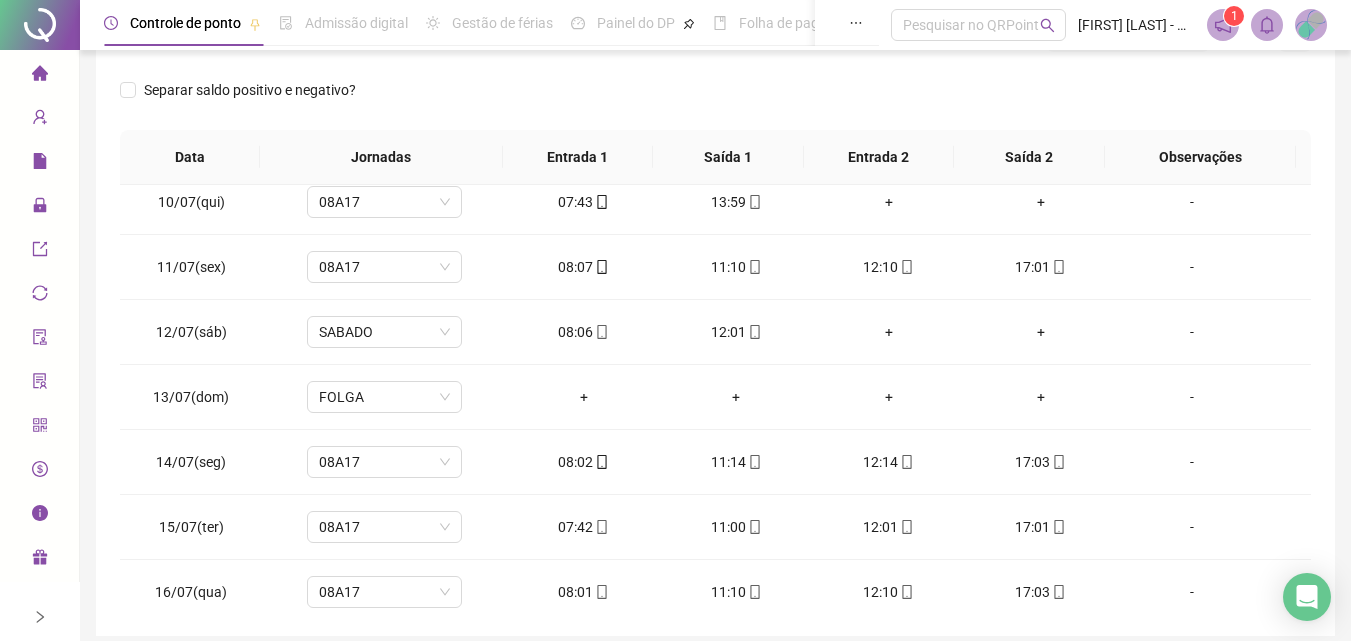 scroll, scrollTop: 381, scrollLeft: 0, axis: vertical 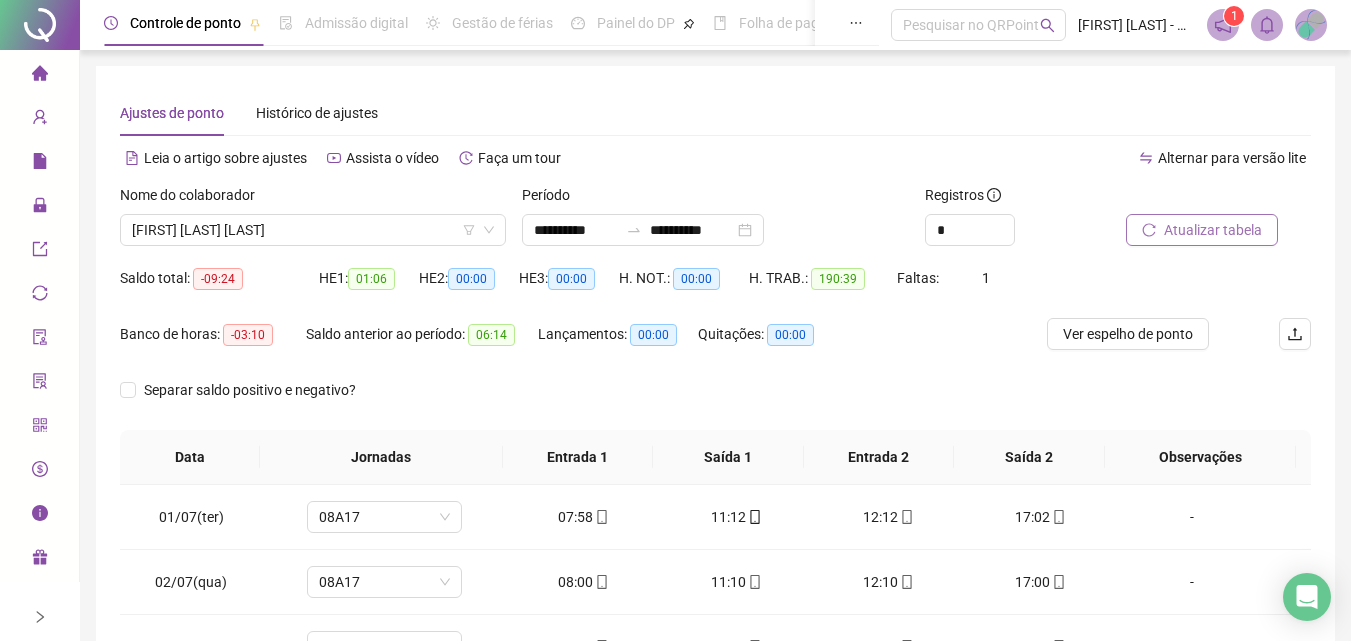 click on "Atualizar tabela" at bounding box center (1202, 230) 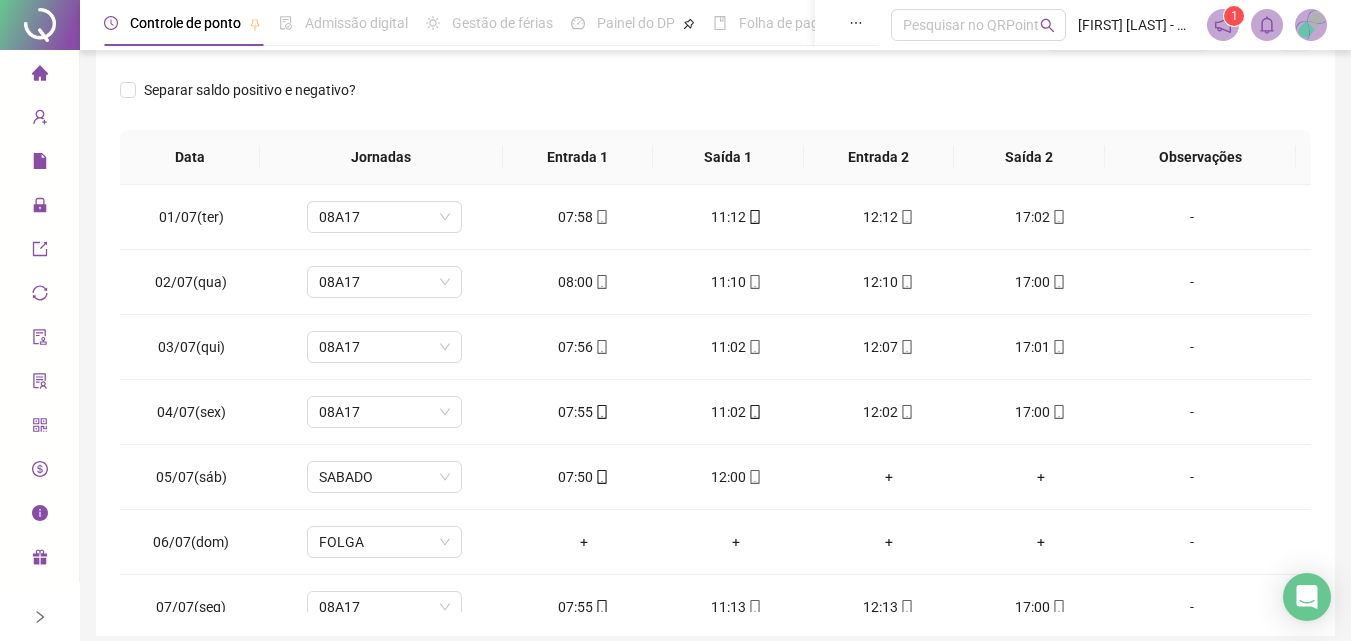 scroll, scrollTop: 381, scrollLeft: 0, axis: vertical 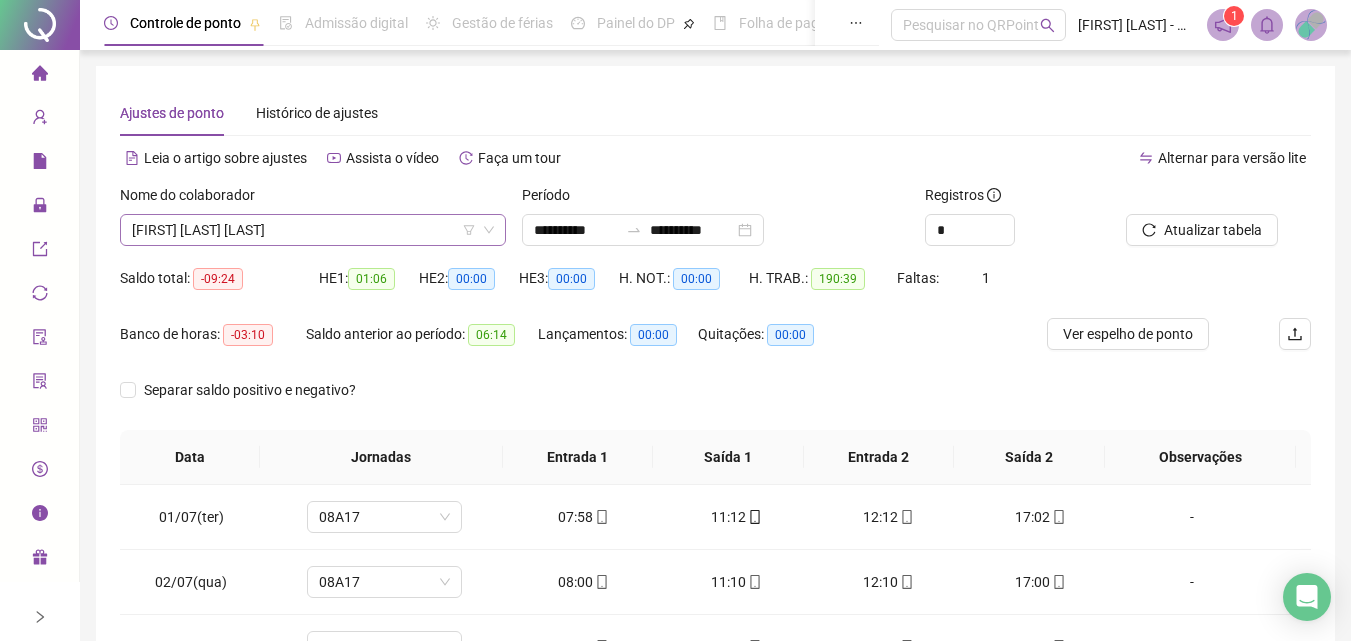 click on "[FIRST] [LAST] [LAST]" at bounding box center [313, 230] 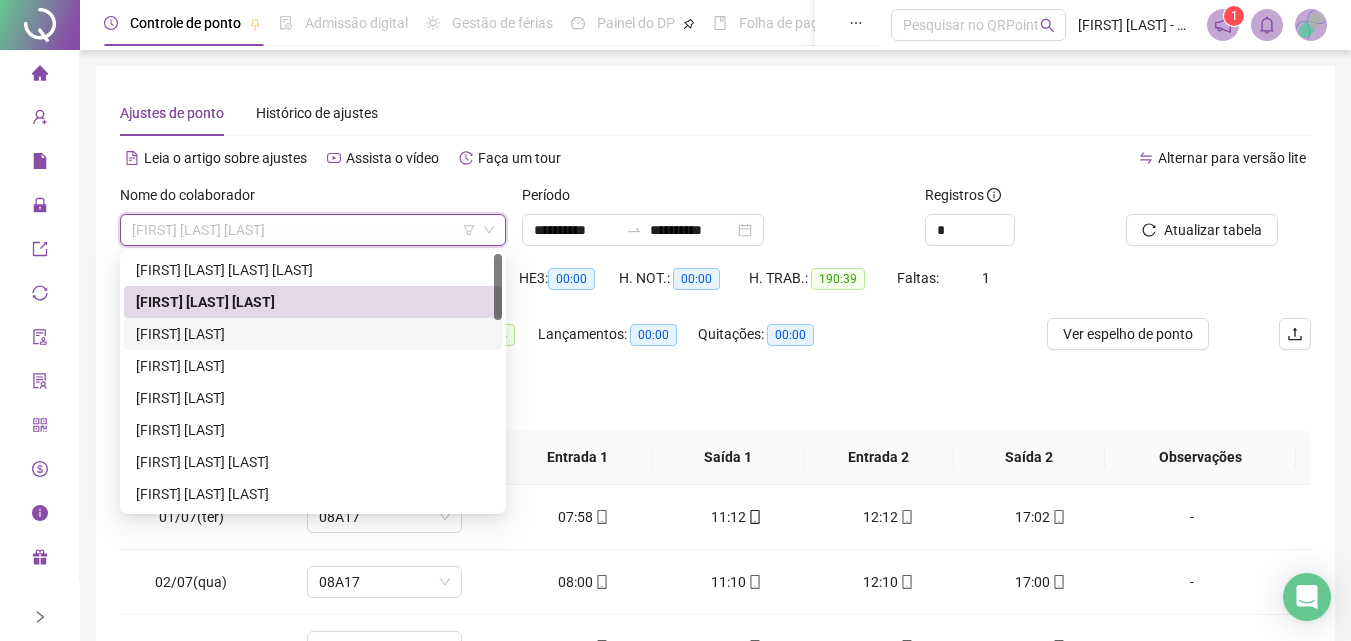 drag, startPoint x: 278, startPoint y: 327, endPoint x: 1322, endPoint y: 258, distance: 1046.2777 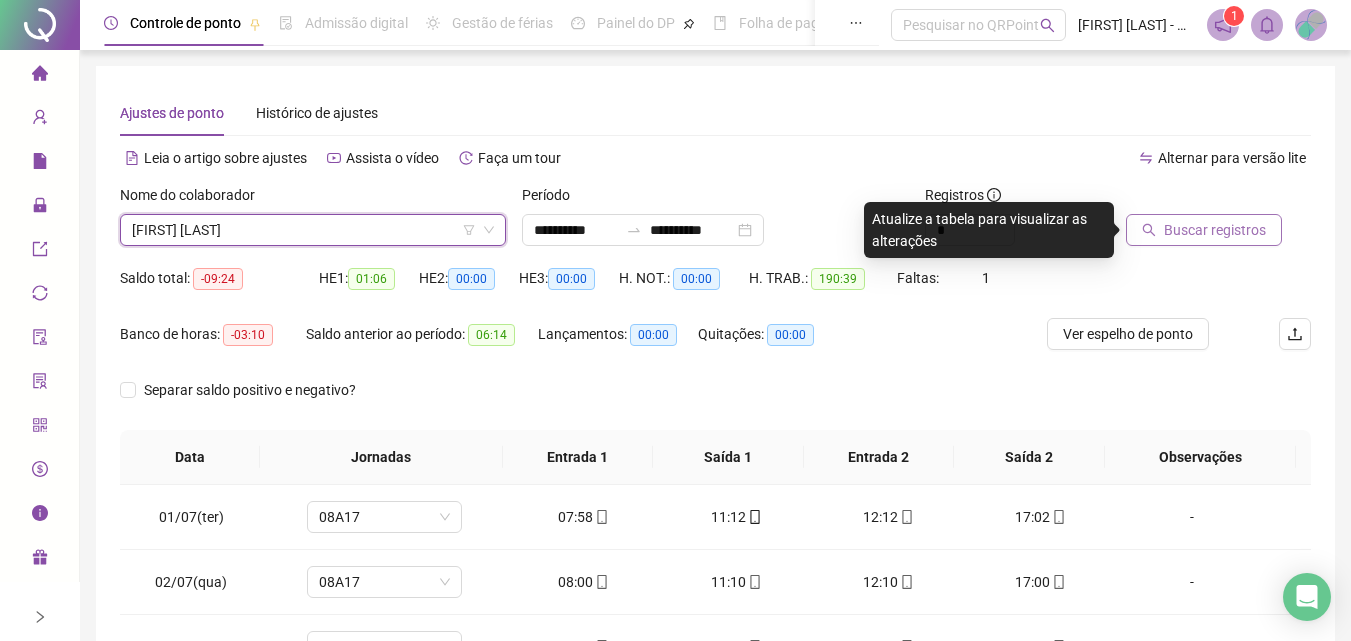 click on "Buscar registros" at bounding box center [1215, 230] 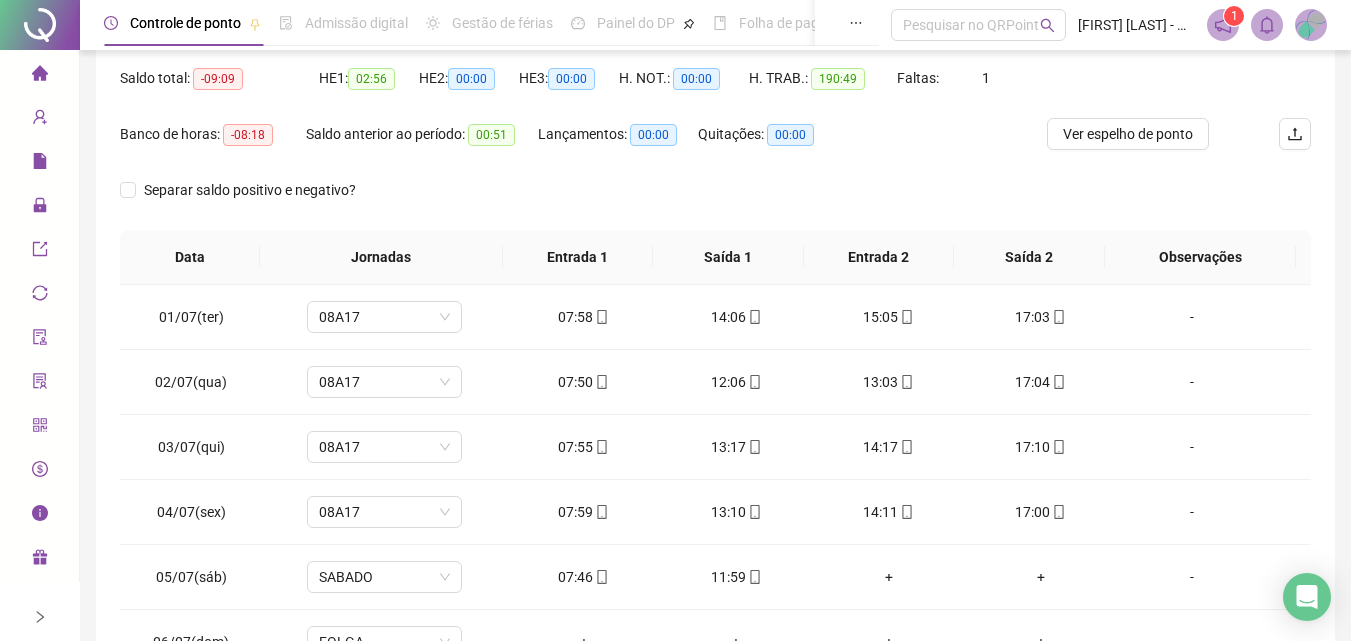 scroll, scrollTop: 381, scrollLeft: 0, axis: vertical 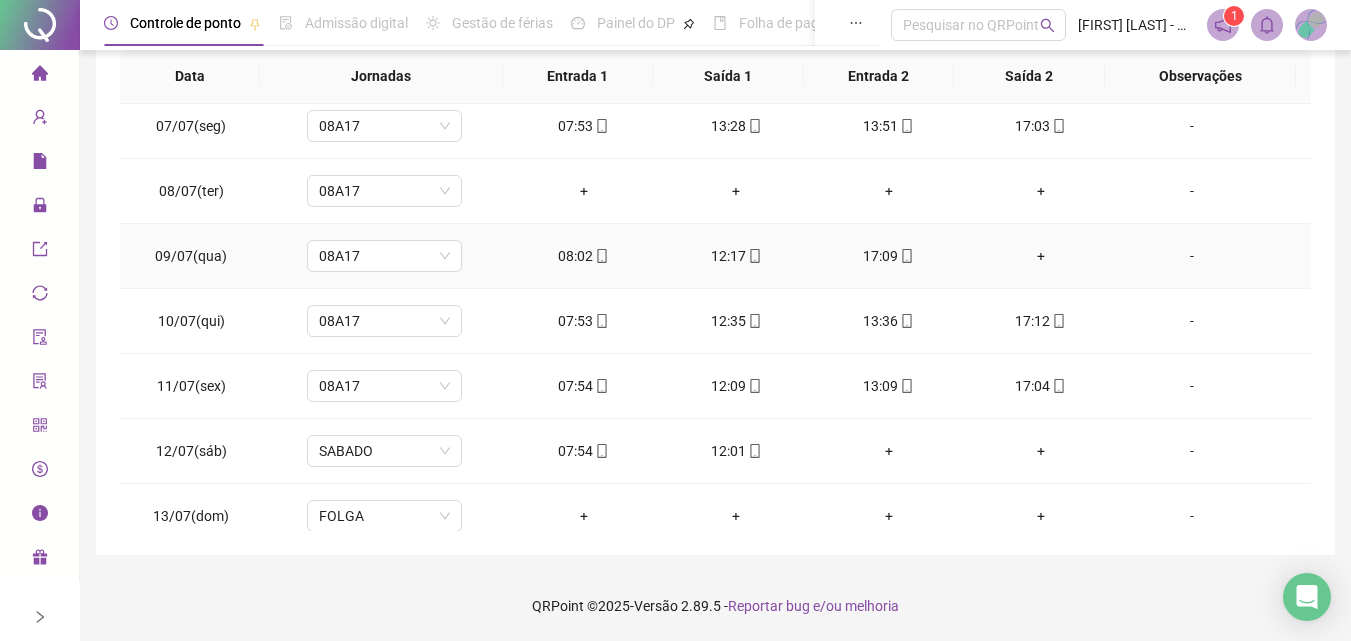 click on "+" at bounding box center [1041, 256] 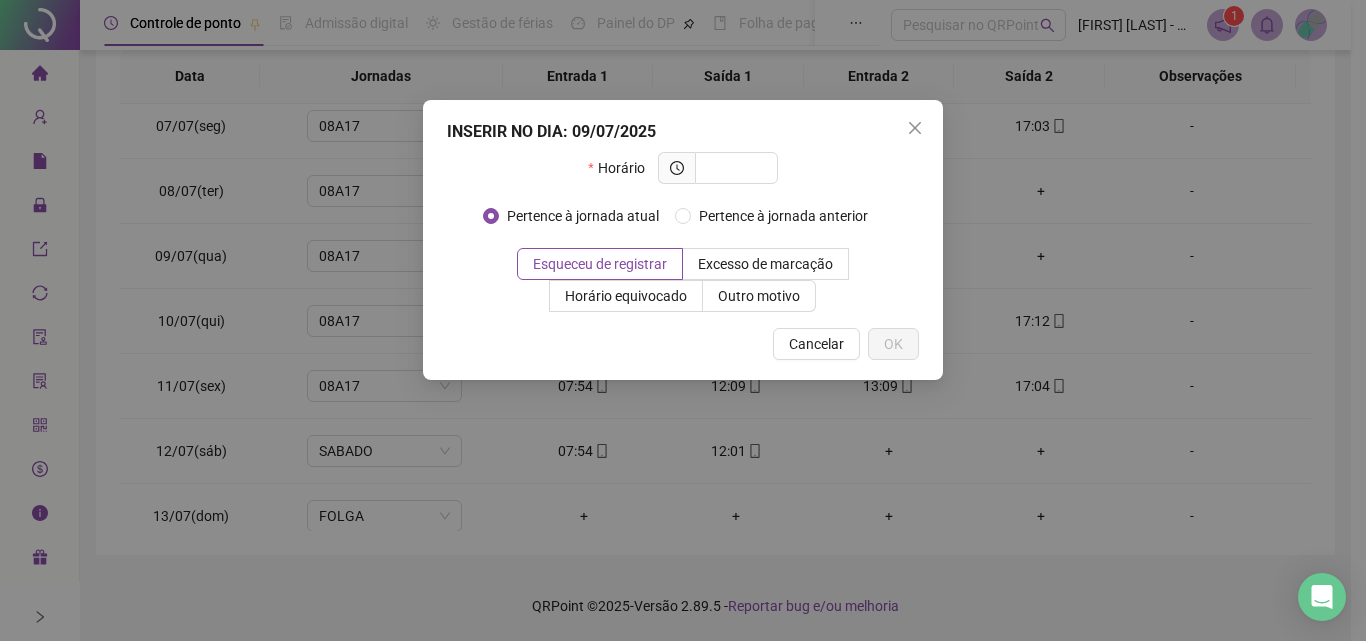 drag, startPoint x: 913, startPoint y: 120, endPoint x: 1030, endPoint y: 258, distance: 180.92264 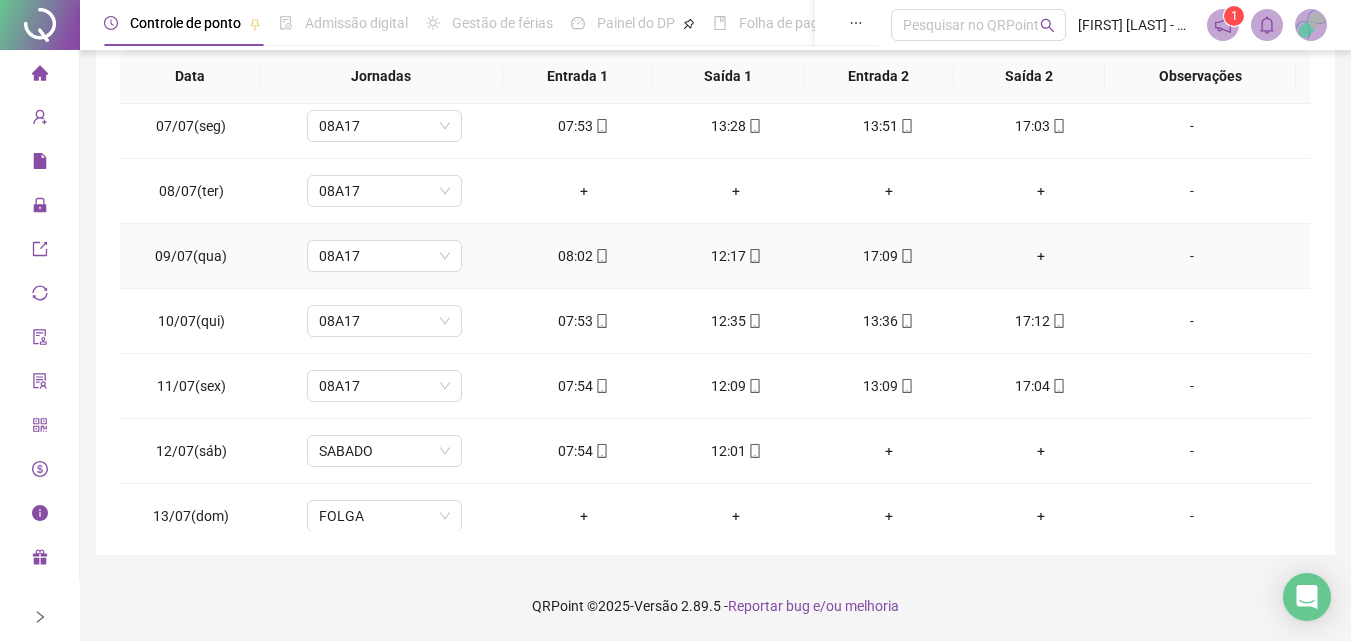 click on "+" at bounding box center [1041, 256] 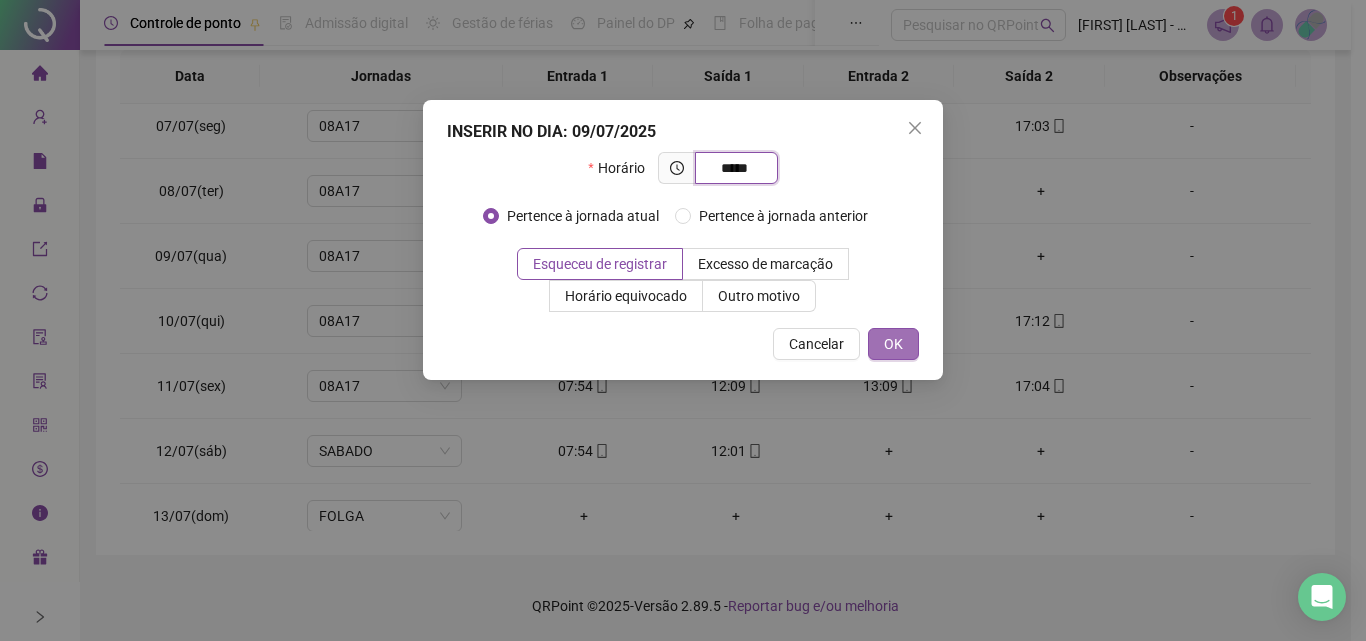 type on "*****" 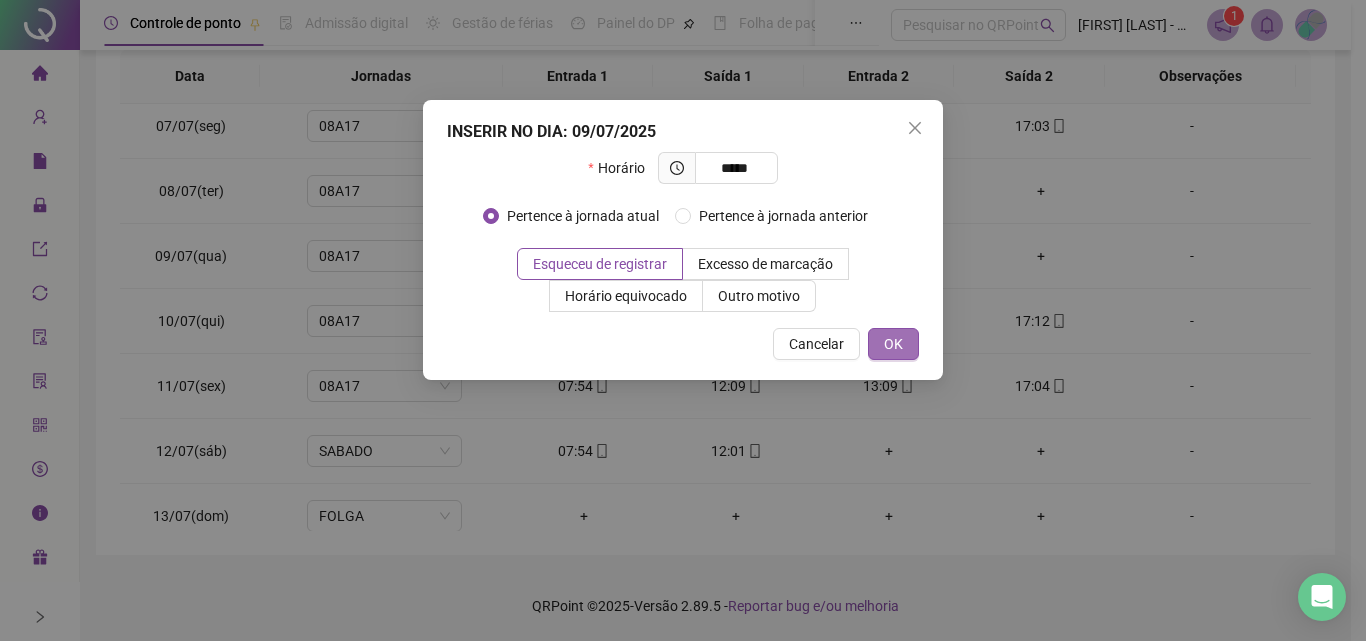 click on "OK" at bounding box center [893, 344] 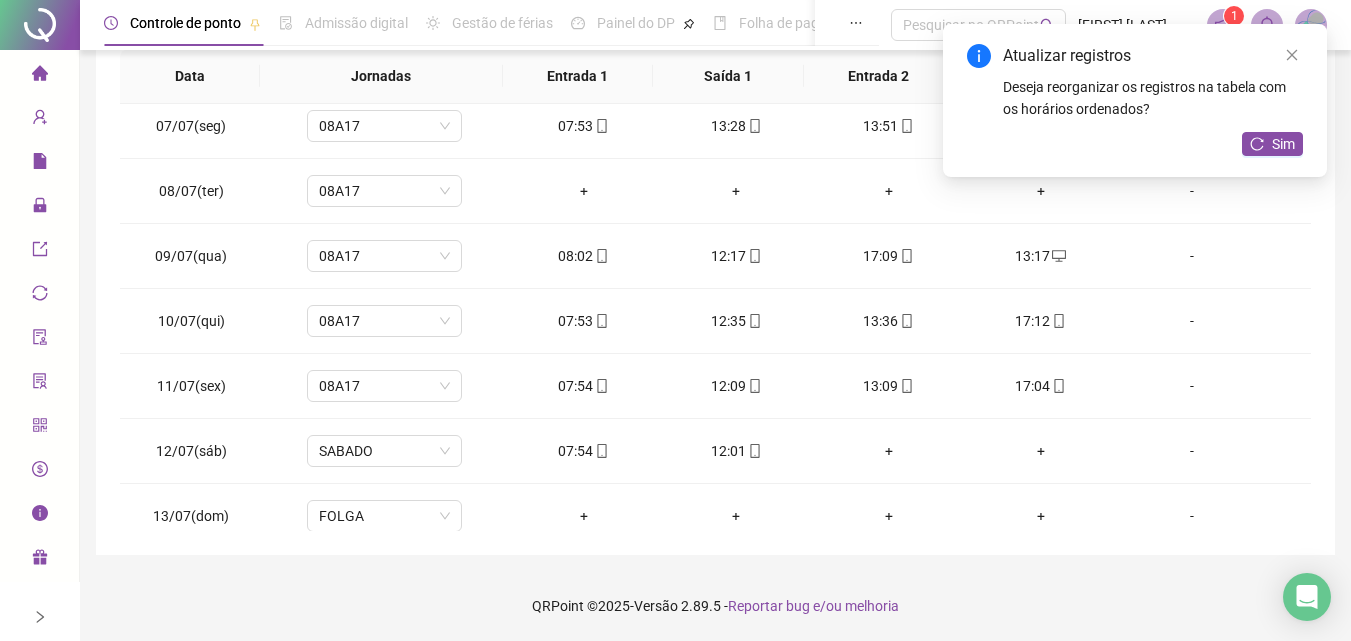 click on "Atualizar registros Deseja reorganizar os registros na tabela com os horários ordenados? Sim" at bounding box center (1135, 100) 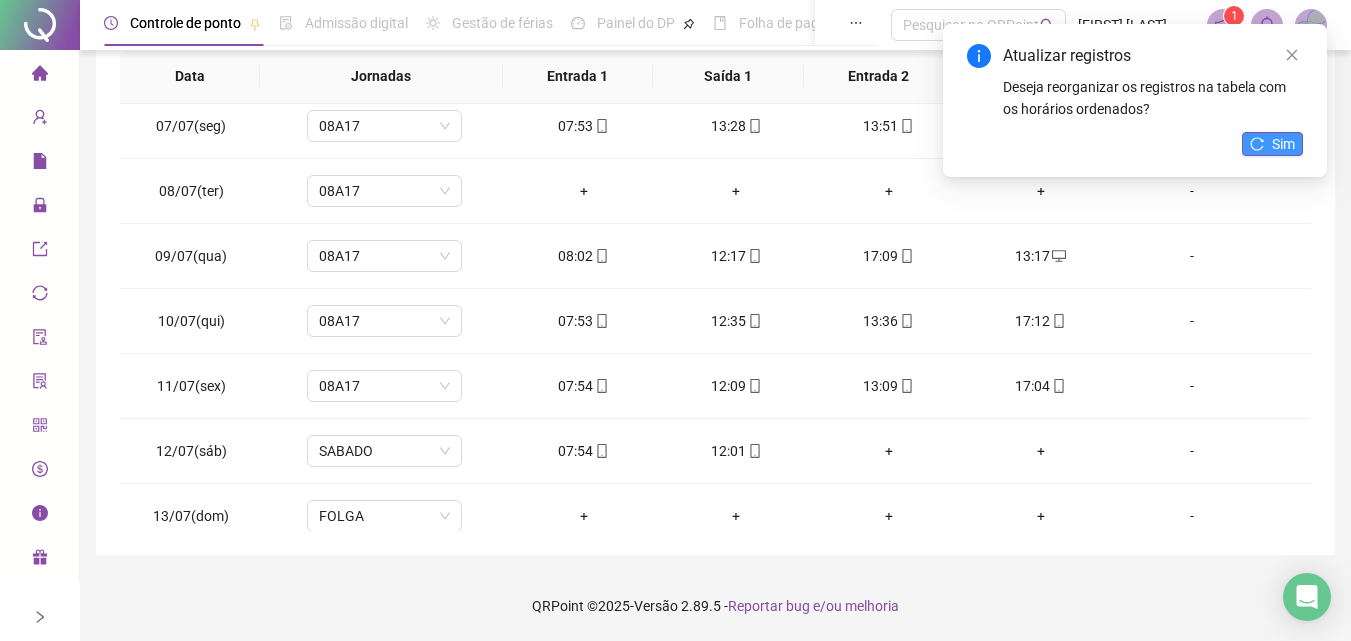 click on "Sim" at bounding box center (1283, 144) 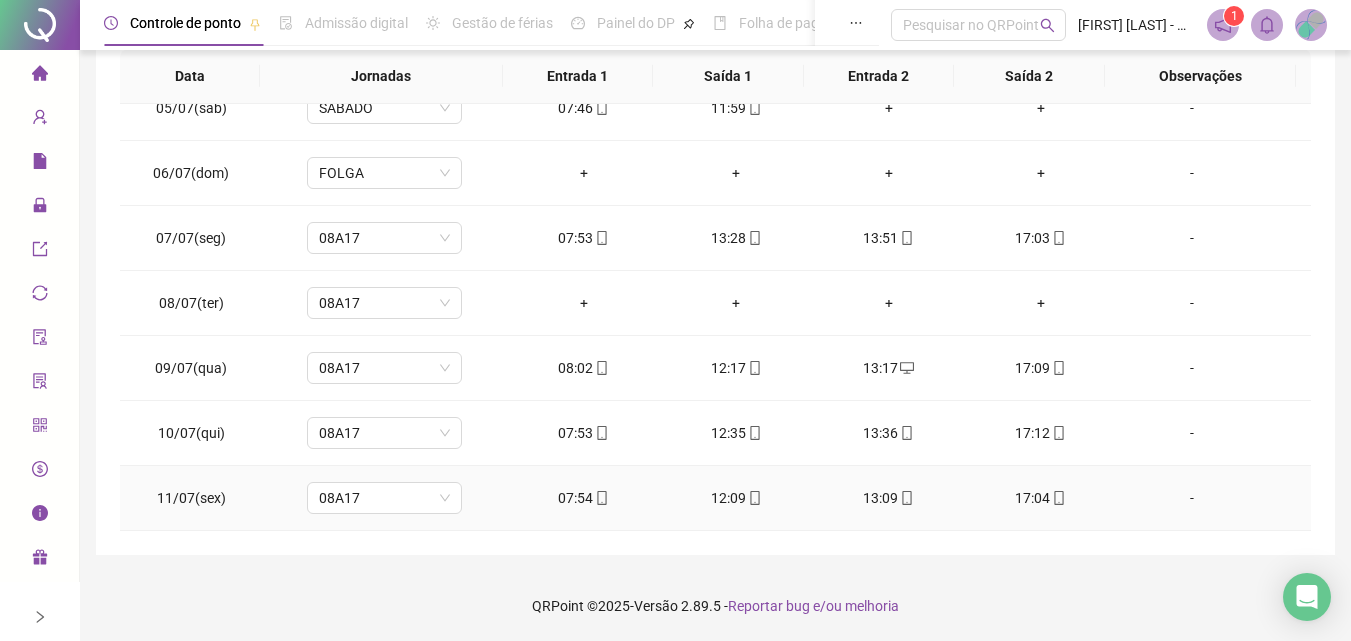 scroll, scrollTop: 0, scrollLeft: 0, axis: both 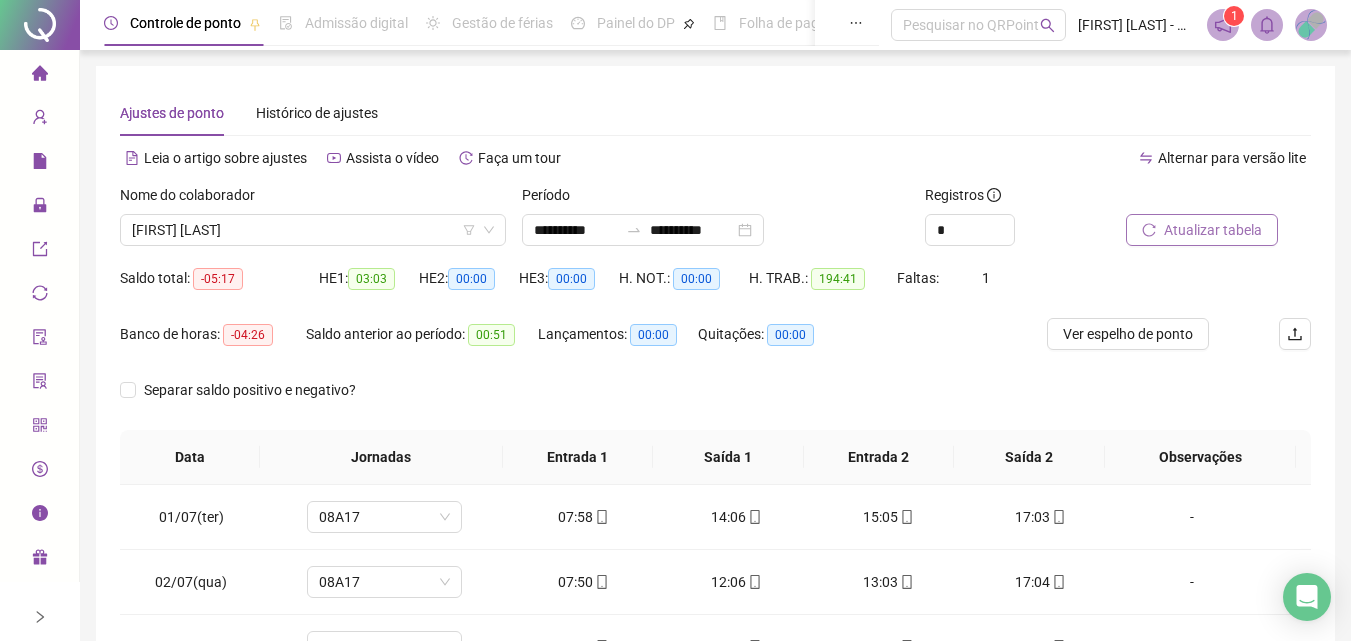 click 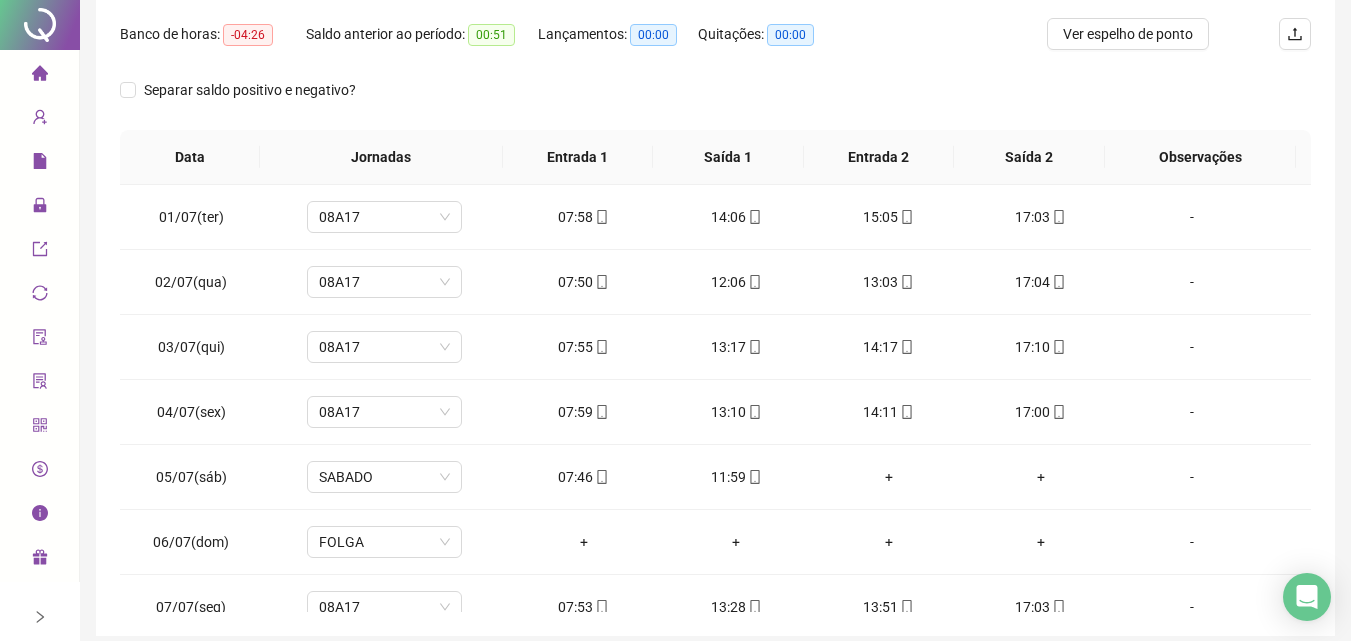 scroll, scrollTop: 0, scrollLeft: 0, axis: both 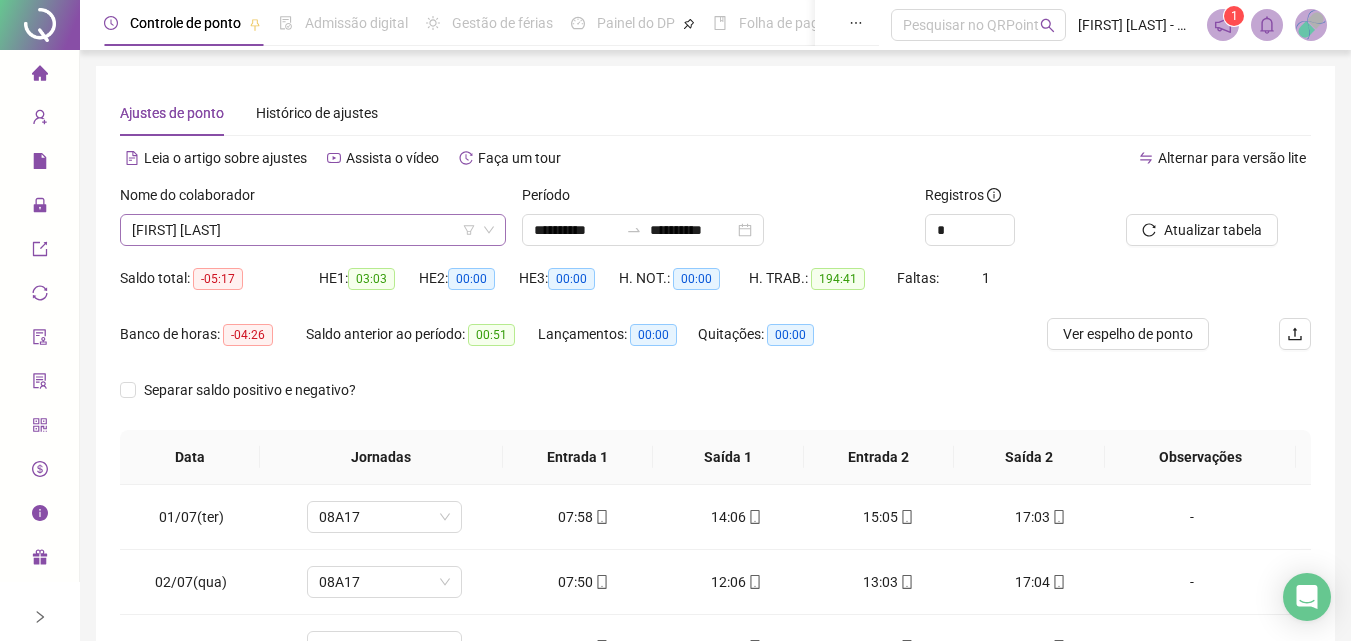 click on "[FIRST] [LAST]" at bounding box center [313, 230] 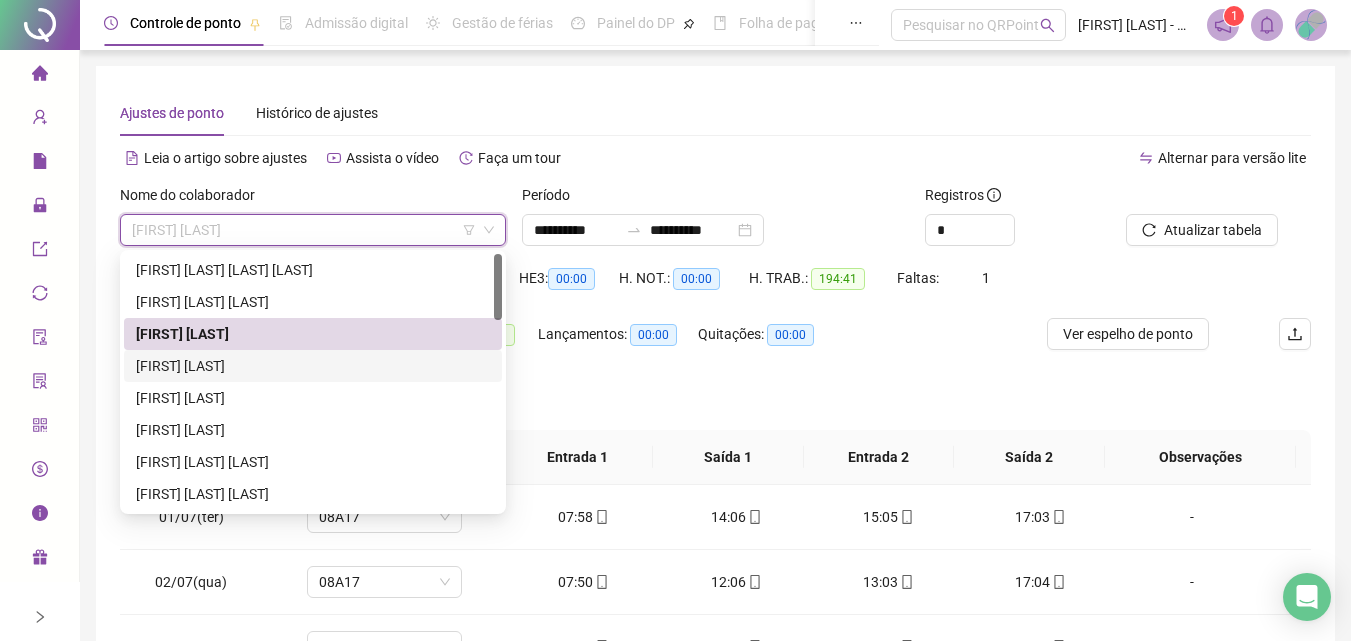 click on "[FIRST] [LAST]" at bounding box center (313, 366) 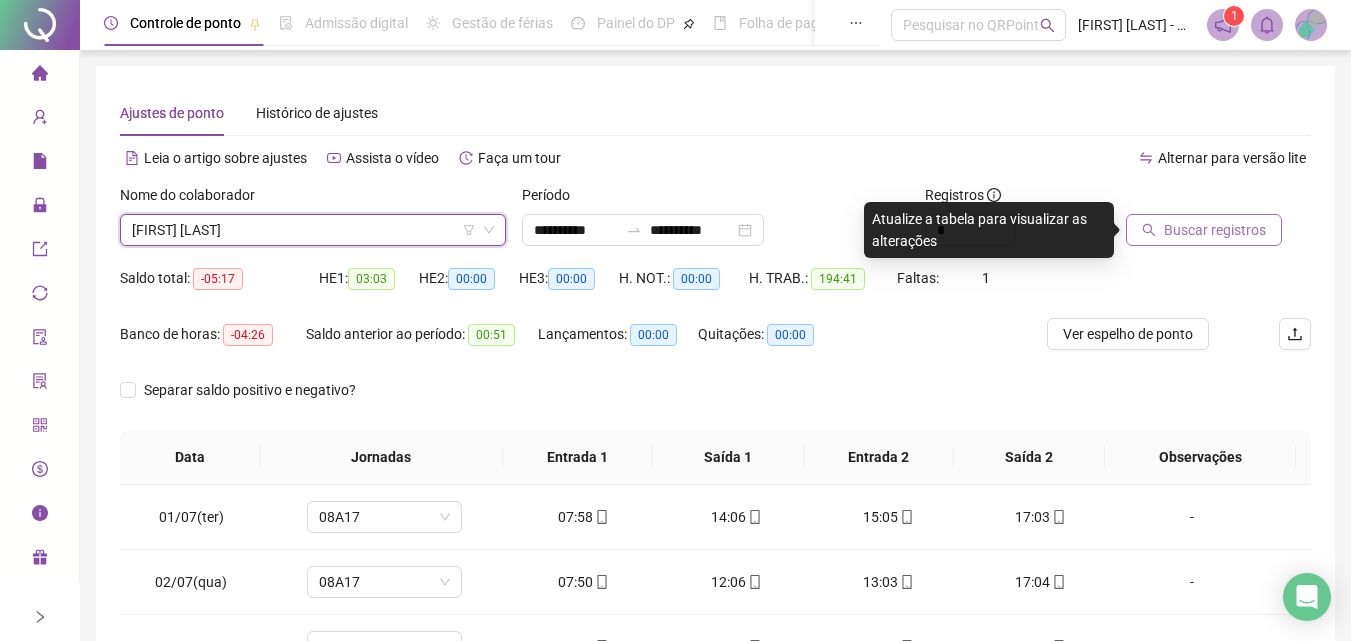 click on "Buscar registros" at bounding box center (1215, 230) 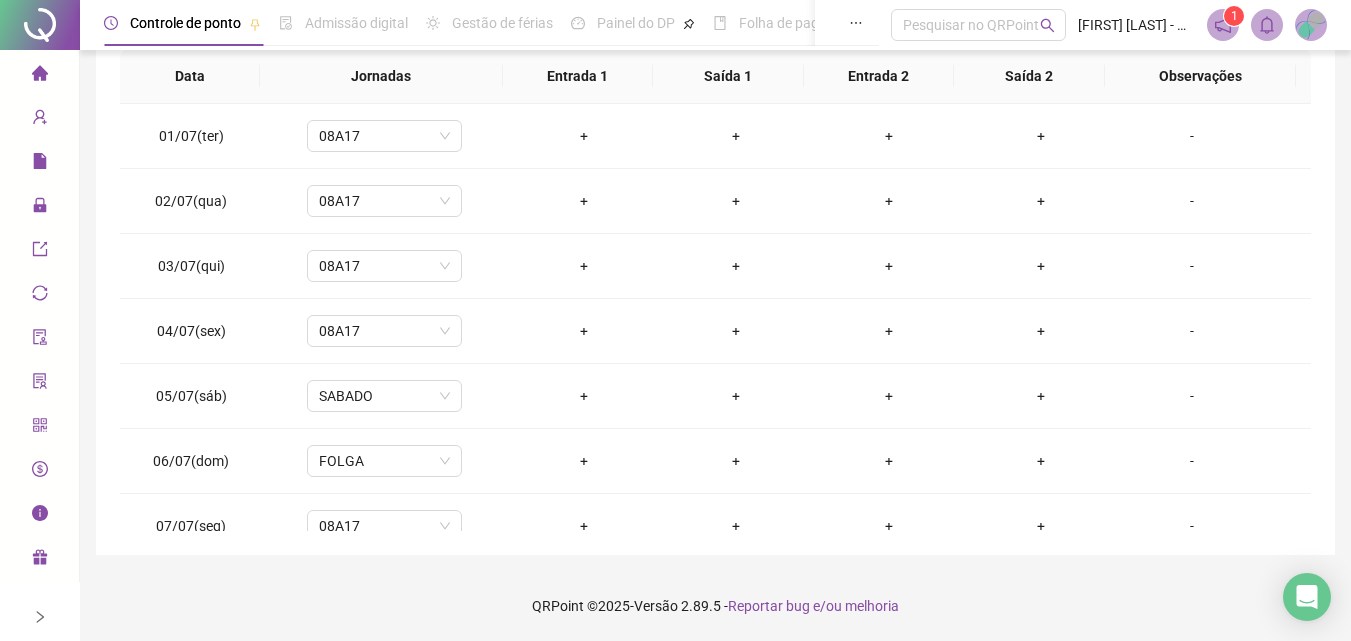 scroll, scrollTop: 0, scrollLeft: 0, axis: both 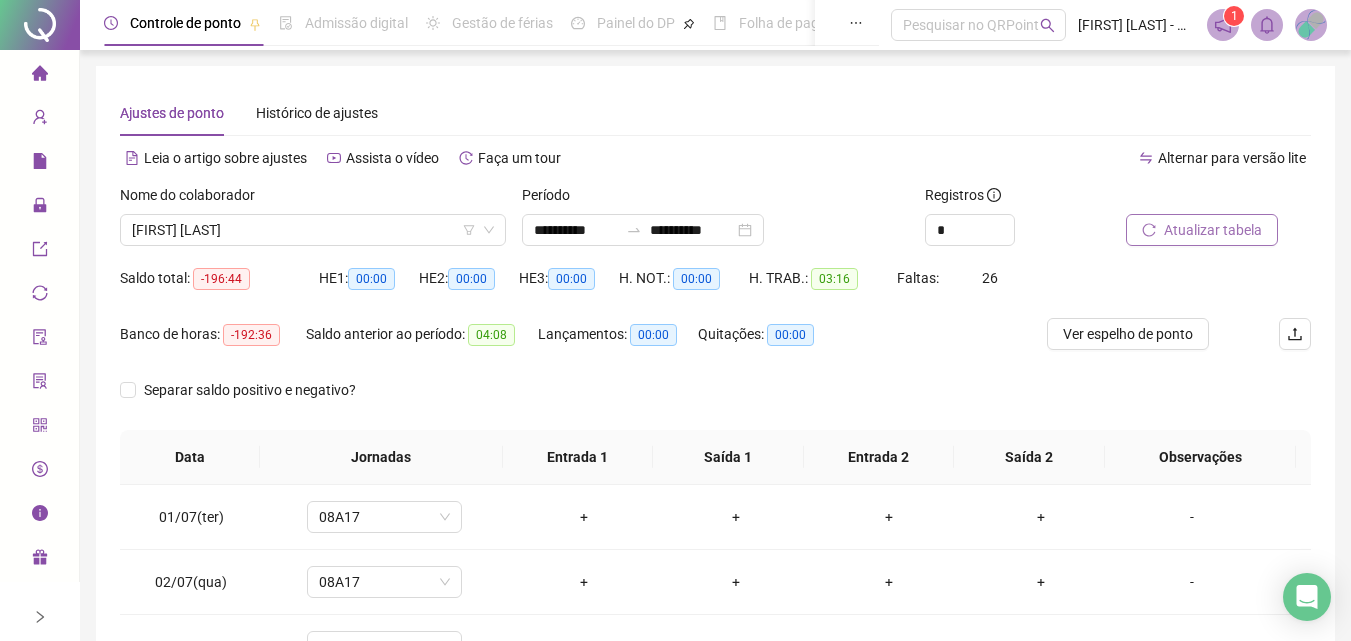 click on "Atualizar tabela" at bounding box center [1213, 230] 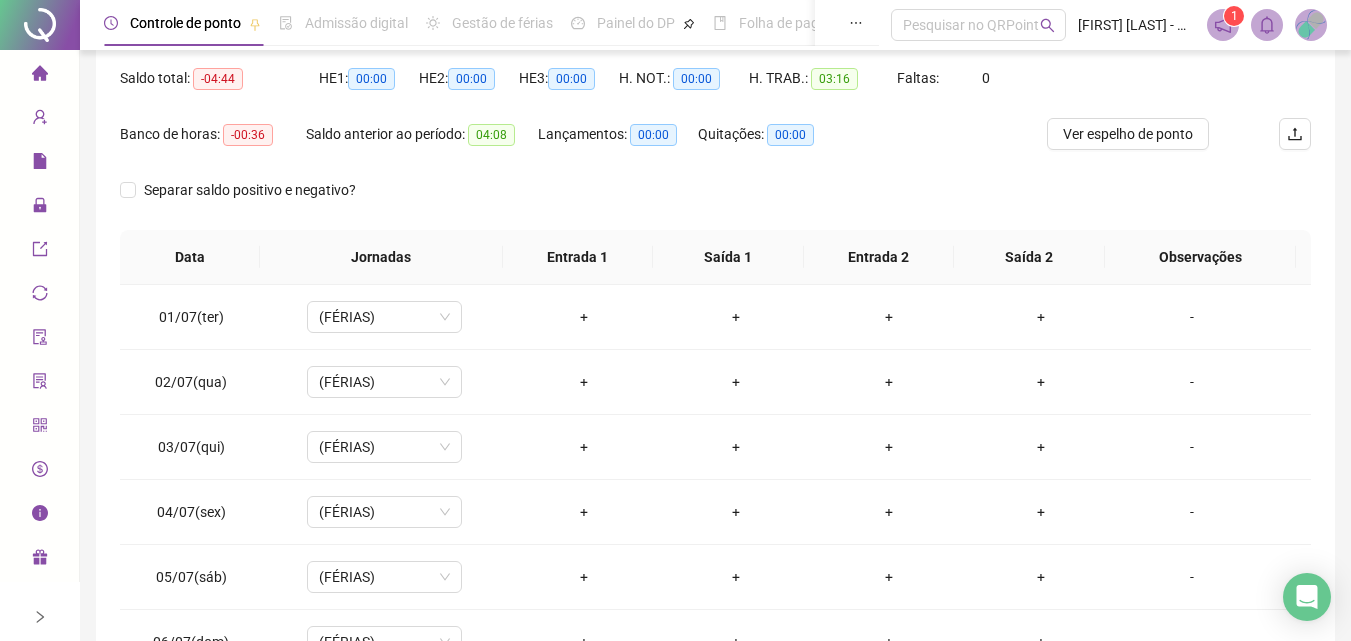scroll, scrollTop: 381, scrollLeft: 0, axis: vertical 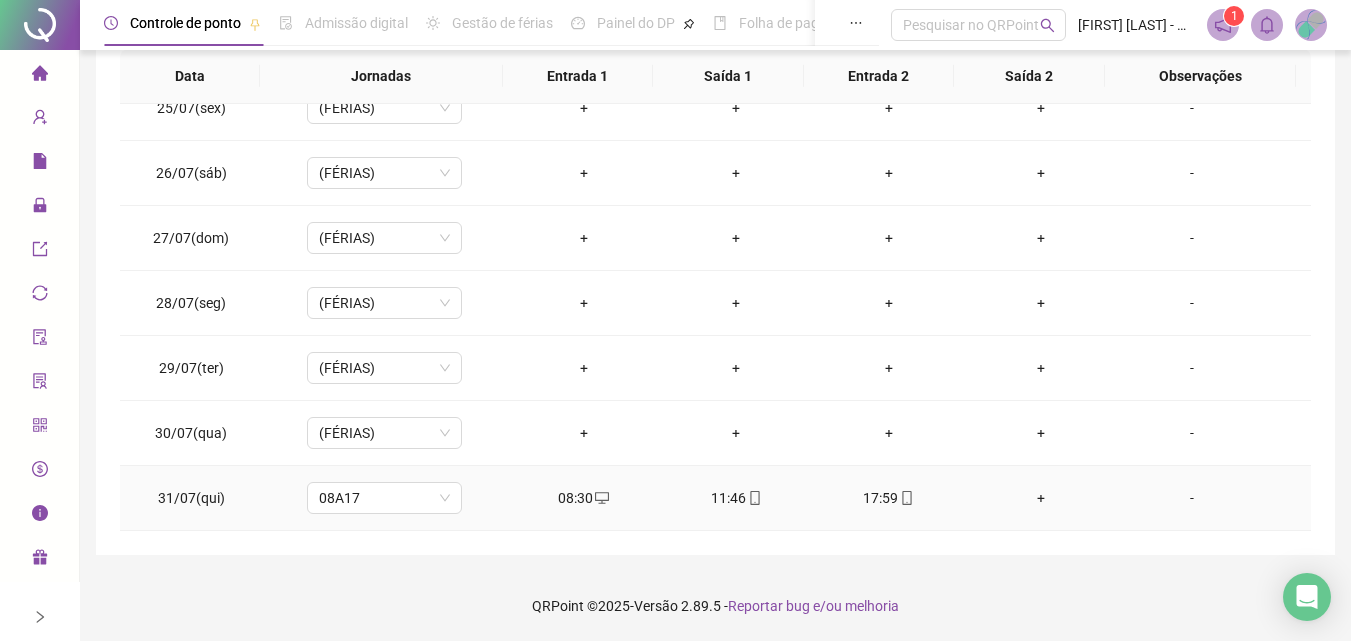click on "+" at bounding box center [1041, 498] 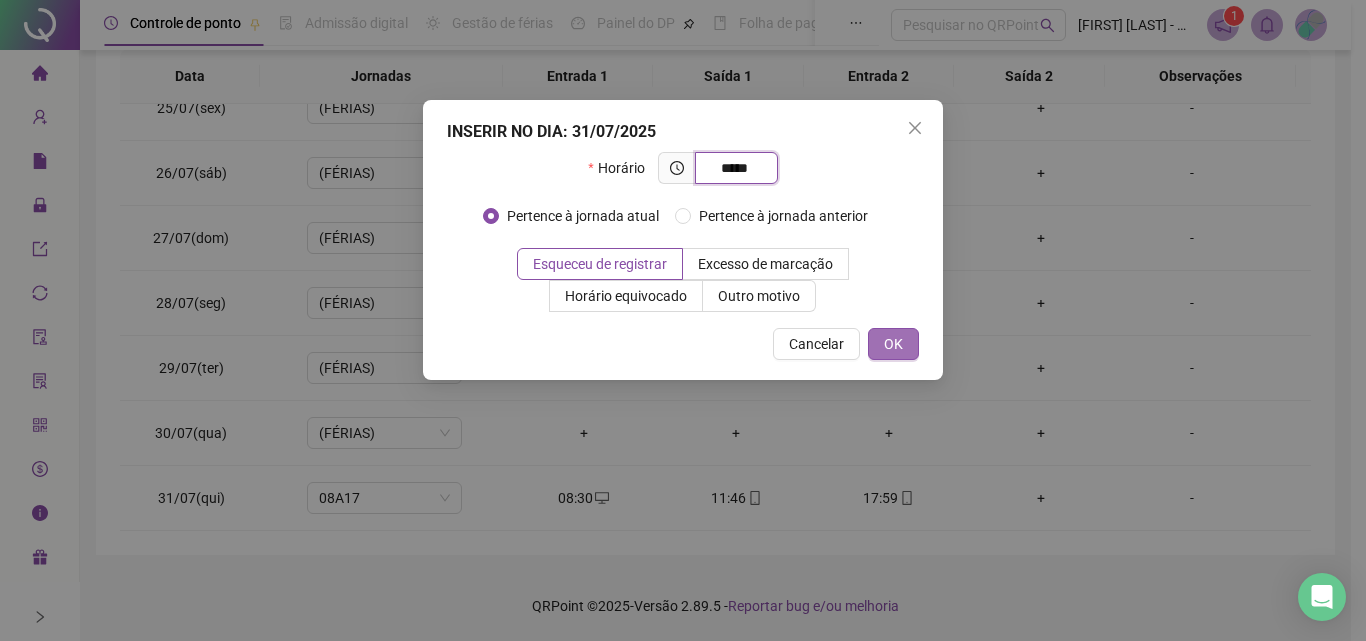 type on "*****" 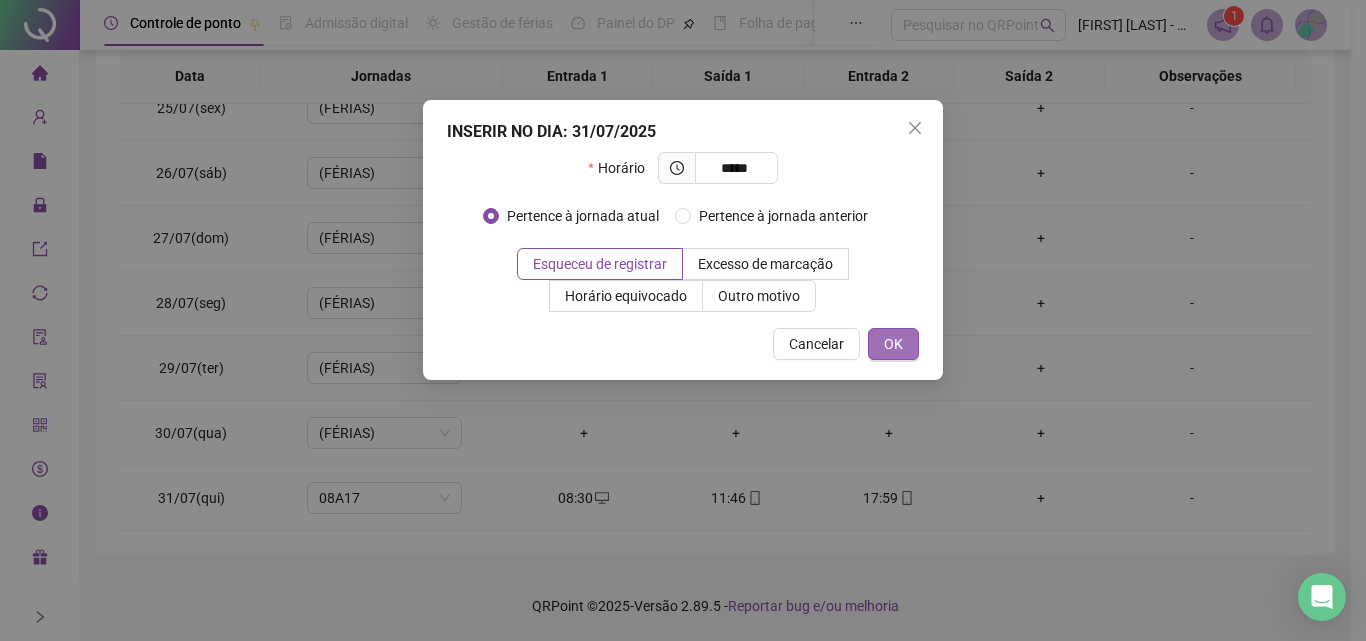 click on "OK" at bounding box center (893, 344) 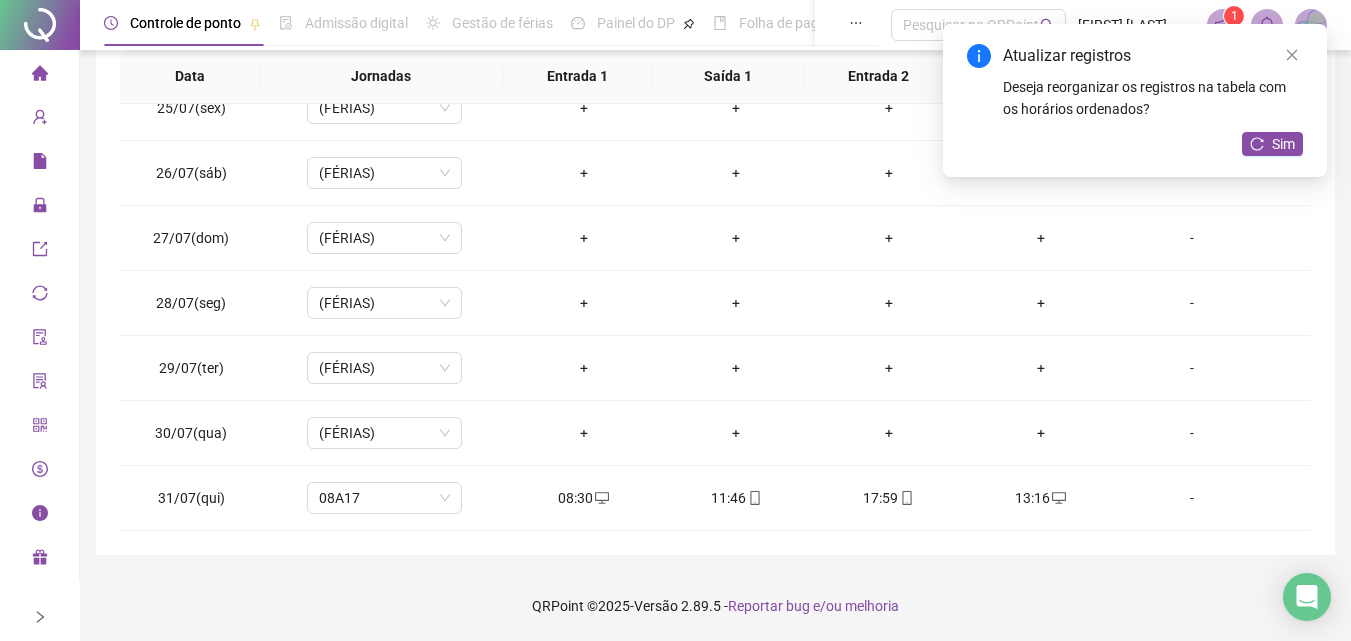 drag, startPoint x: 1279, startPoint y: 146, endPoint x: 1274, endPoint y: 163, distance: 17.720045 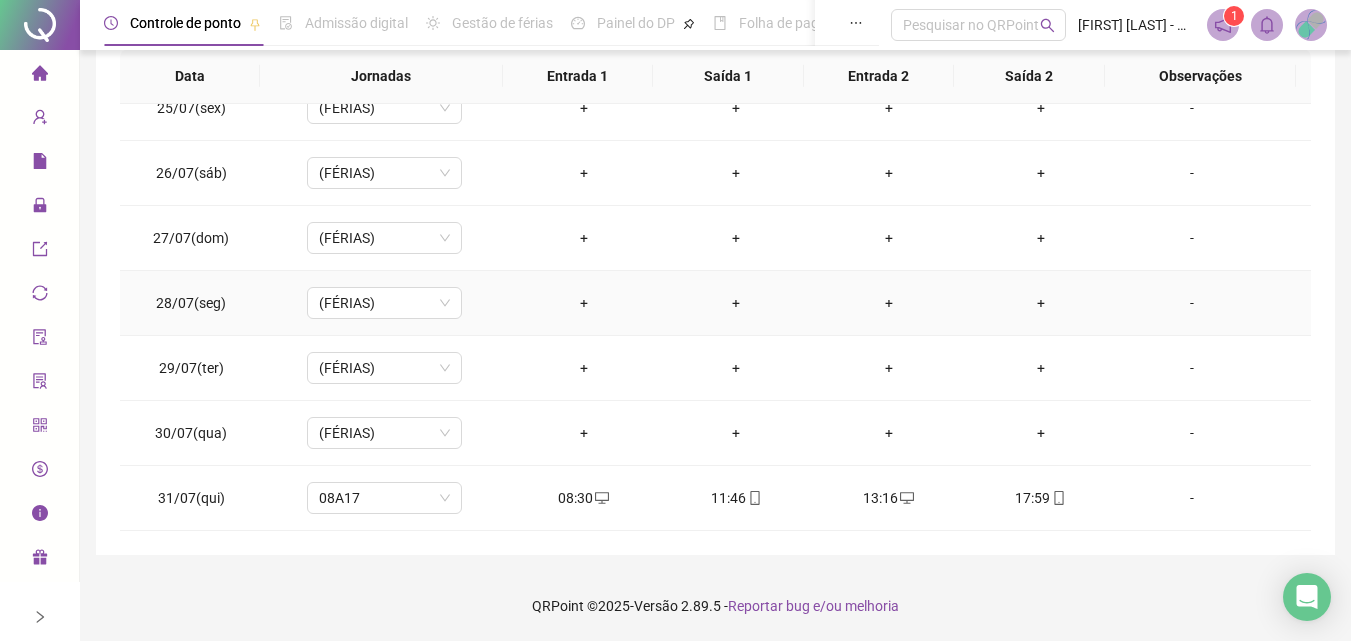 click on "-" at bounding box center (1214, 303) 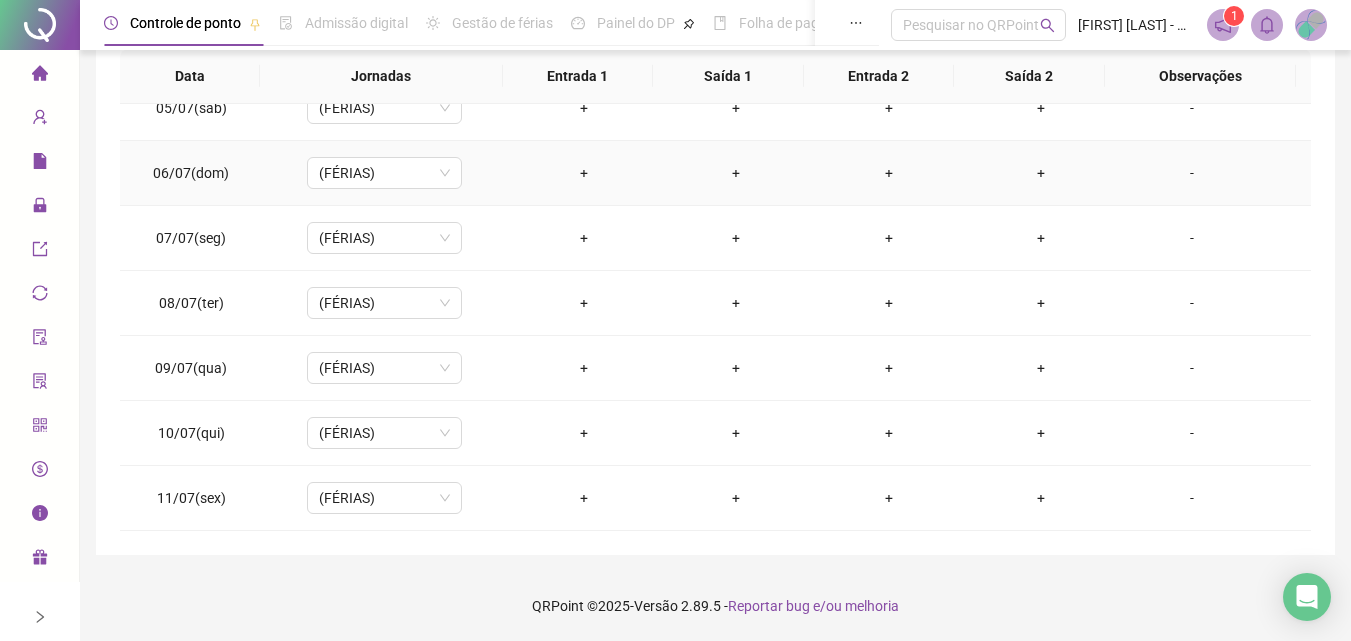 scroll, scrollTop: 0, scrollLeft: 0, axis: both 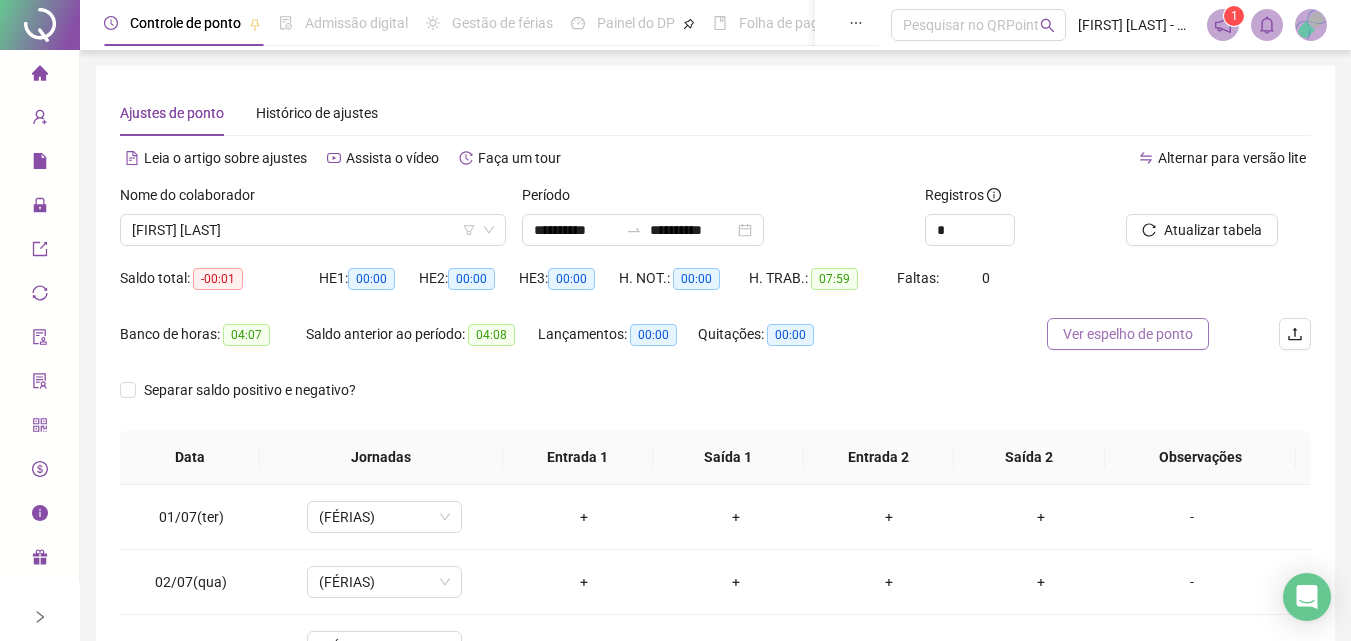 click on "Ver espelho de ponto" at bounding box center [1128, 334] 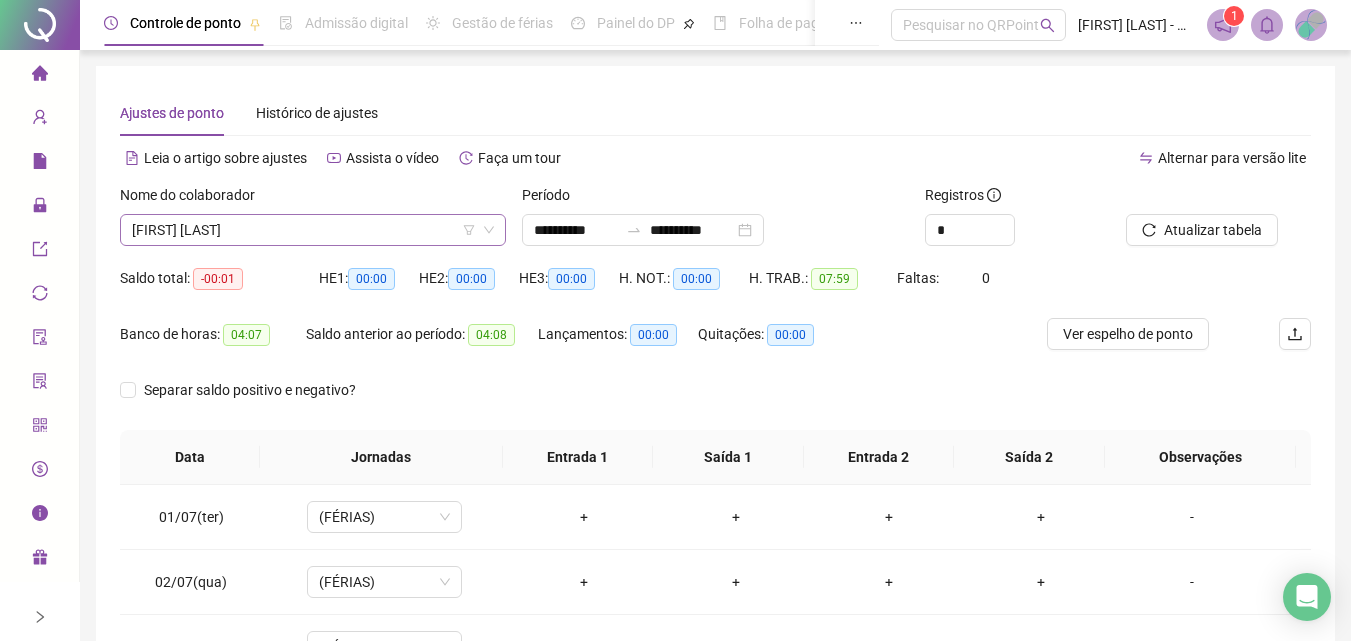 click on "[FIRST] [LAST]" at bounding box center [313, 230] 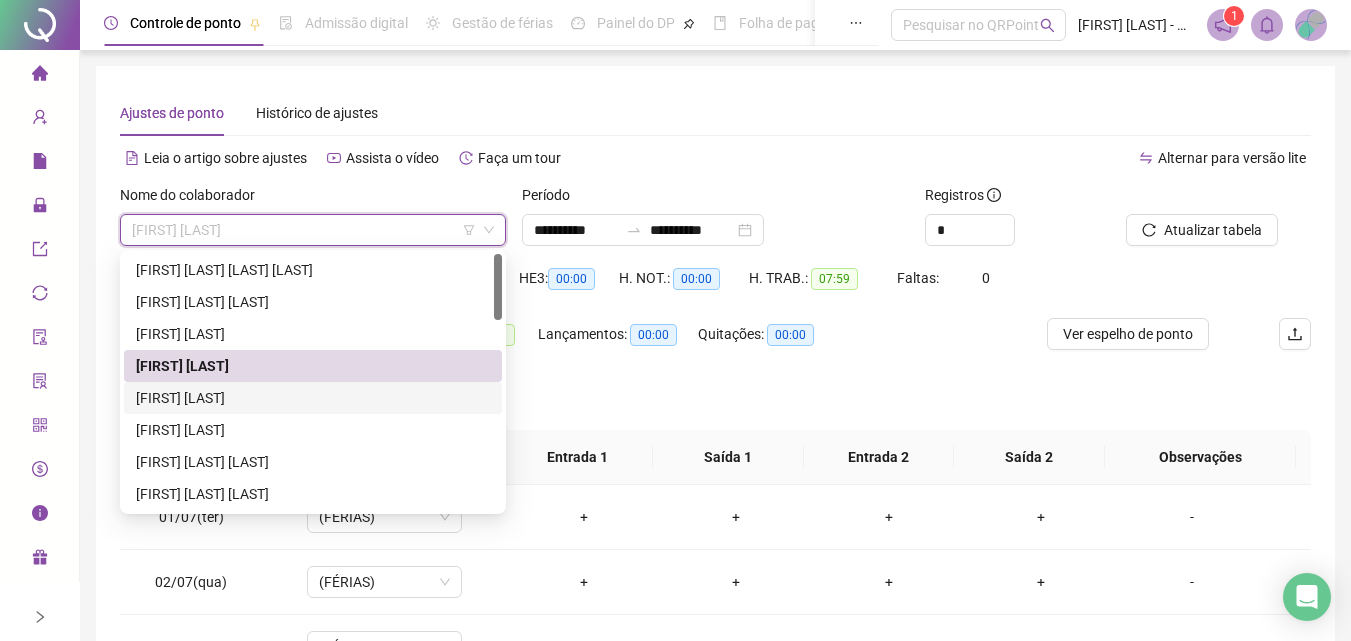 click on "[FIRST] [LAST]" at bounding box center (313, 398) 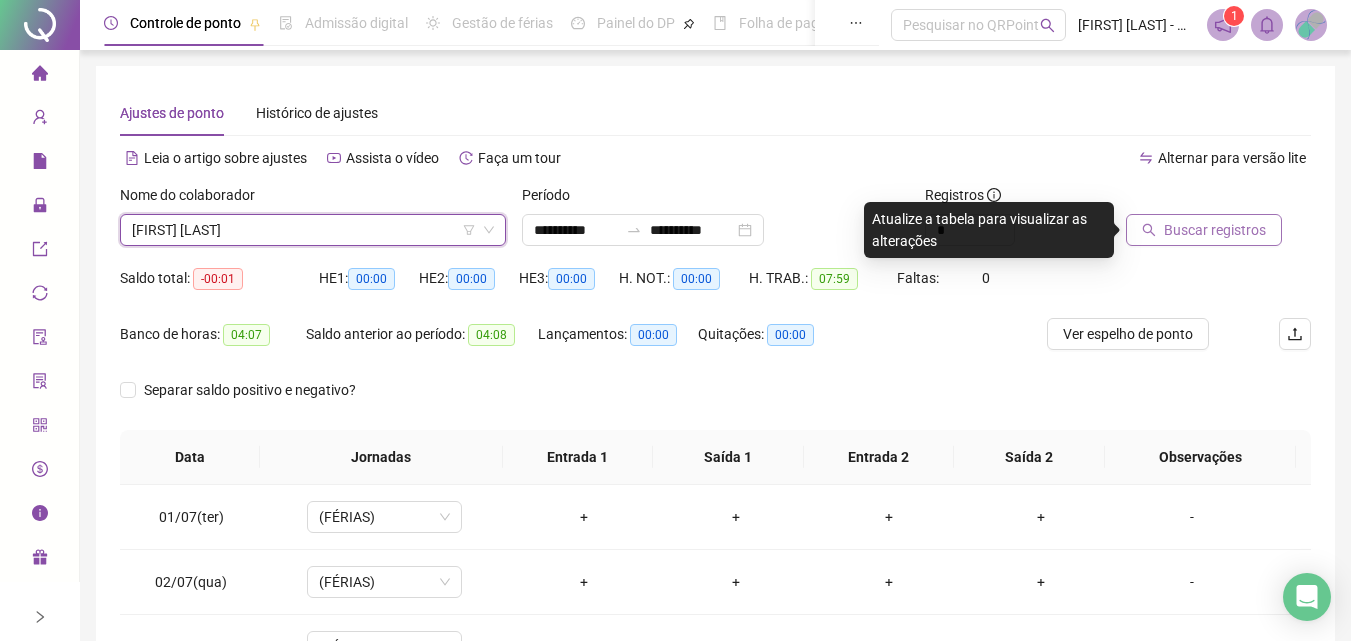 click on "Buscar registros" at bounding box center (1215, 230) 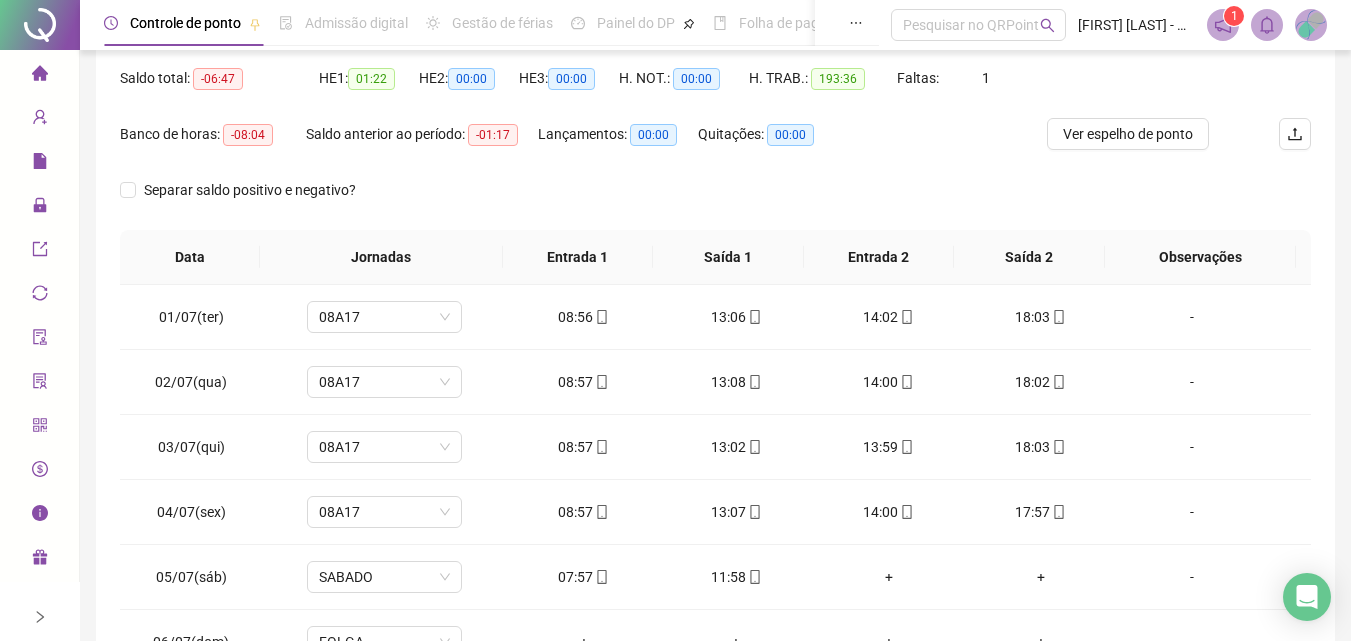 scroll, scrollTop: 381, scrollLeft: 0, axis: vertical 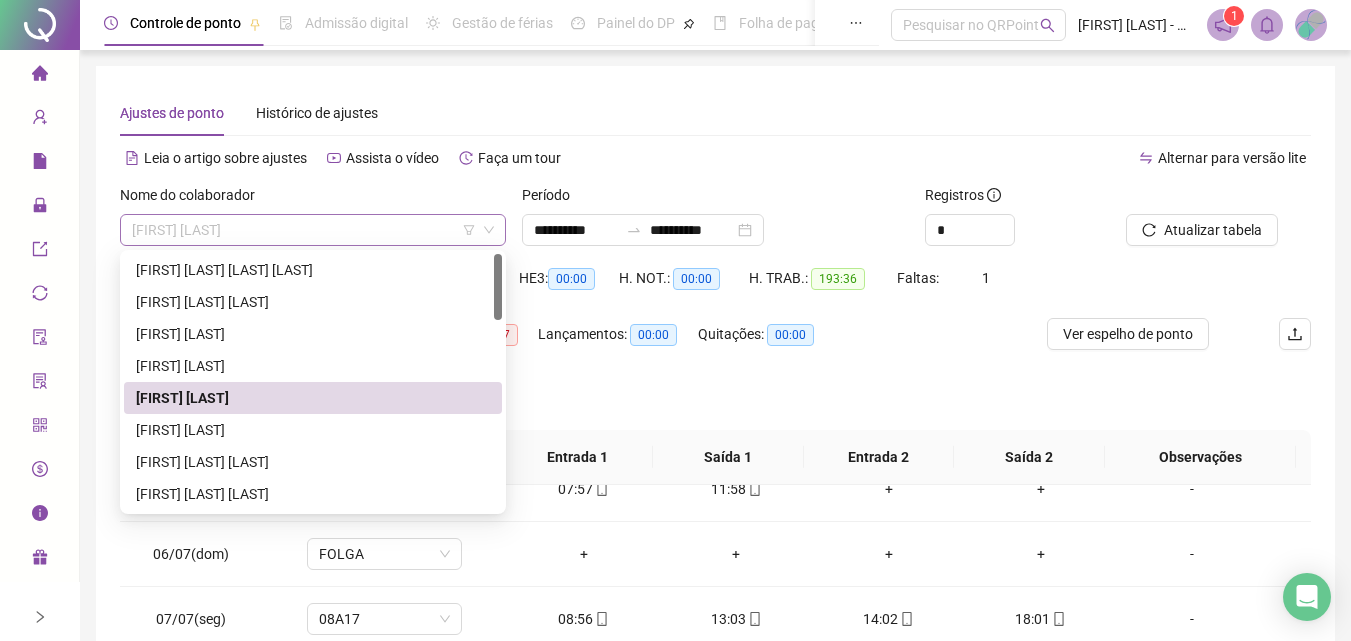 click on "[FIRST] [LAST]" at bounding box center (313, 230) 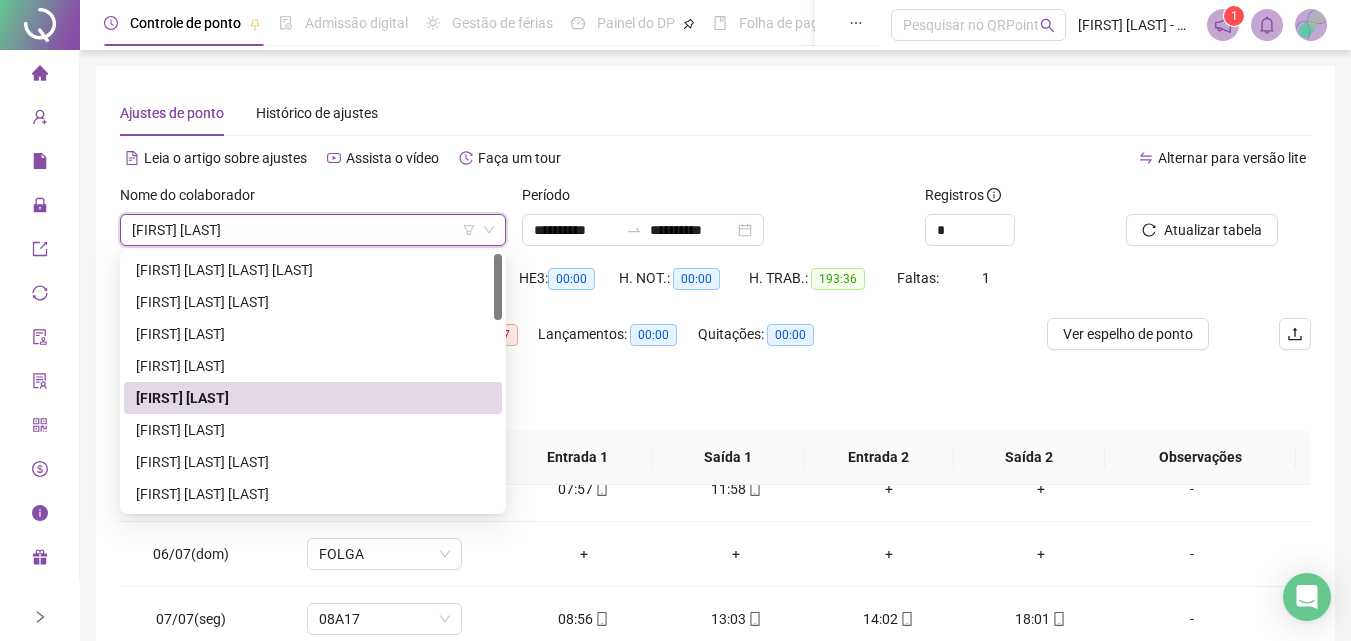 click on "[FIRST] [LAST]" at bounding box center [313, 230] 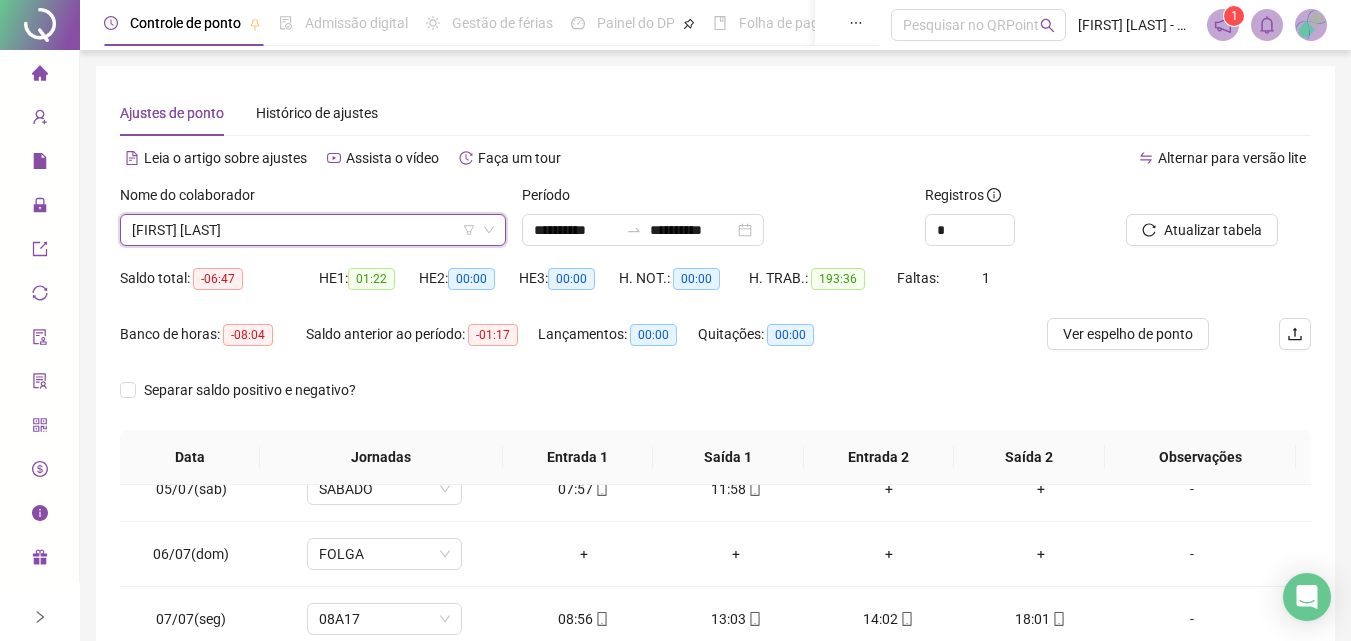 click on "[FIRST] [LAST]" at bounding box center [313, 230] 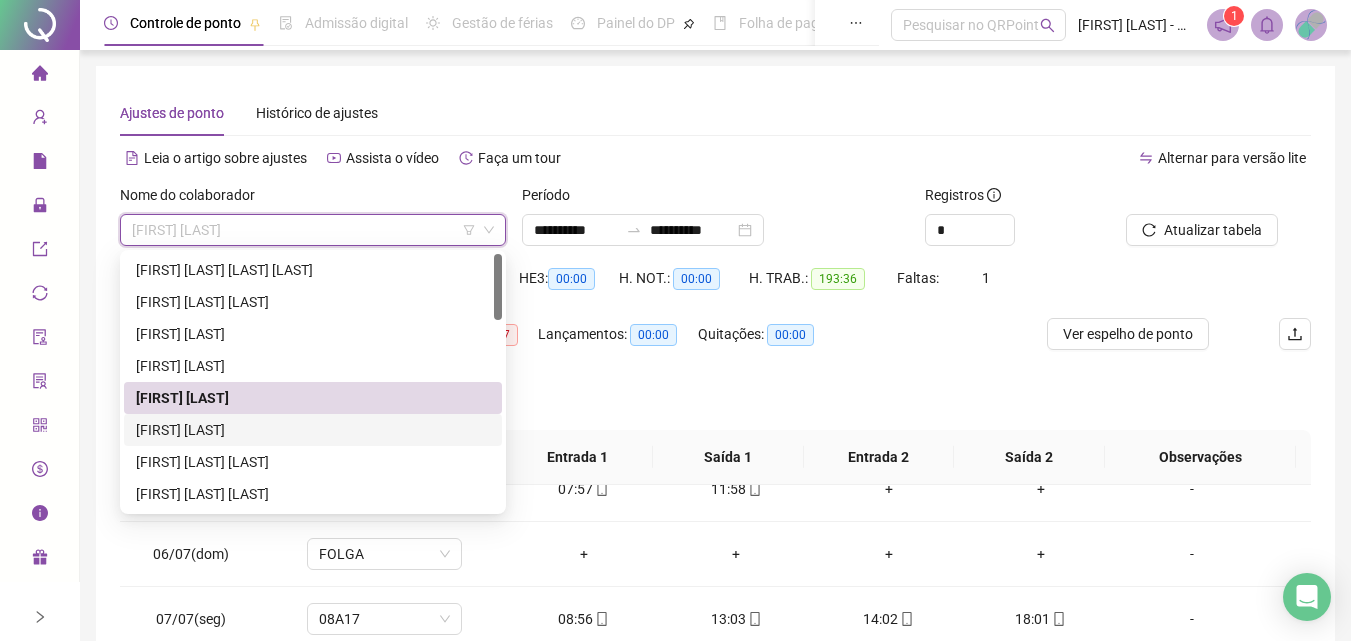 click on "[FIRST] [LAST]" at bounding box center [313, 430] 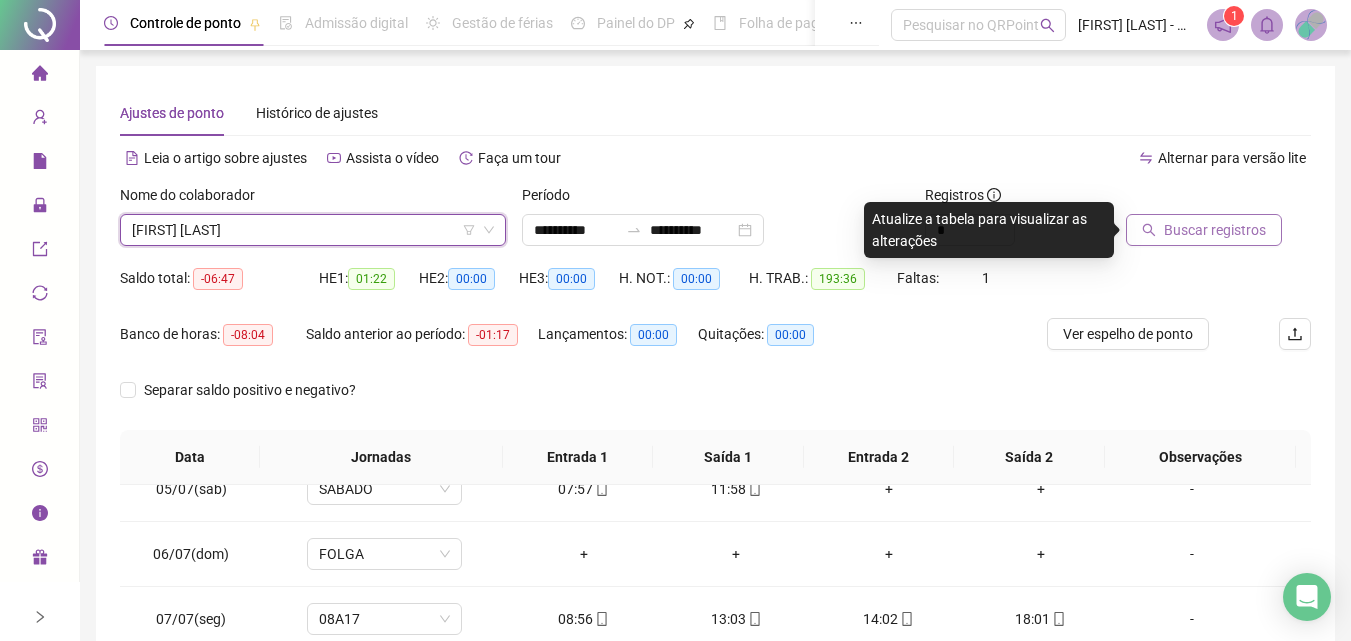 click on "Buscar registros" at bounding box center [1204, 230] 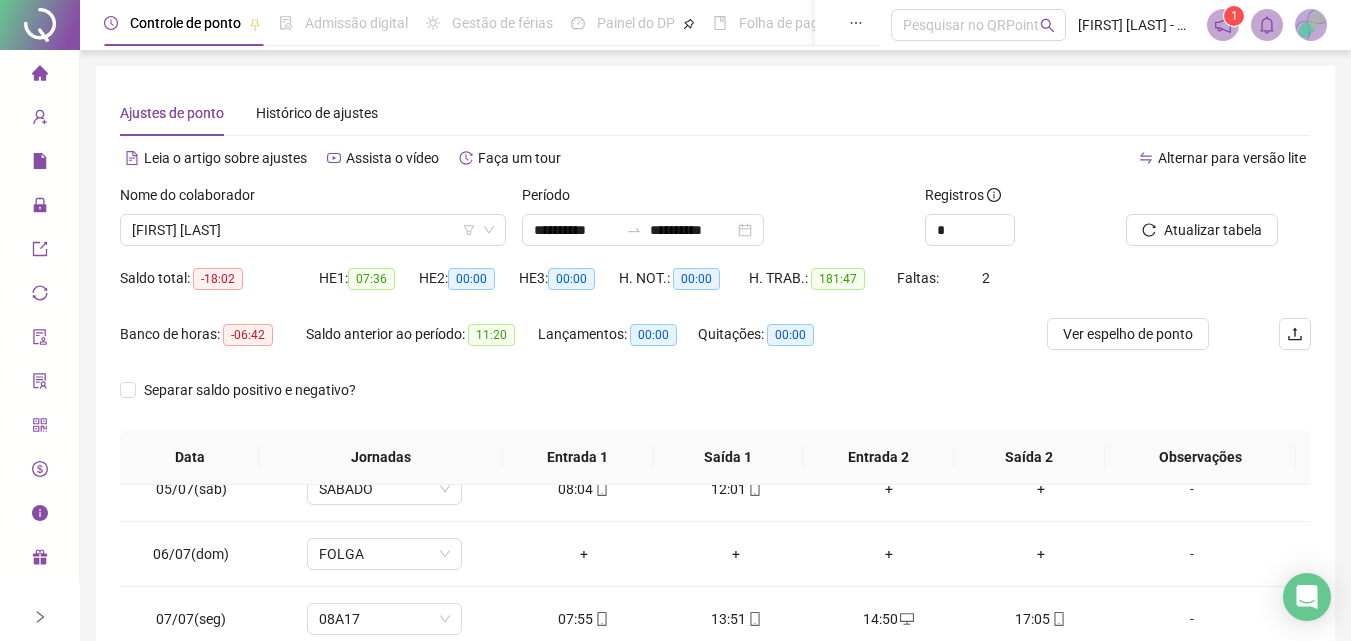 scroll, scrollTop: 381, scrollLeft: 0, axis: vertical 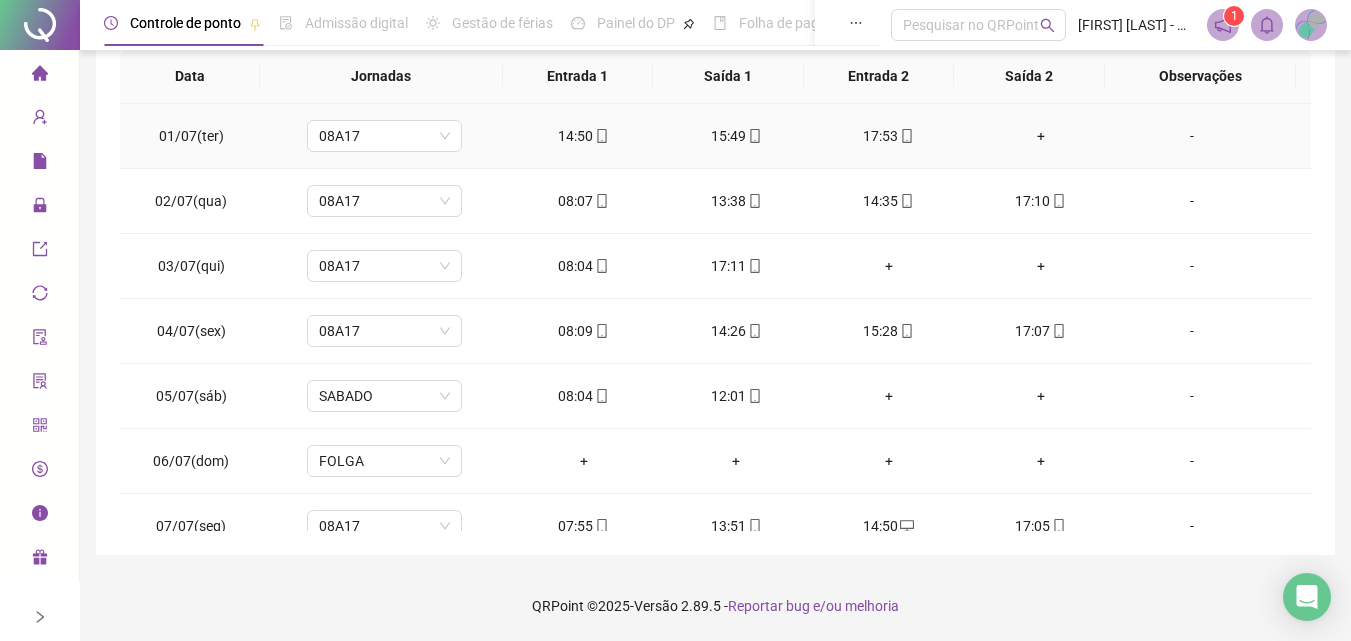 click on "+" at bounding box center (1041, 136) 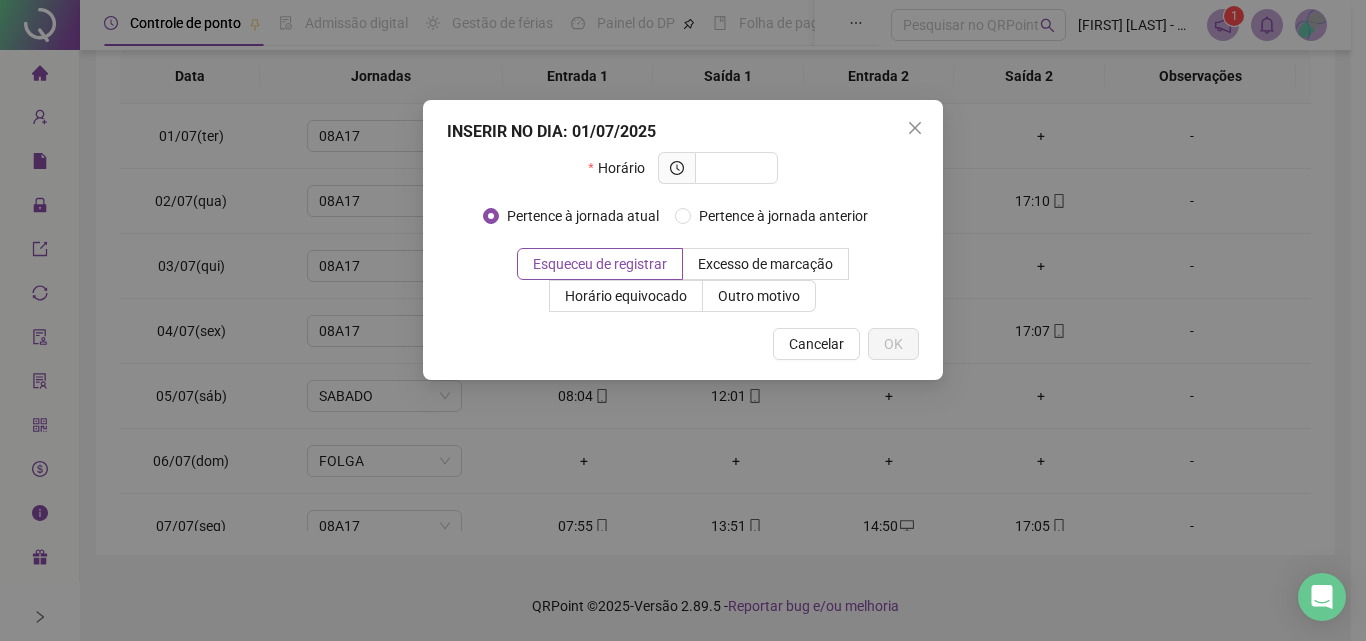 drag, startPoint x: 915, startPoint y: 124, endPoint x: 937, endPoint y: 175, distance: 55.542778 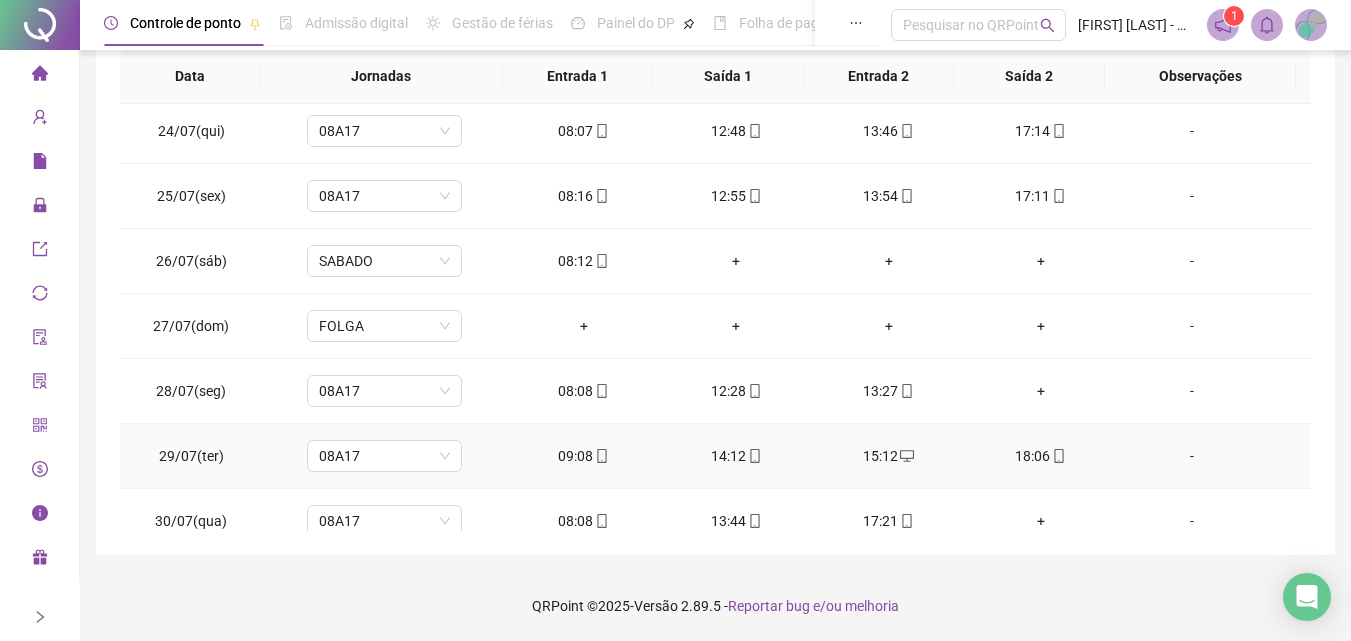 scroll, scrollTop: 1588, scrollLeft: 0, axis: vertical 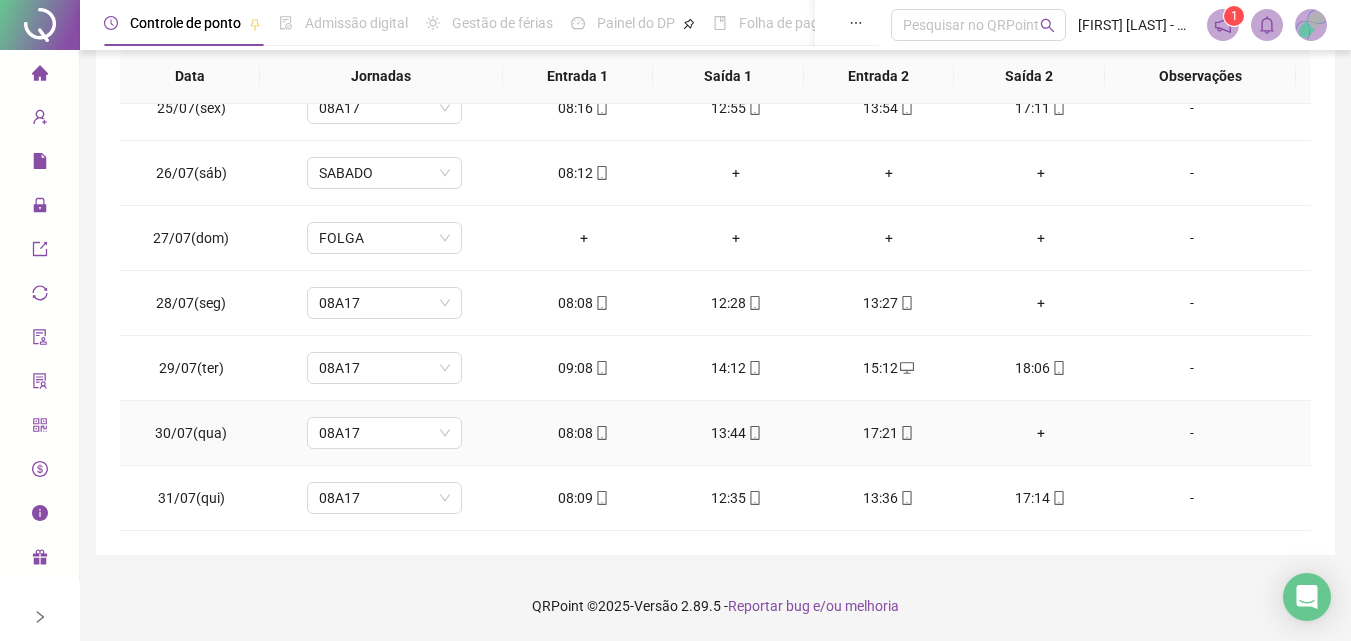 click on "+" at bounding box center [1041, 433] 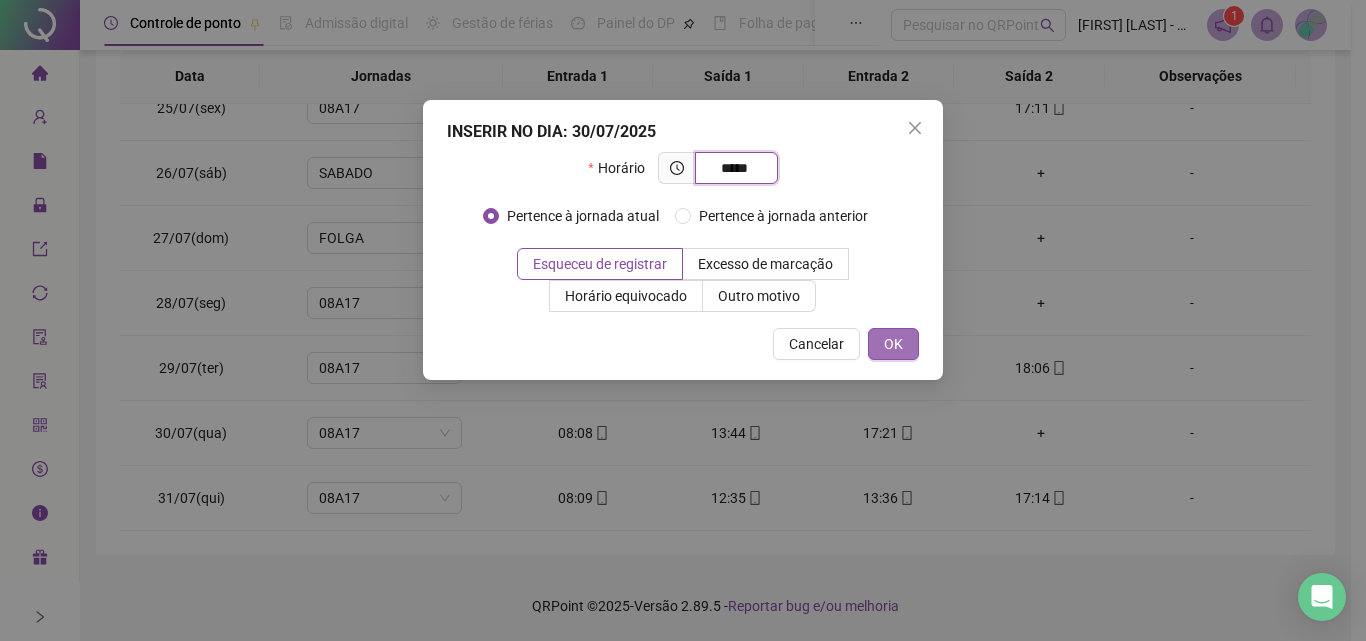 type on "*****" 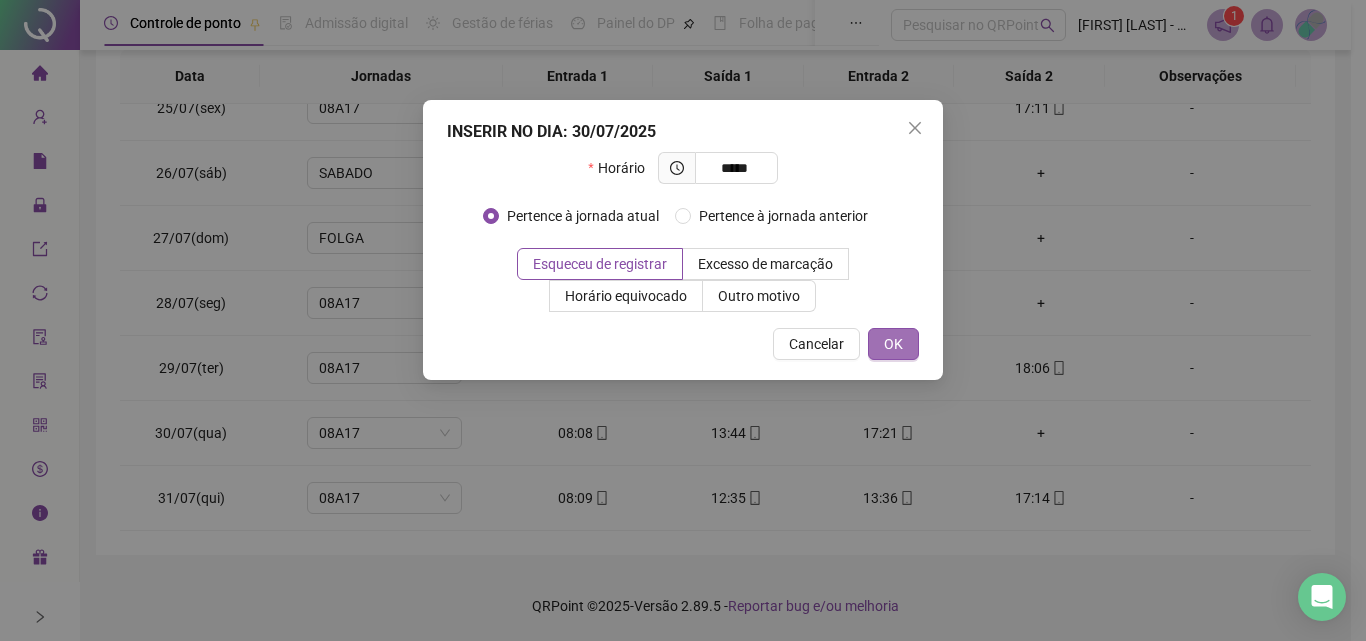 click on "OK" at bounding box center (893, 344) 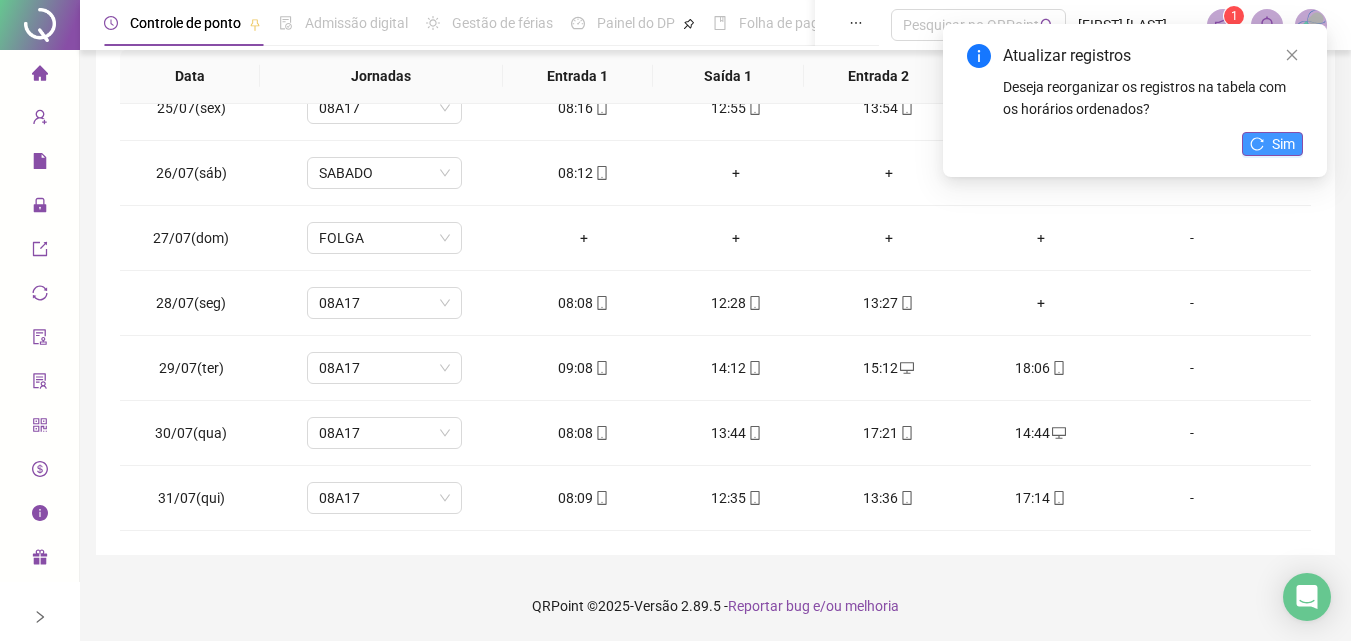 click on "Sim" at bounding box center [1272, 144] 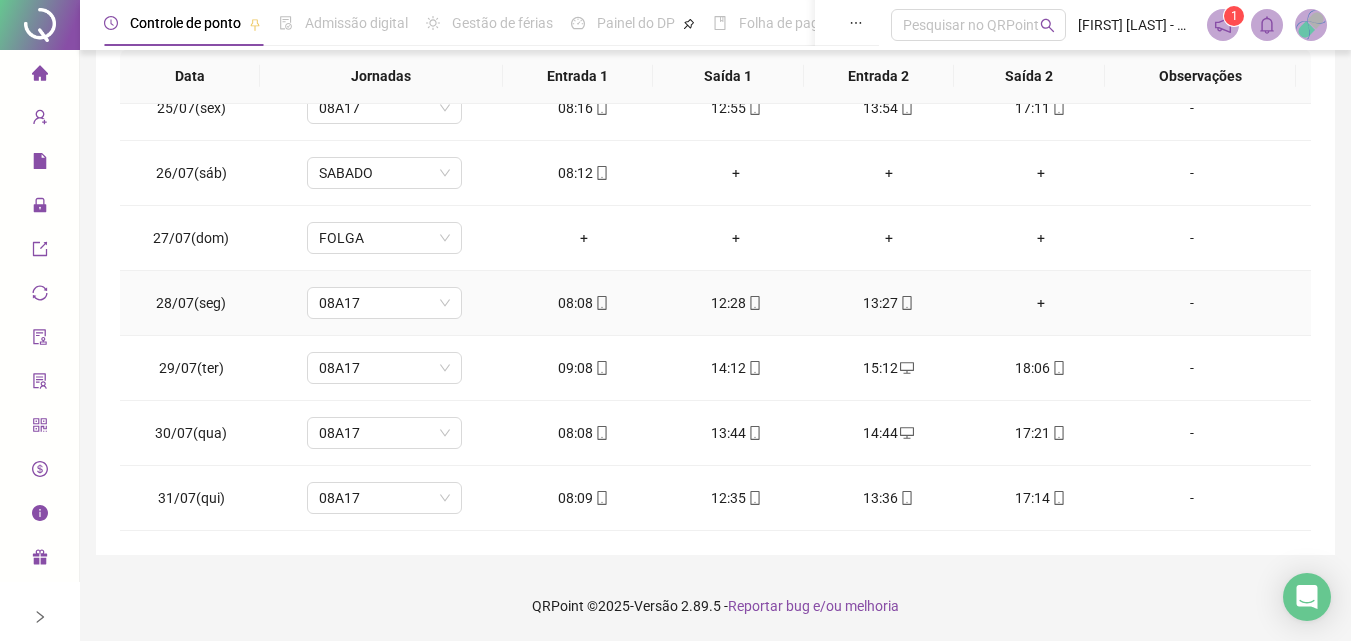 click on "+" at bounding box center [1041, 303] 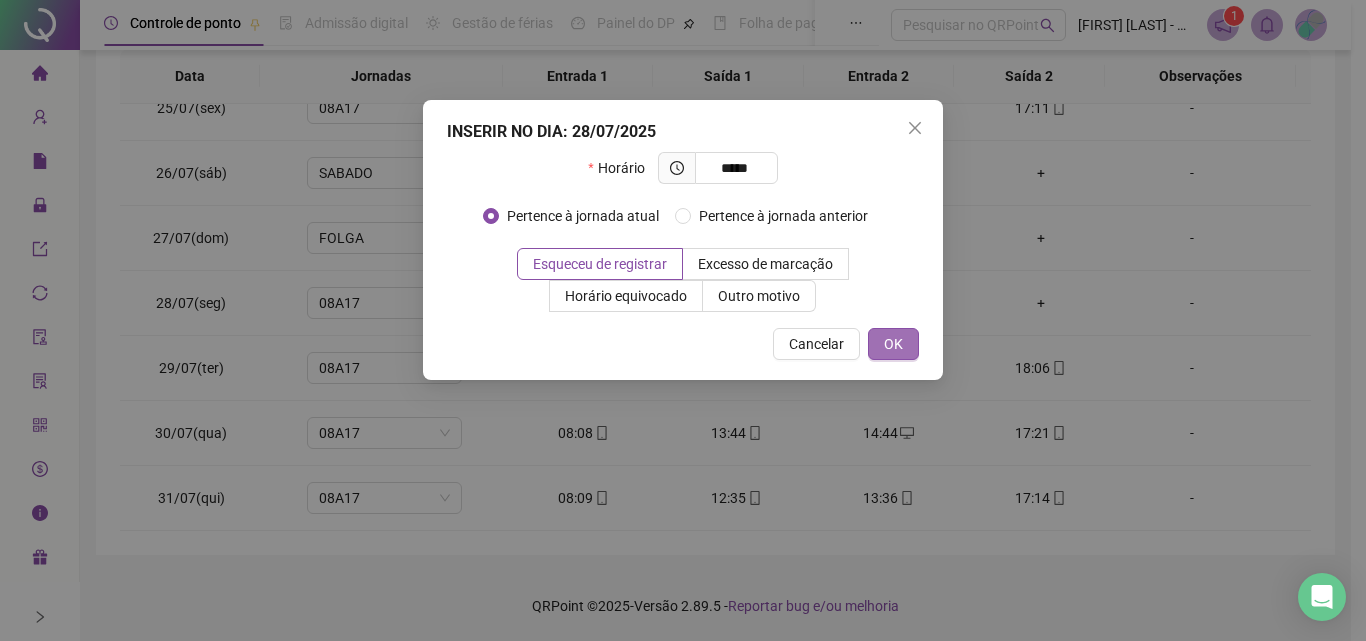 type on "*****" 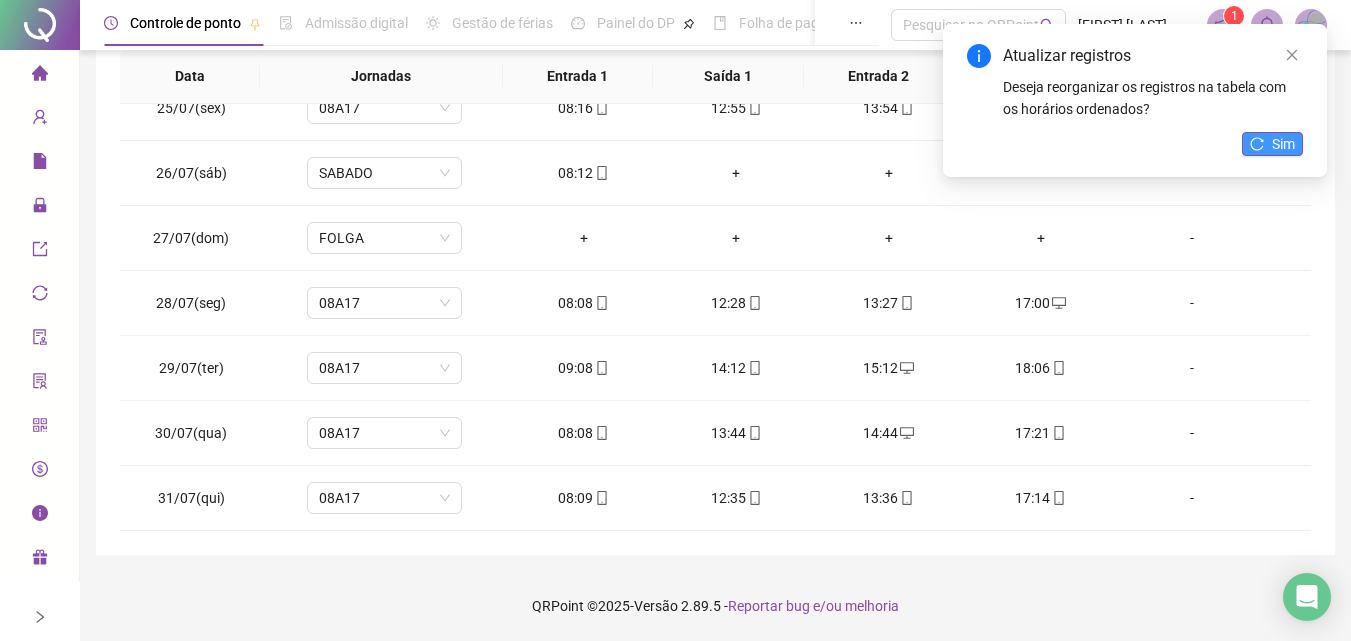 click on "Sim" at bounding box center [1272, 144] 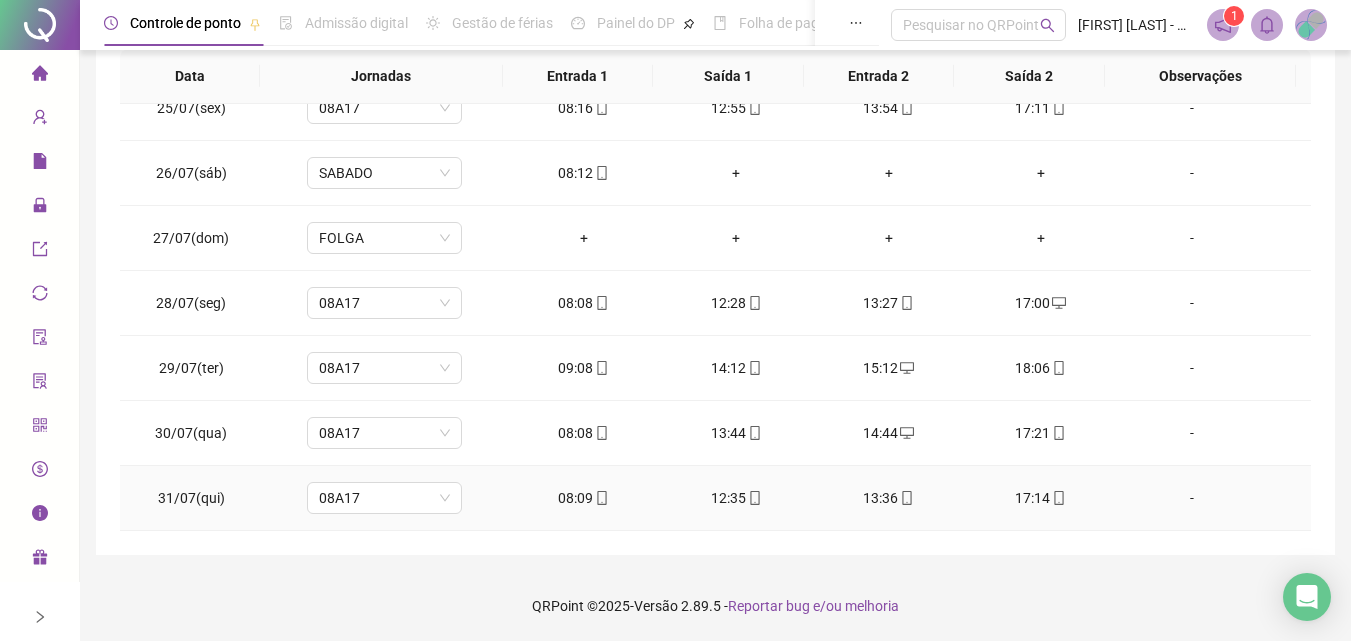scroll, scrollTop: 1488, scrollLeft: 0, axis: vertical 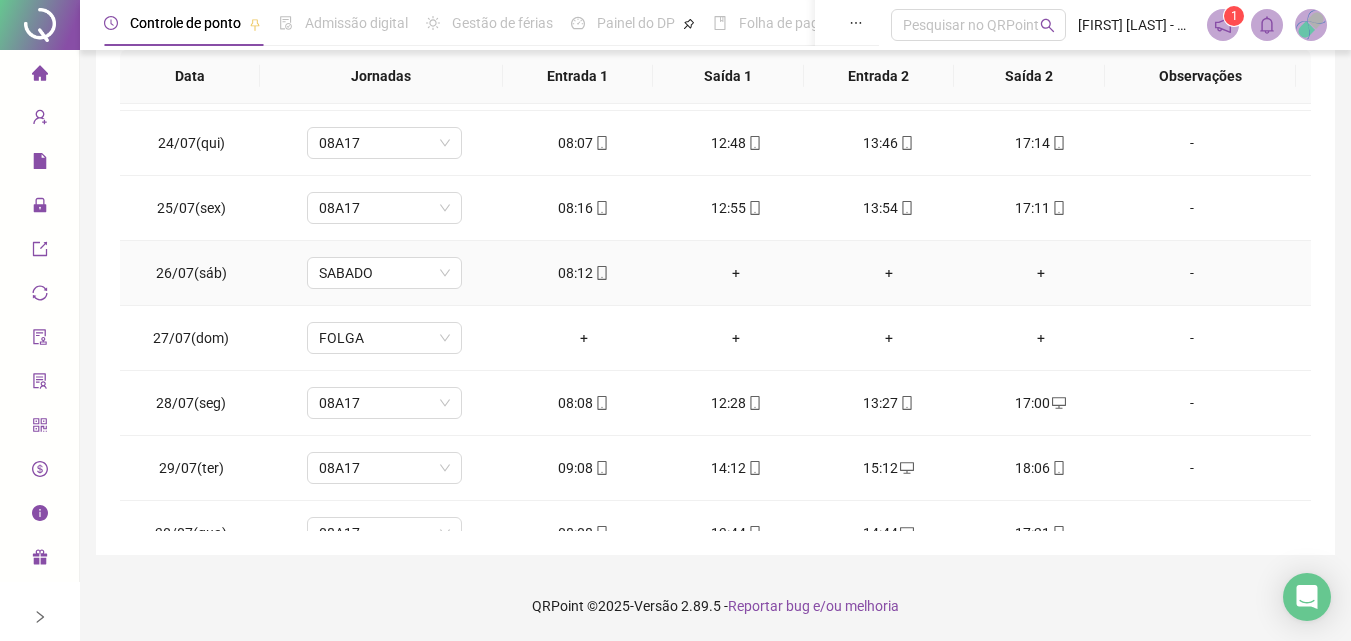 click on "+" at bounding box center (736, 273) 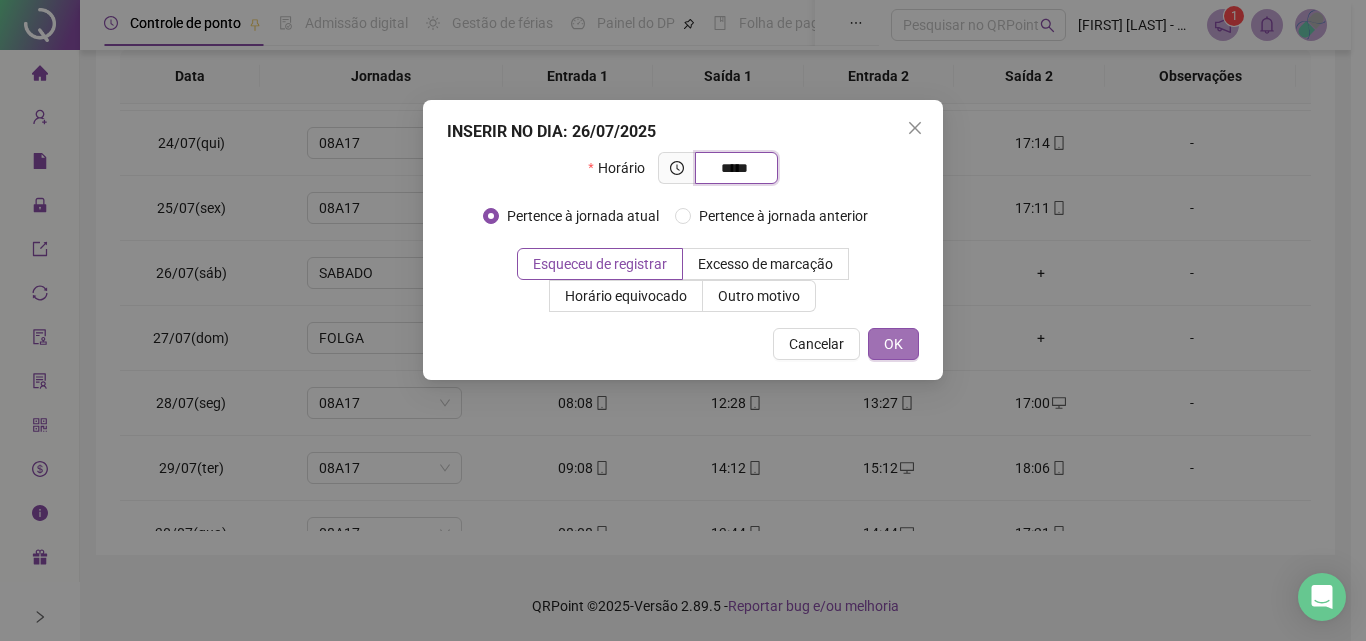 type on "*****" 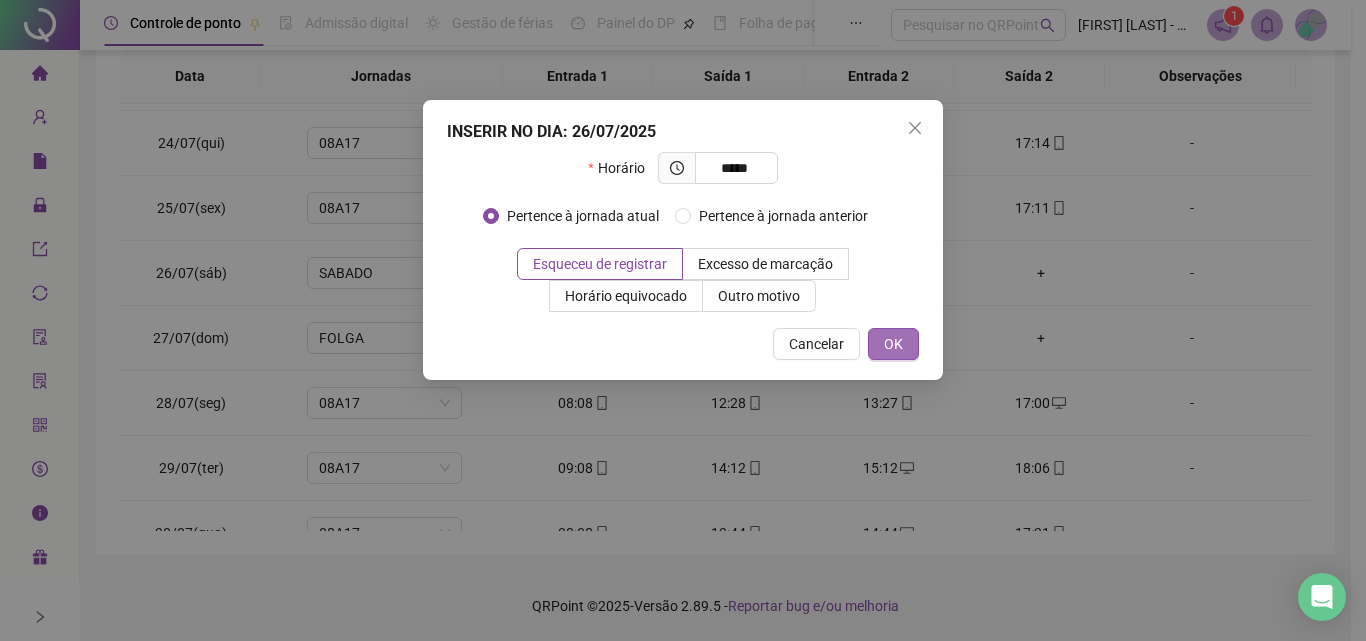 click on "OK" at bounding box center (893, 344) 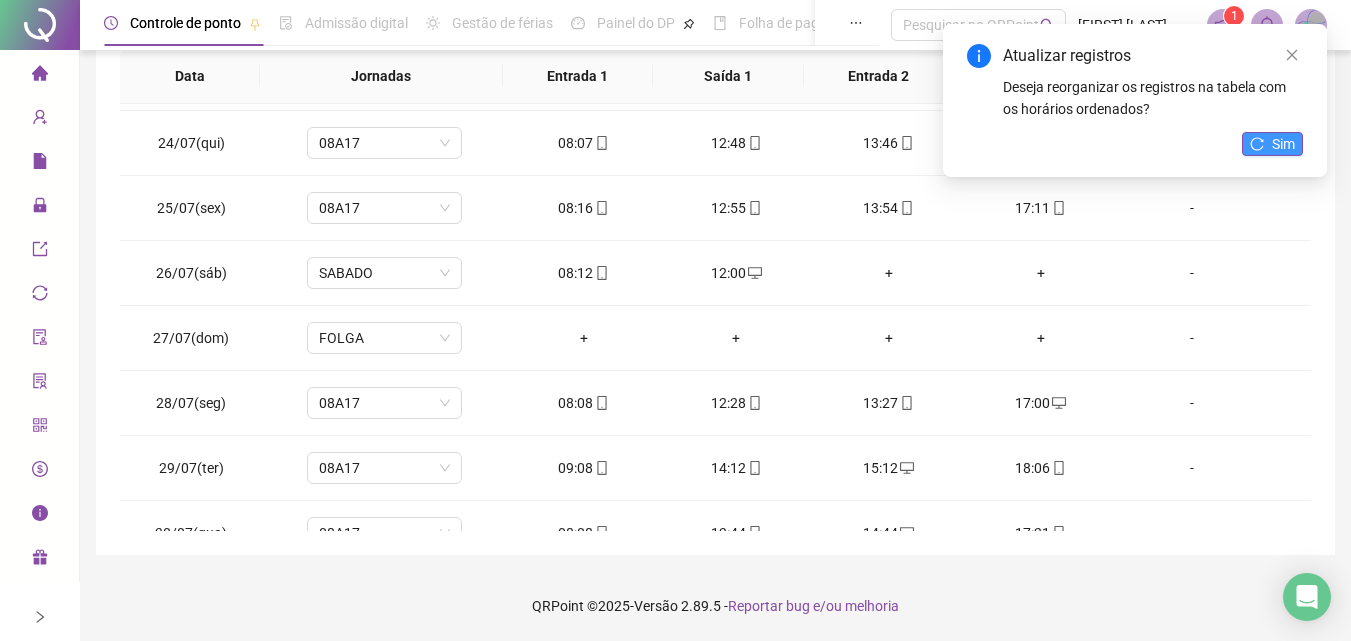 click on "Sim" at bounding box center (1283, 144) 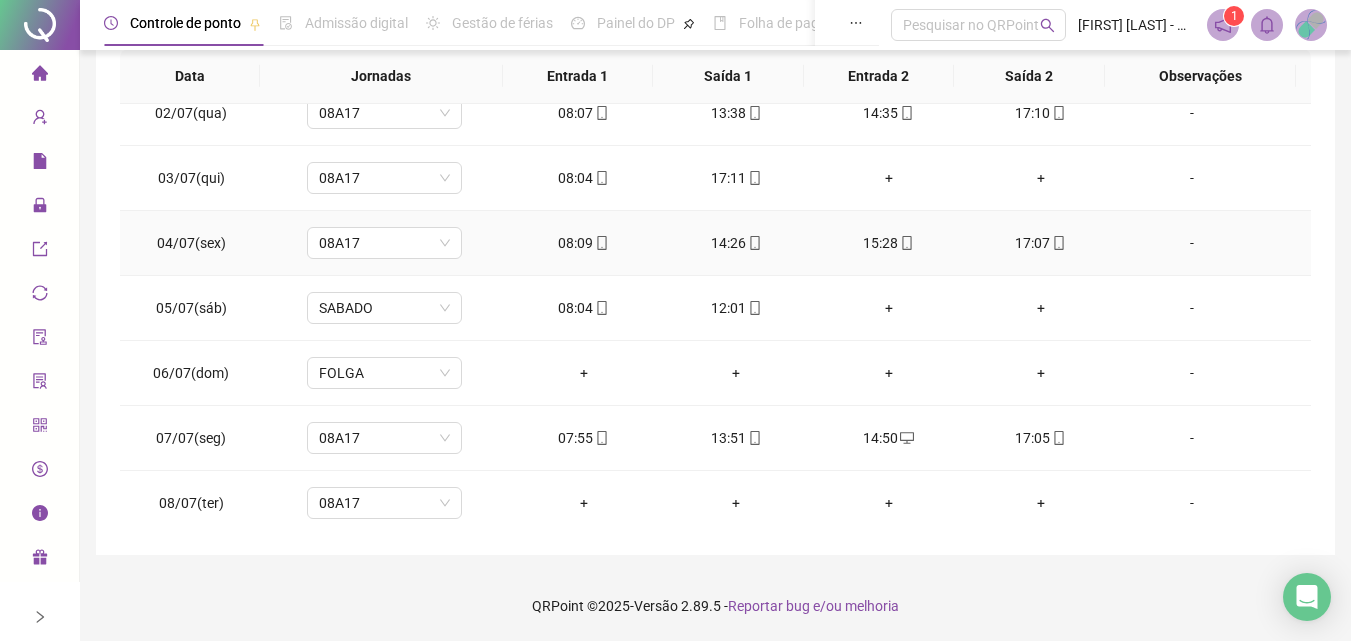 scroll, scrollTop: 0, scrollLeft: 0, axis: both 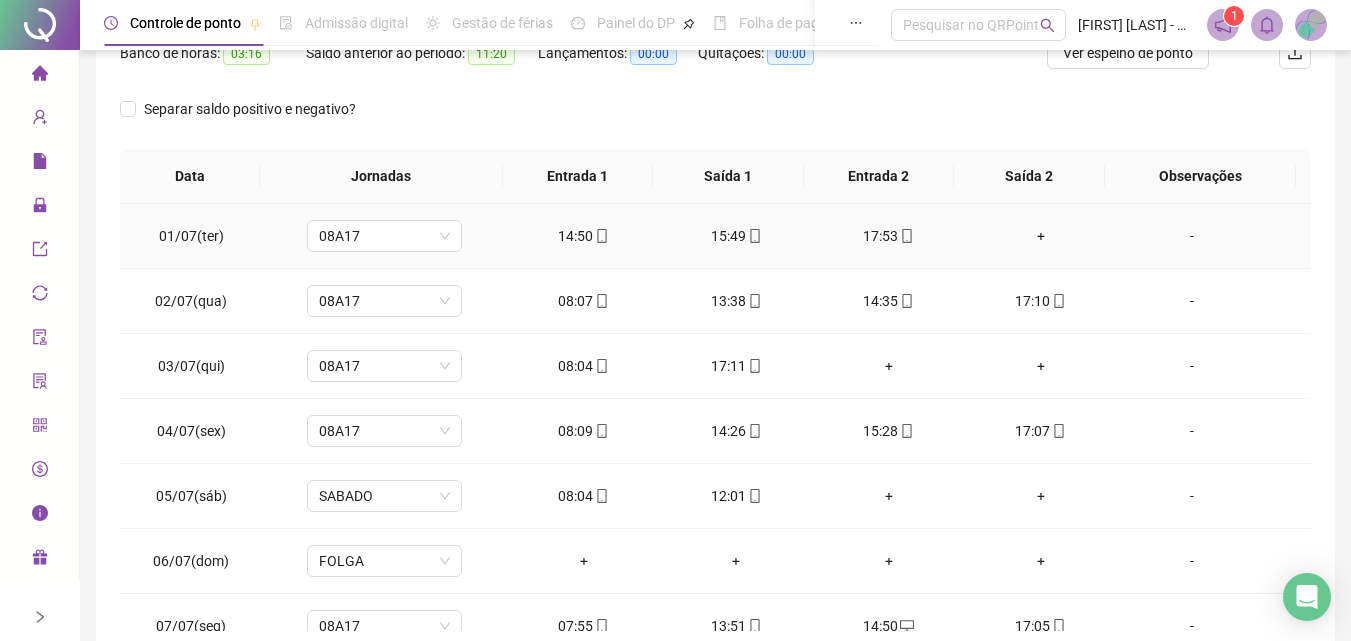 click on "+" at bounding box center (1041, 236) 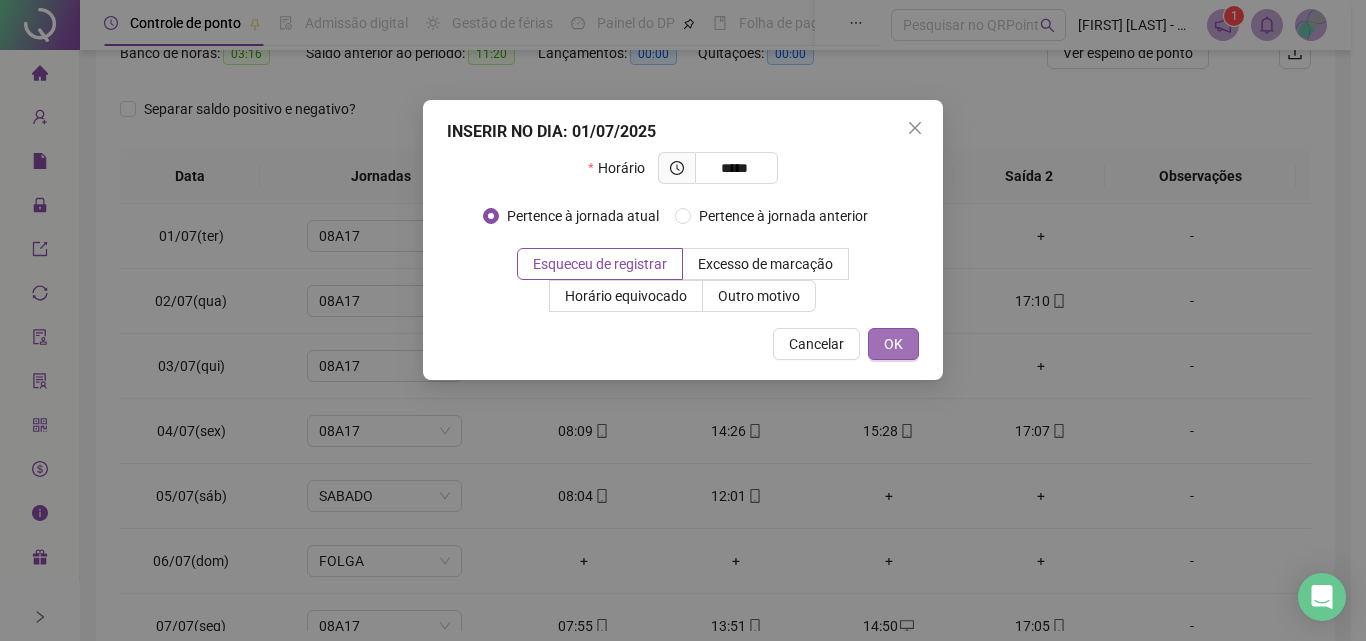 type on "*****" 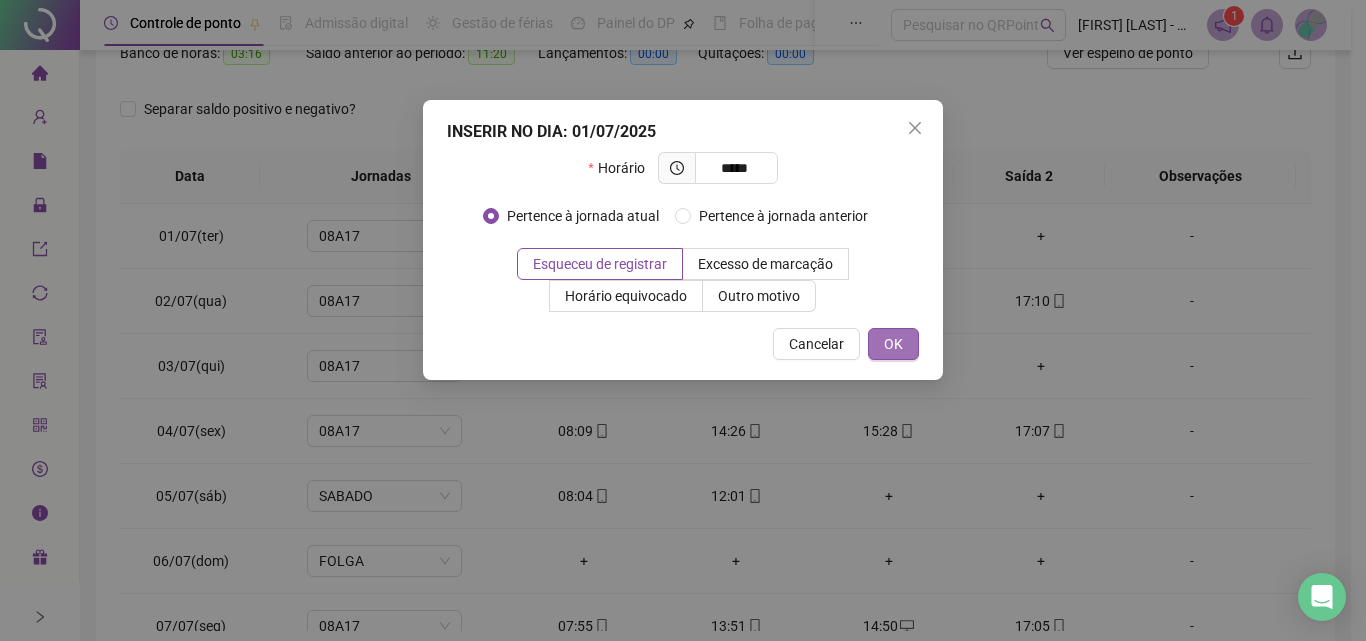 click on "OK" at bounding box center [893, 344] 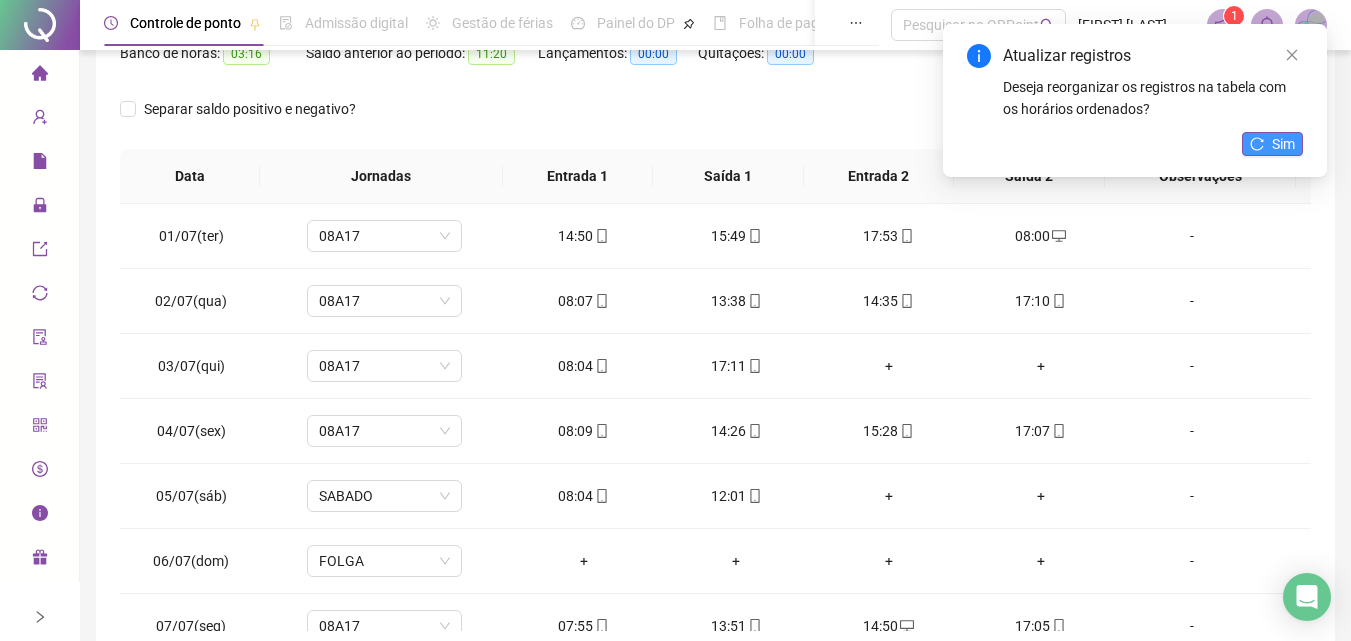 click on "Sim" at bounding box center [1283, 144] 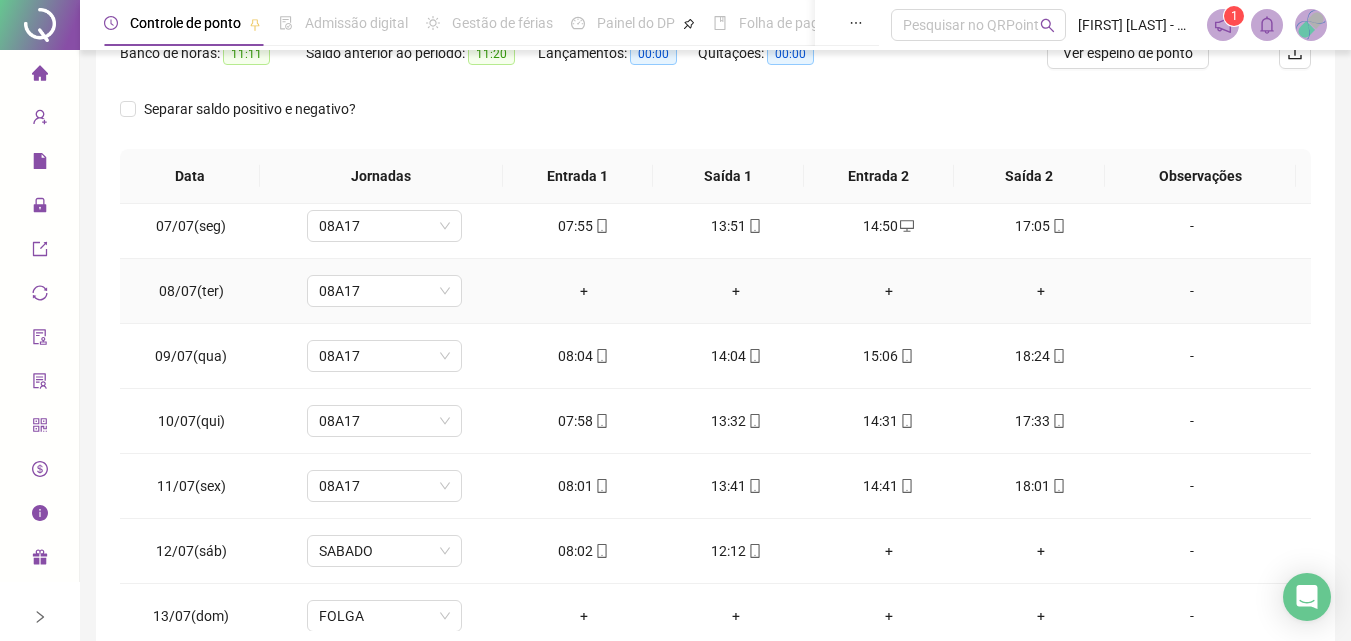 scroll, scrollTop: 0, scrollLeft: 0, axis: both 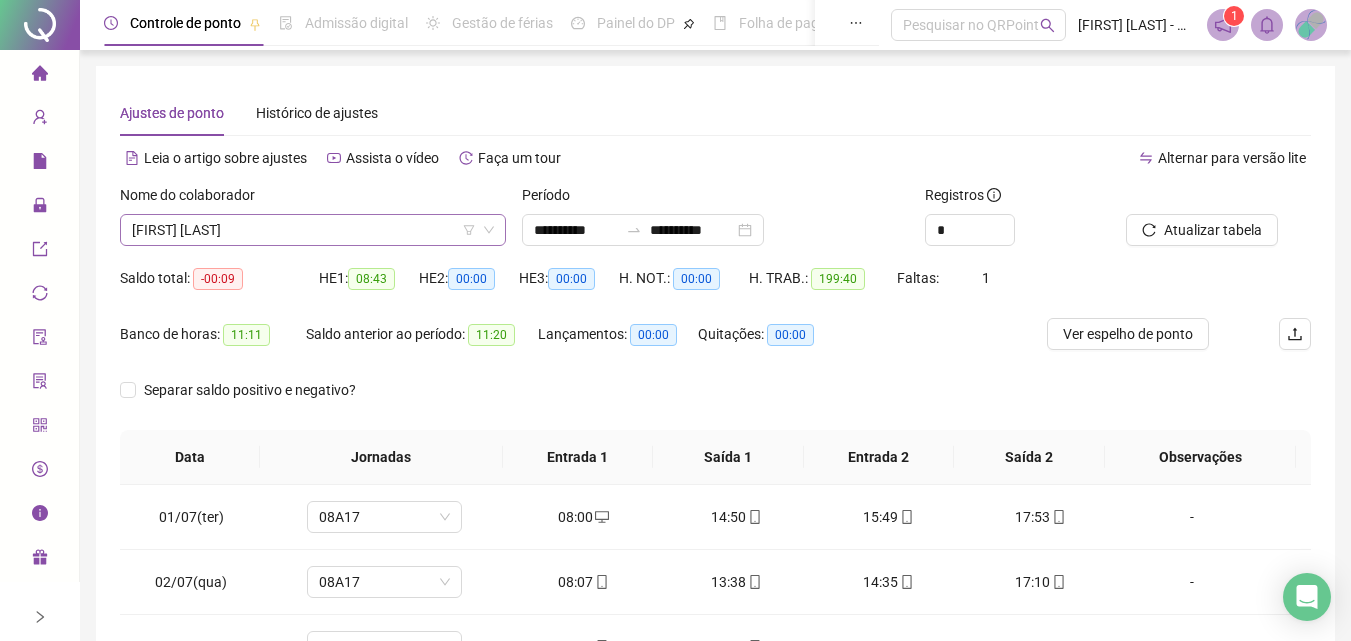 click on "[FIRST] [LAST]" at bounding box center [313, 230] 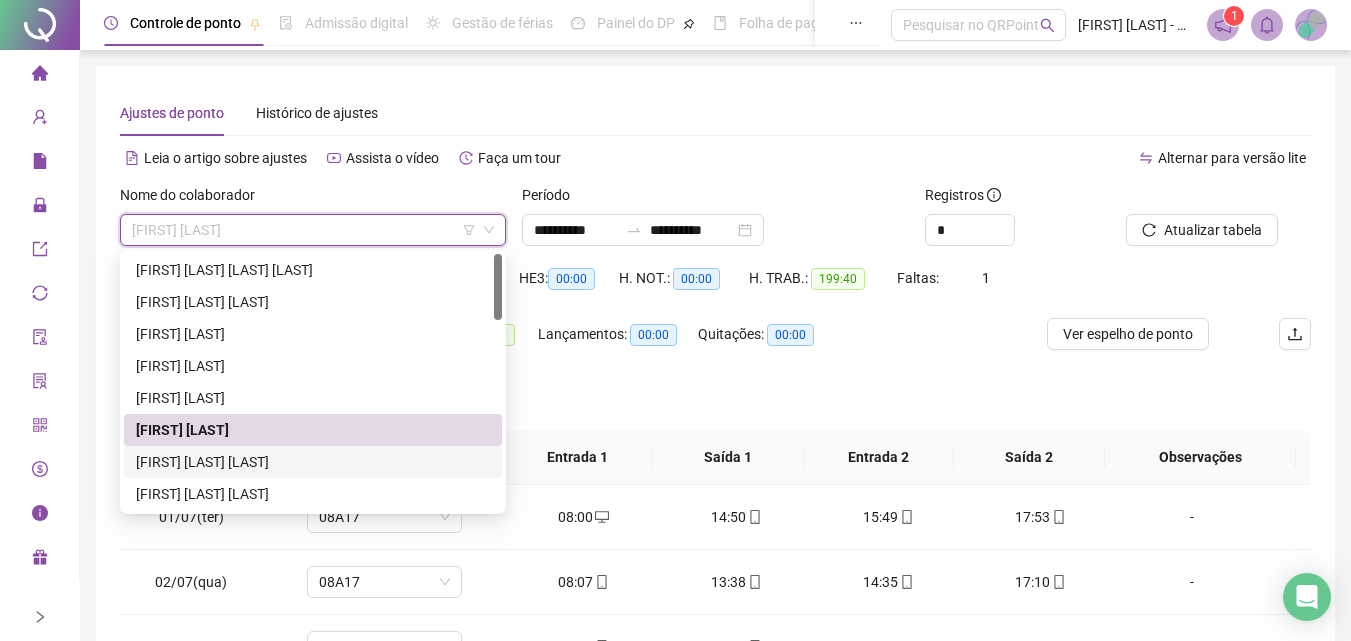 click on "[FIRST] [LAST] [LAST]" at bounding box center (313, 462) 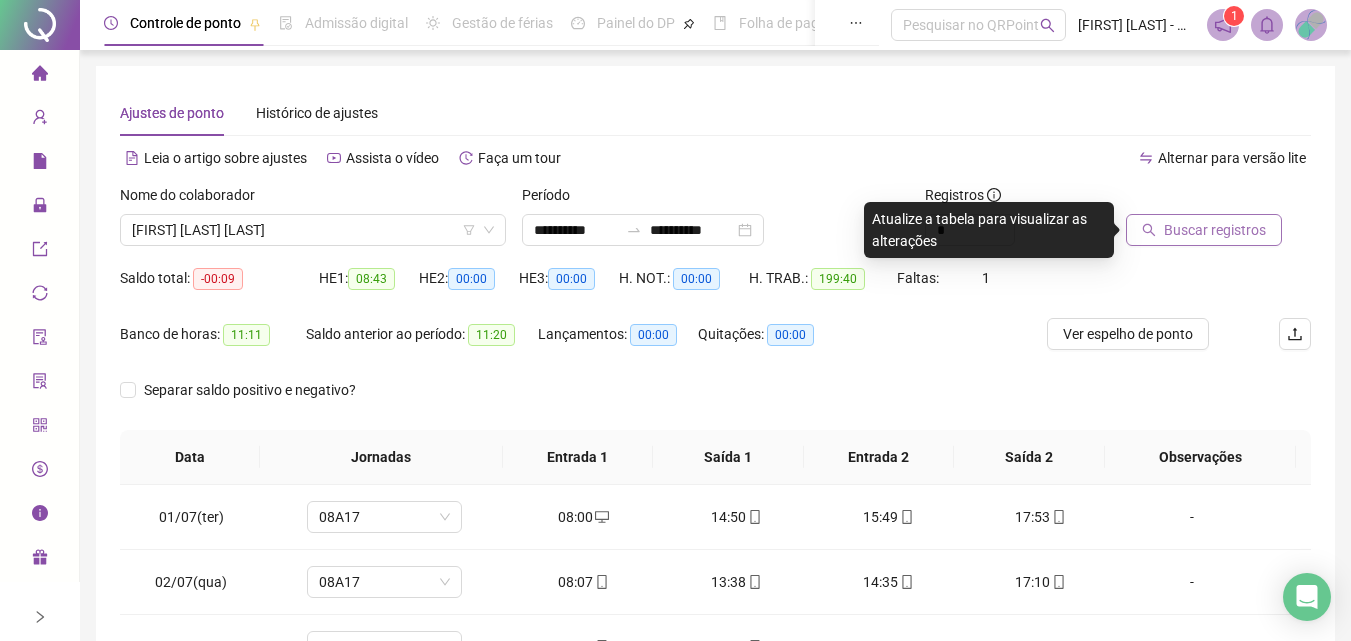 click on "Buscar registros" at bounding box center (1204, 230) 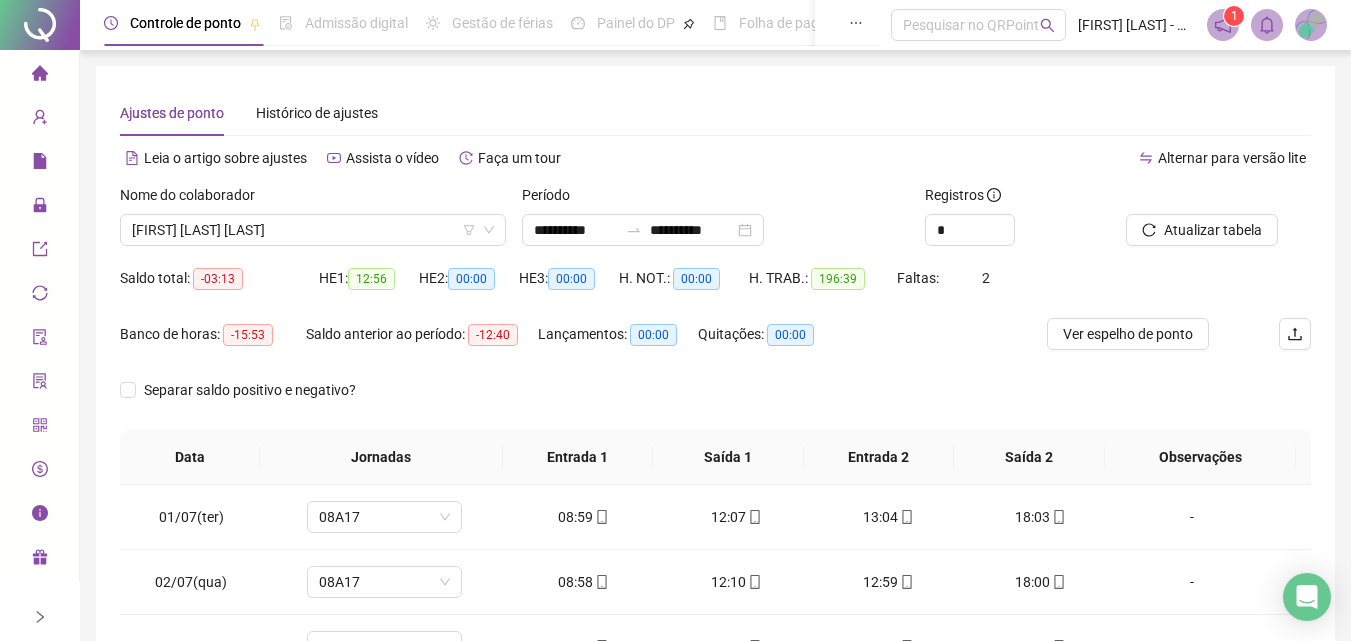click on "Banco de horas:   -15:53 Saldo anterior ao período:   -12:40 Lançamentos:   00:00 Quitações:   00:00" at bounding box center [566, 346] 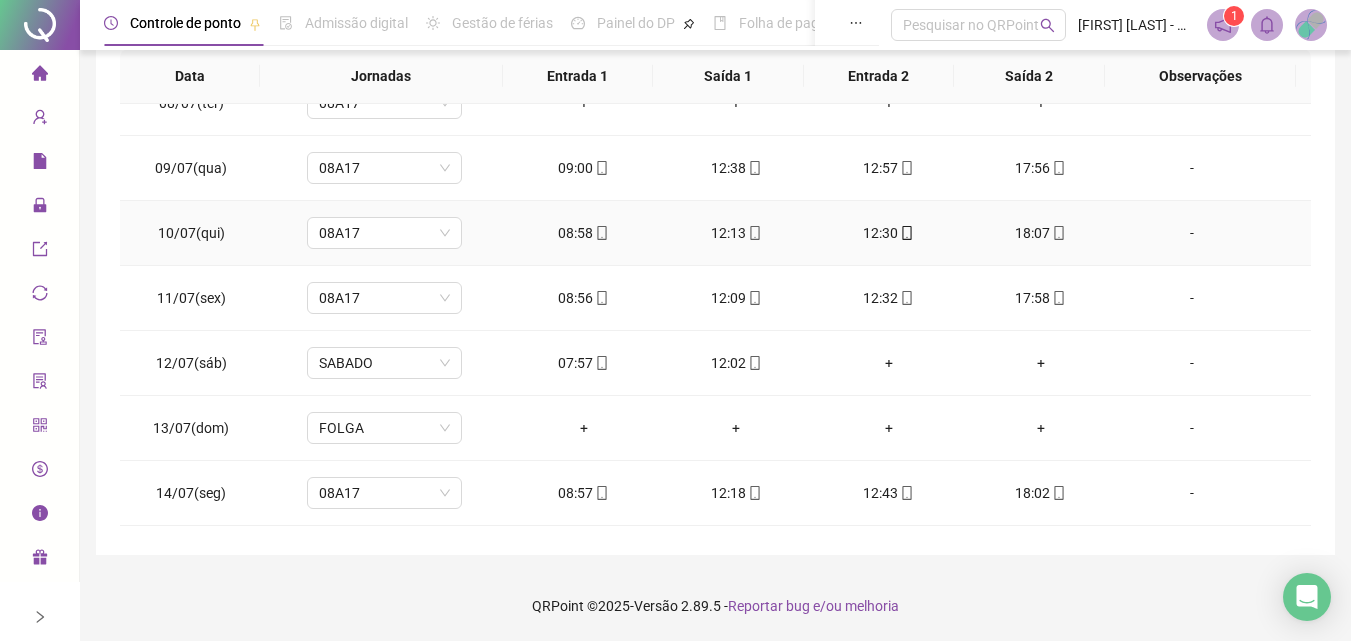 scroll, scrollTop: 0, scrollLeft: 0, axis: both 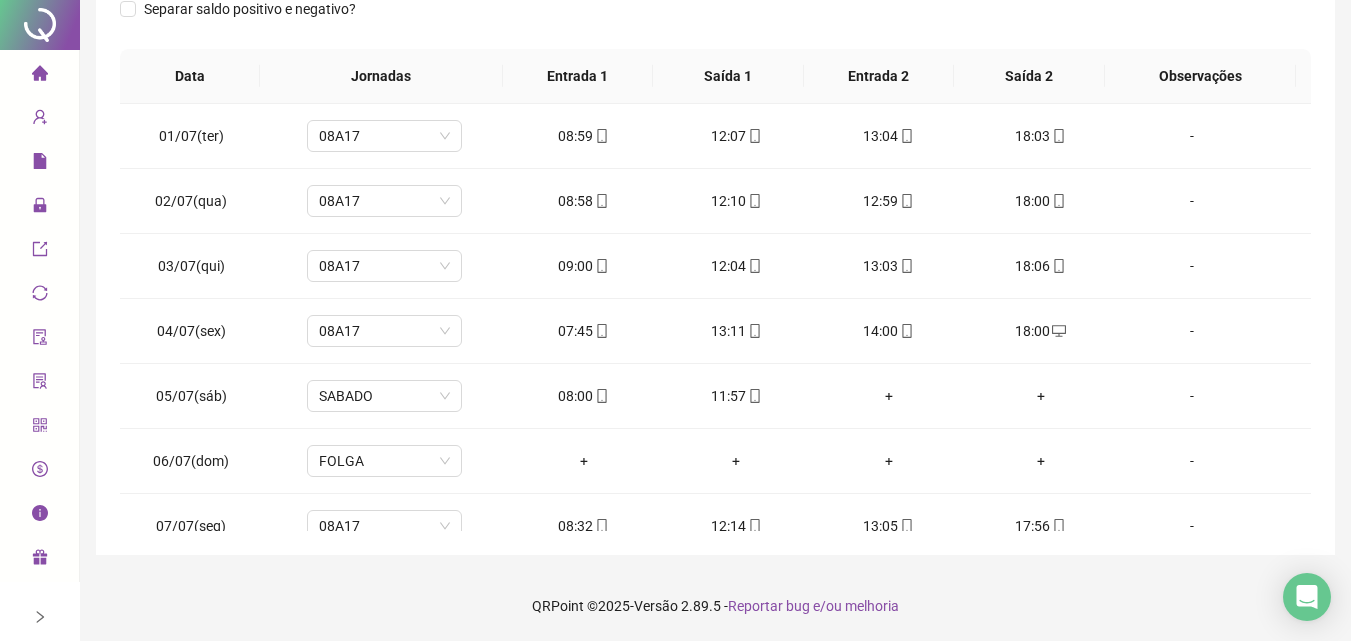 click on "[FIRST] [LAST] [LAST]" at bounding box center (313, -151) 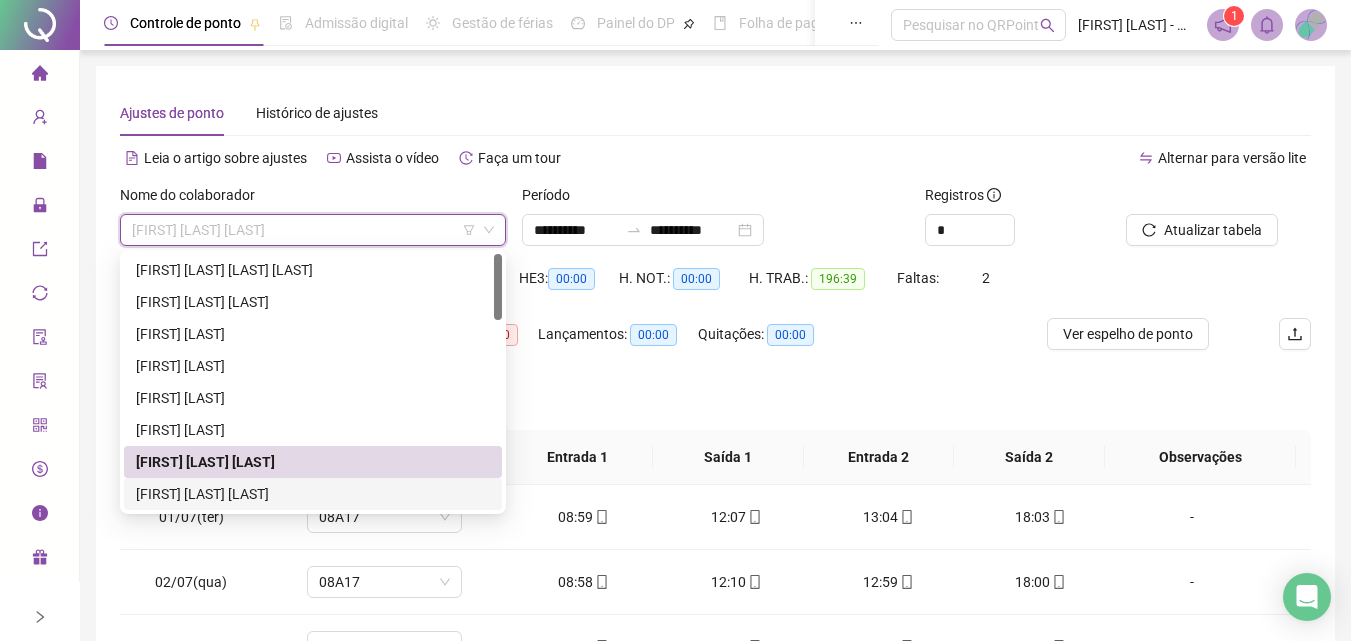 drag, startPoint x: 280, startPoint y: 483, endPoint x: 363, endPoint y: 487, distance: 83.09633 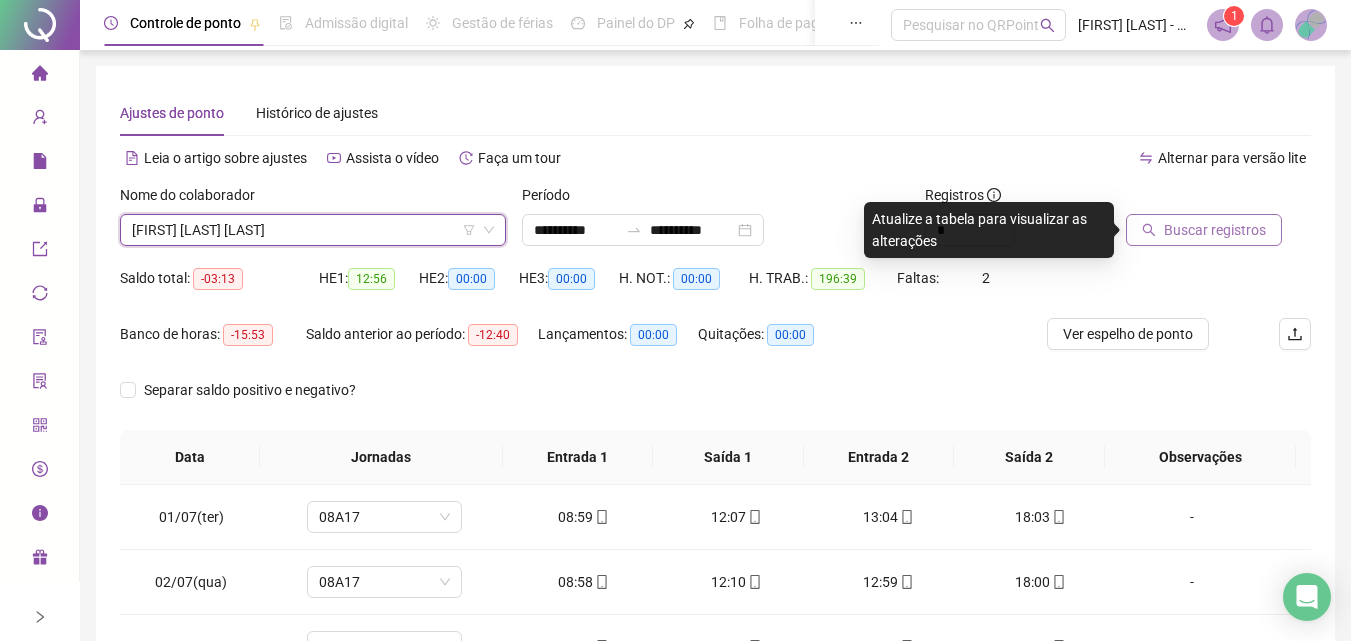 click on "Buscar registros" at bounding box center [1215, 230] 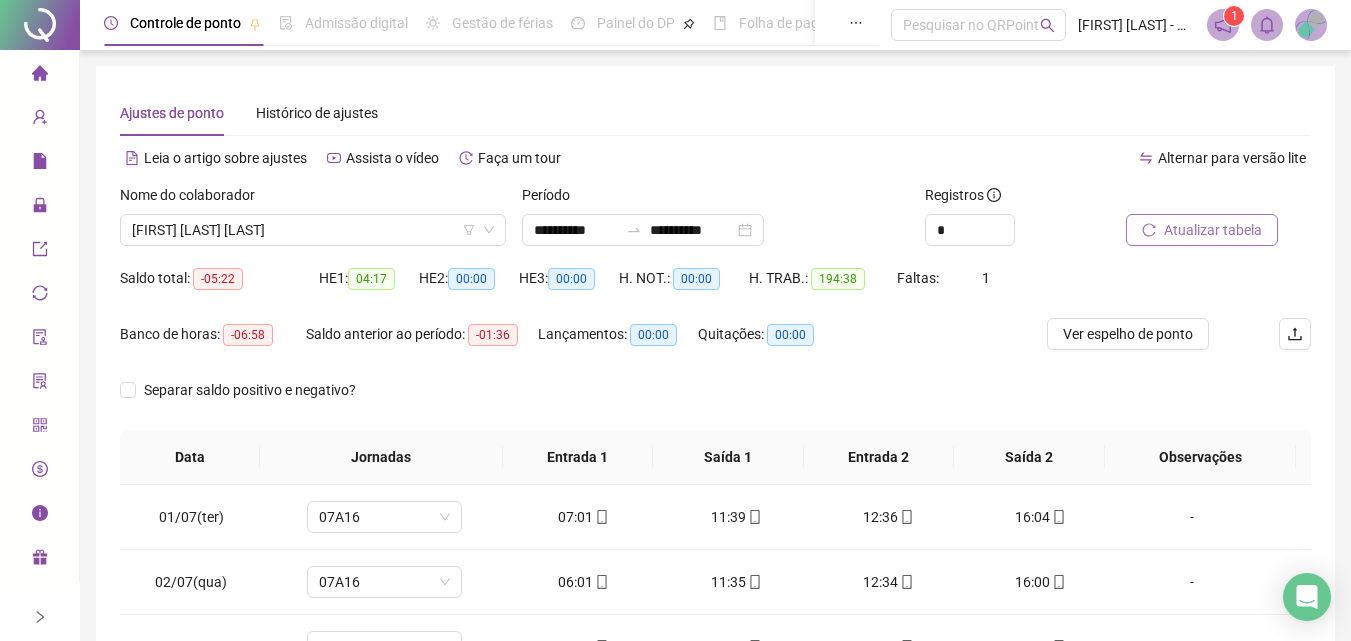 click on "Atualizar tabela" at bounding box center [1213, 230] 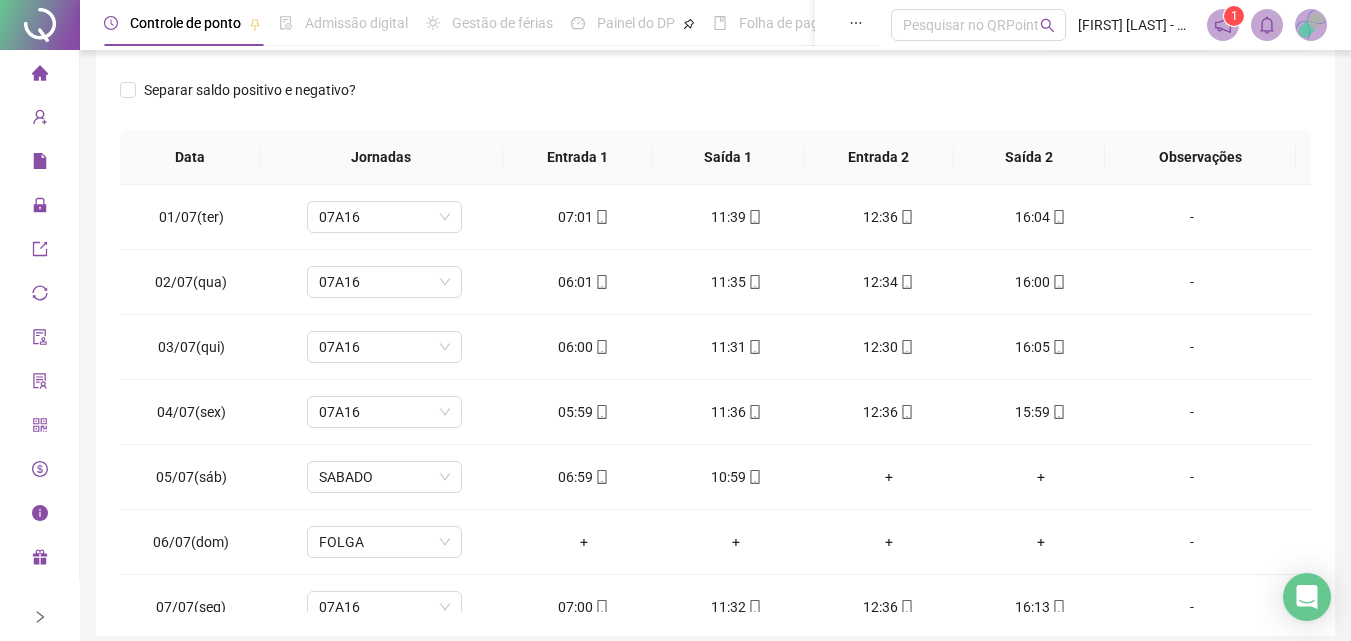 scroll, scrollTop: 381, scrollLeft: 0, axis: vertical 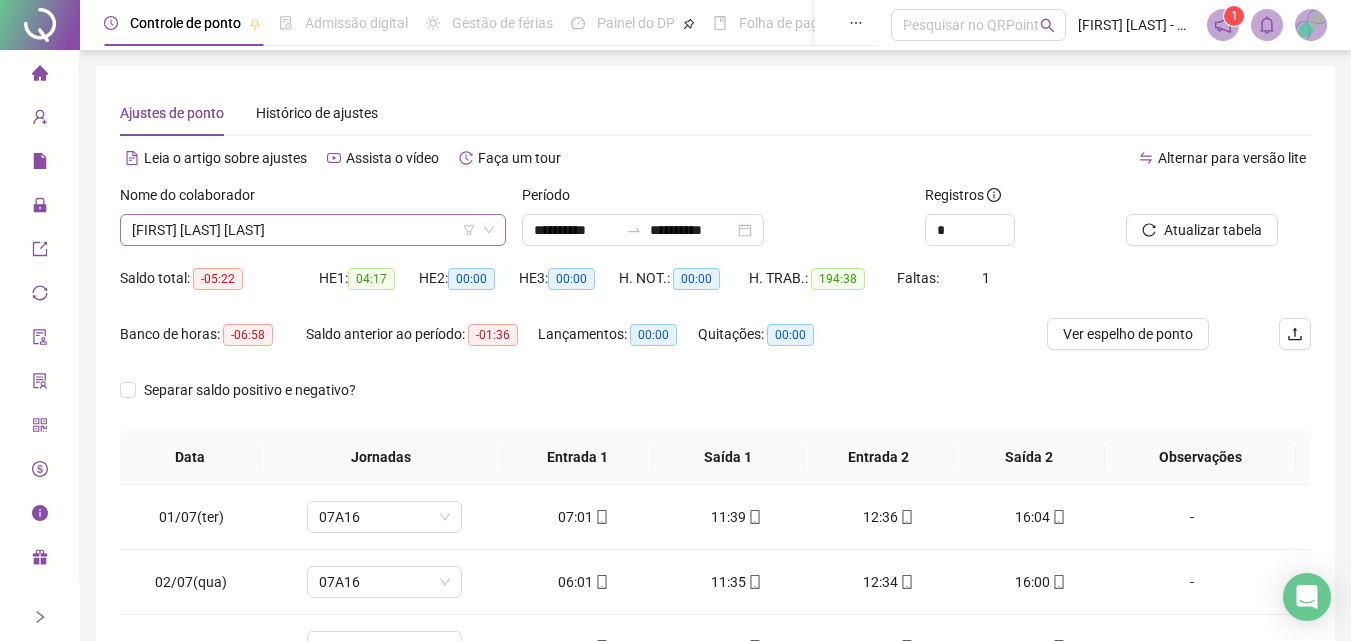 click on "[FIRST] [LAST] [LAST]" at bounding box center (313, 230) 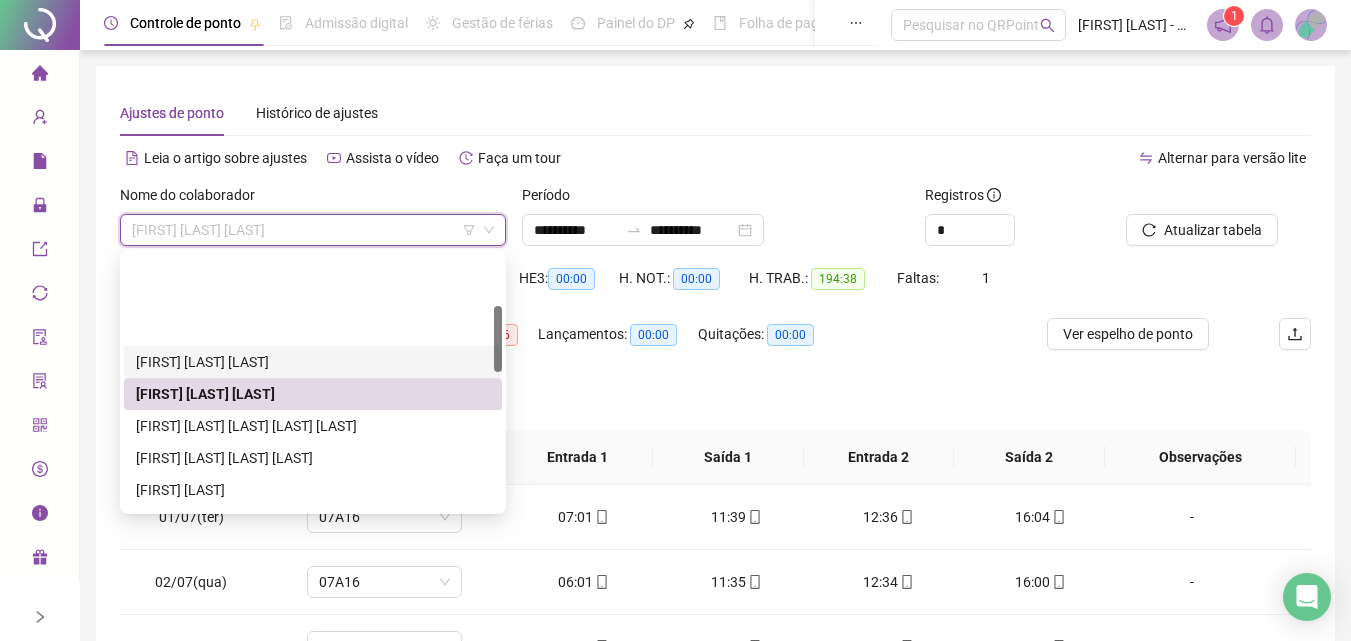 scroll, scrollTop: 200, scrollLeft: 0, axis: vertical 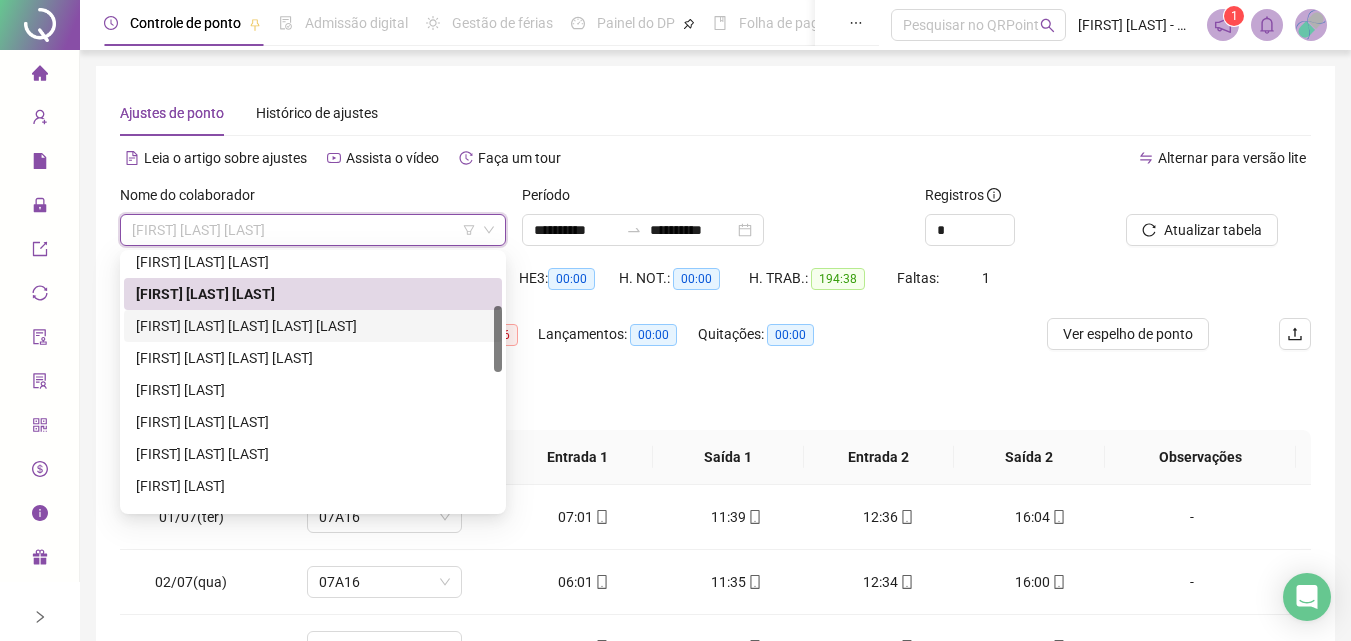 click on "[FIRST] [LAST] [LAST] [LAST] [LAST]" at bounding box center [313, 326] 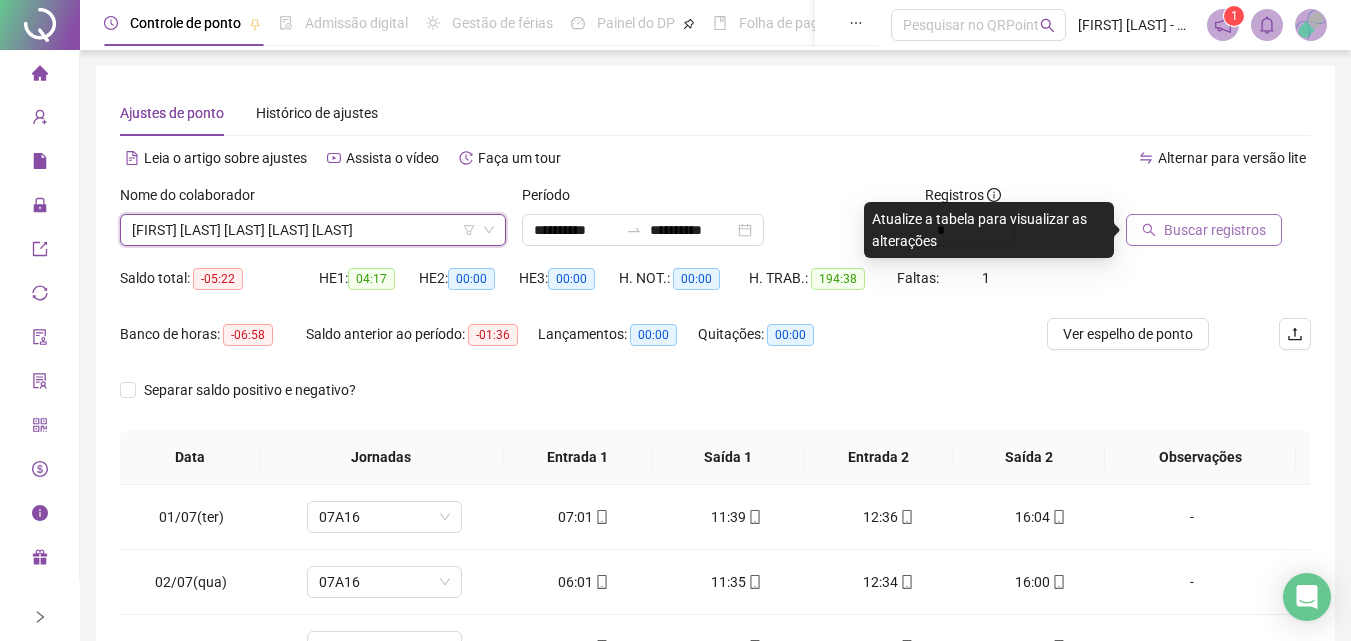 click on "Buscar registros" at bounding box center [1215, 230] 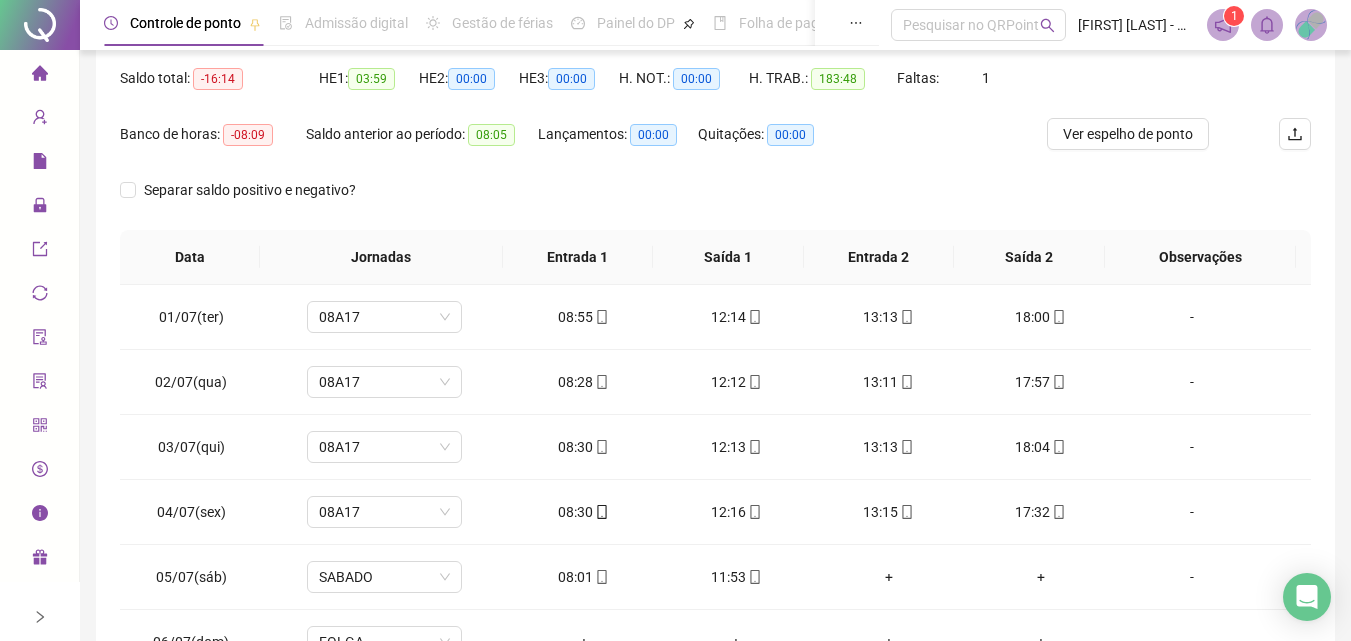 scroll, scrollTop: 381, scrollLeft: 0, axis: vertical 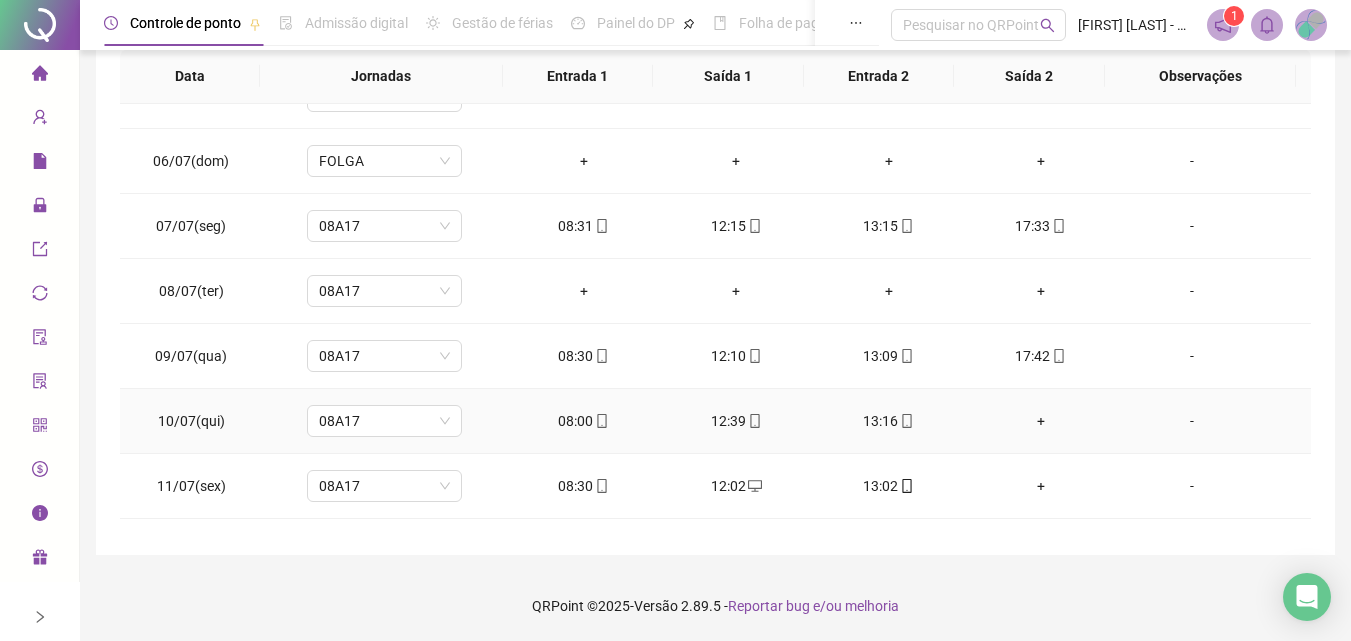 click on "+" at bounding box center [1041, 421] 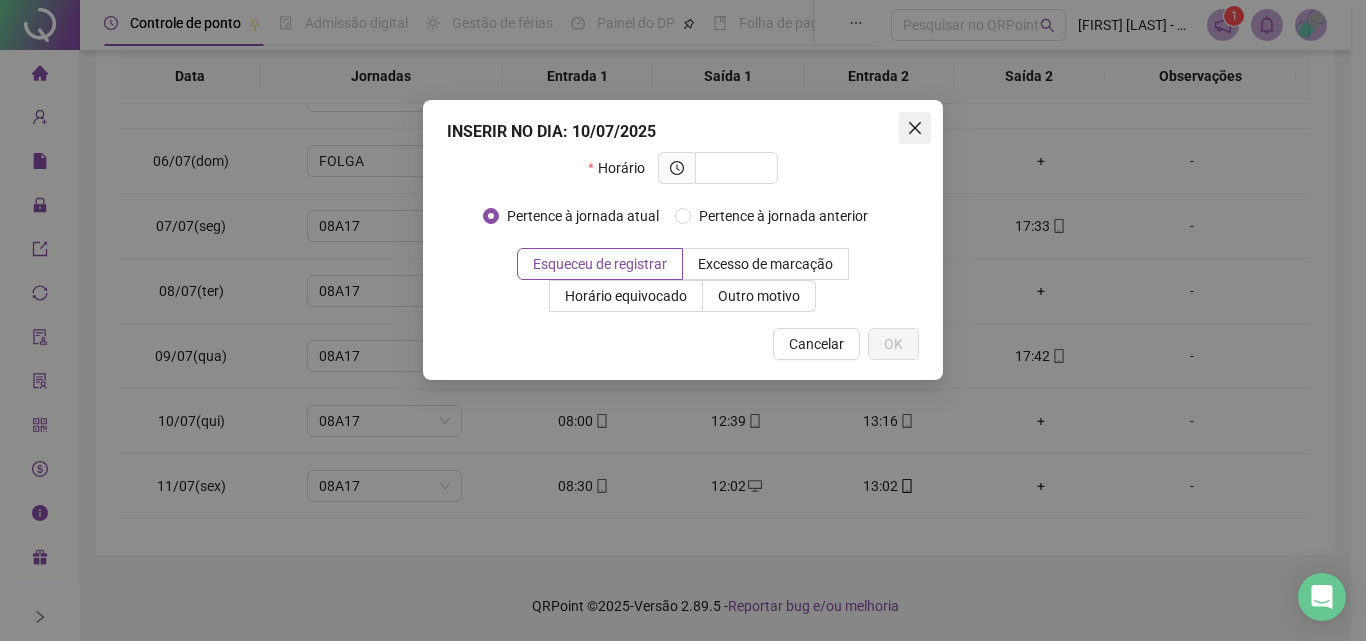 click at bounding box center [915, 128] 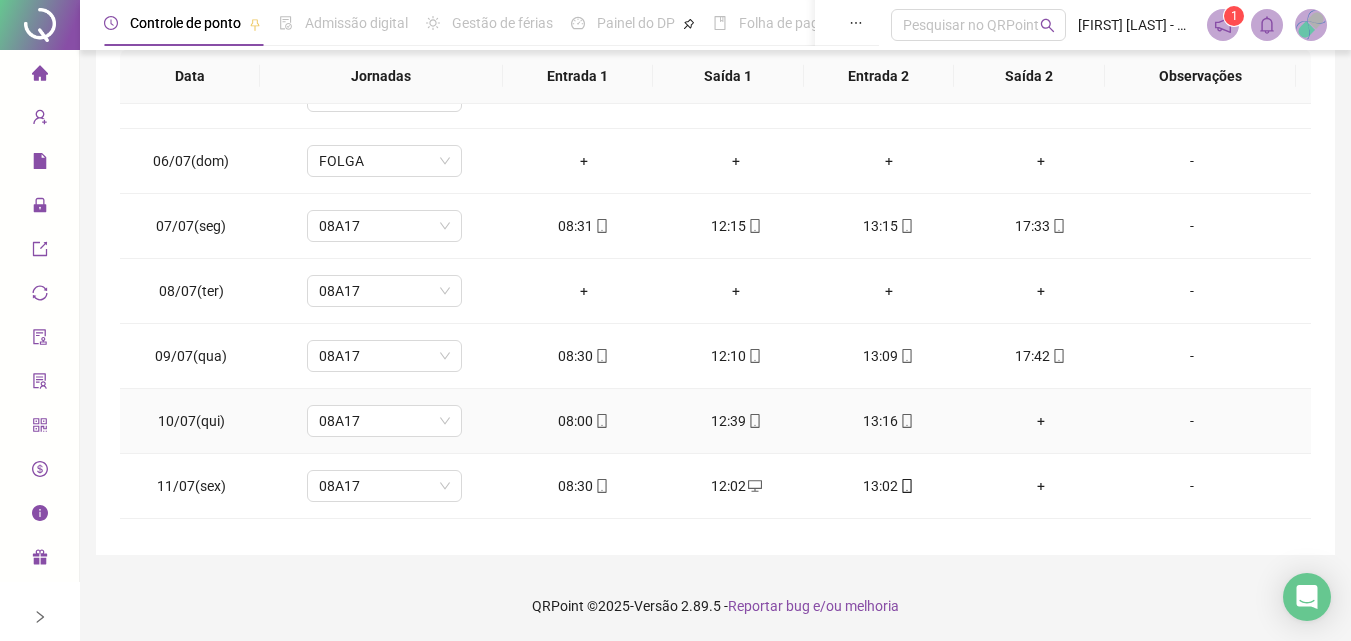 click on "+" at bounding box center (1041, 421) 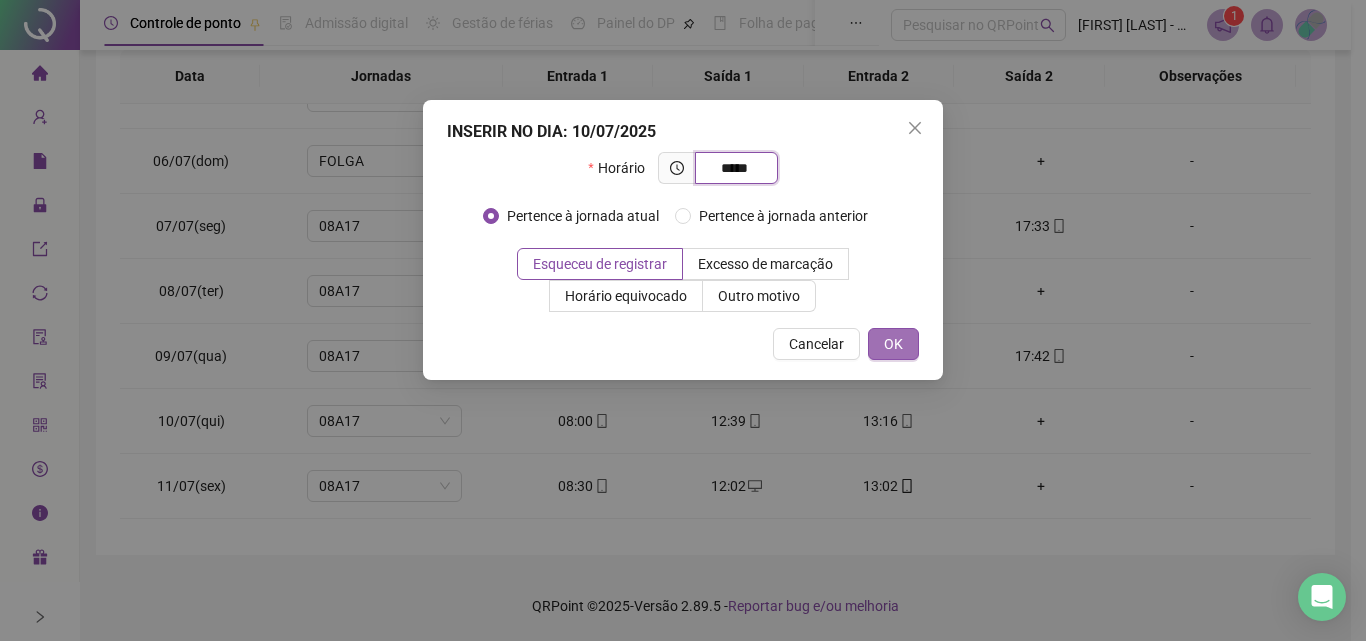 type on "*****" 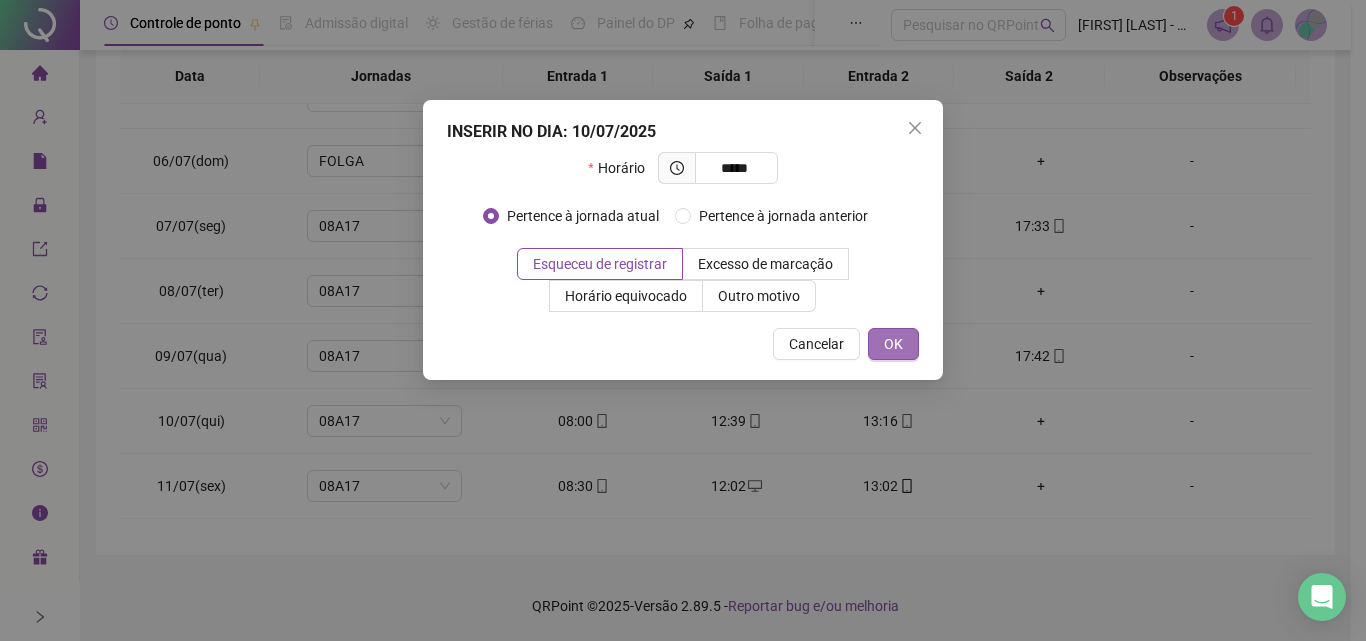 click on "OK" at bounding box center (893, 344) 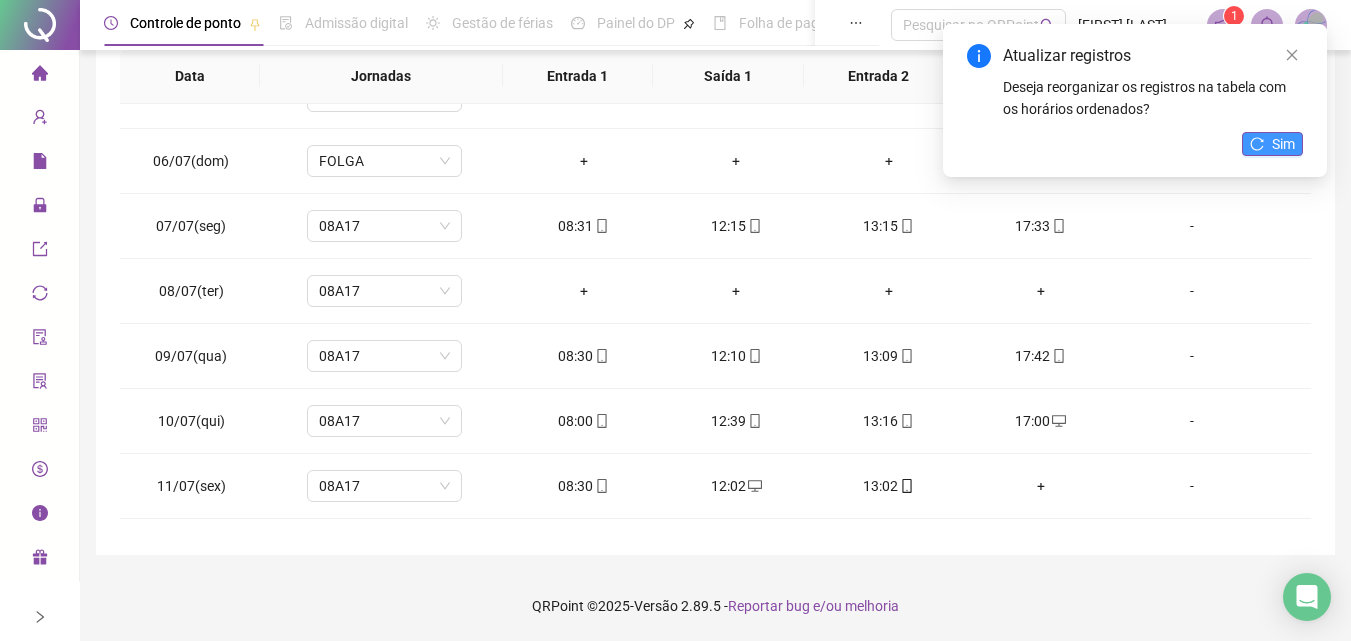 click on "Sim" at bounding box center (1283, 144) 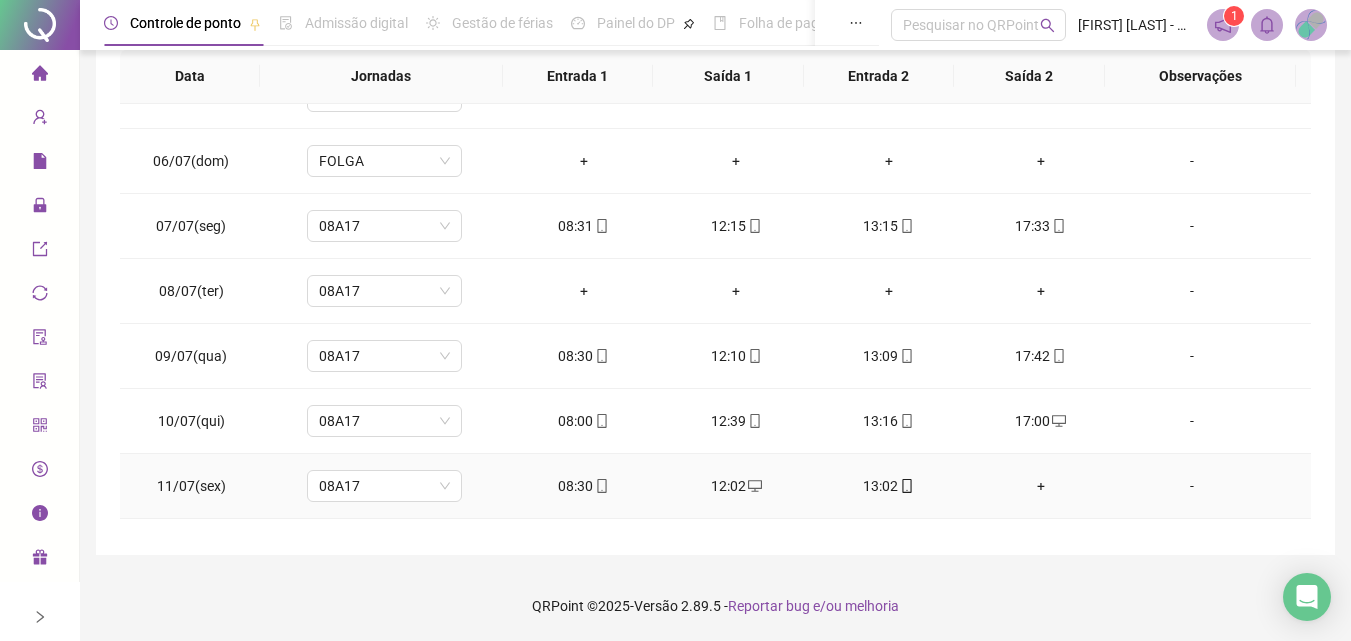 click on "+" at bounding box center [1041, 486] 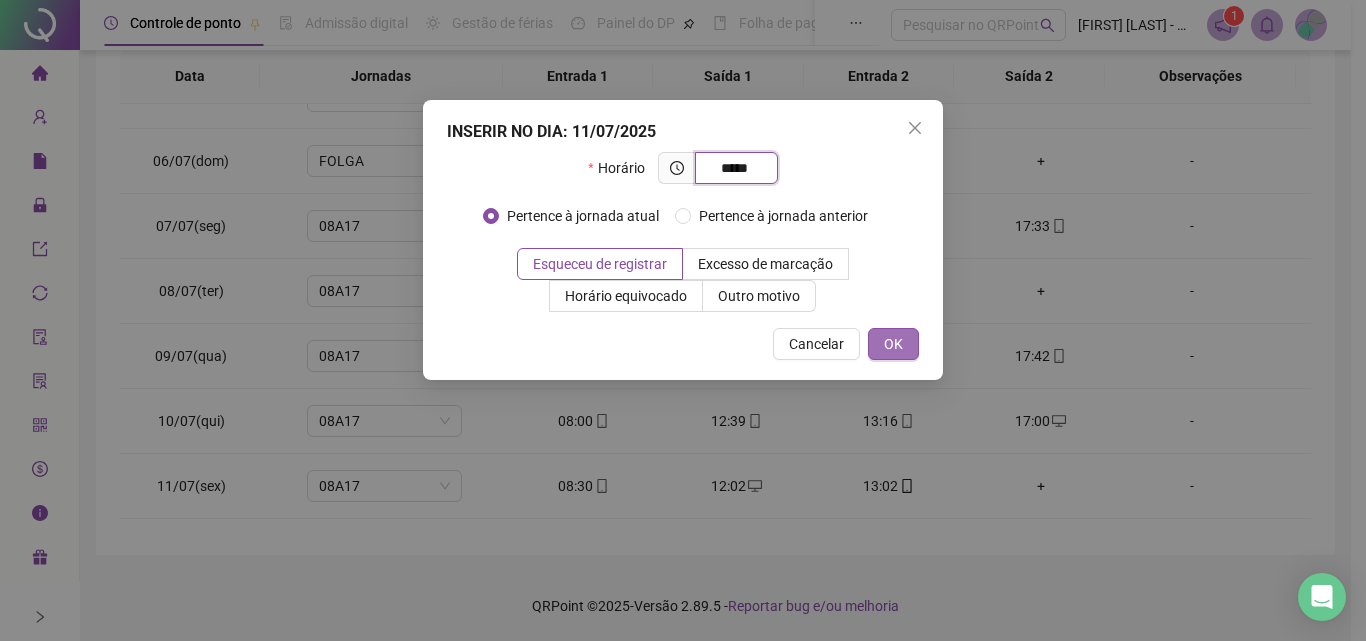 type on "*****" 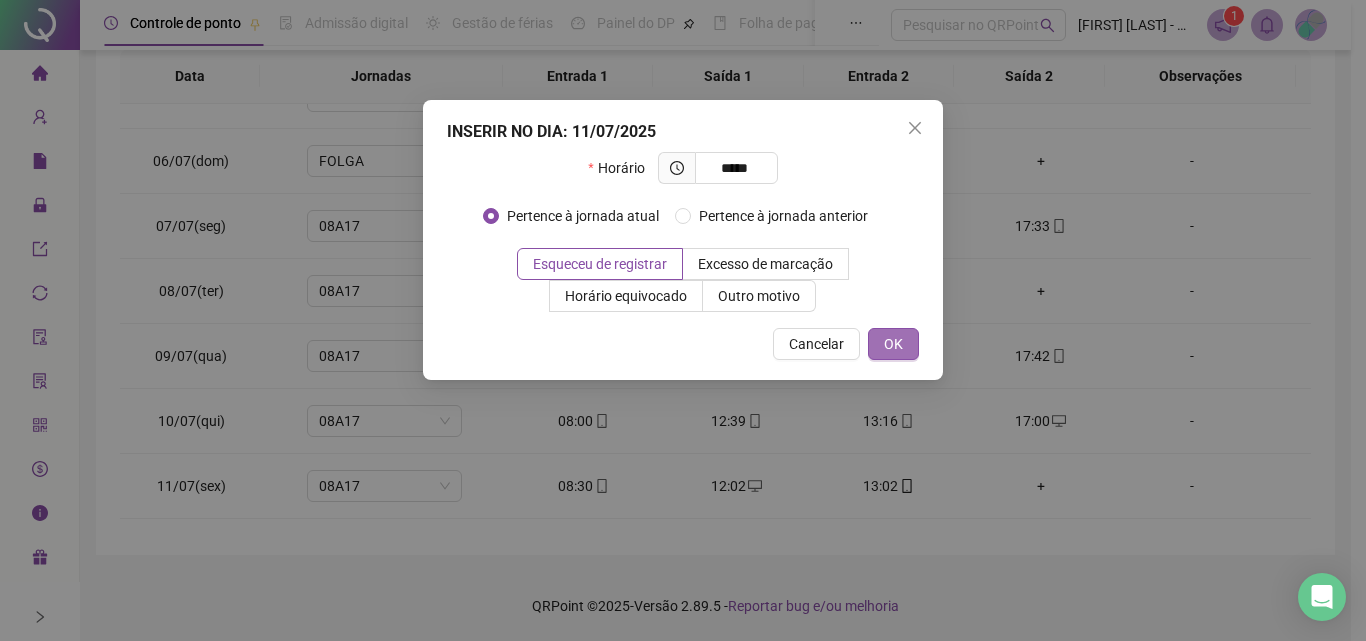 click on "OK" at bounding box center (893, 344) 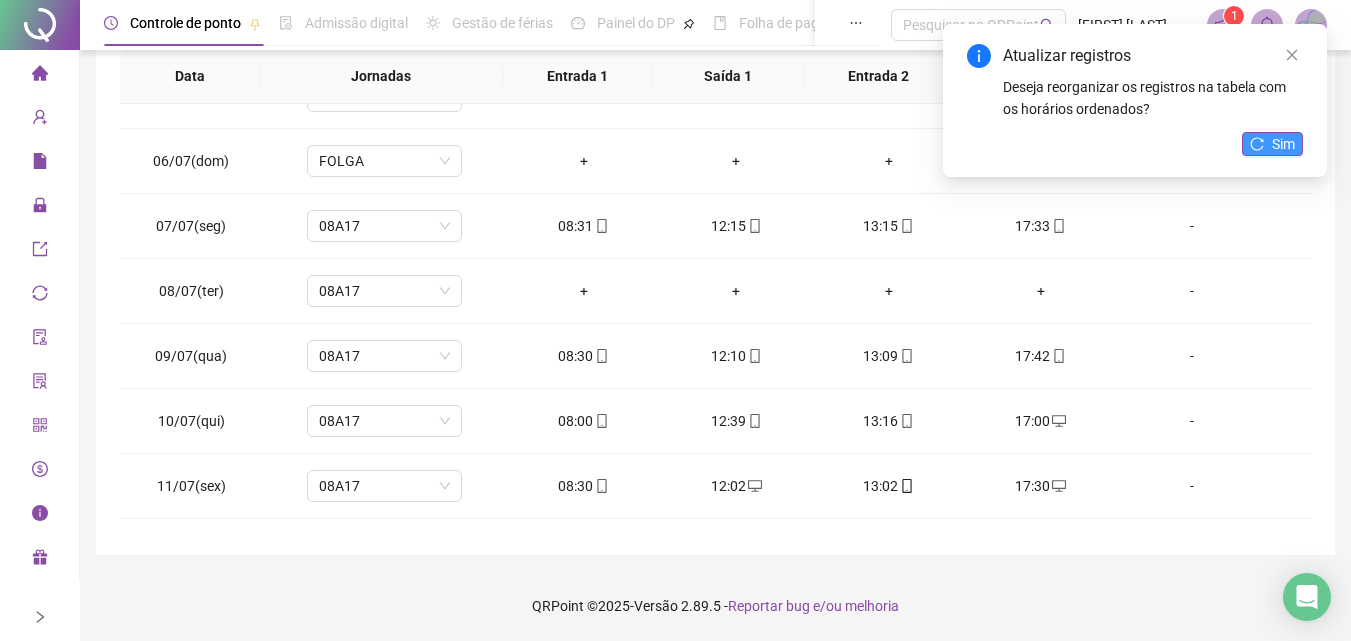 click on "Sim" at bounding box center [1283, 144] 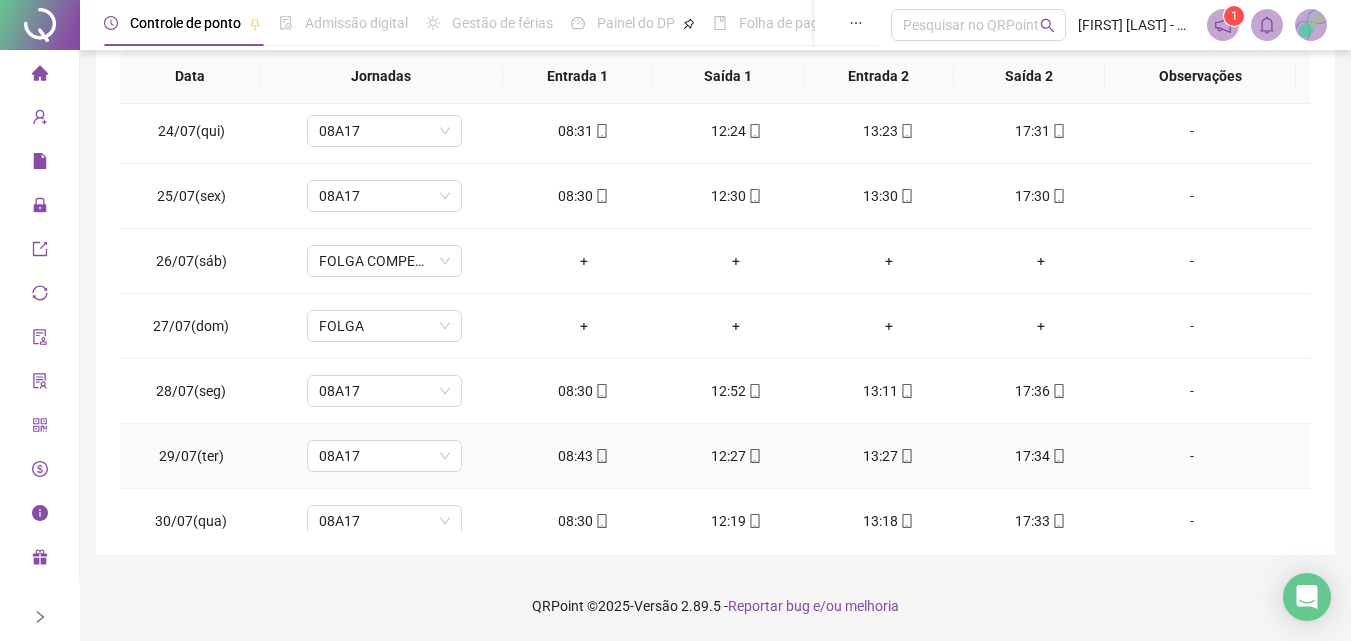 scroll, scrollTop: 1588, scrollLeft: 0, axis: vertical 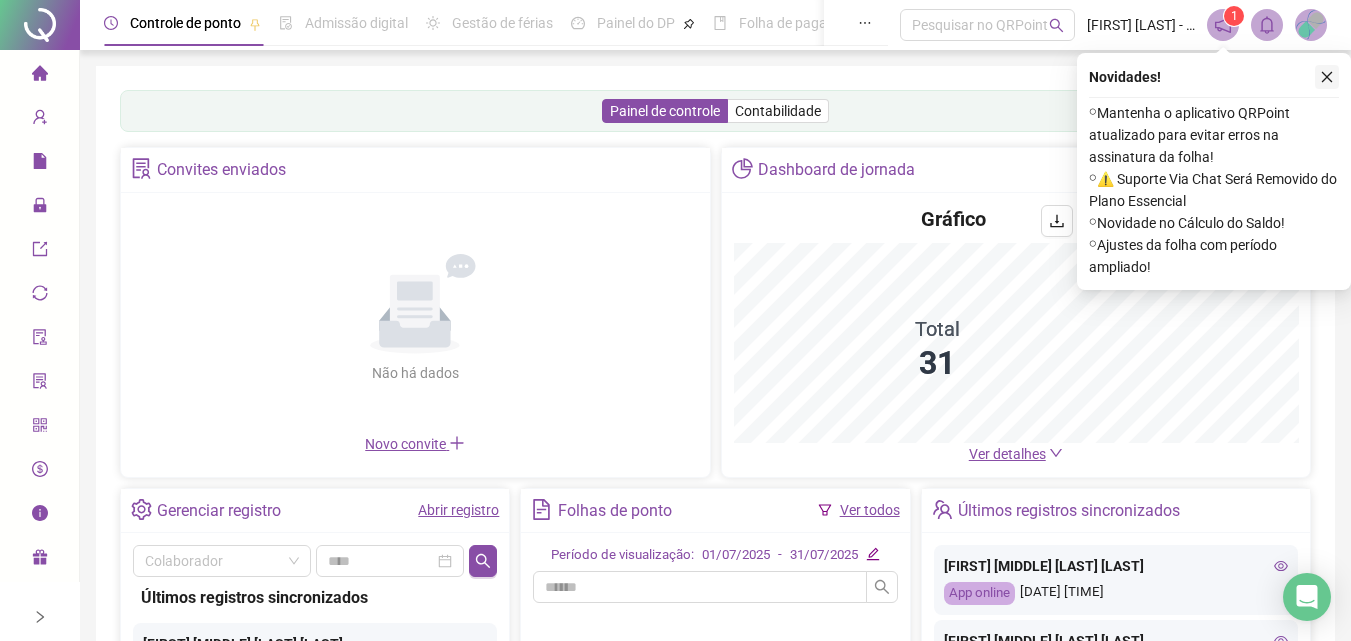 click 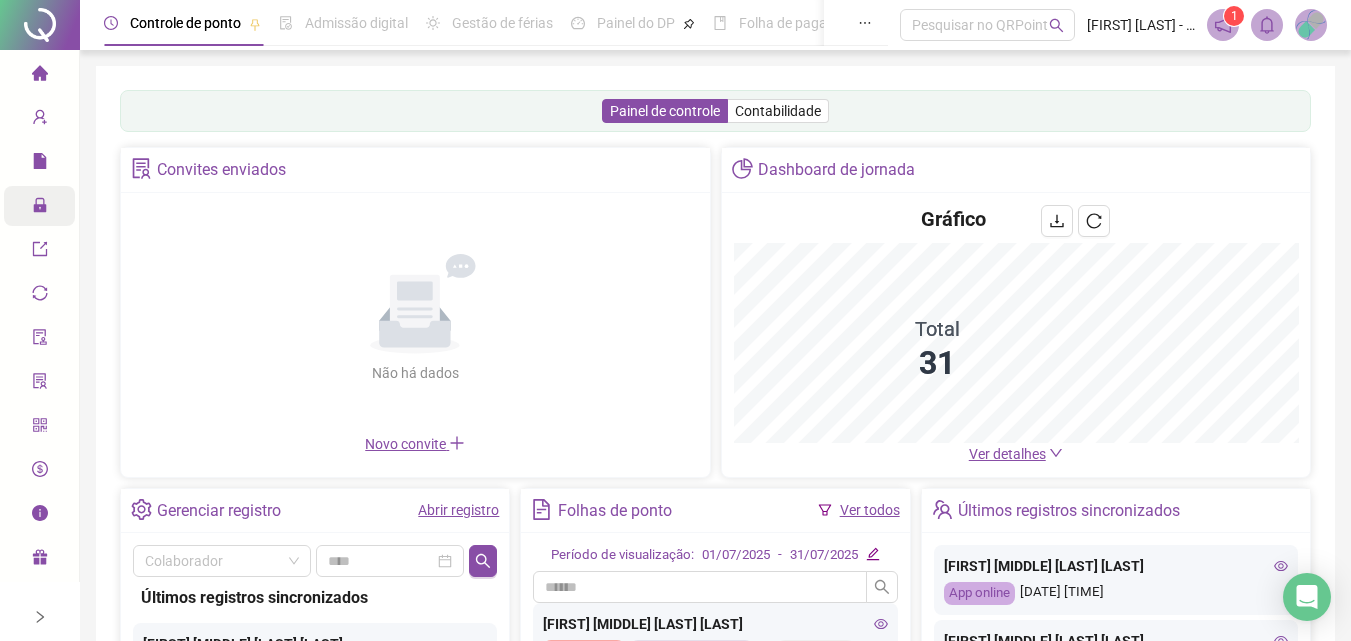 click at bounding box center [40, 208] 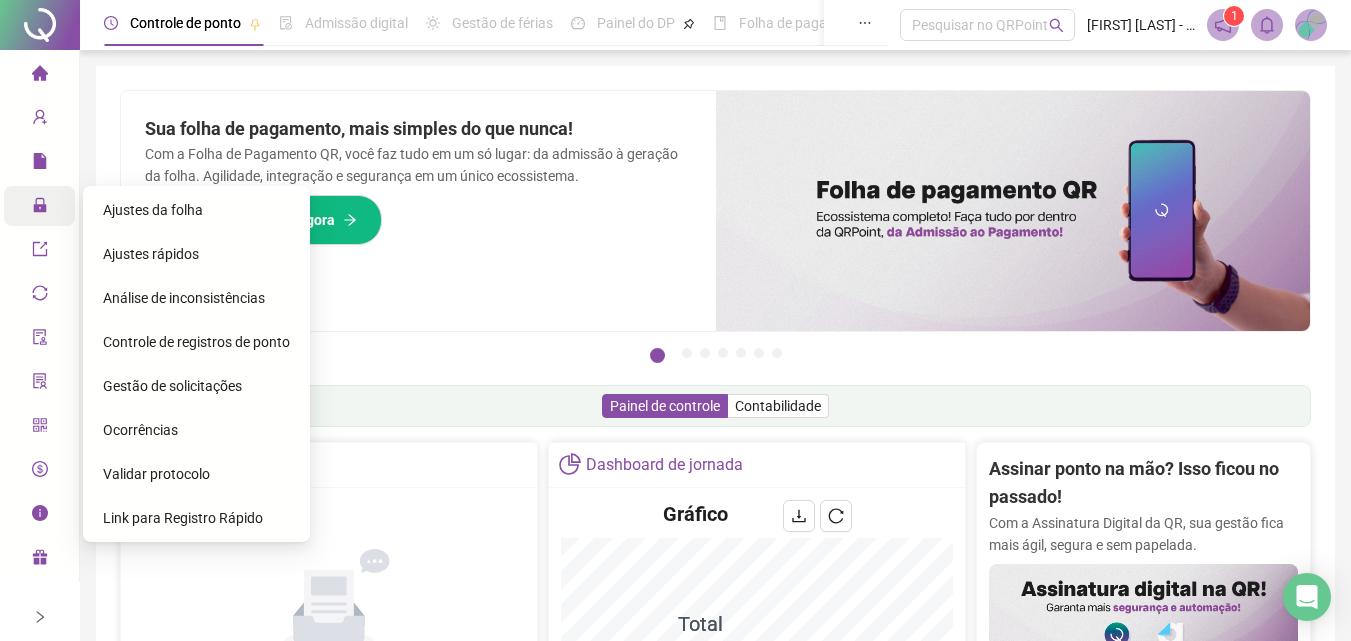 click on "Ajustes rápidos" at bounding box center [196, 254] 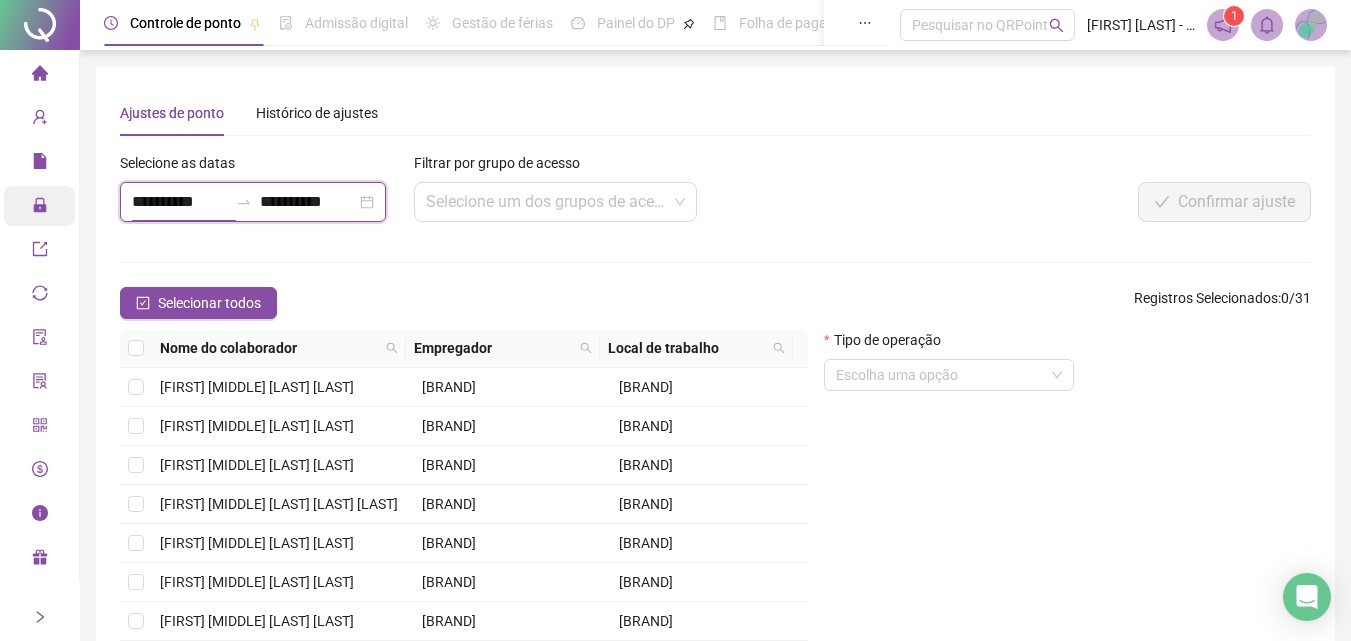 click on "**********" at bounding box center [180, 202] 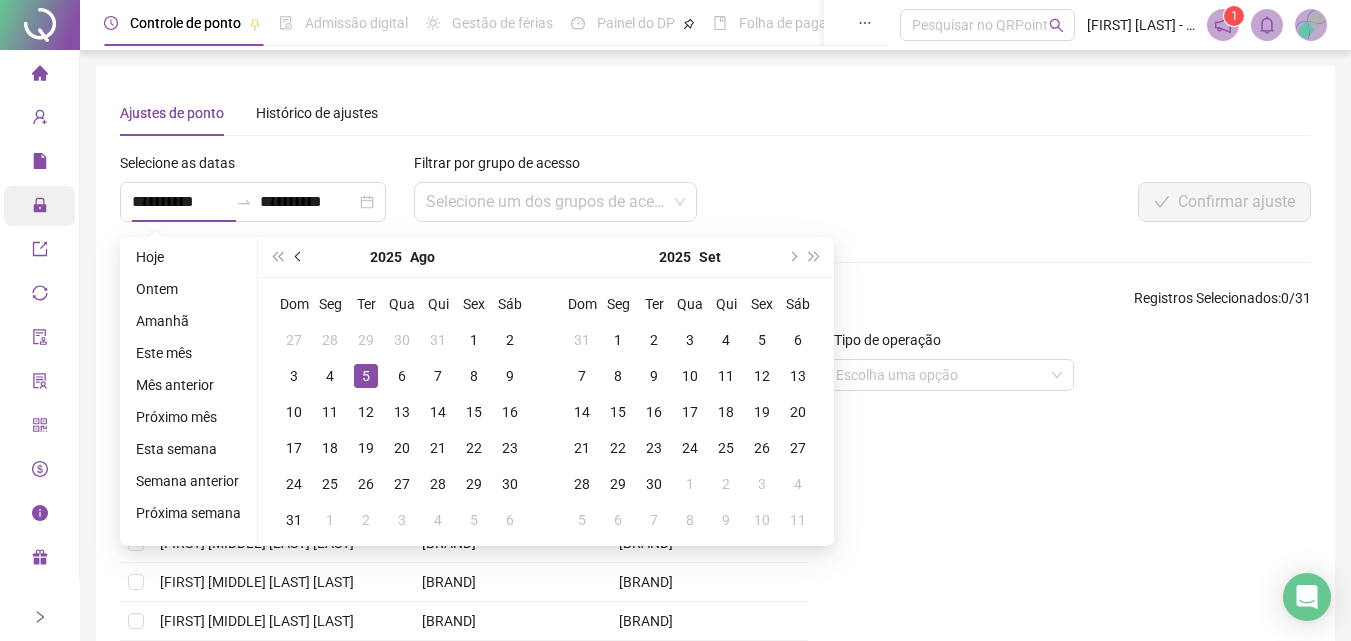 click at bounding box center [300, 257] 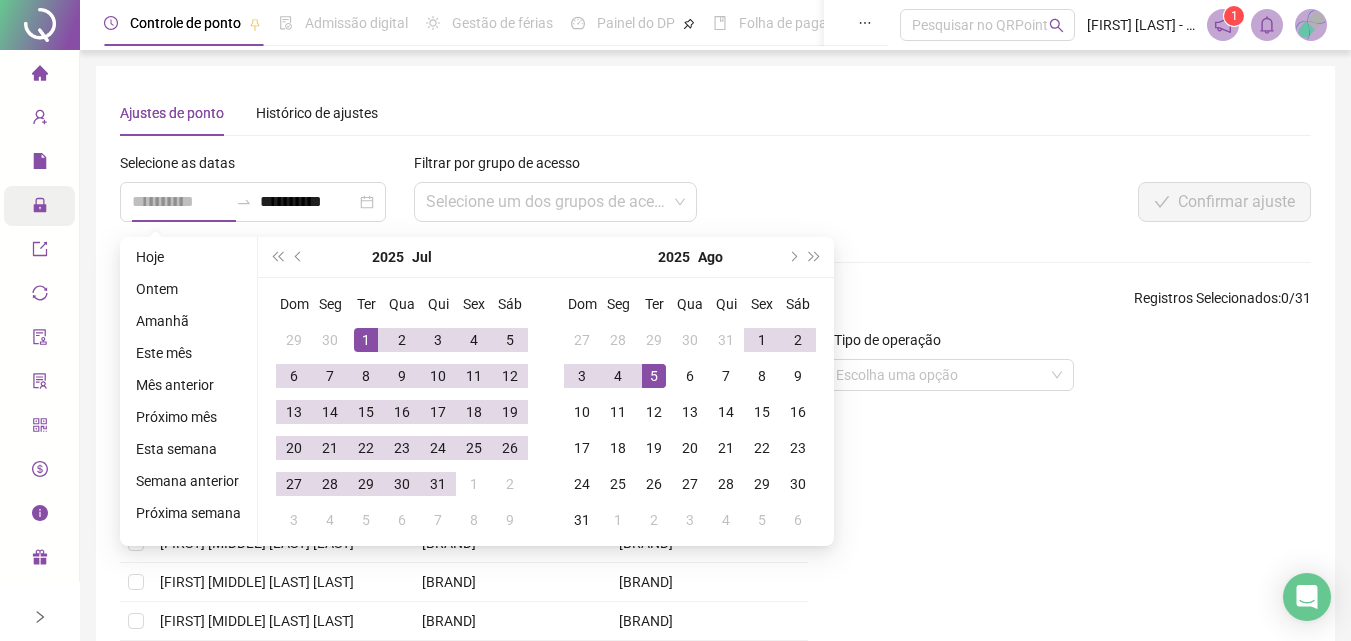 type on "**********" 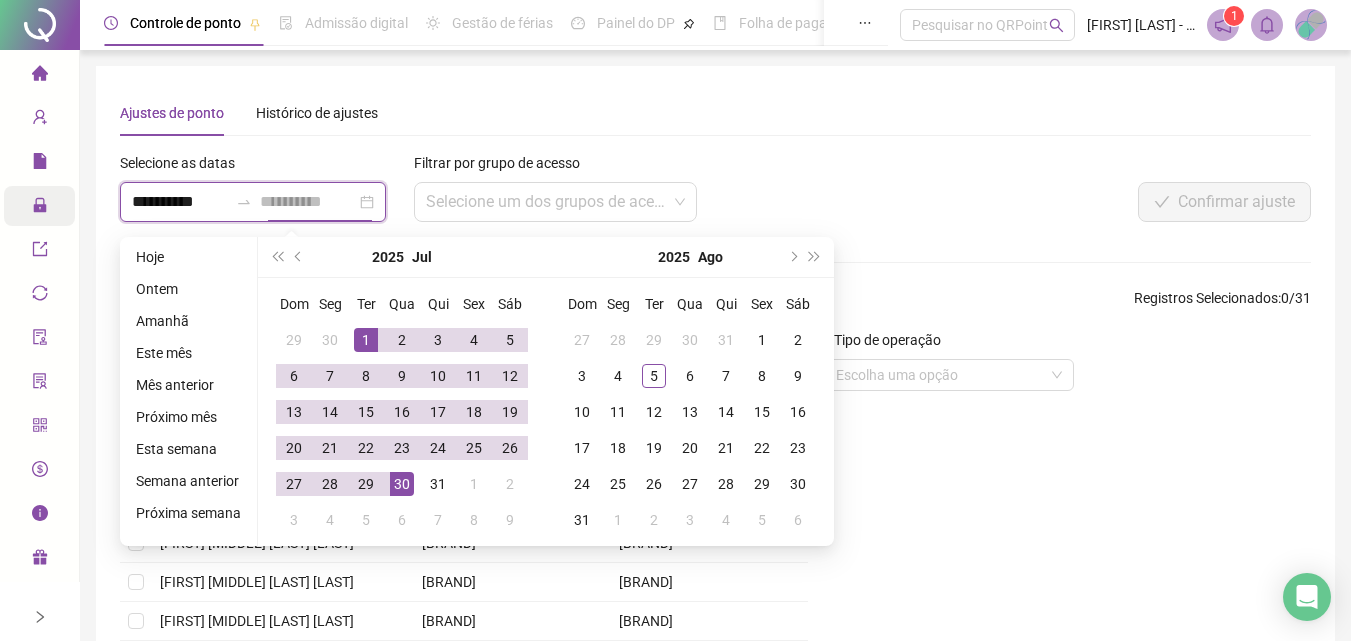 type on "**********" 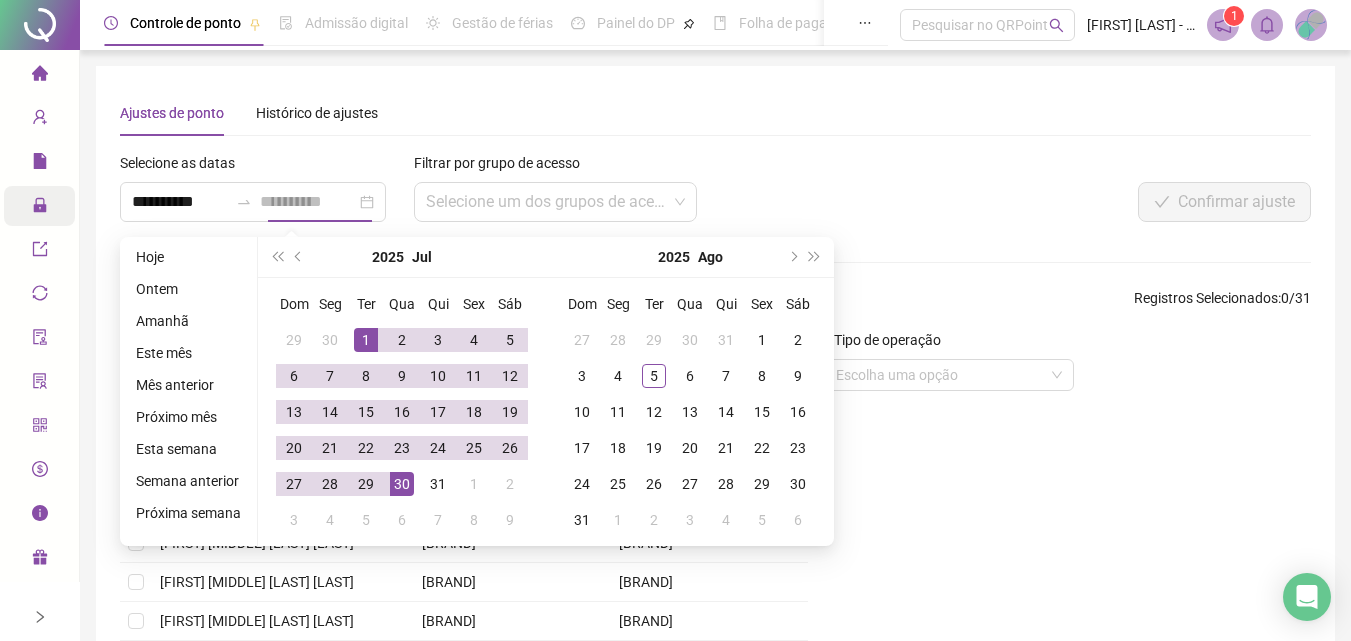 click on "30" at bounding box center [402, 484] 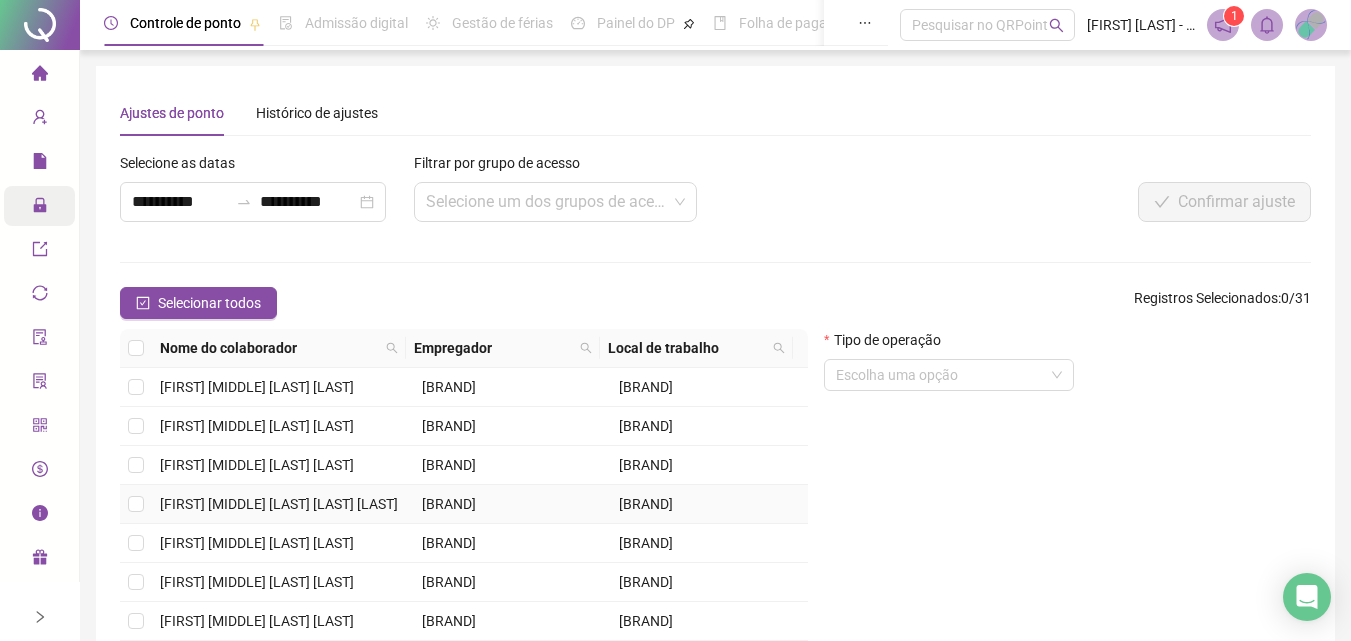 click at bounding box center (136, 504) 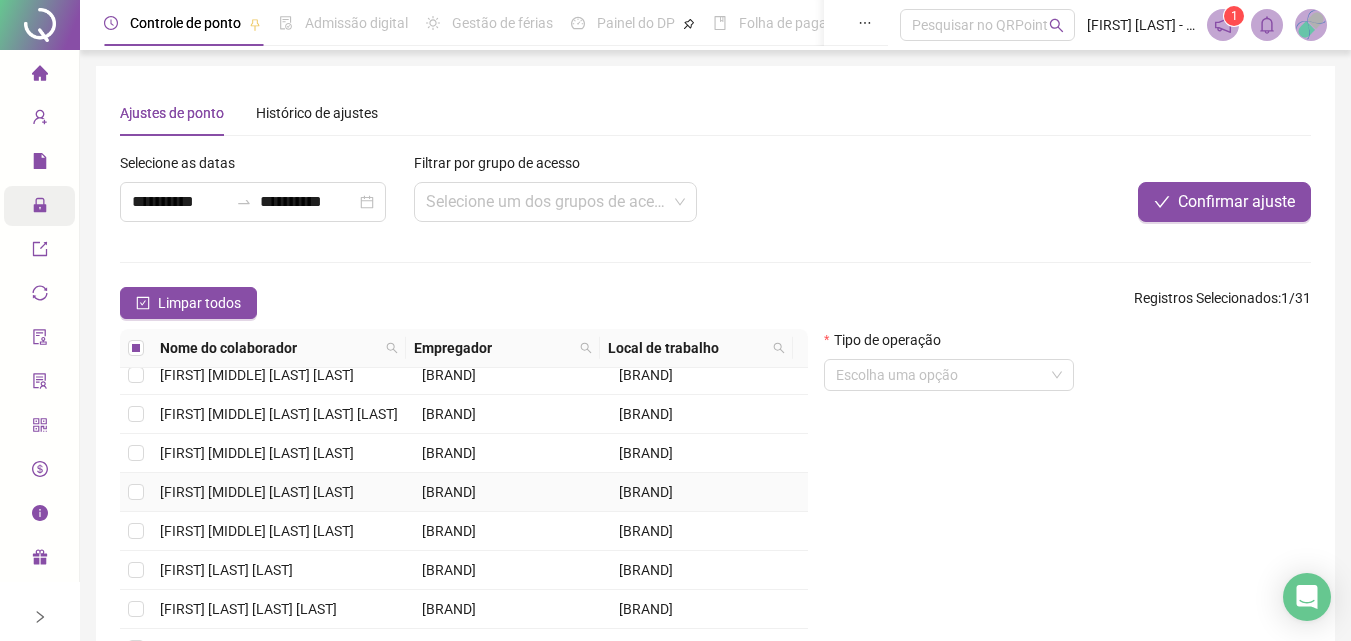scroll, scrollTop: 615, scrollLeft: 0, axis: vertical 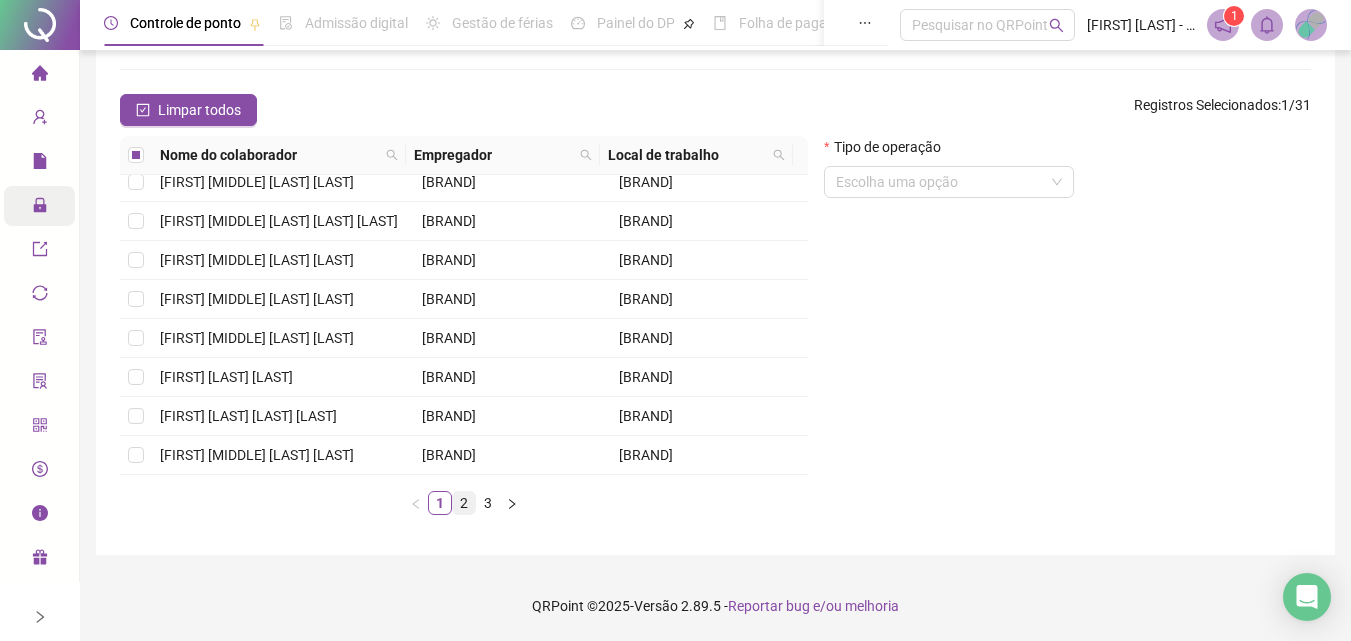 click on "2" at bounding box center (464, 503) 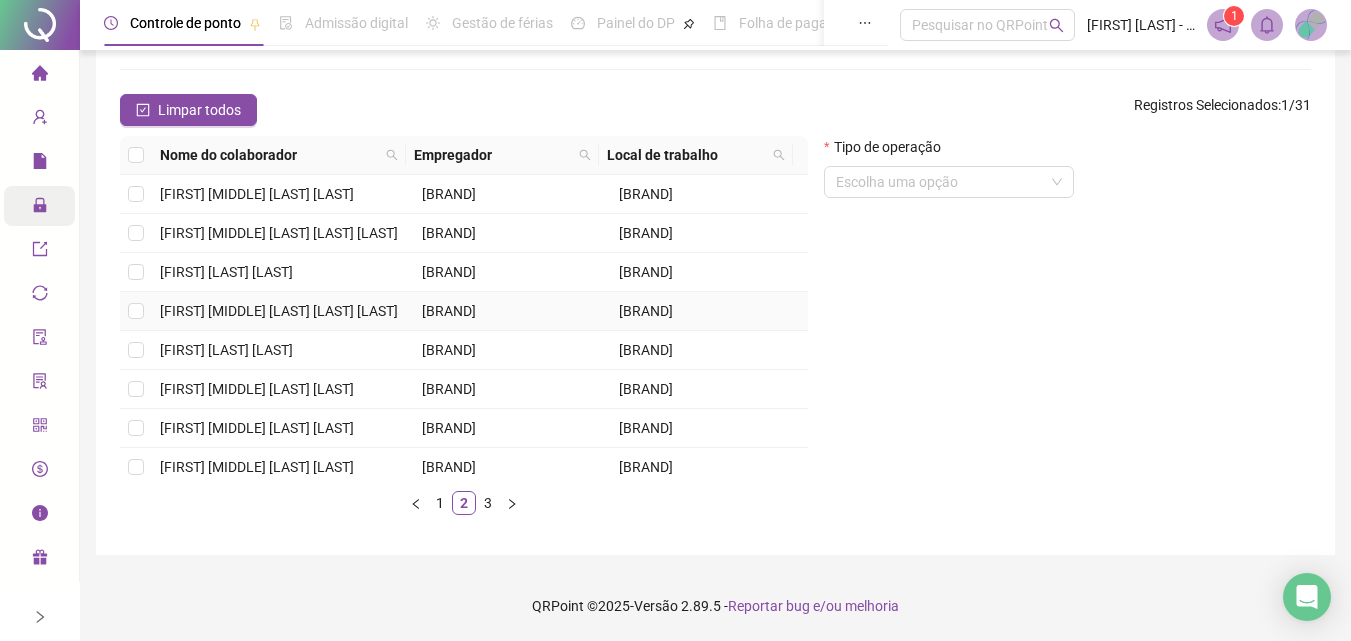 scroll, scrollTop: 500, scrollLeft: 0, axis: vertical 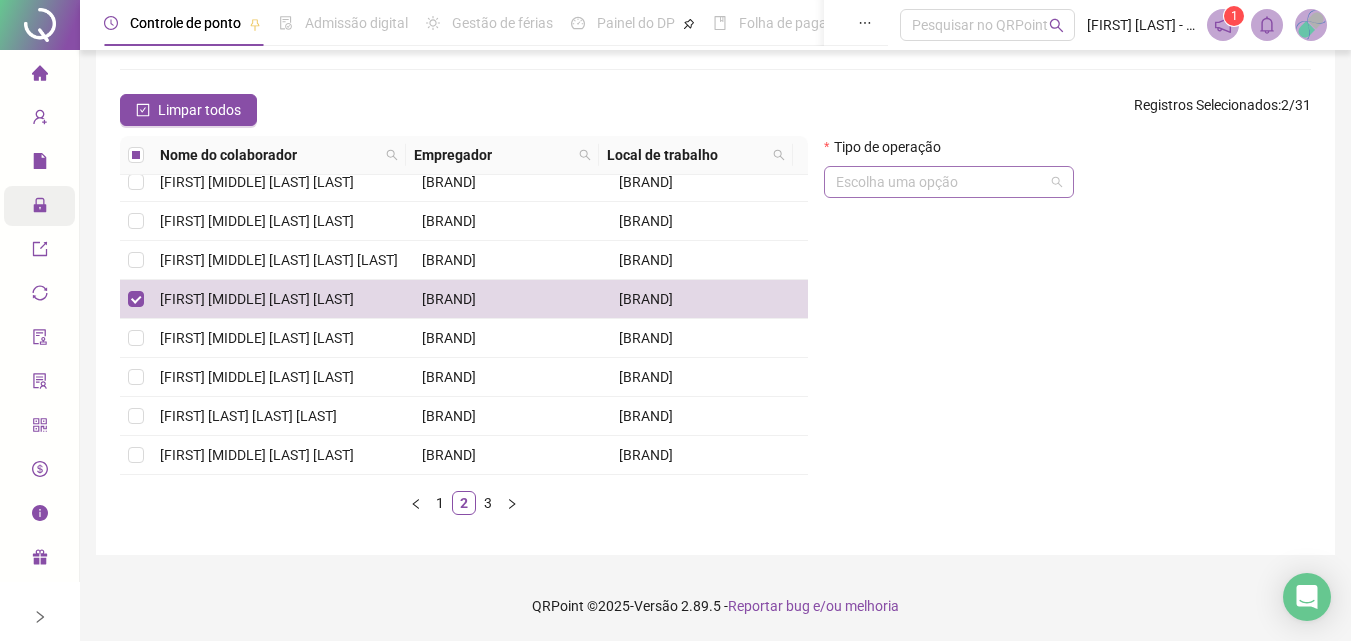 click at bounding box center [940, 182] 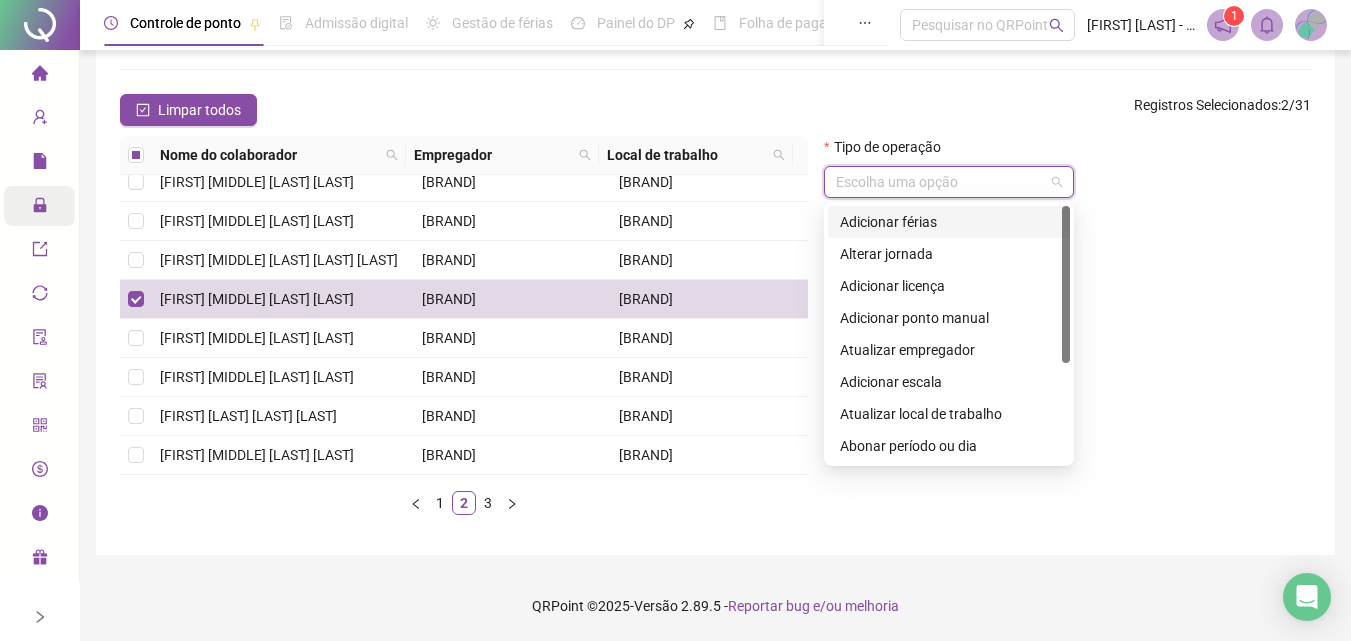 click on "Adicionar férias" at bounding box center (949, 222) 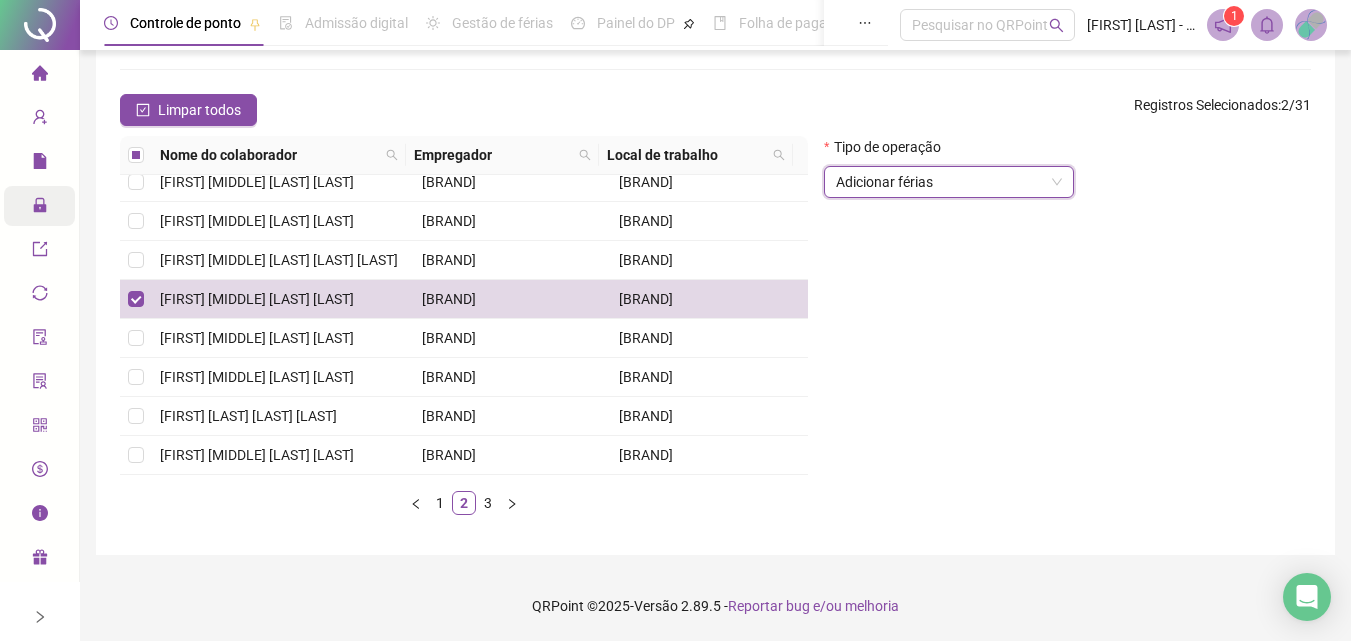 scroll, scrollTop: 93, scrollLeft: 0, axis: vertical 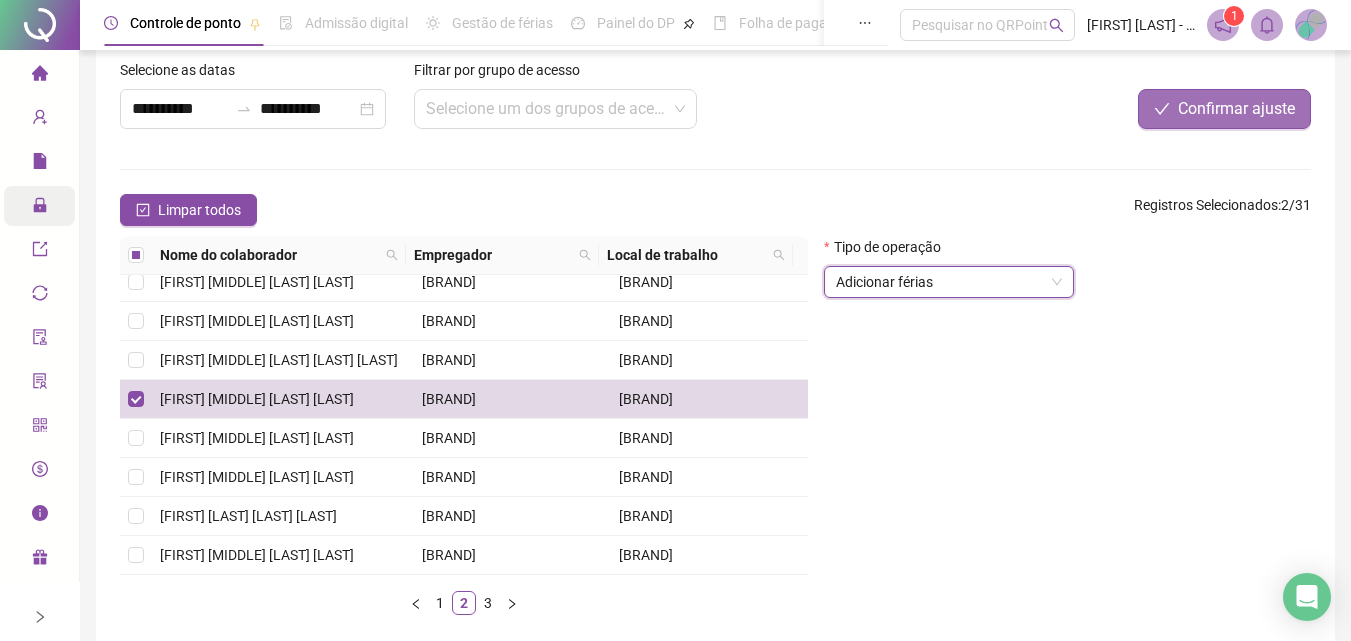 click on "Confirmar ajuste" at bounding box center [1236, 109] 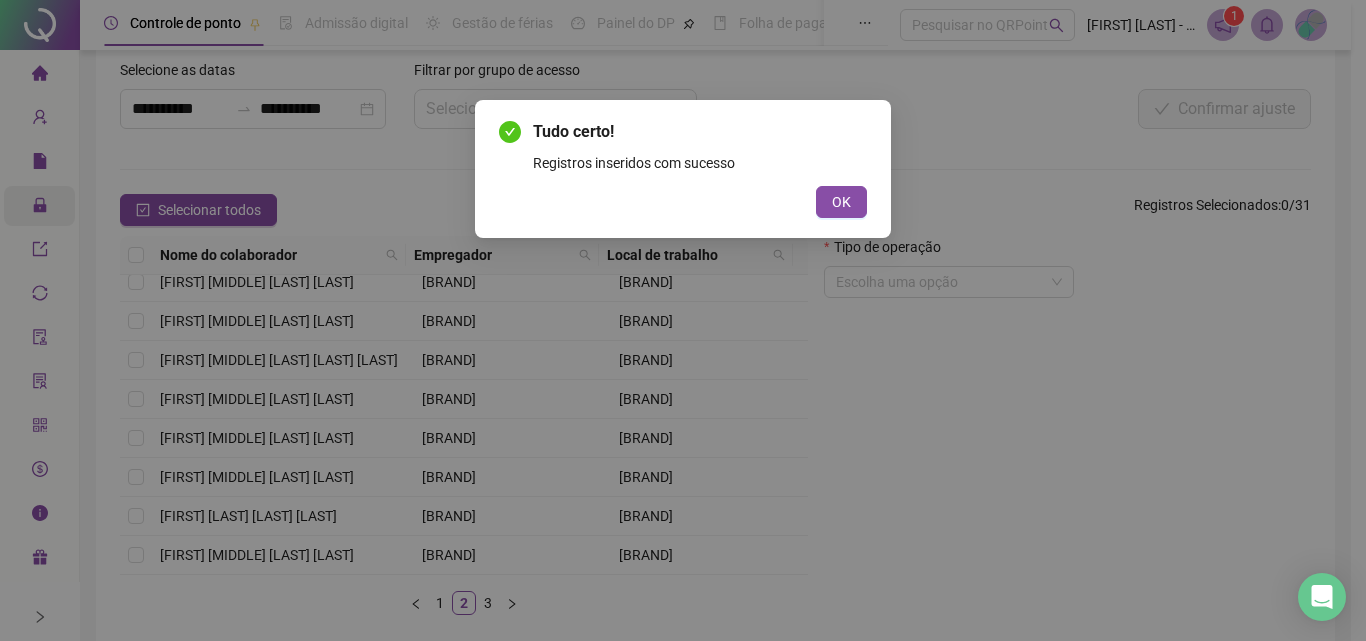 click on "Tudo certo! Registros inseridos com sucesso OK" at bounding box center [683, 169] 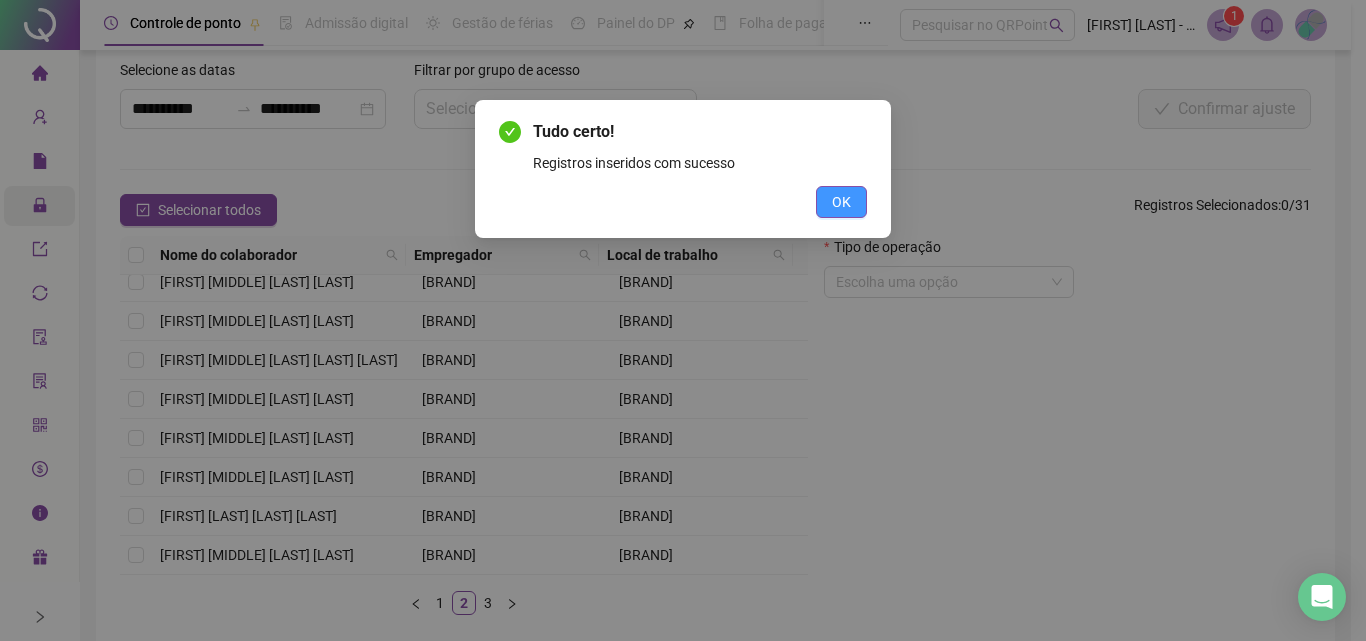 click on "OK" at bounding box center (841, 202) 